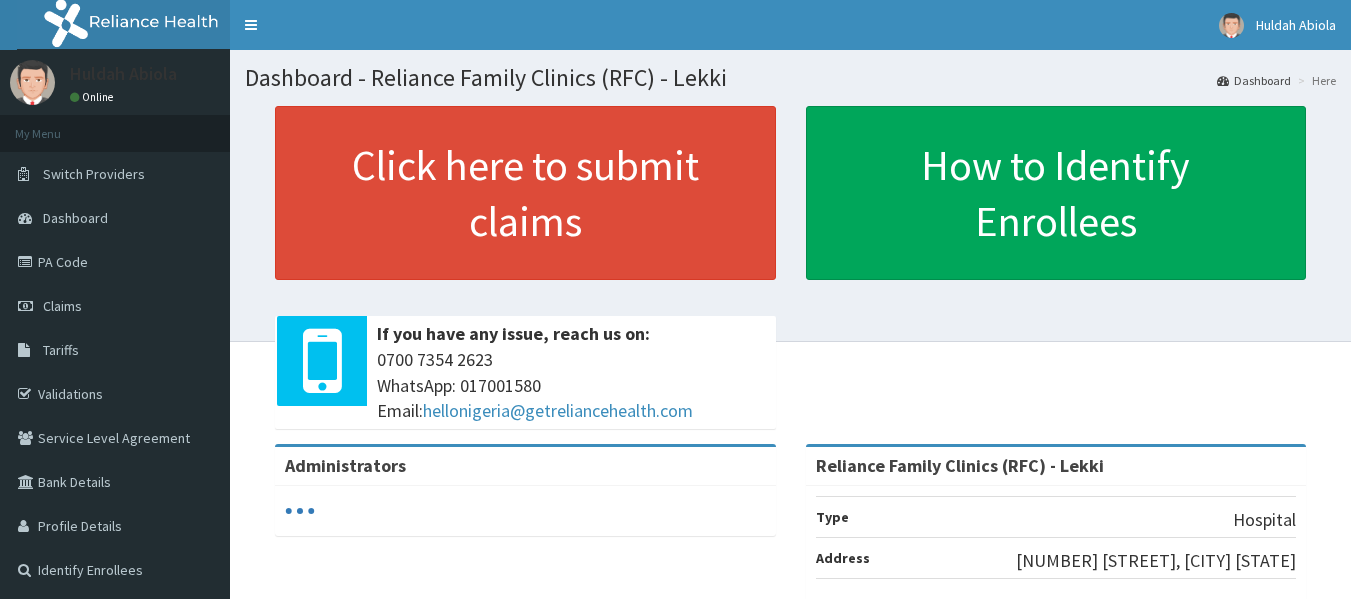 scroll, scrollTop: 0, scrollLeft: 0, axis: both 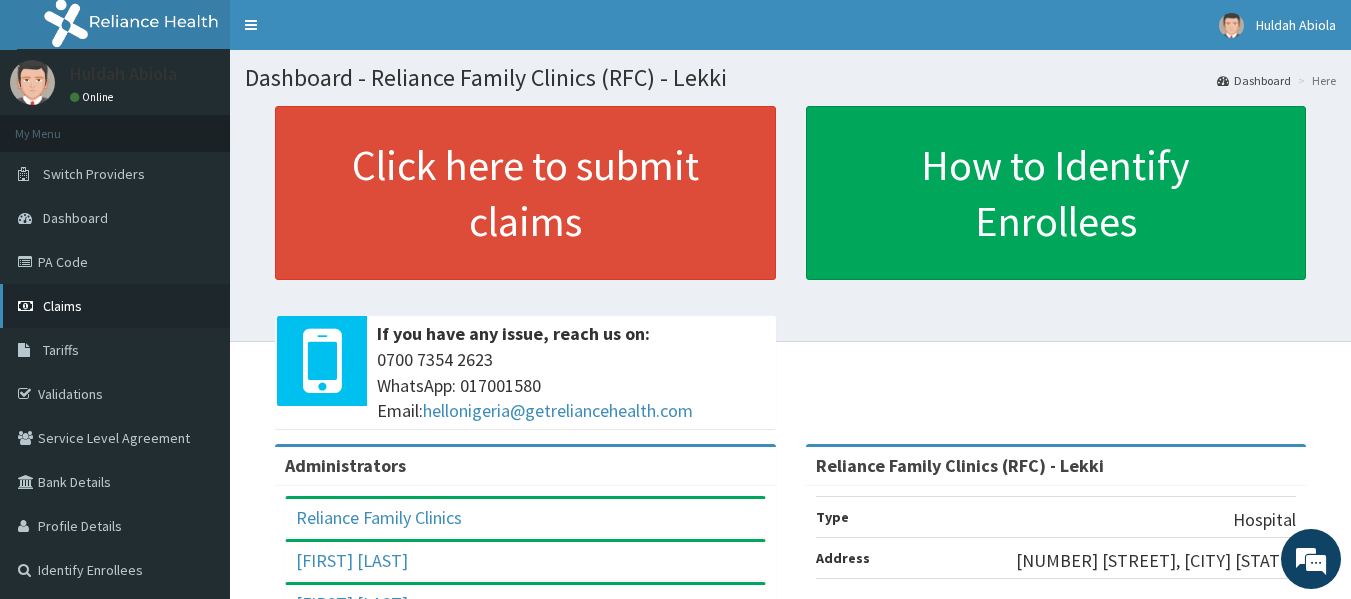 click on "Claims" at bounding box center (62, 306) 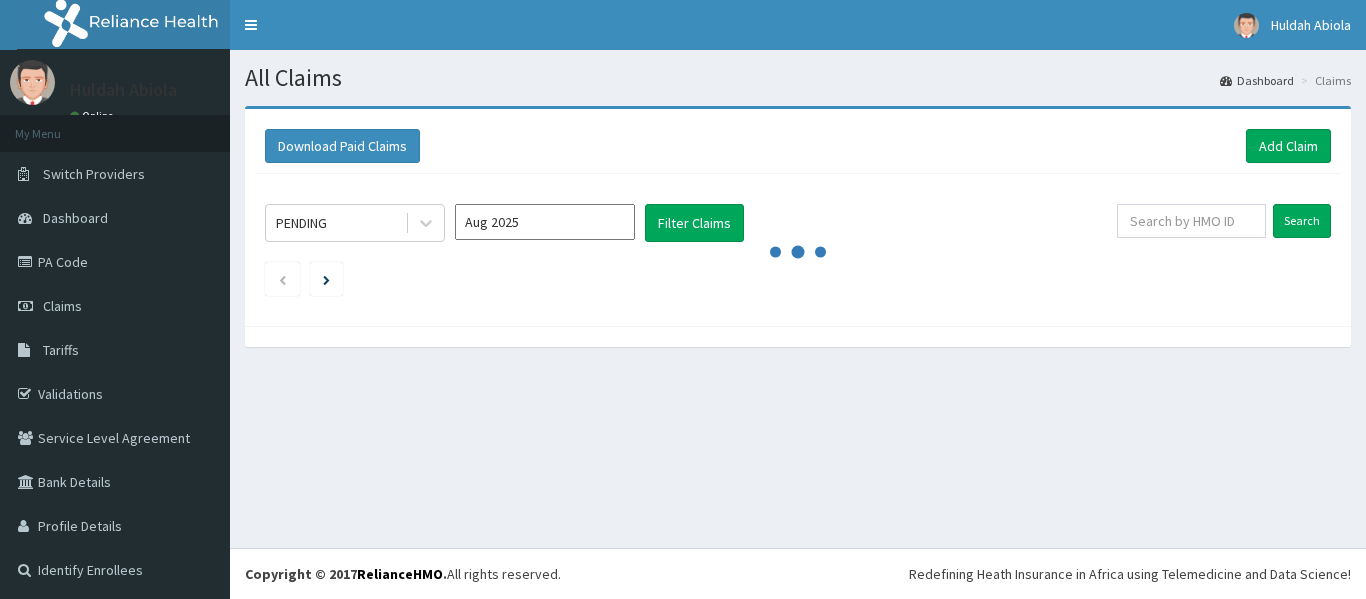 scroll, scrollTop: 0, scrollLeft: 0, axis: both 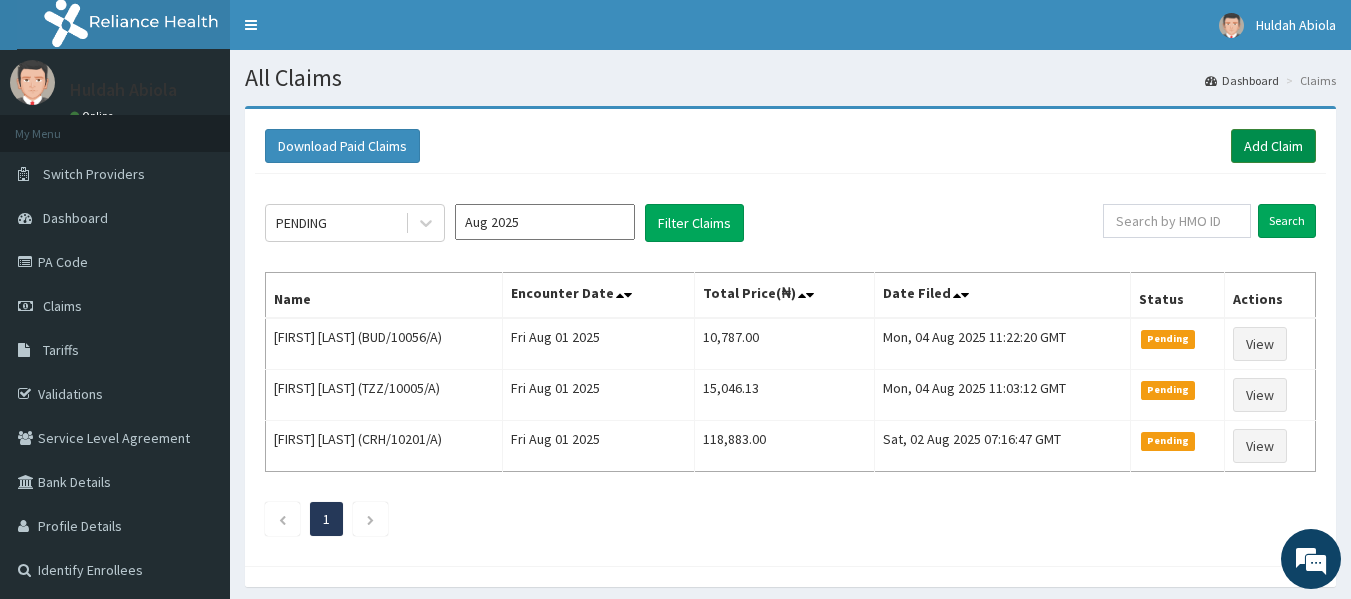 click on "Add Claim" at bounding box center [1273, 146] 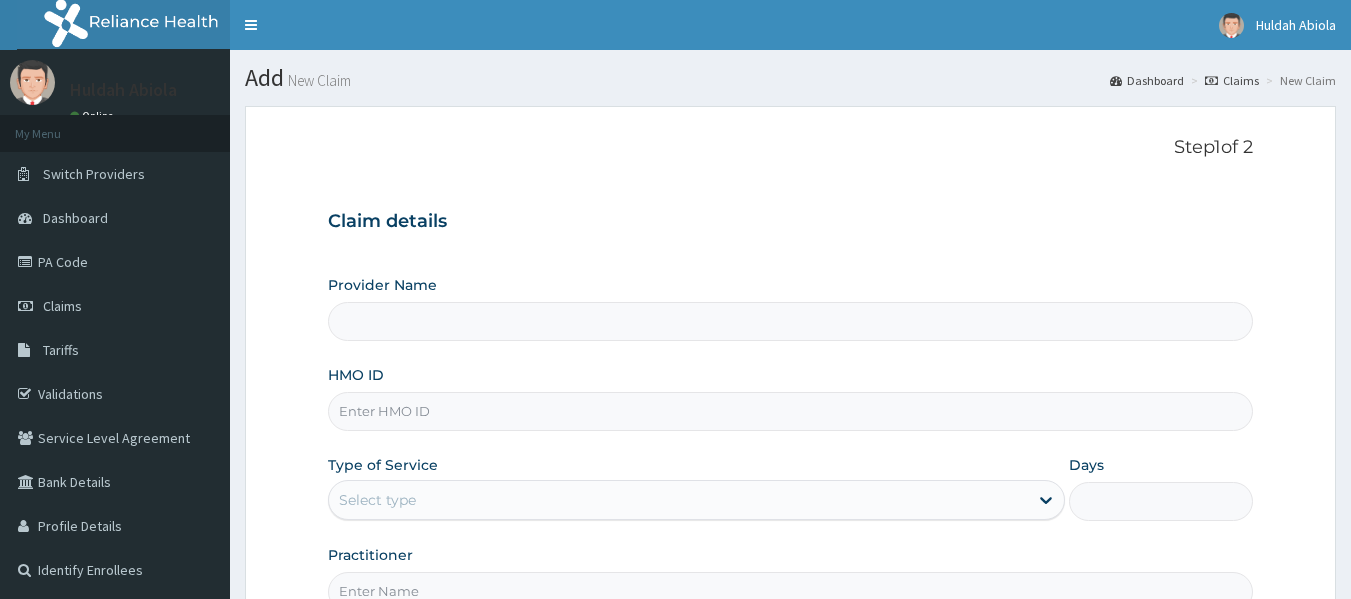 scroll, scrollTop: 0, scrollLeft: 0, axis: both 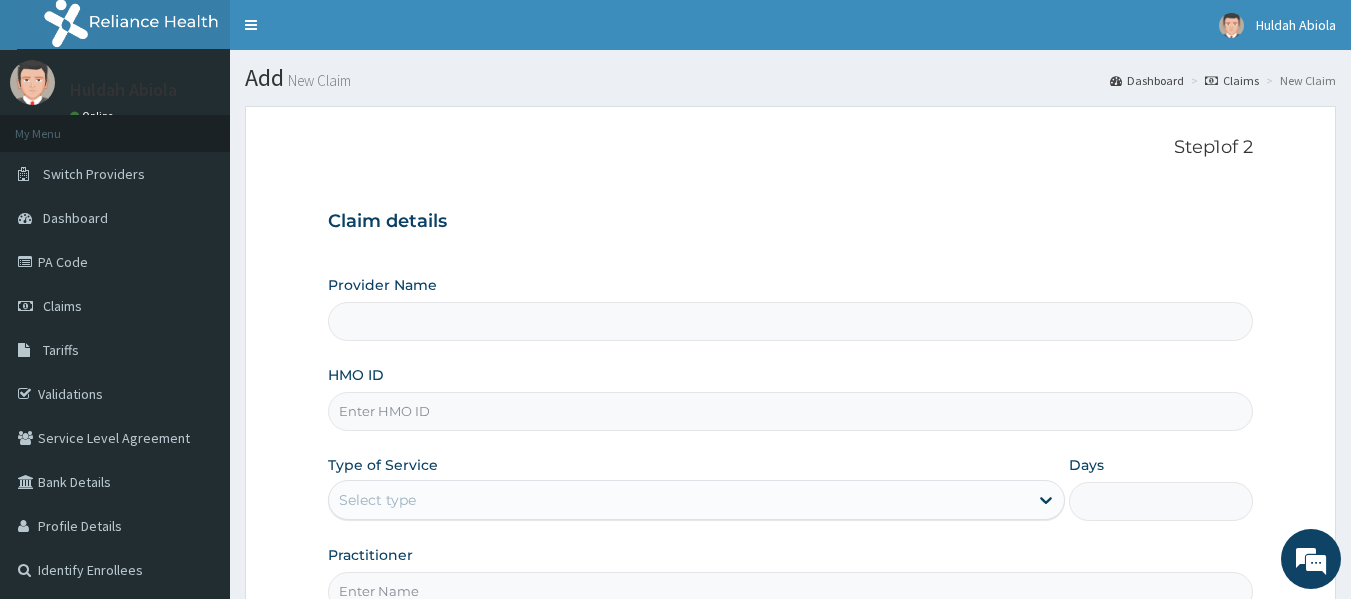 paste on "ESP/10016/A" 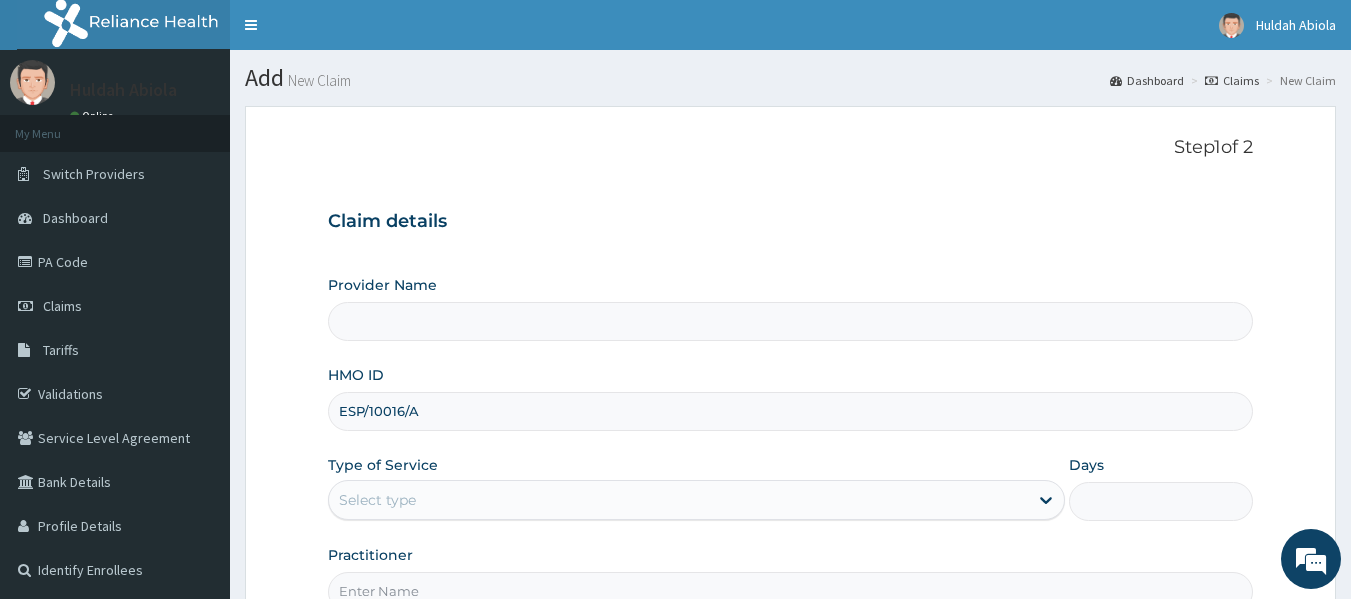 type on "Reliance Family Clinics (RFC) - Lekki" 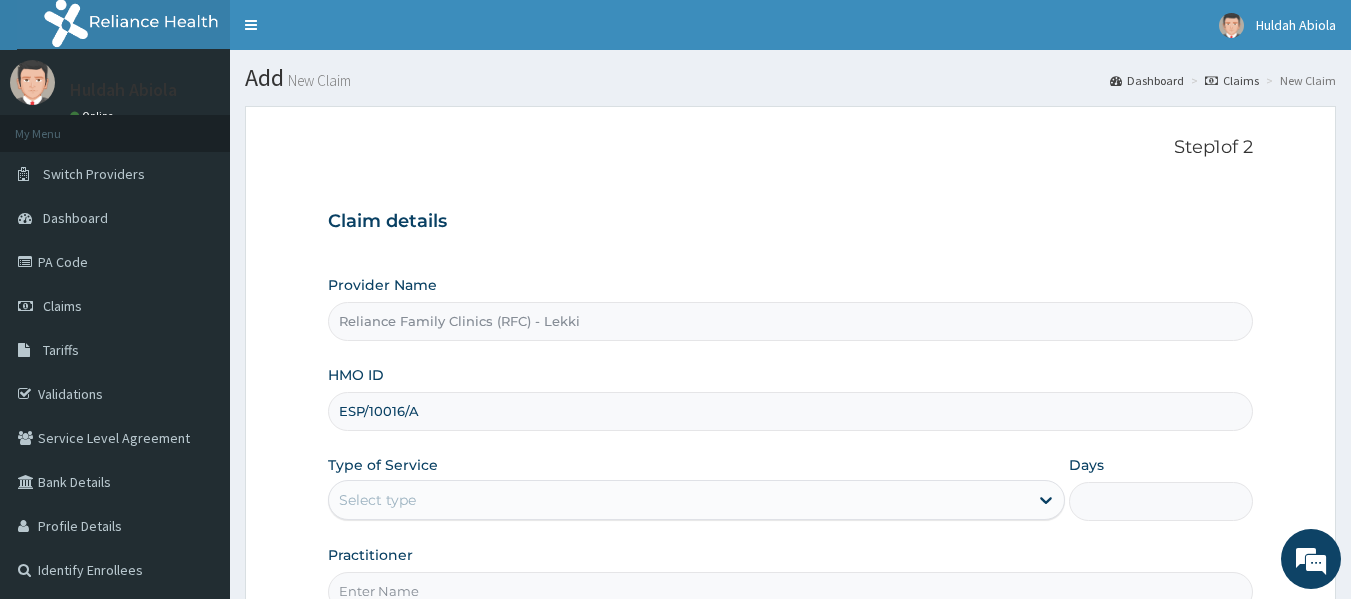 scroll, scrollTop: 223, scrollLeft: 0, axis: vertical 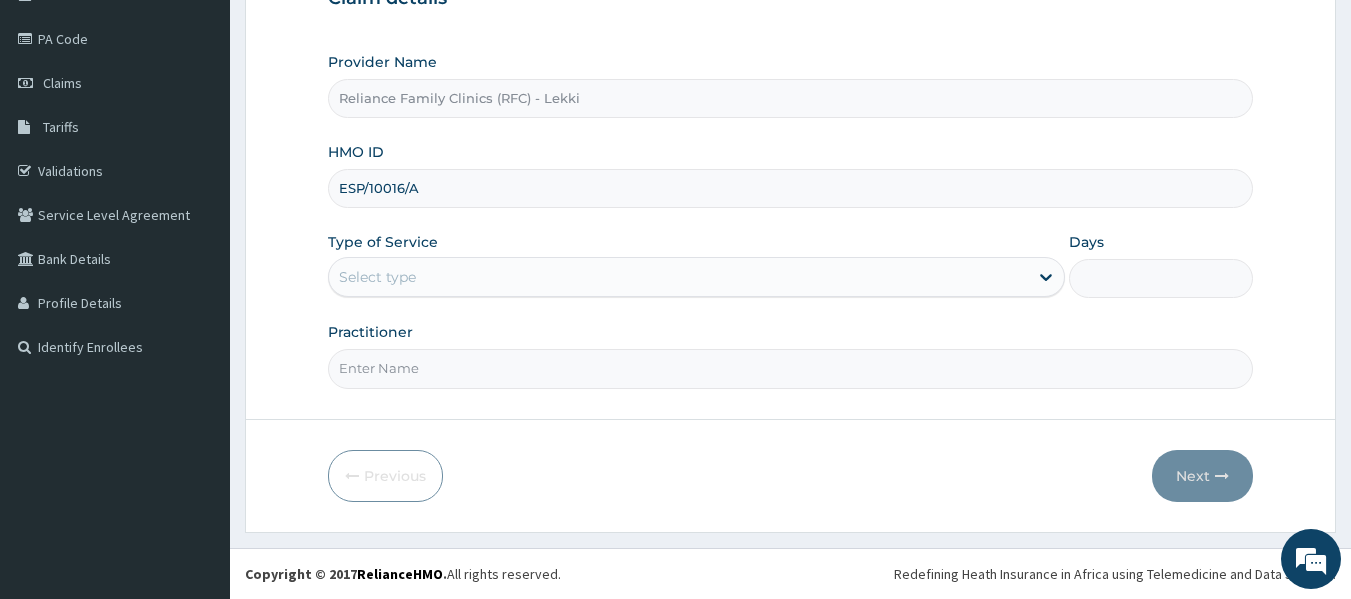 type on "ESP/10016/A" 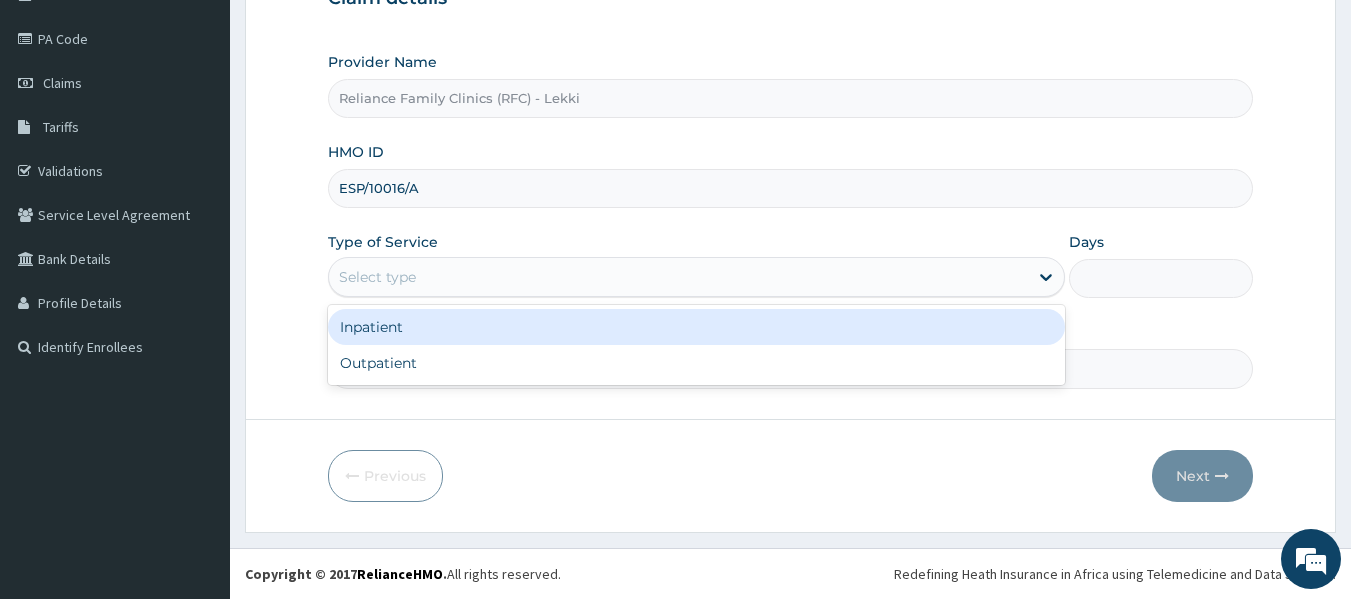 click on "Select type" at bounding box center (678, 277) 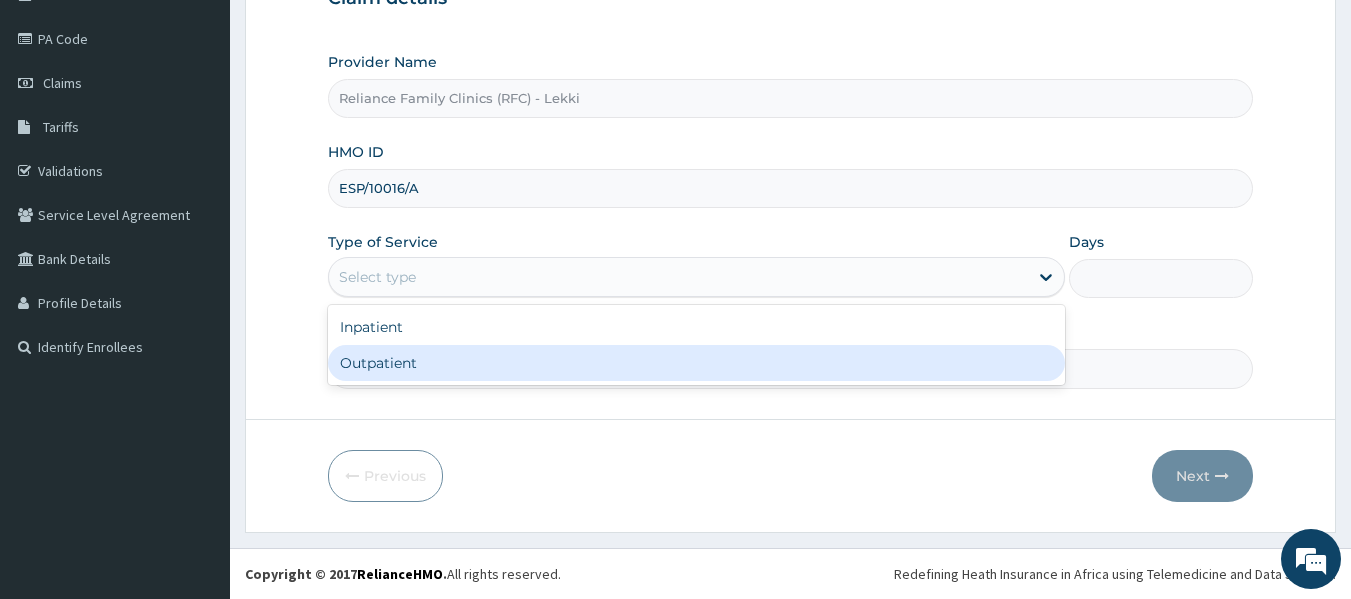 click on "Outpatient" at bounding box center (696, 363) 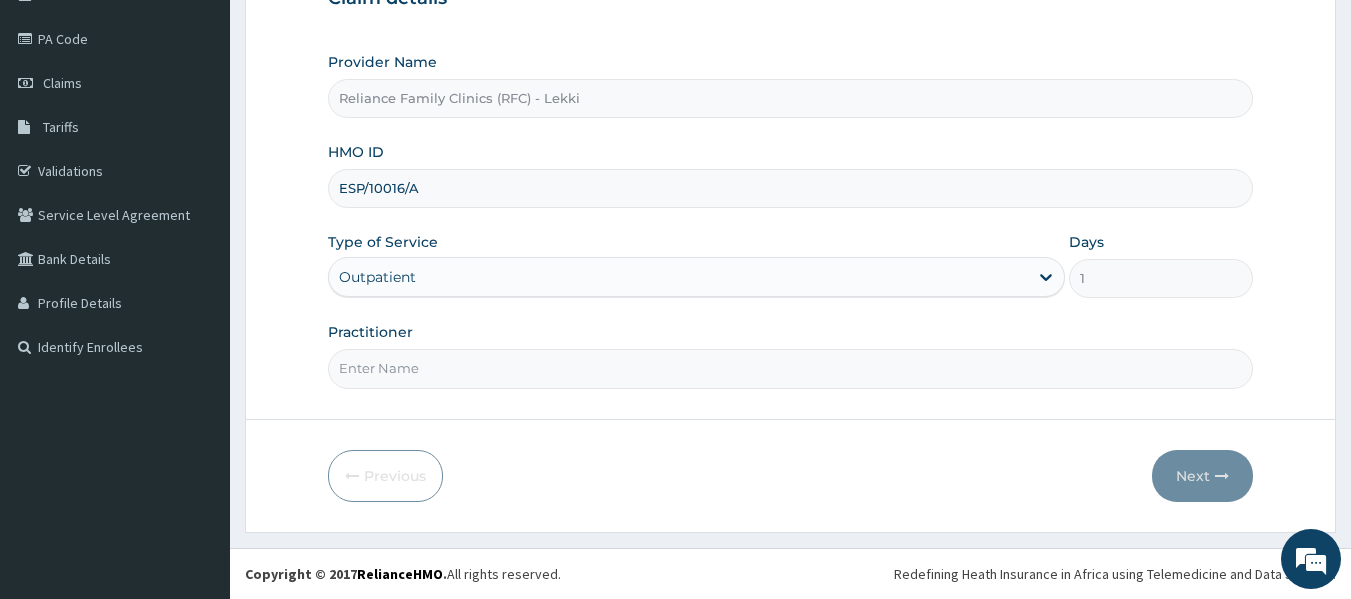 click on "Practitioner" at bounding box center (791, 368) 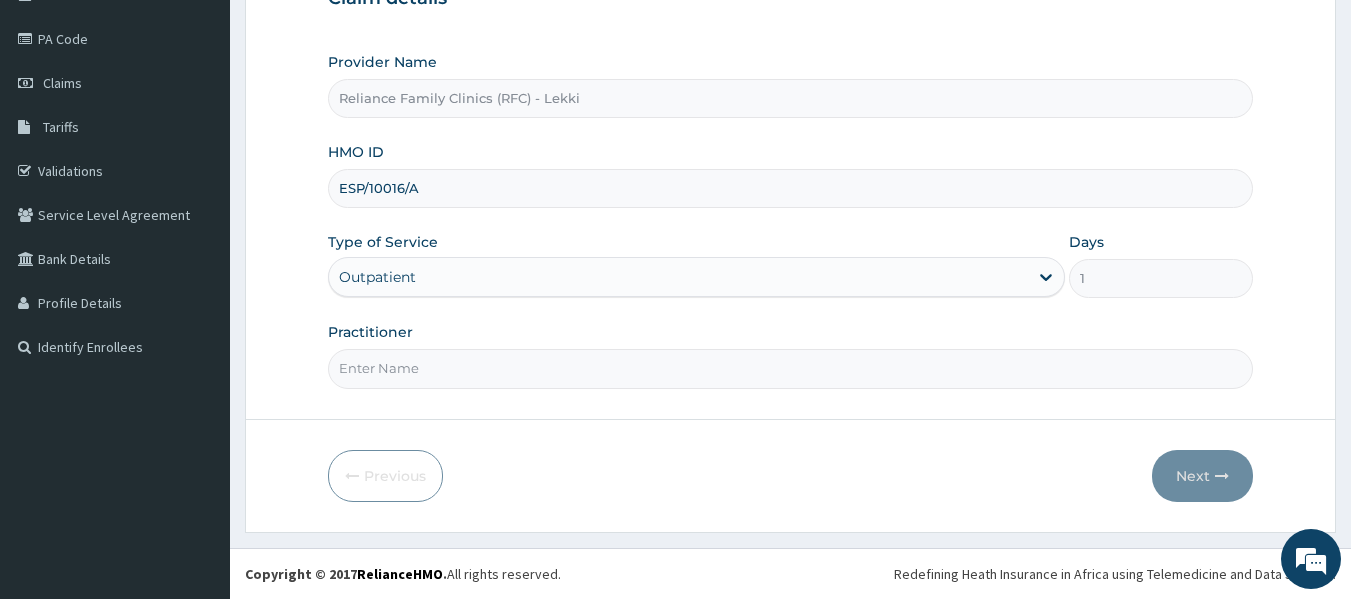 type on "Dr Bunmi" 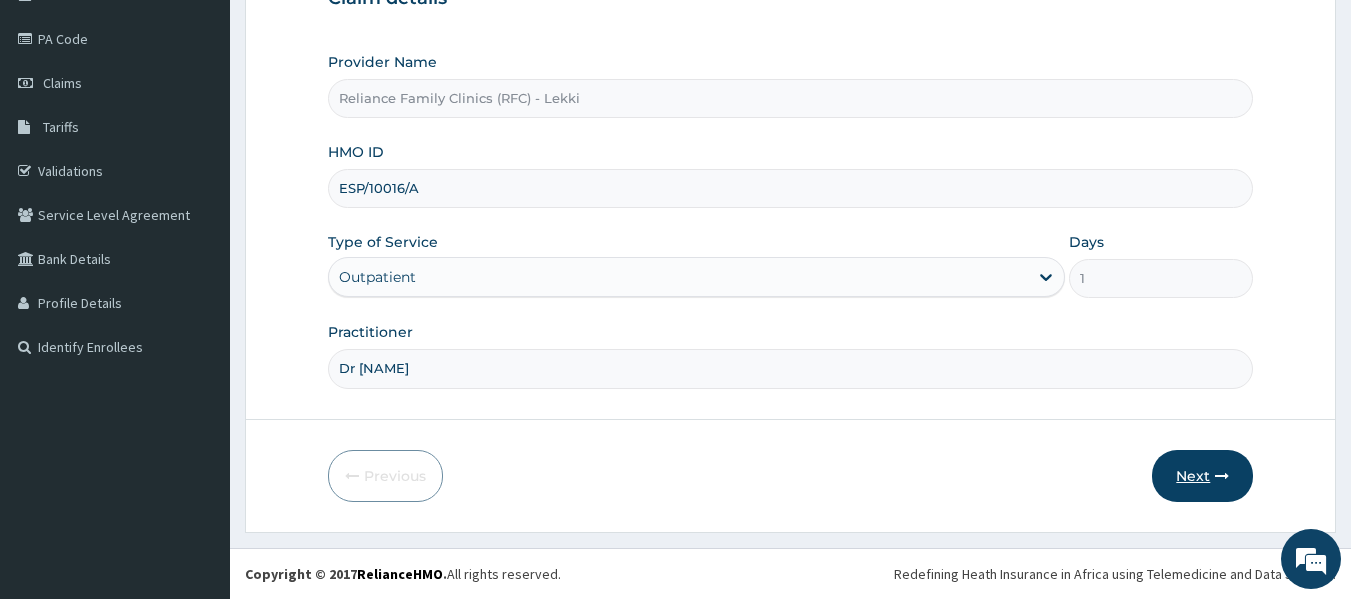 click on "Next" at bounding box center [1202, 476] 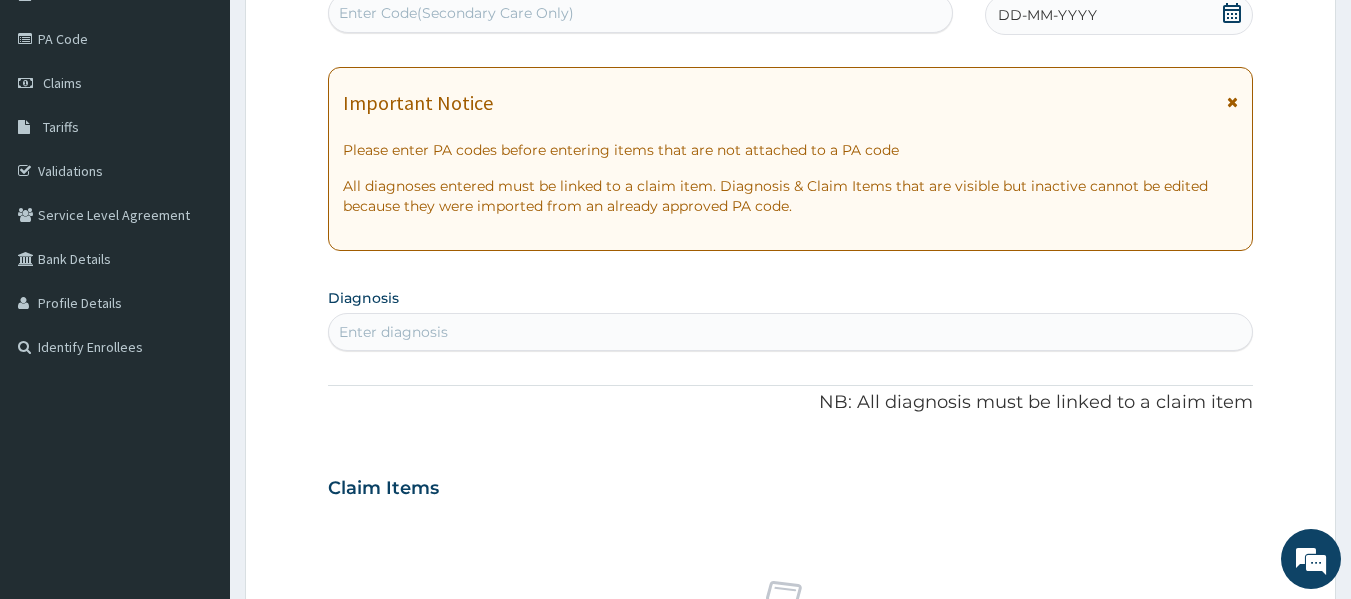scroll, scrollTop: 0, scrollLeft: 0, axis: both 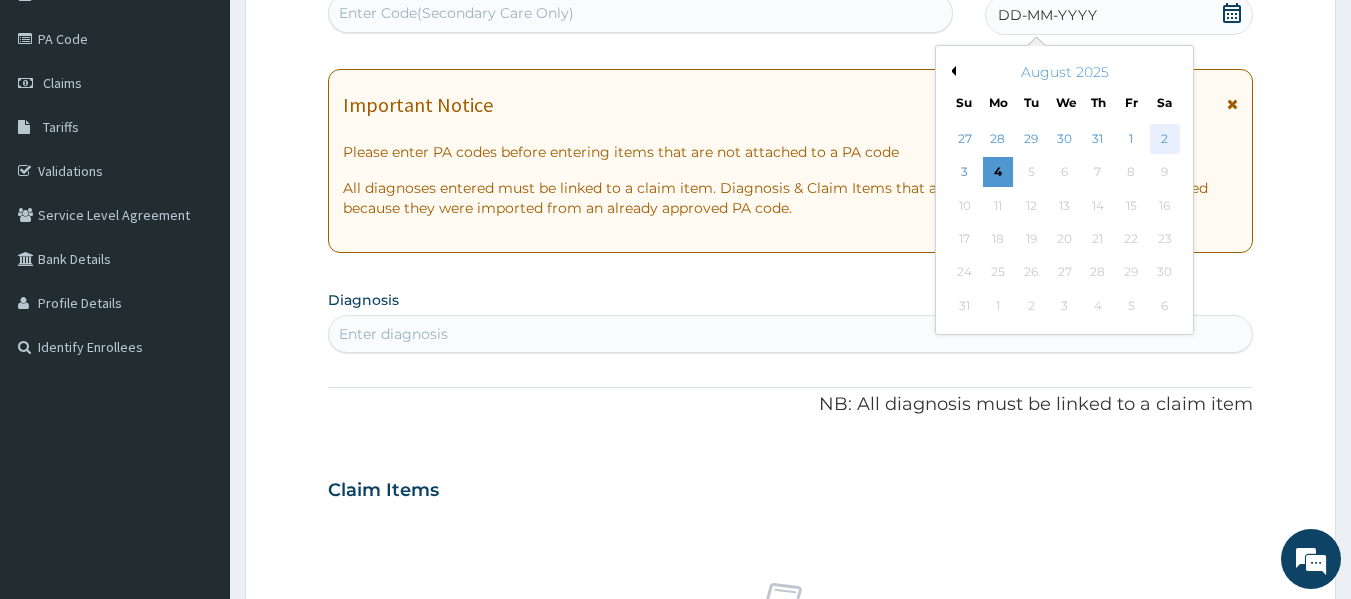 click on "2" at bounding box center (1165, 139) 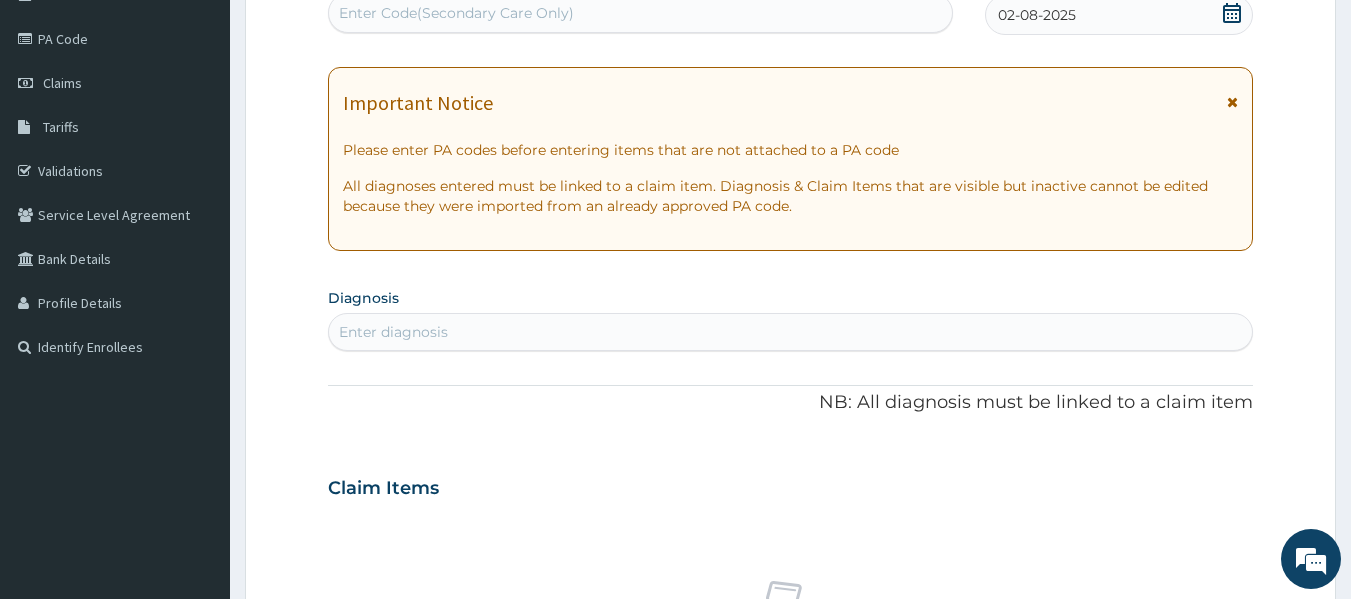 click on "Enter diagnosis" at bounding box center [791, 332] 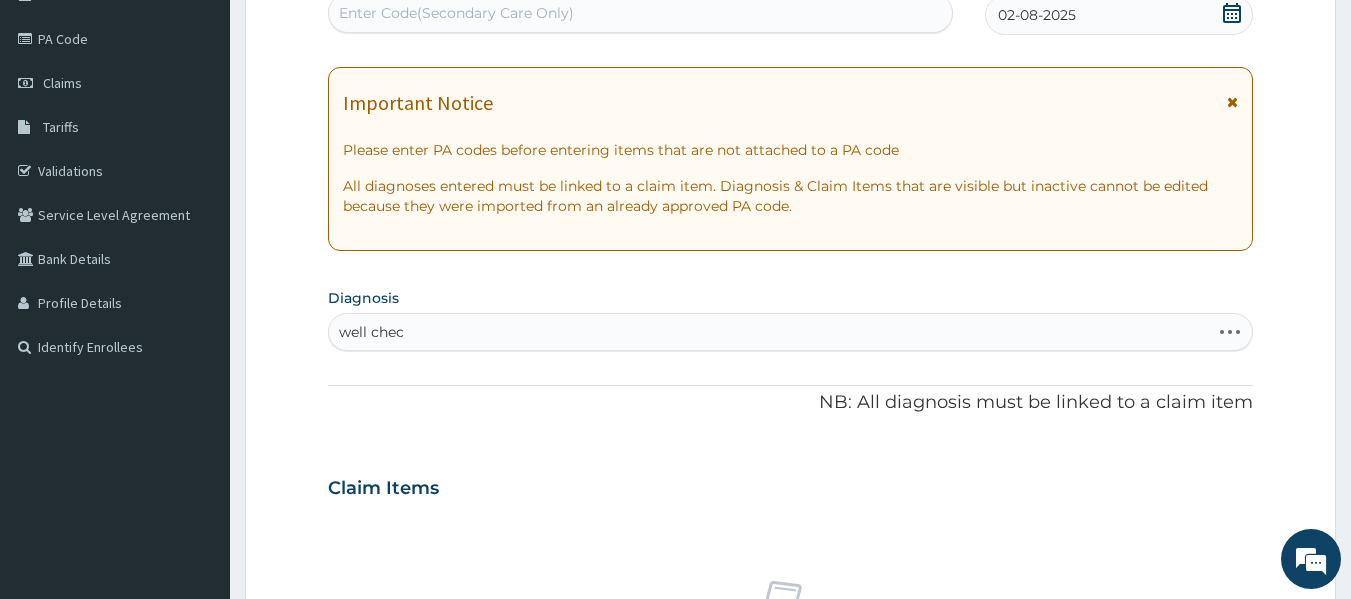 type on "well check" 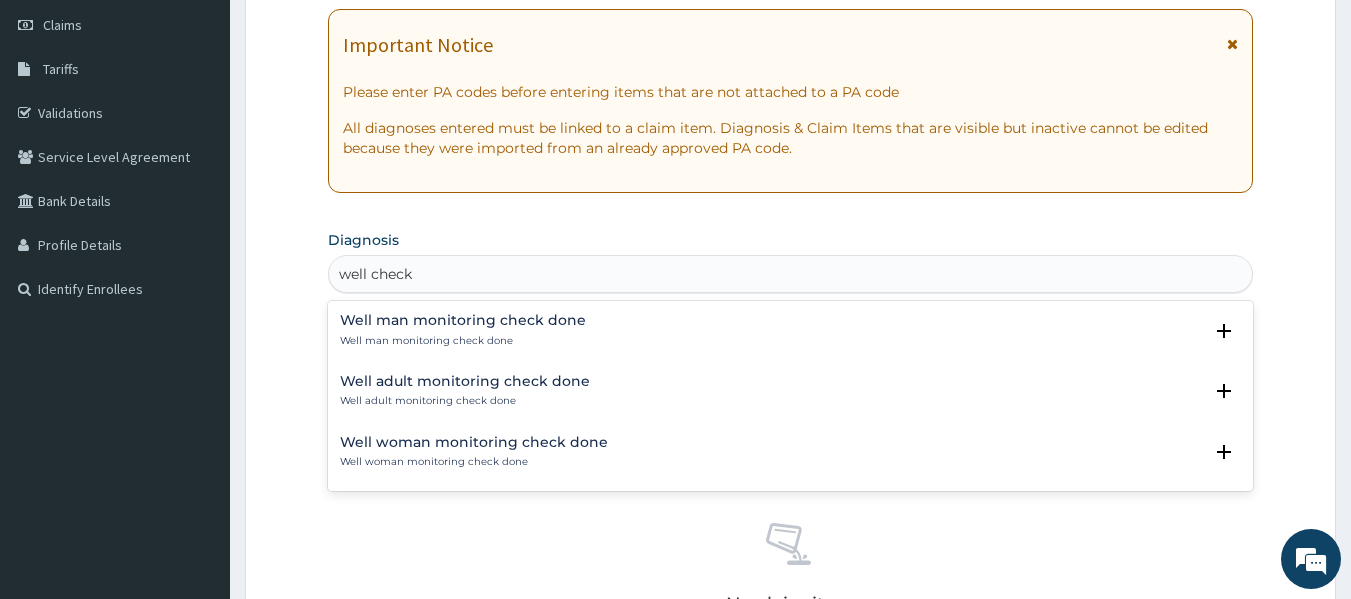 scroll, scrollTop: 280, scrollLeft: 0, axis: vertical 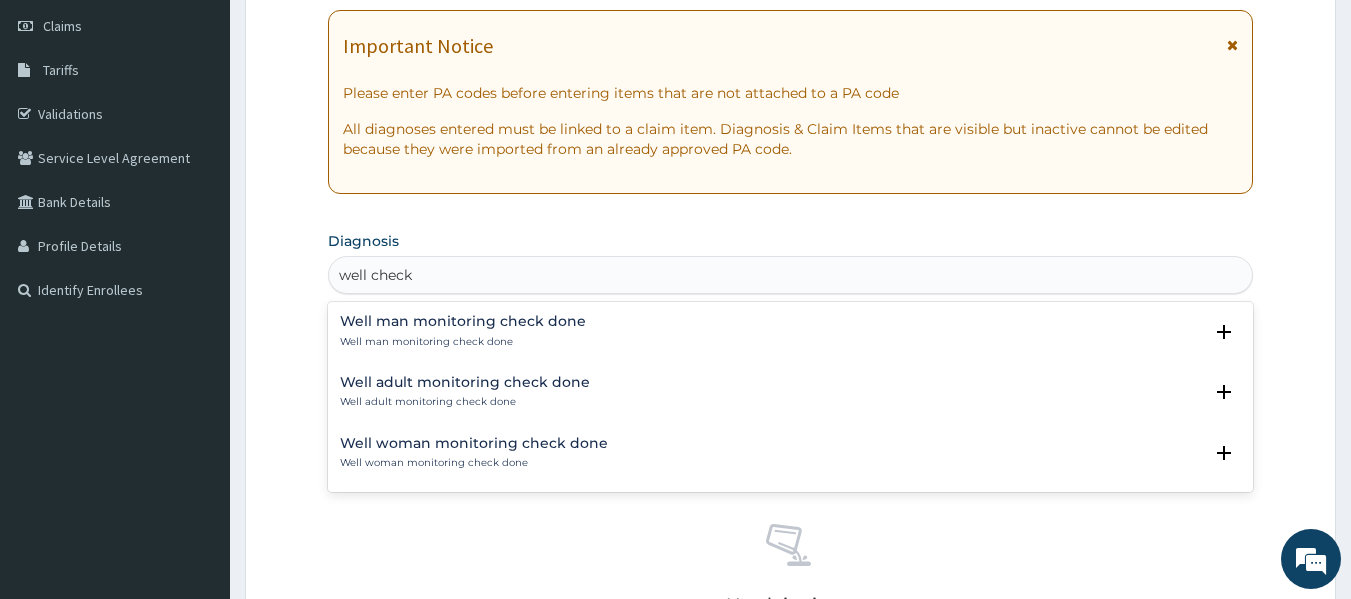 click on "Well adult monitoring check done" at bounding box center (465, 382) 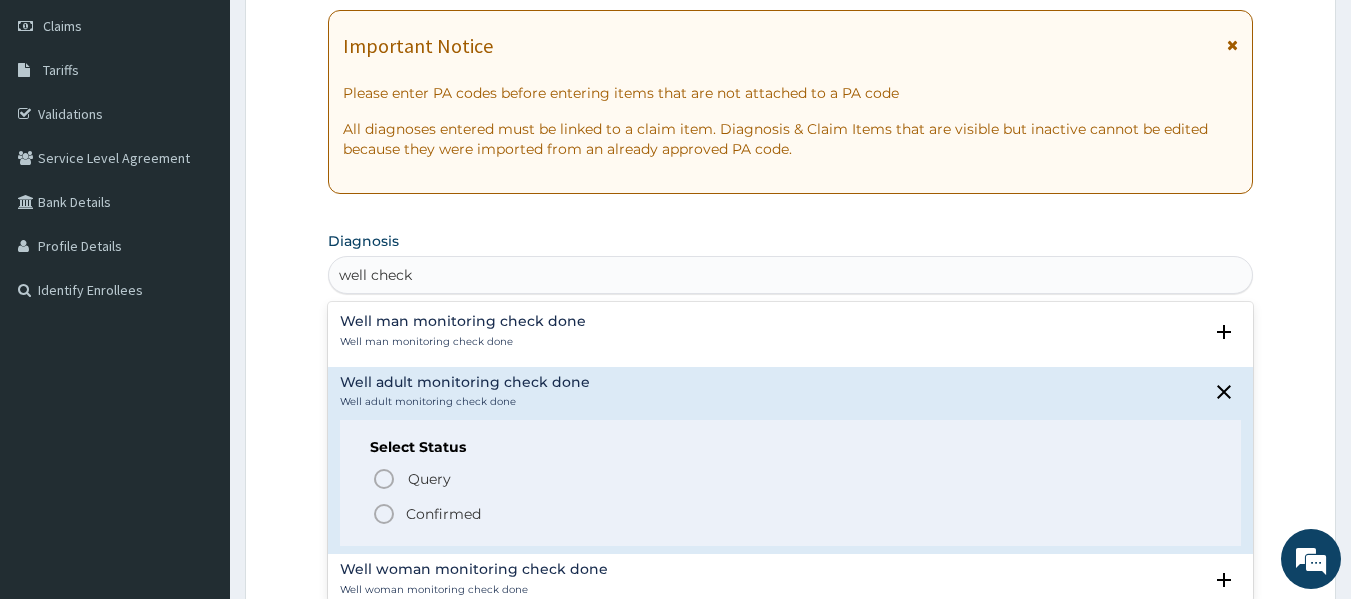 click on "Confirmed" at bounding box center [443, 514] 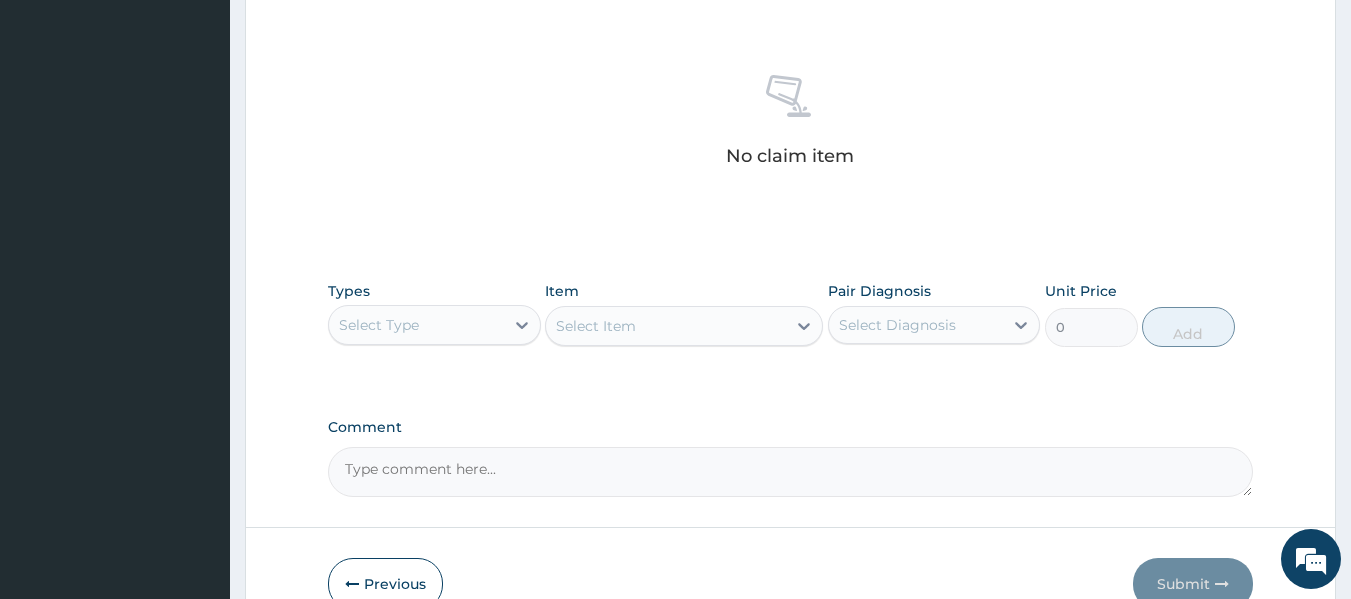 scroll, scrollTop: 736, scrollLeft: 0, axis: vertical 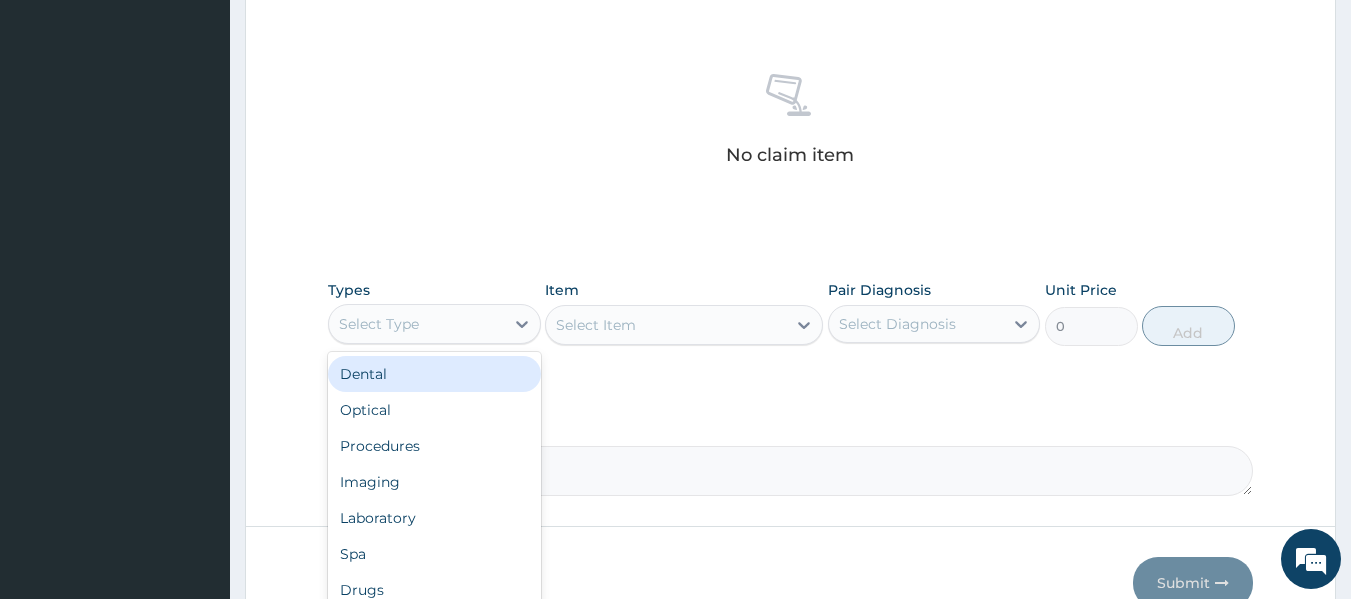 click on "Select Type" at bounding box center (416, 324) 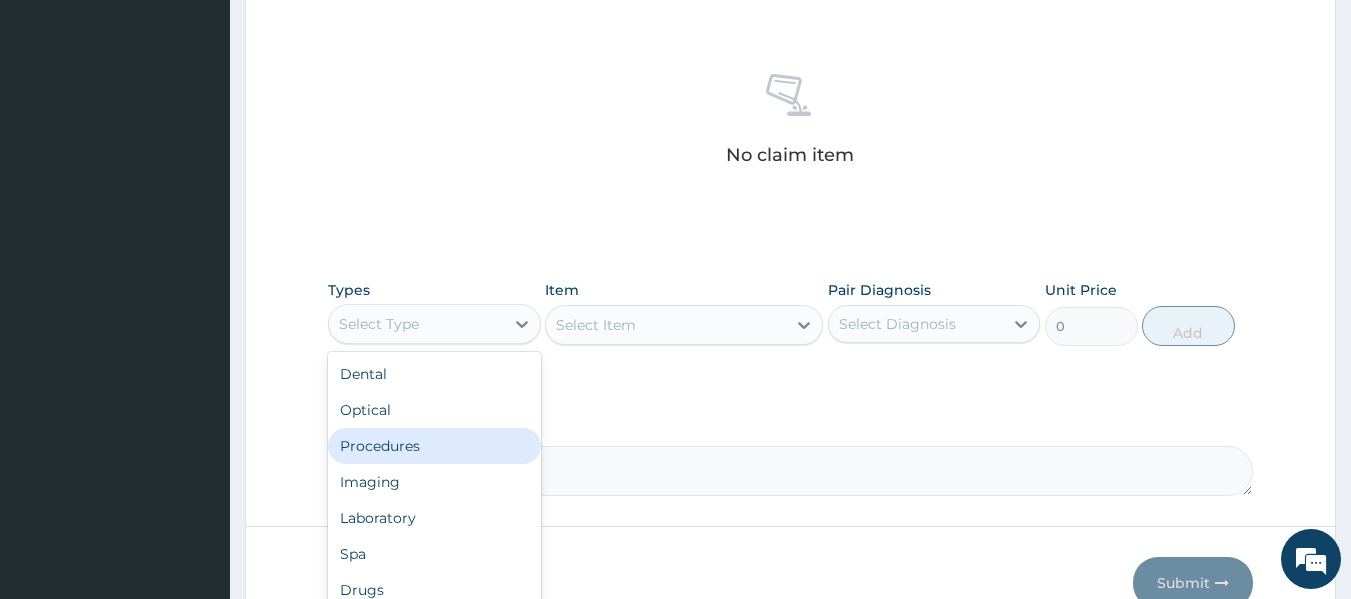 click on "Procedures" at bounding box center (434, 446) 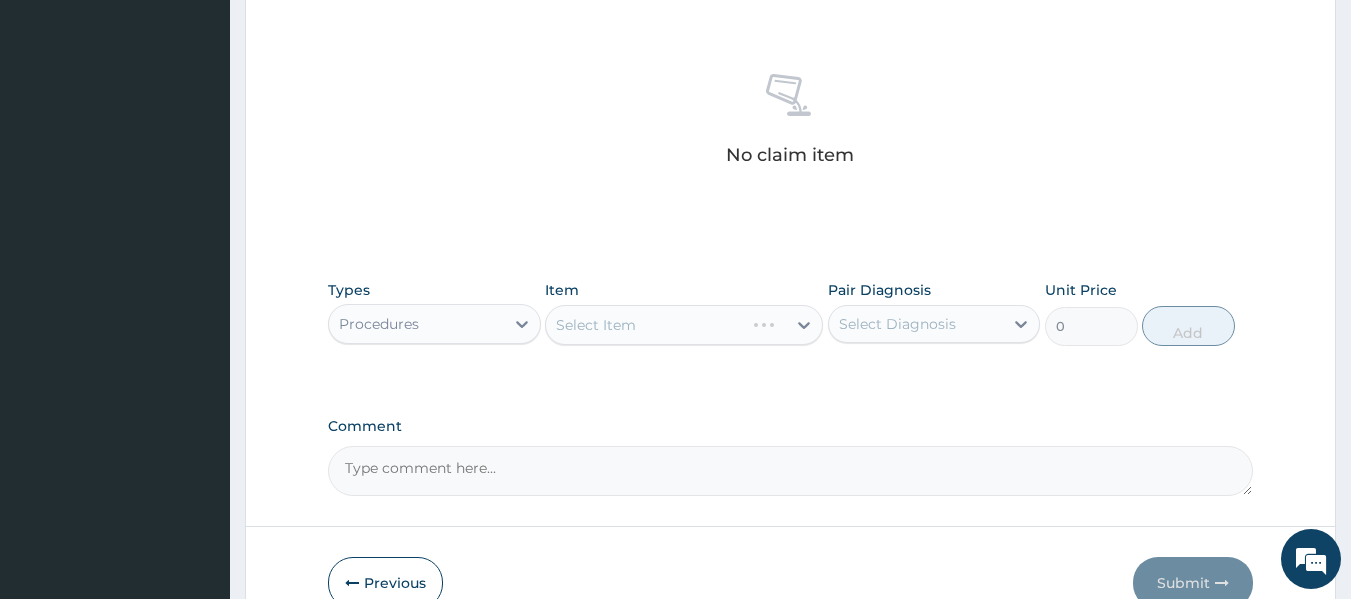scroll, scrollTop: 843, scrollLeft: 0, axis: vertical 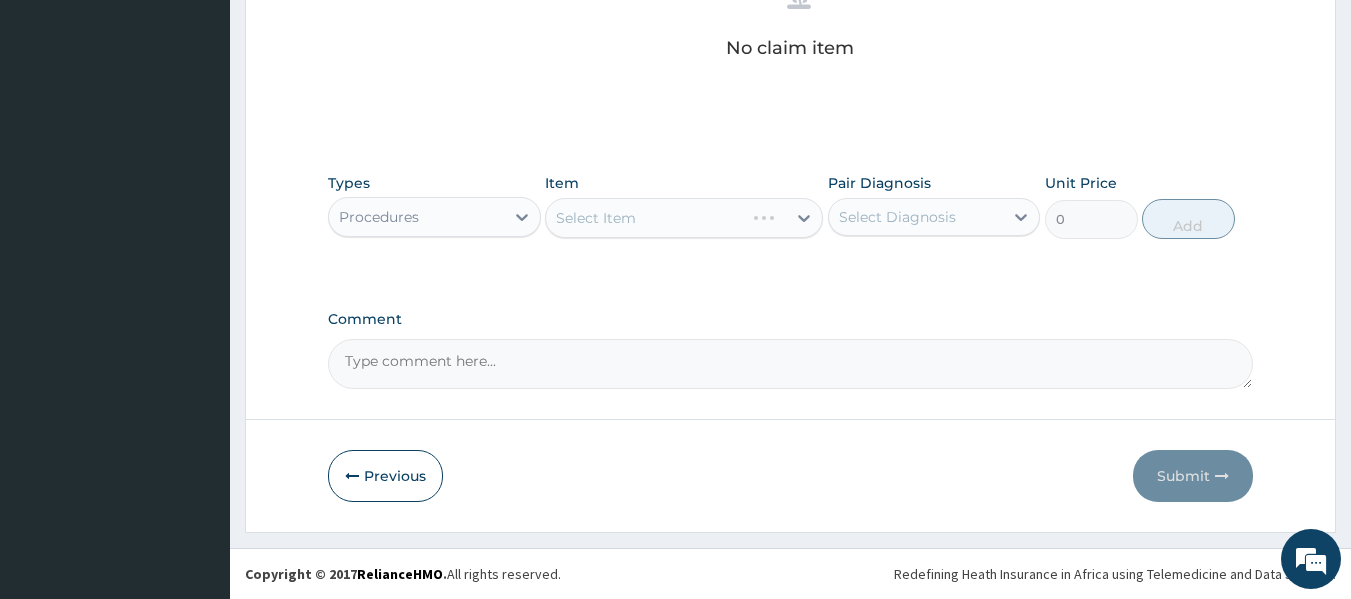 click on "Select Item" at bounding box center (684, 218) 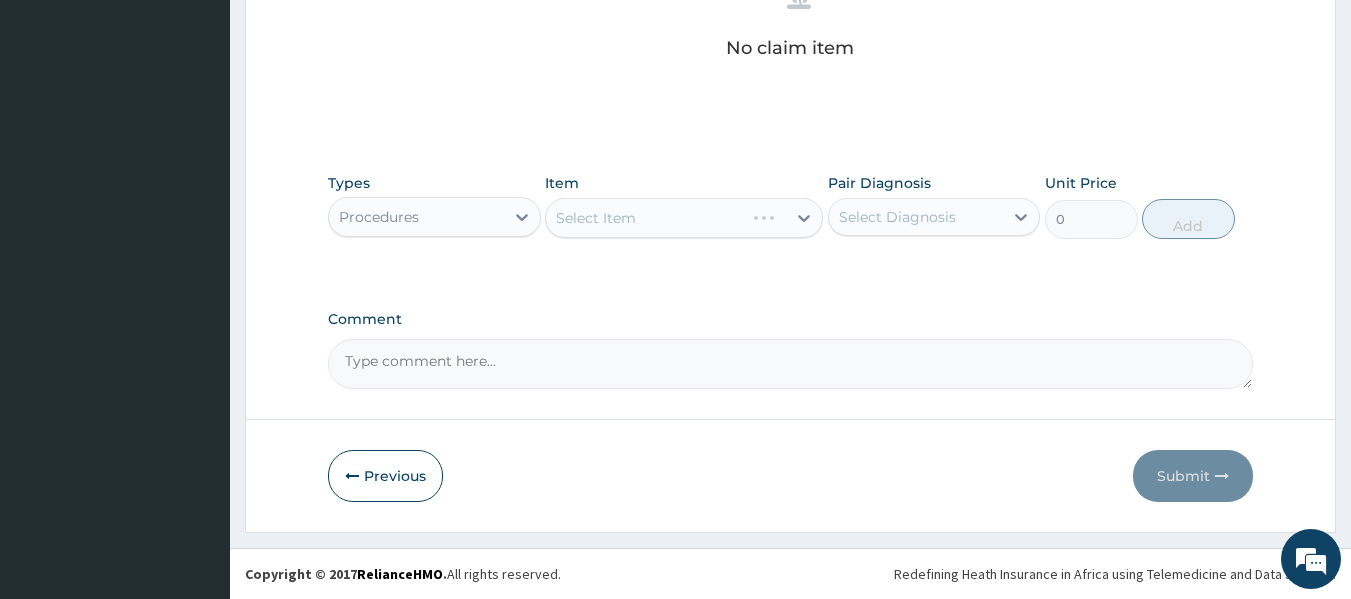 click on "Select Item" at bounding box center [684, 218] 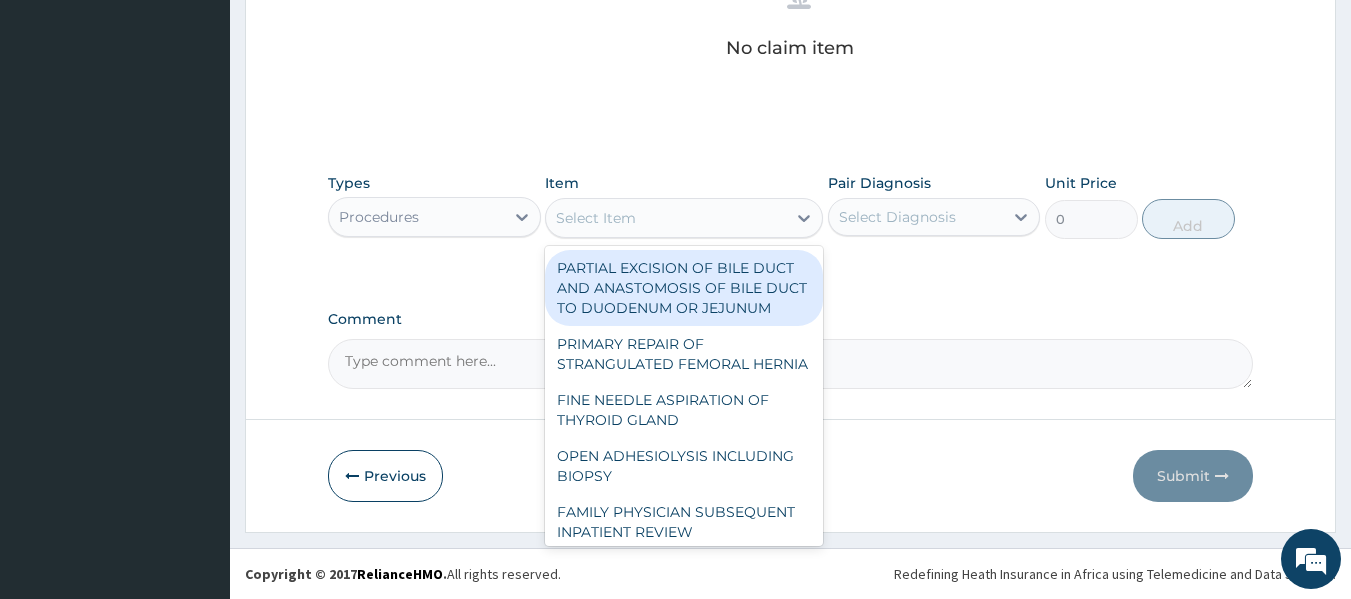 click on "Select Item" at bounding box center (666, 218) 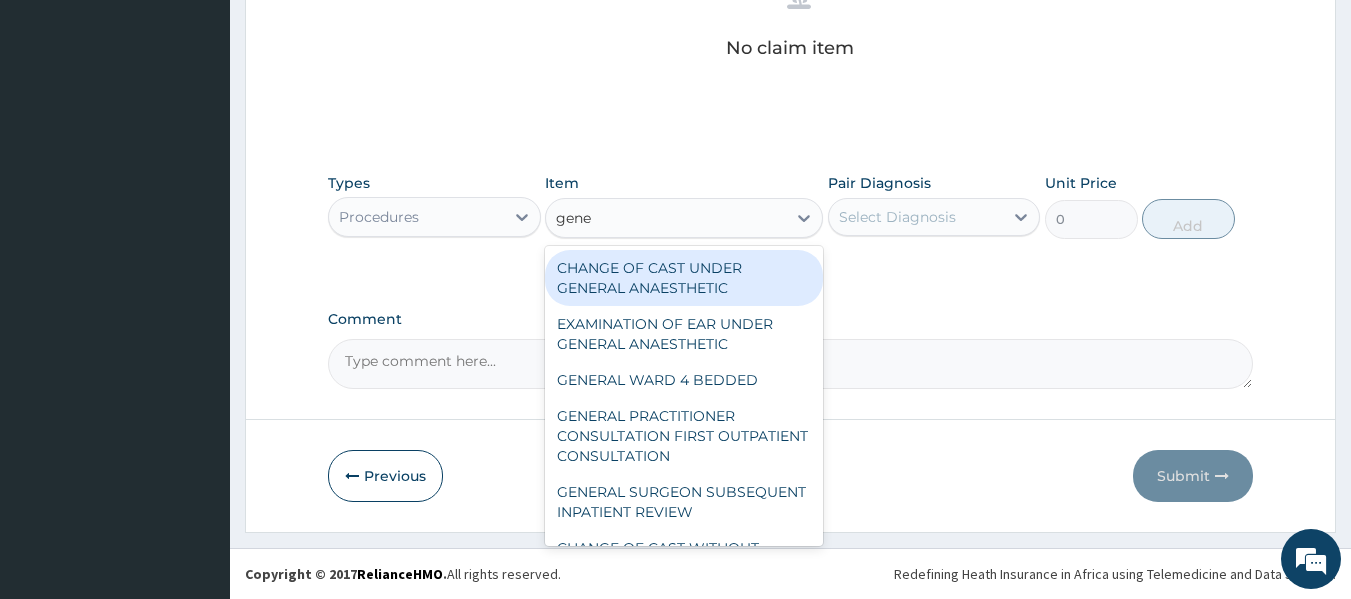 type on "gener" 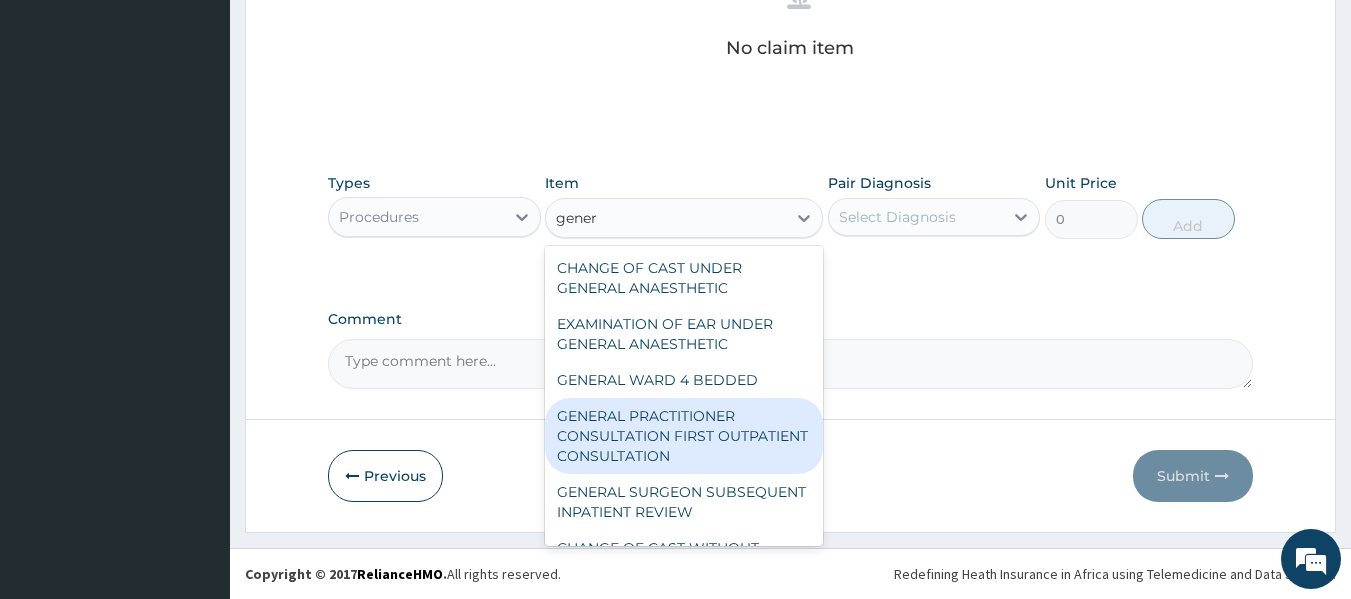 click on "GENERAL PRACTITIONER CONSULTATION FIRST OUTPATIENT CONSULTATION" at bounding box center (684, 436) 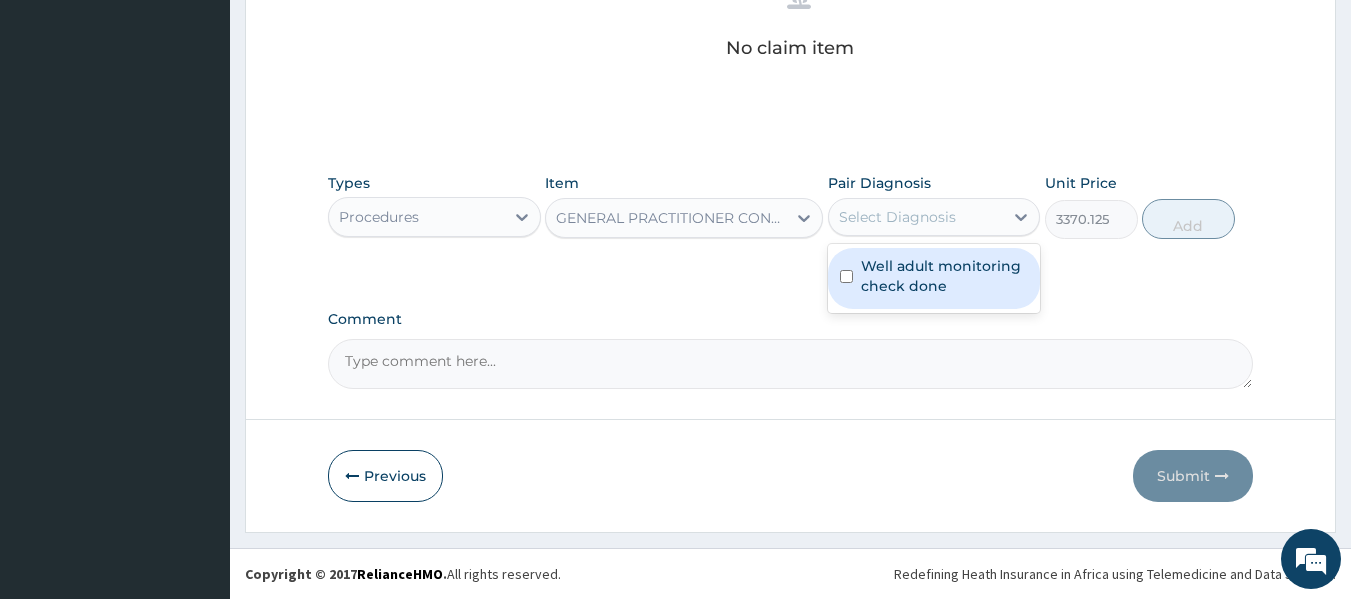 click on "Select Diagnosis" at bounding box center [916, 217] 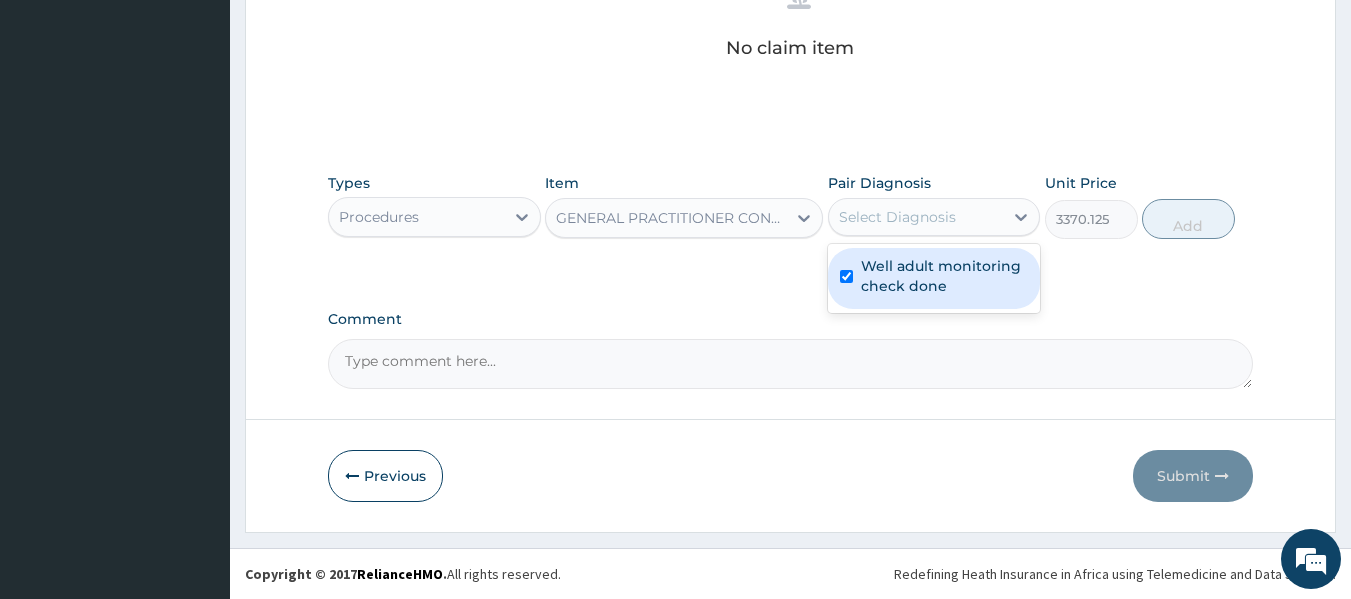 checkbox on "true" 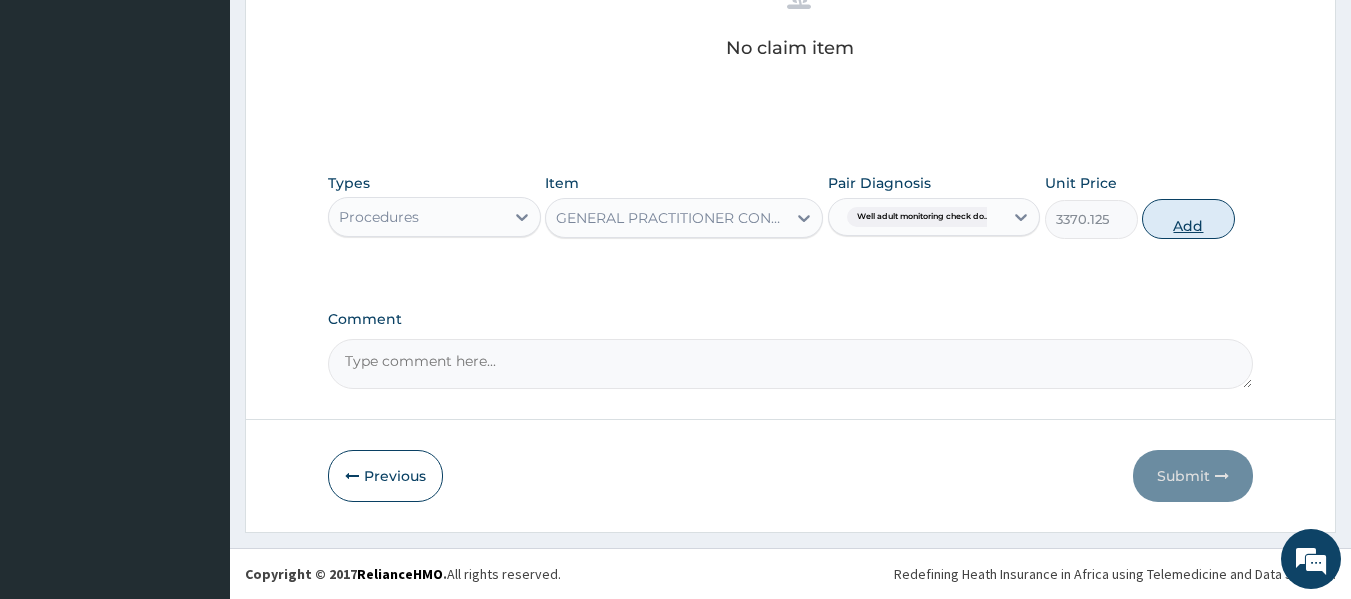 click on "Add" at bounding box center [1188, 219] 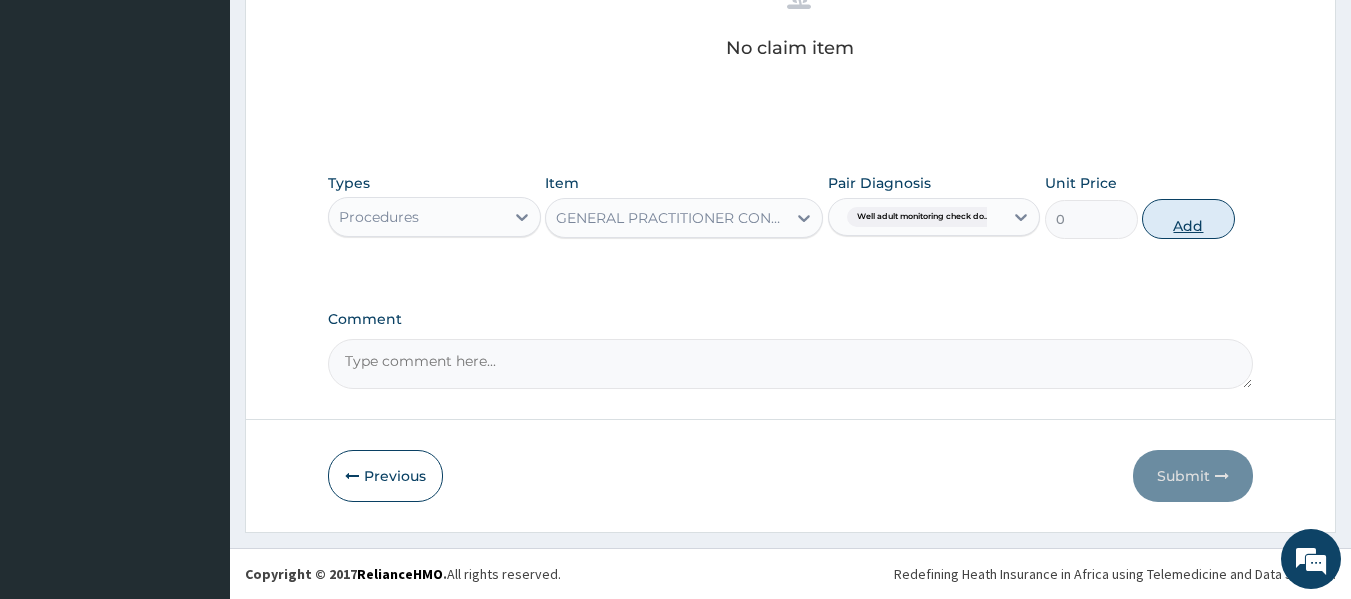 scroll, scrollTop: 794, scrollLeft: 0, axis: vertical 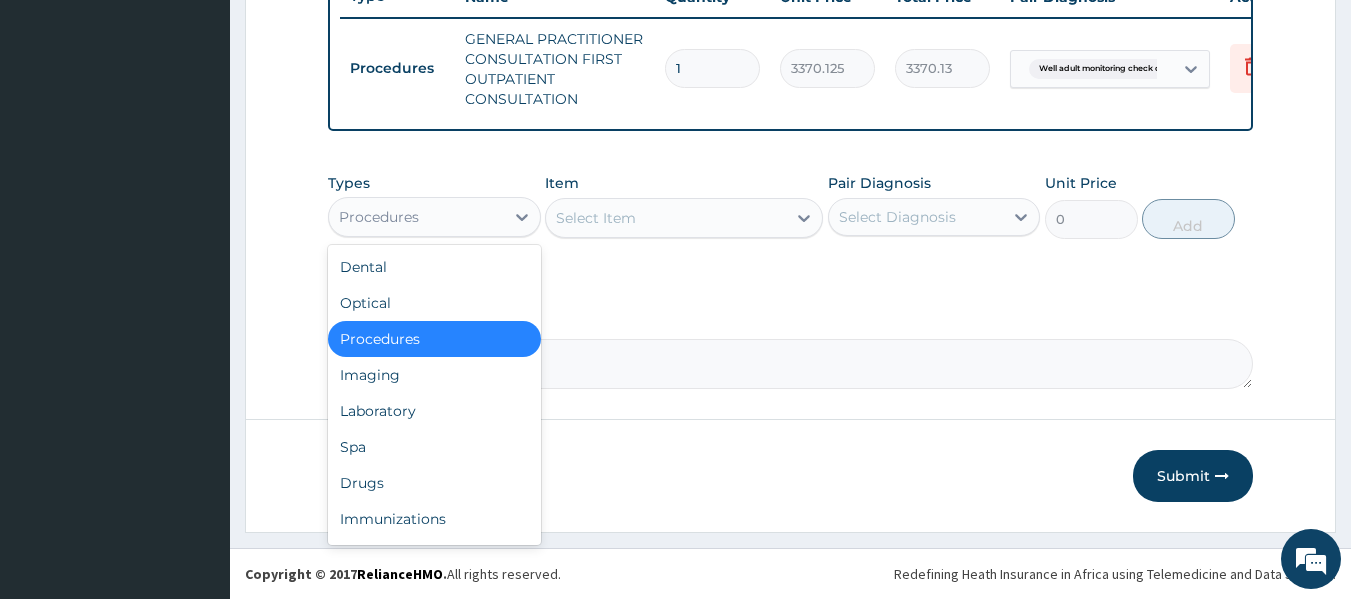 click on "Procedures" at bounding box center (416, 217) 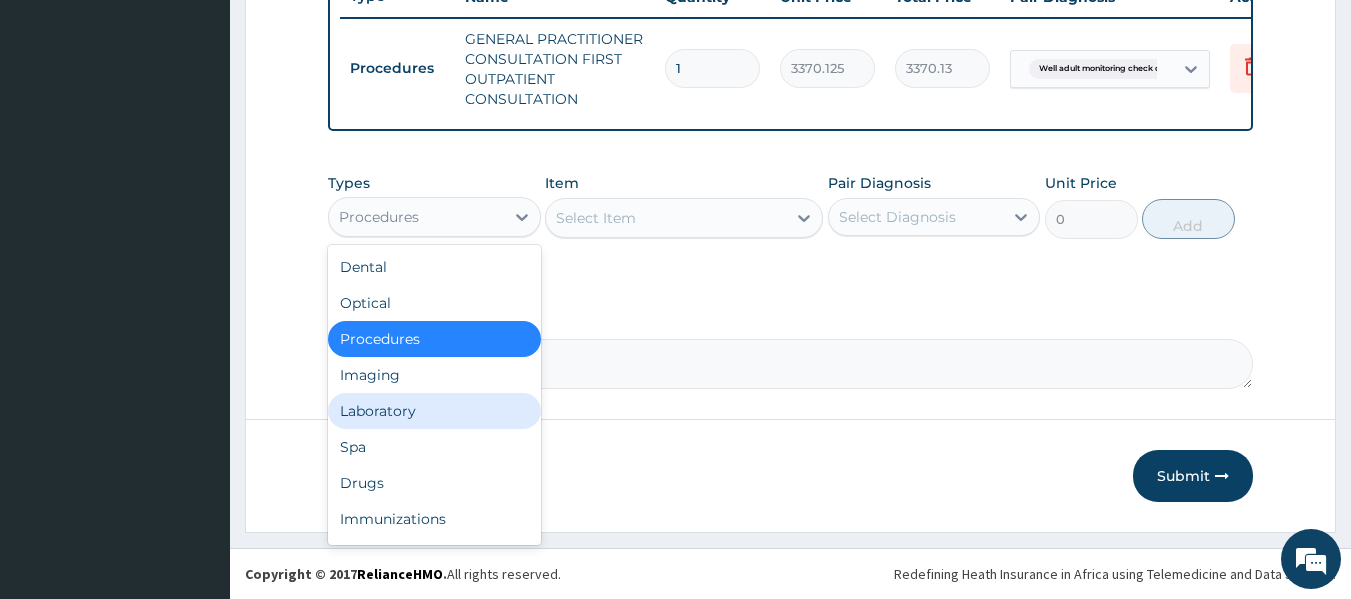 click on "Laboratory" at bounding box center (434, 411) 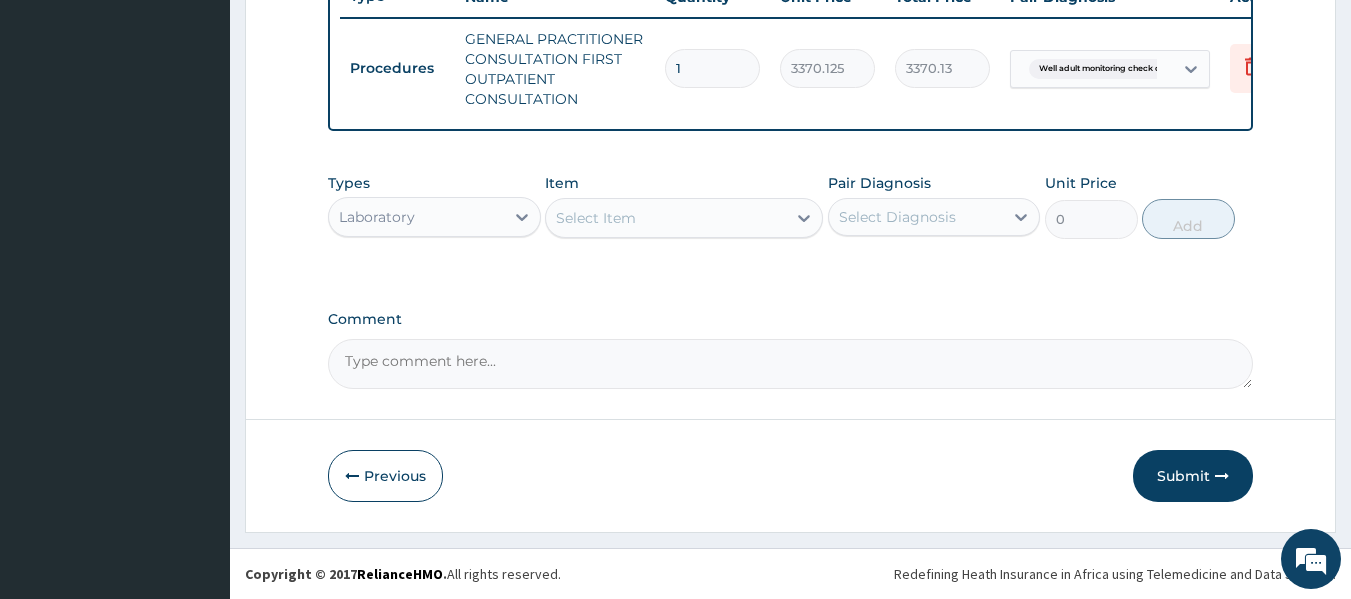 click on "Types Laboratory Item Select Item Pair Diagnosis Select Diagnosis Unit Price 0 Add" at bounding box center (791, 206) 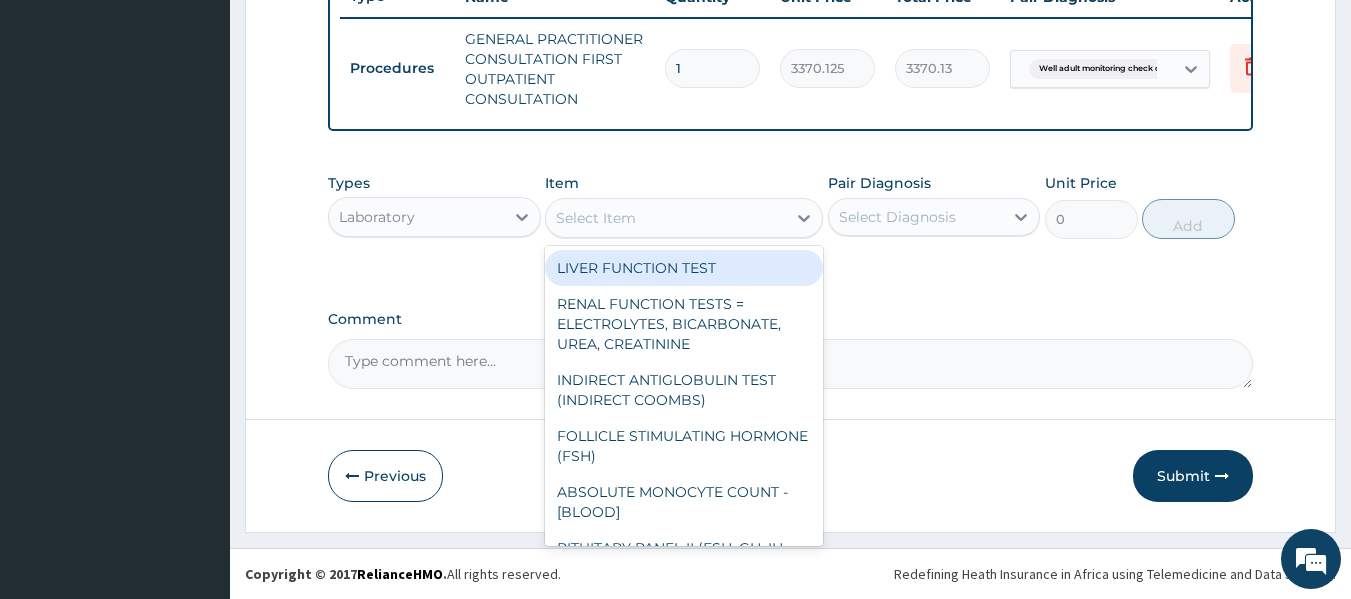 click on "Select Item" at bounding box center [596, 218] 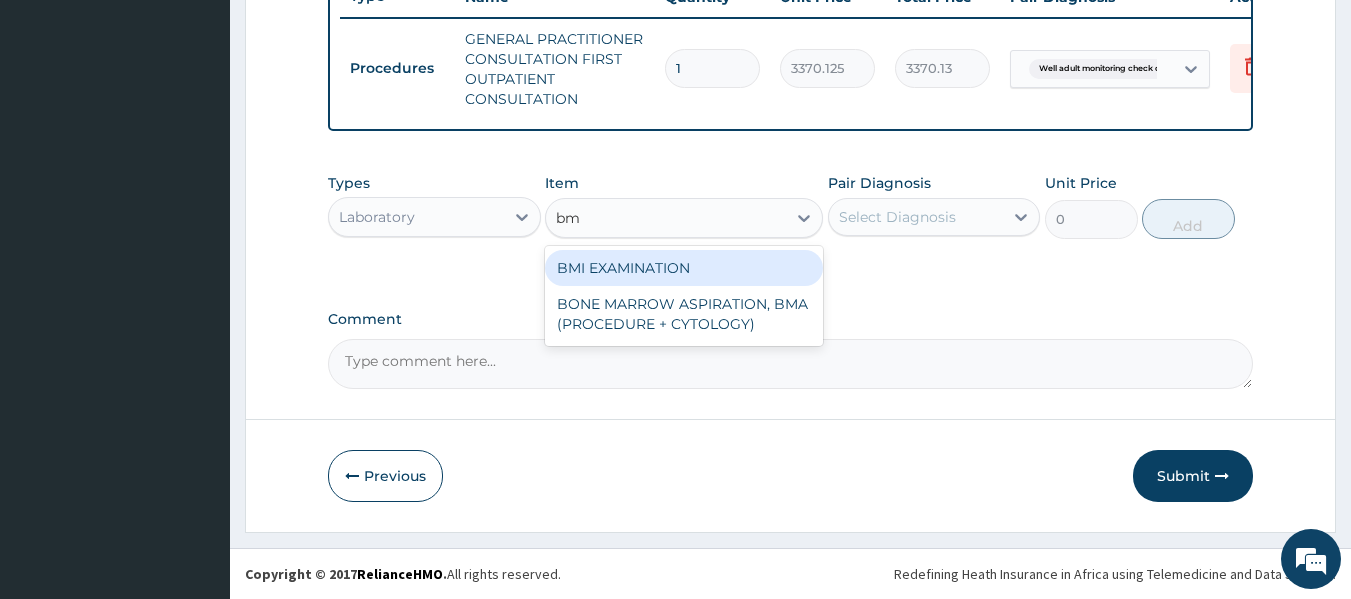 type on "bmi" 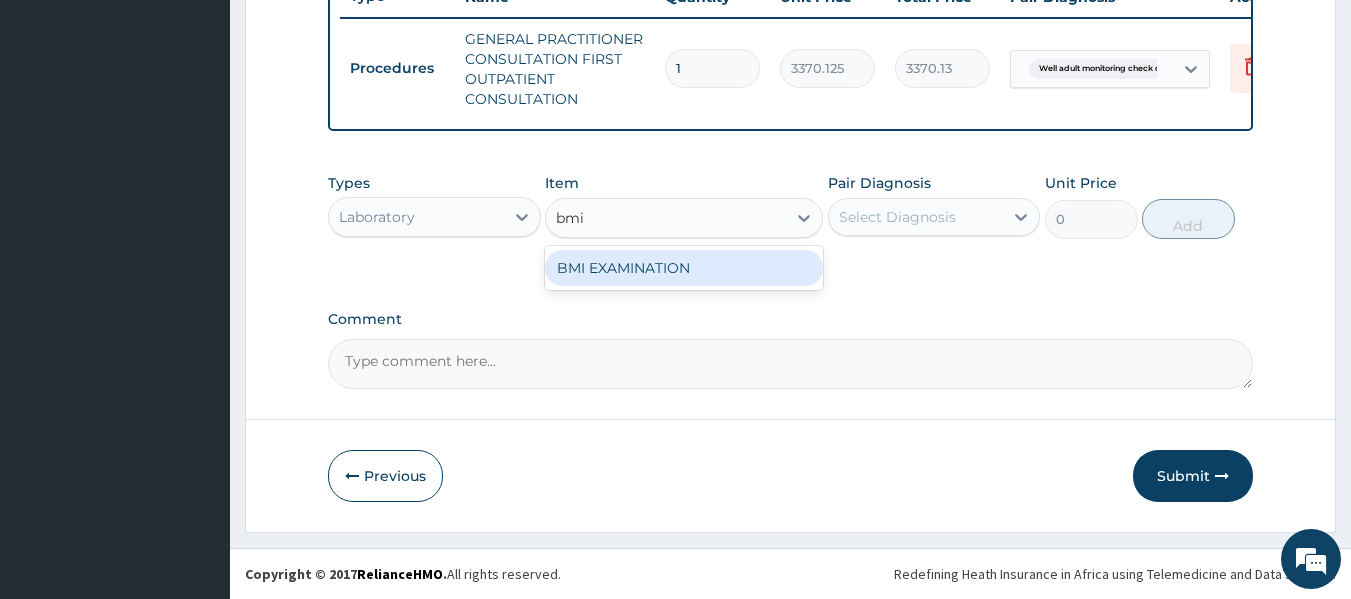 click on "BMI EXAMINATION" at bounding box center (684, 268) 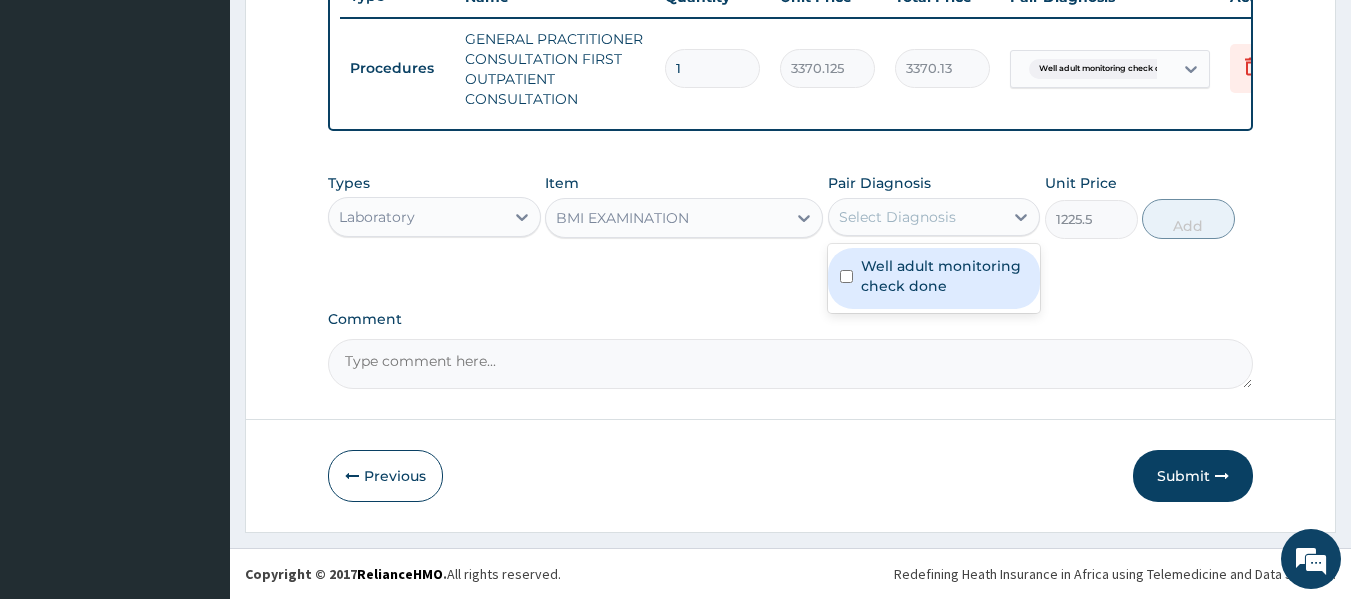 click on "Select Diagnosis" at bounding box center [897, 217] 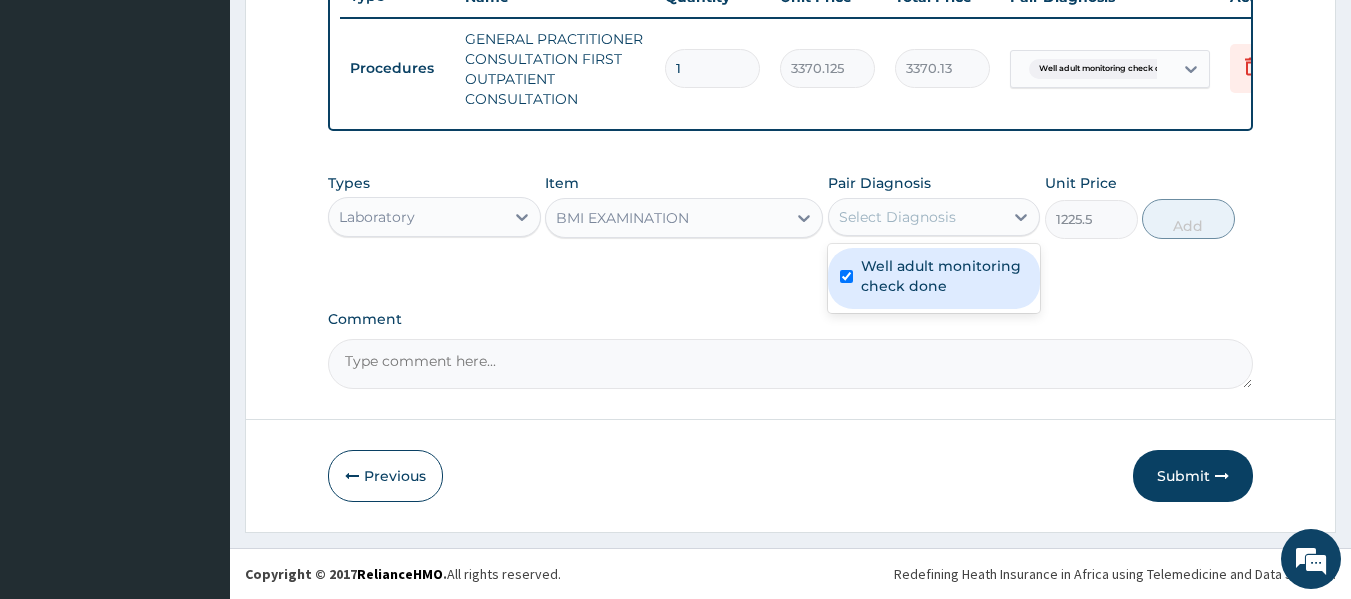 checkbox on "true" 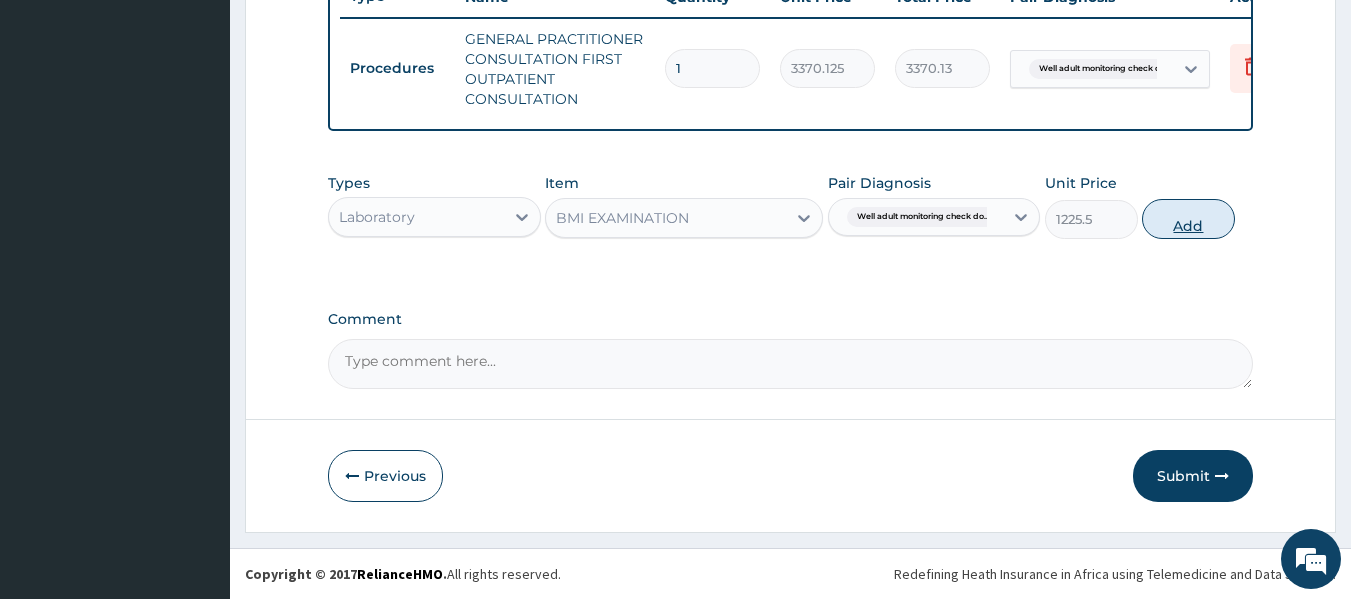 click on "Add" at bounding box center (1188, 219) 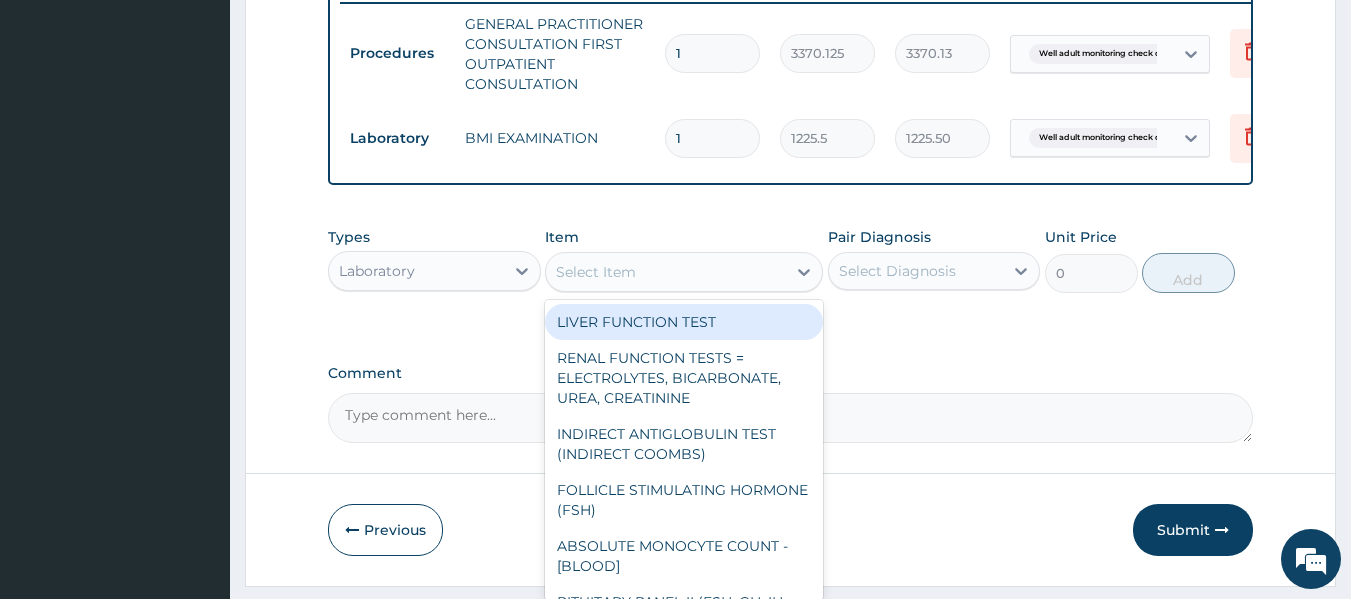 click on "Select Item" at bounding box center (666, 272) 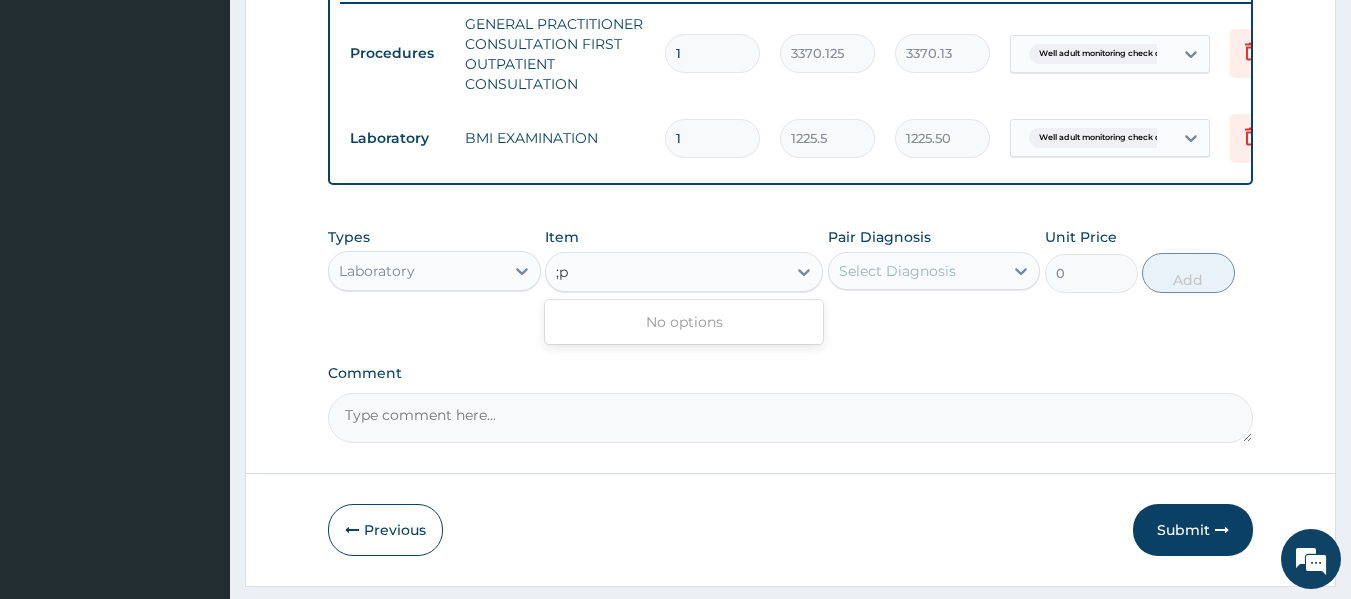 type on ";" 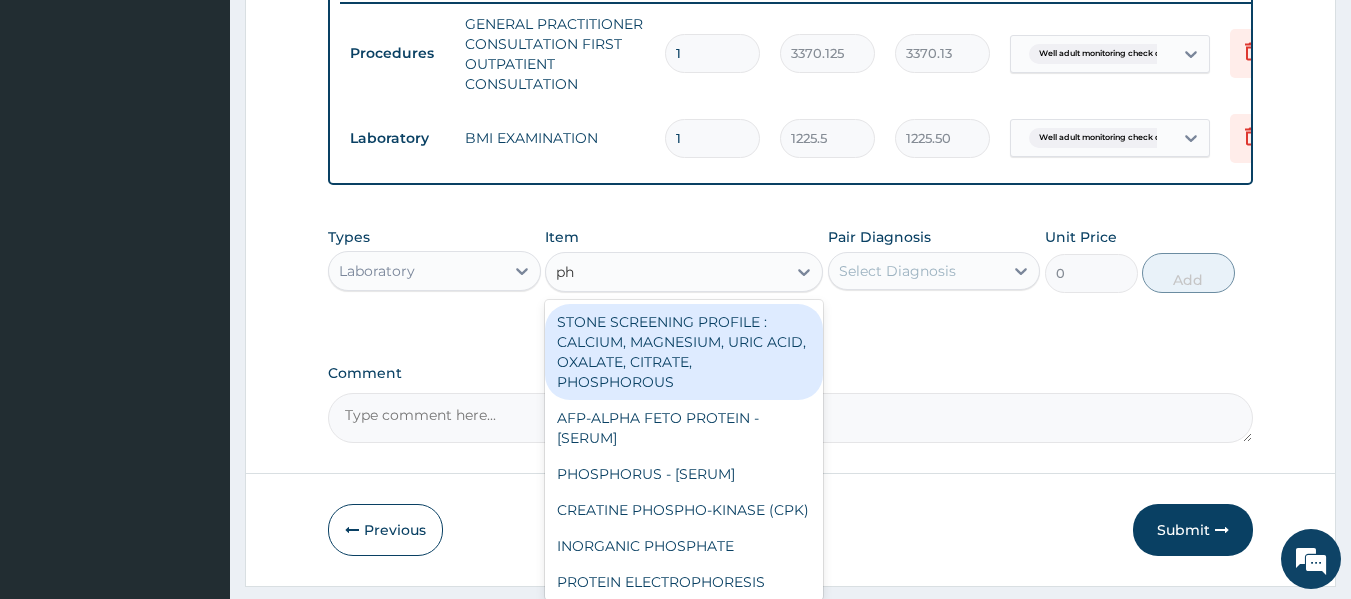 type on "phy" 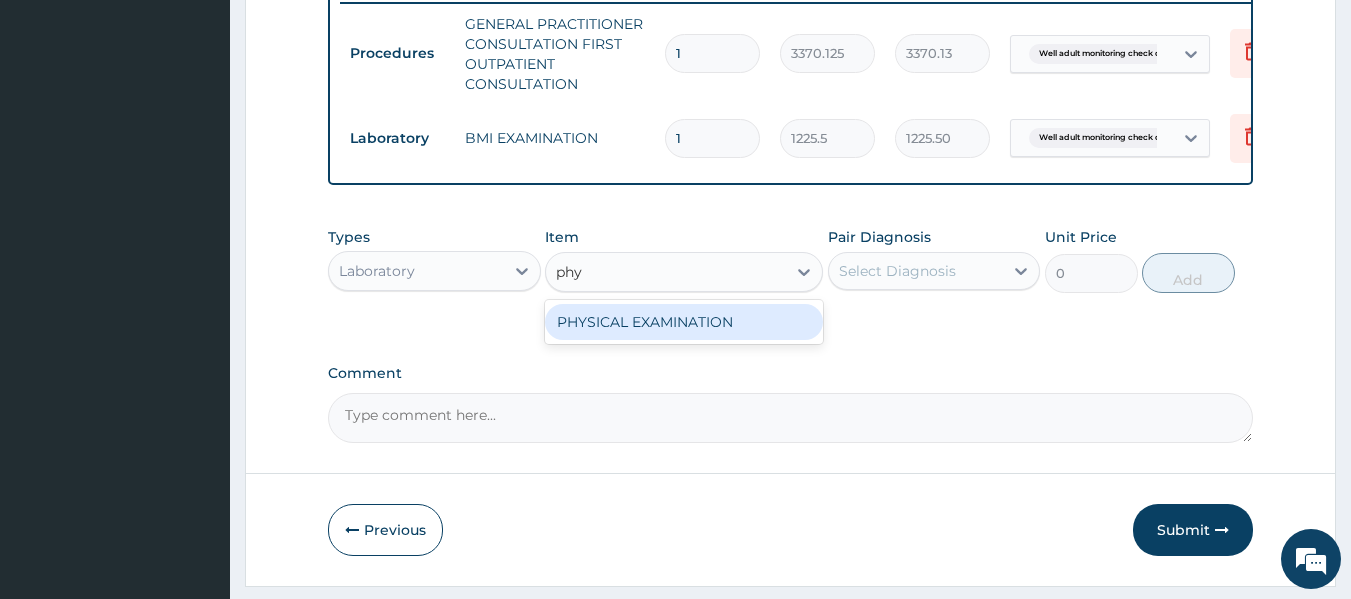 click on "PHYSICAL EXAMINATION" at bounding box center (684, 322) 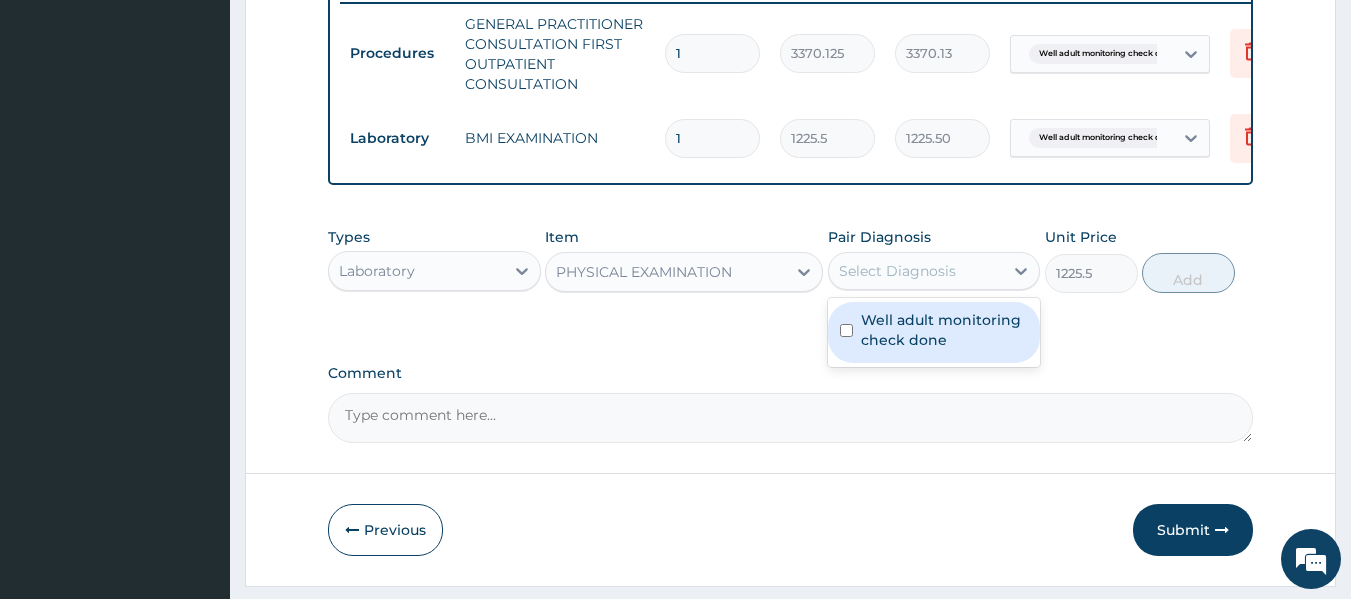 click on "Select Diagnosis" at bounding box center (897, 271) 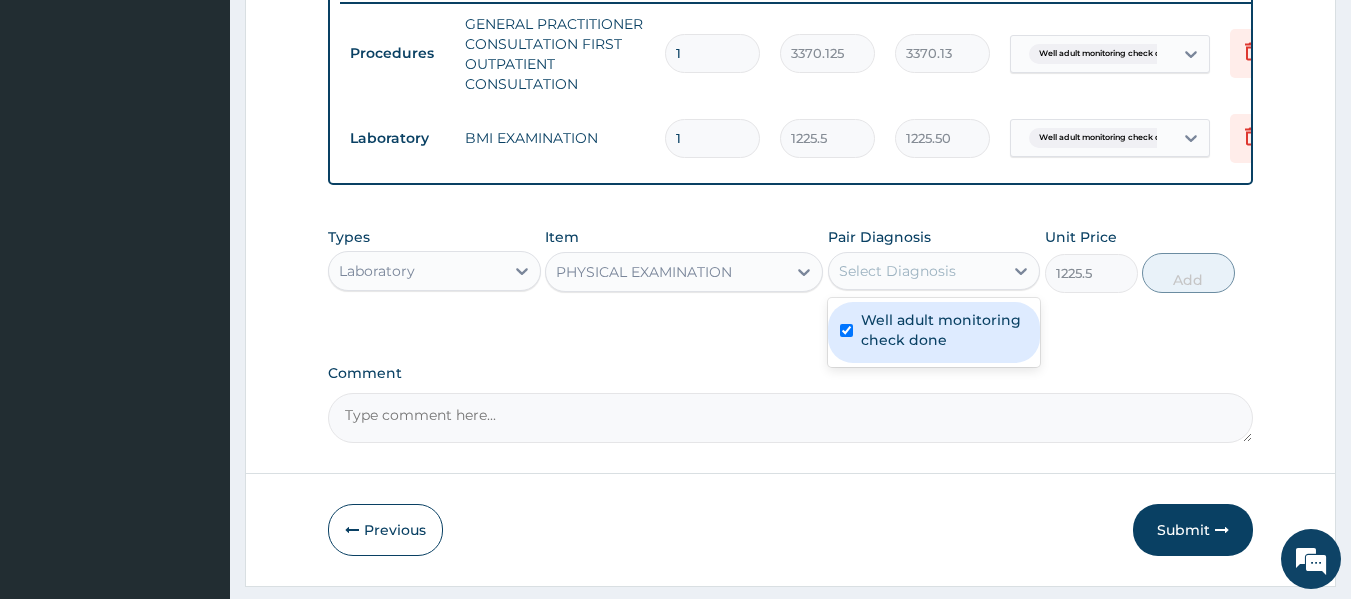 checkbox on "true" 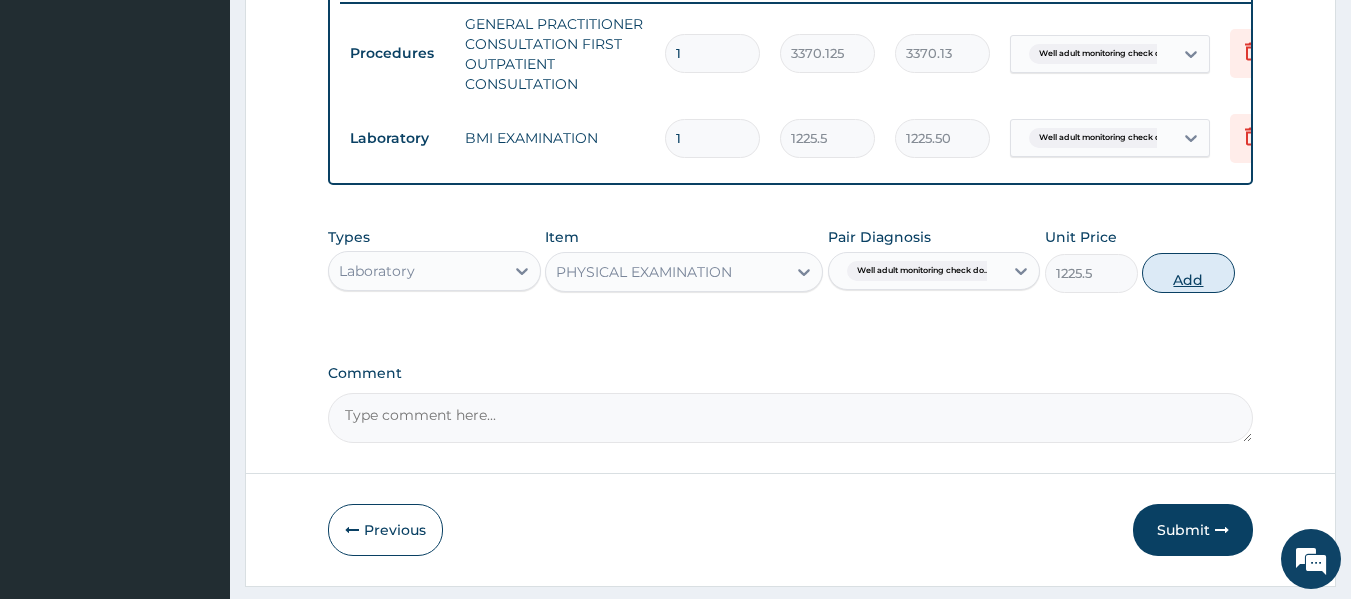 click on "Add" at bounding box center (1188, 273) 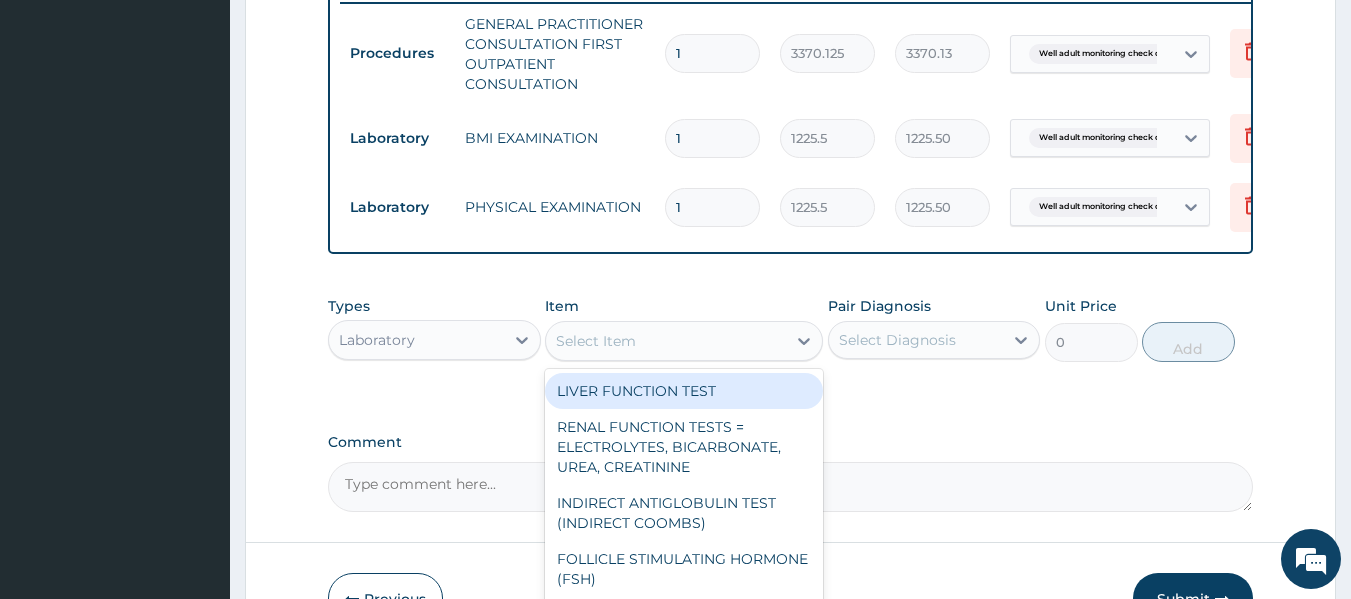 click on "Select Item" at bounding box center (666, 341) 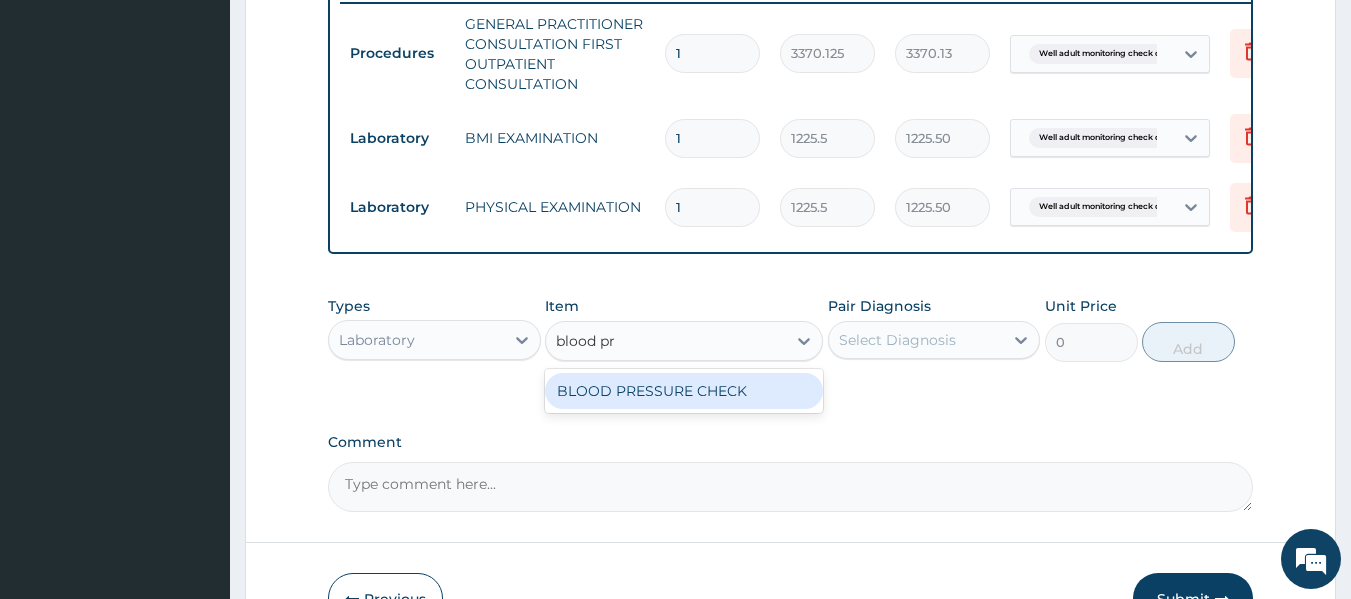 type on "blood pre" 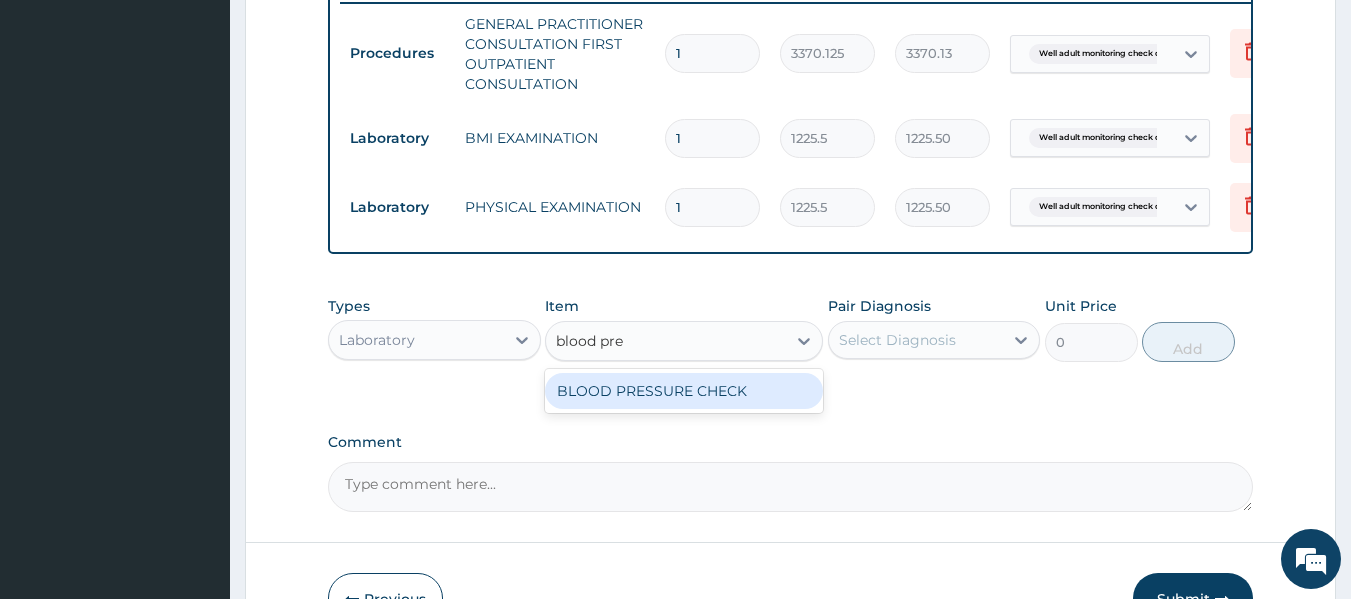 click on "BLOOD PRESSURE CHECK" at bounding box center [684, 391] 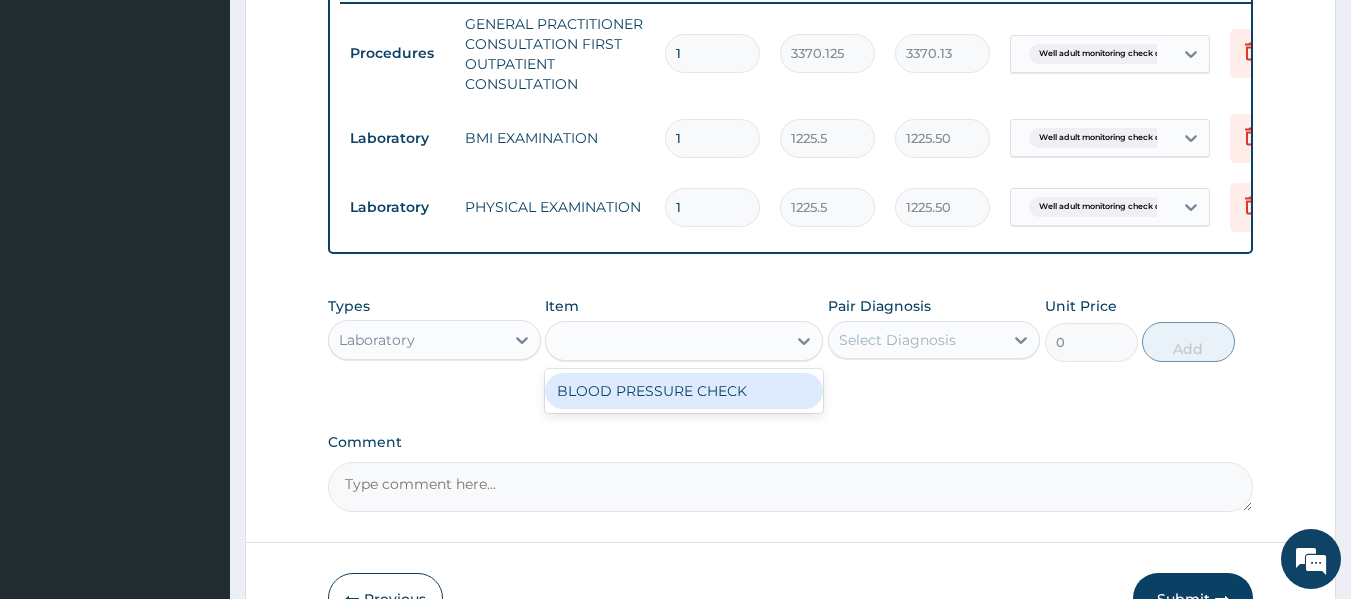 type on "1225.5" 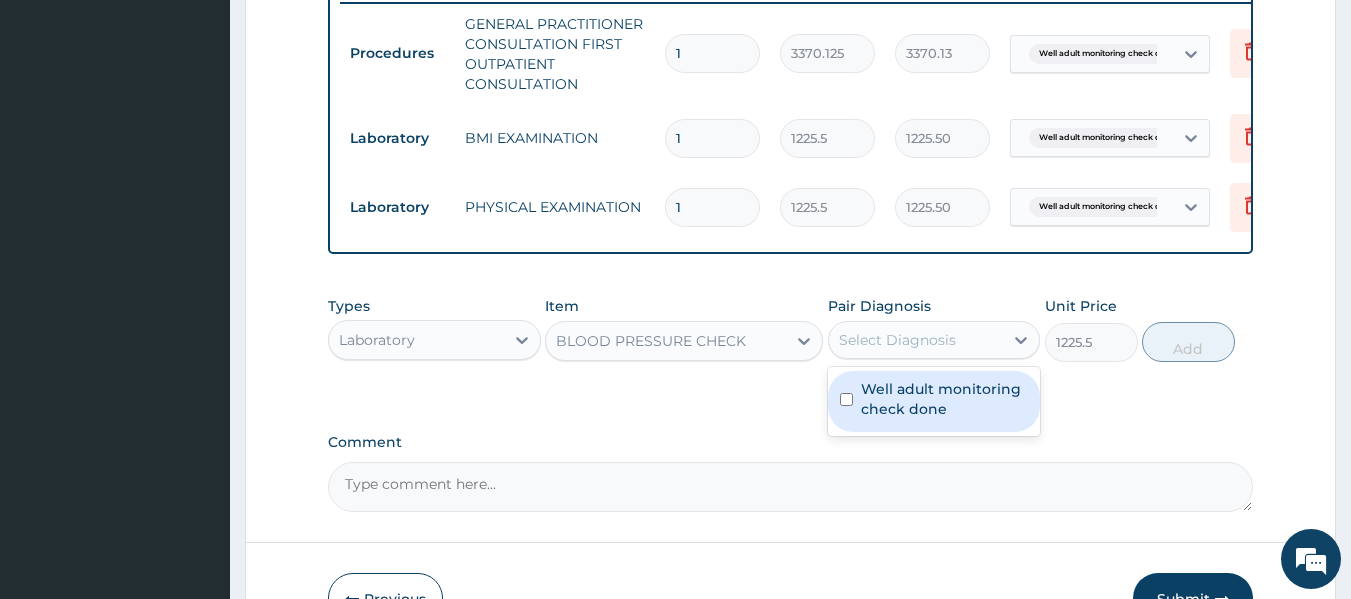 click on "Select Diagnosis" at bounding box center (897, 340) 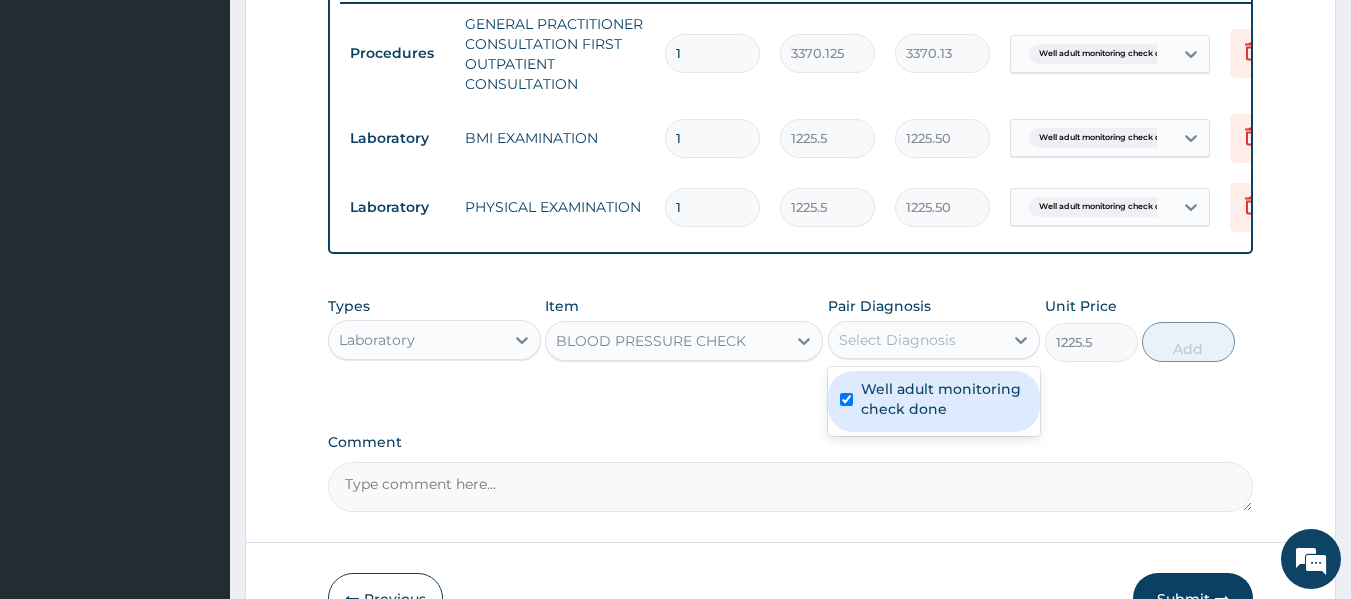 checkbox on "true" 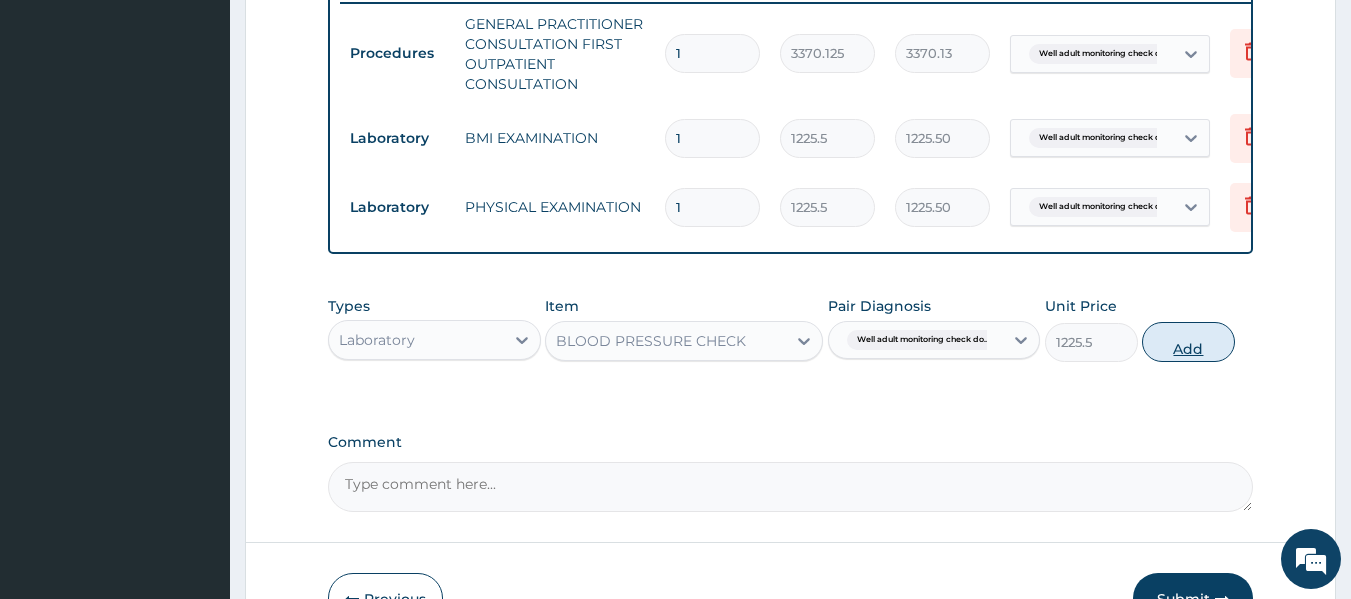 click on "Add" at bounding box center (1188, 342) 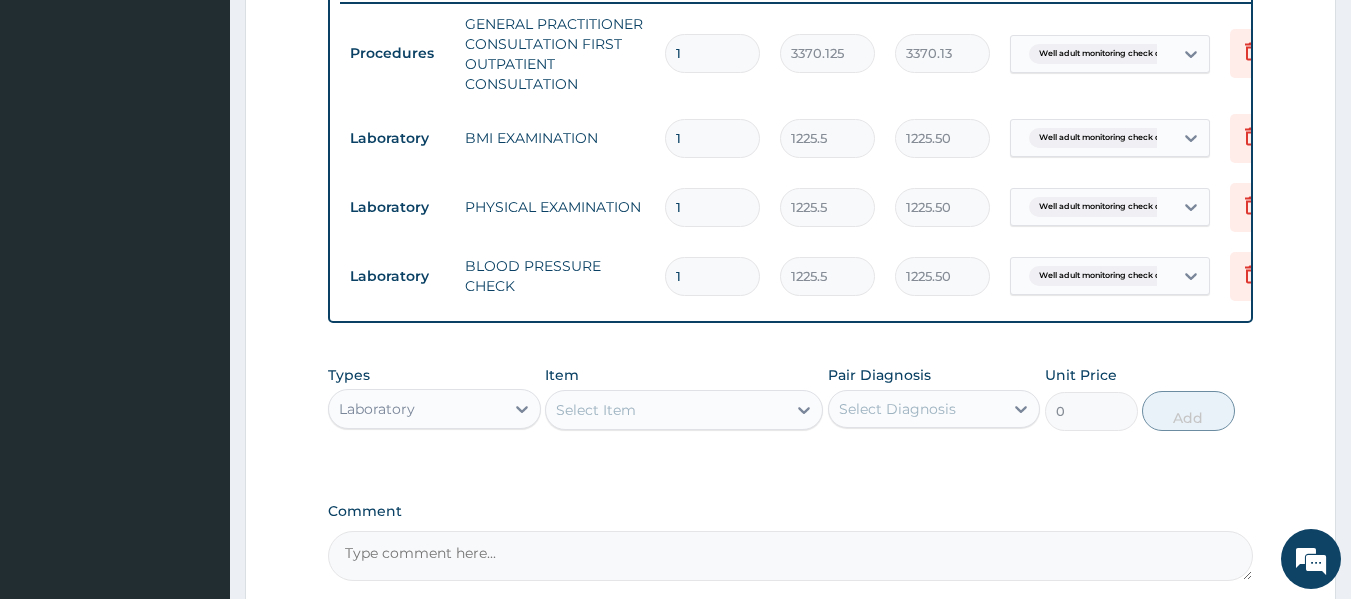 click on "Types Laboratory Item Select Item Pair Diagnosis Select Diagnosis Unit Price 0 Add" at bounding box center (791, 398) 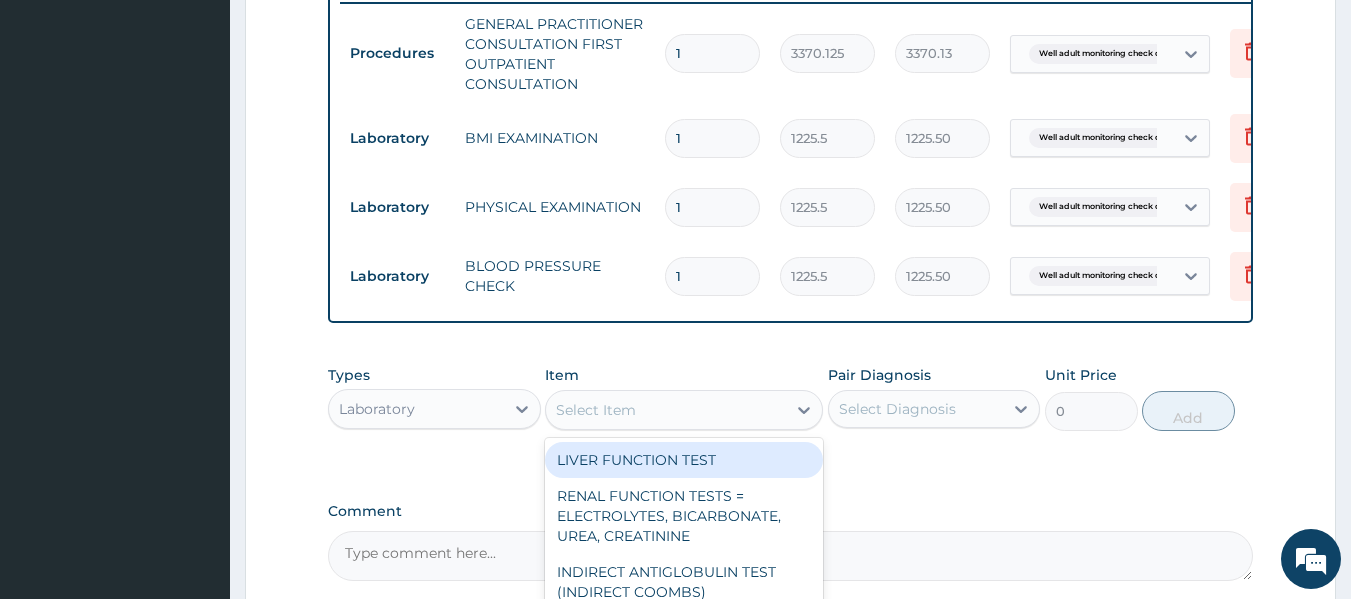 click on "Select Item" at bounding box center (666, 410) 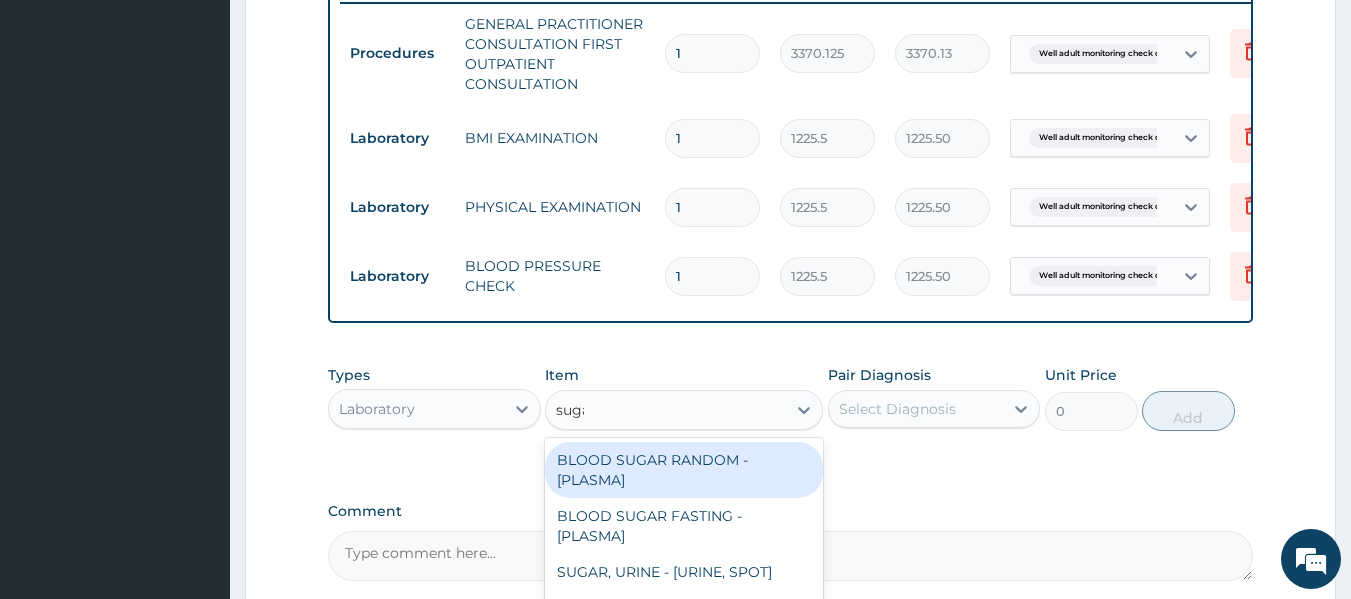 type on "sugar" 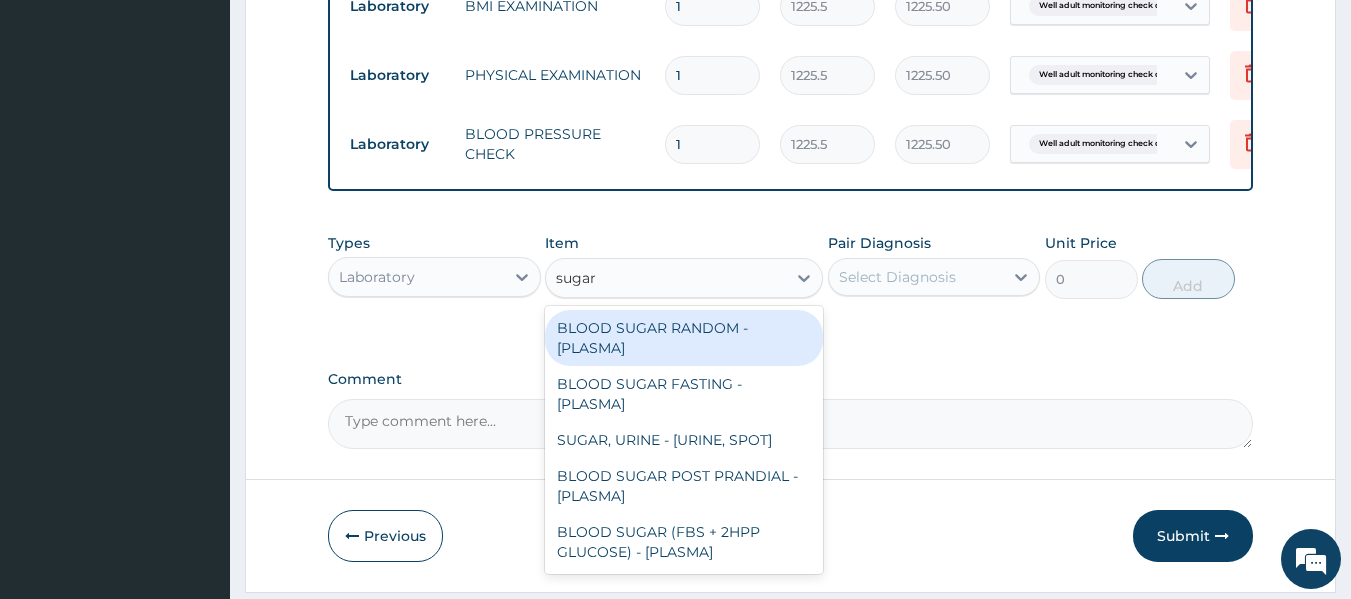 scroll, scrollTop: 927, scrollLeft: 0, axis: vertical 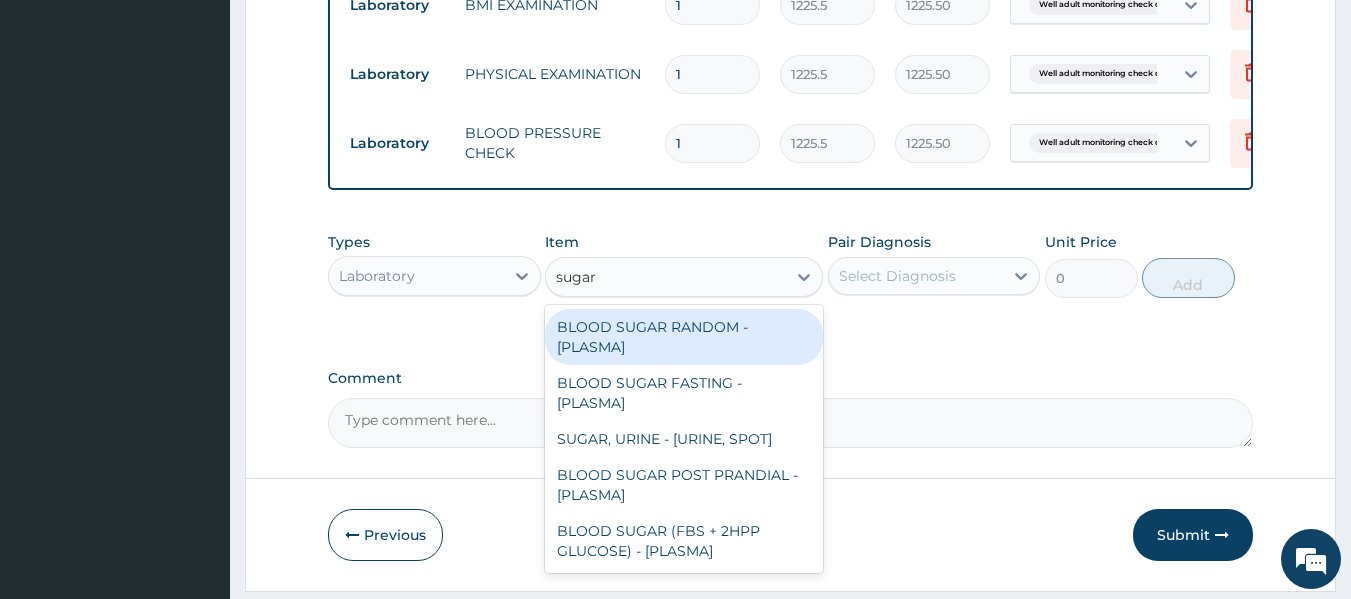 click on "BLOOD SUGAR RANDOM - [PLASMA]" at bounding box center (684, 337) 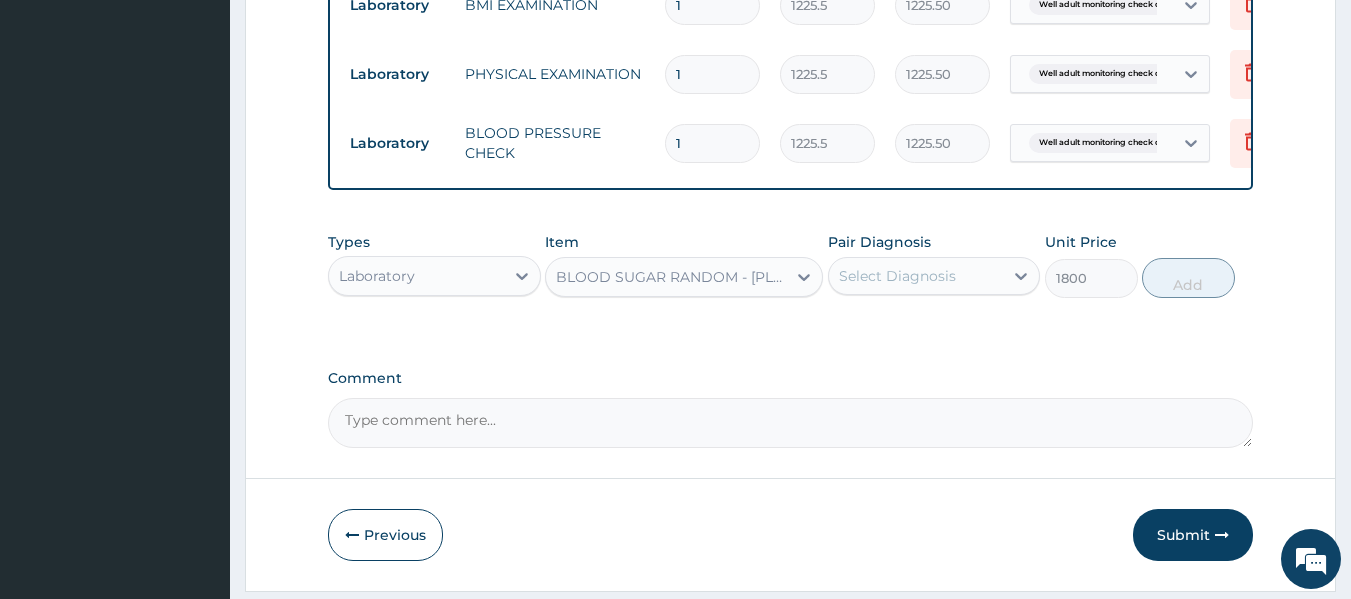 click on "Pair Diagnosis Select Diagnosis" at bounding box center (934, 265) 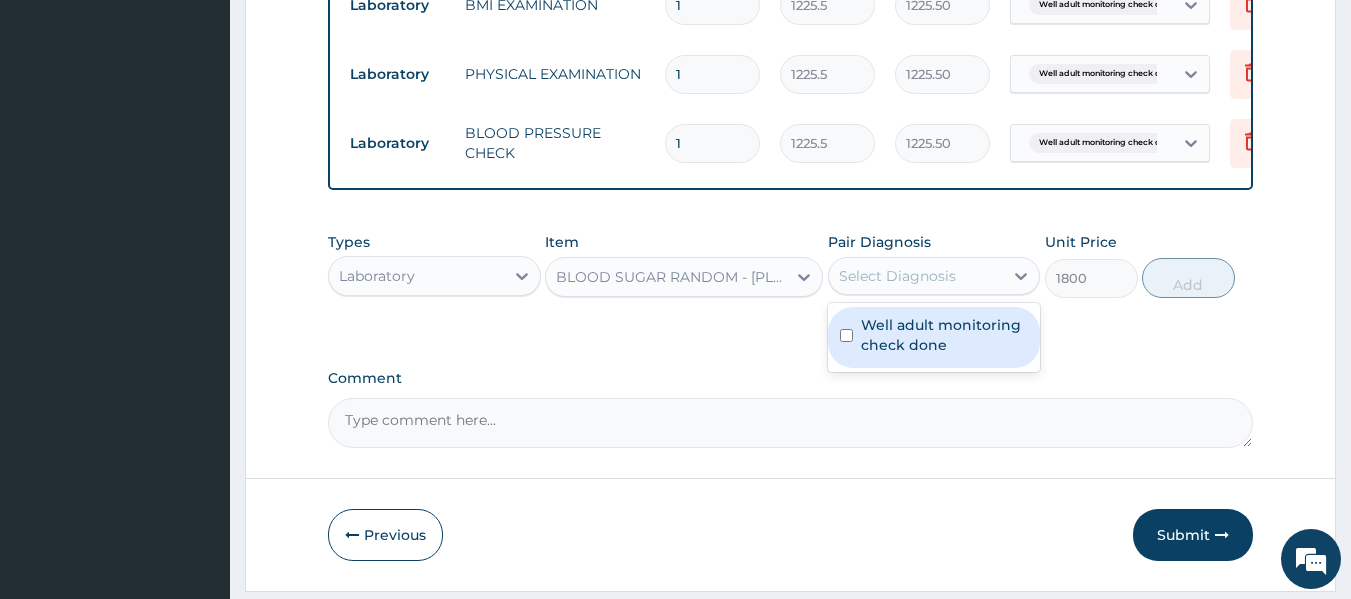 click on "Select Diagnosis" at bounding box center [897, 276] 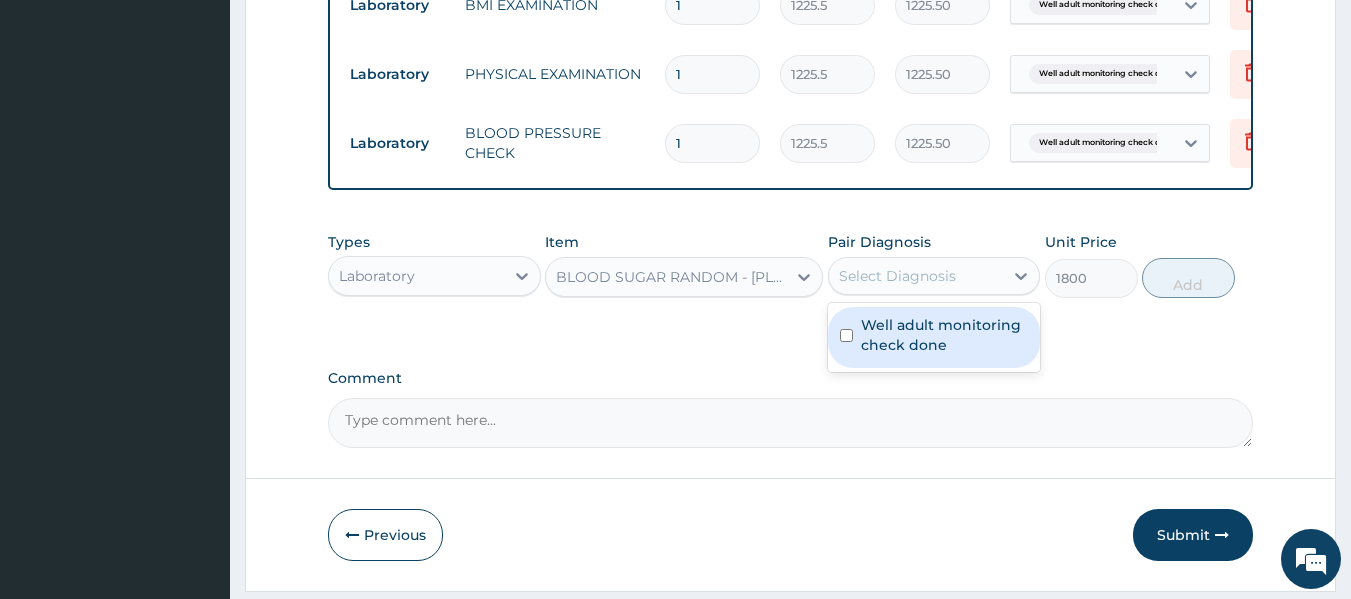 click on "Well adult monitoring check done" at bounding box center [945, 335] 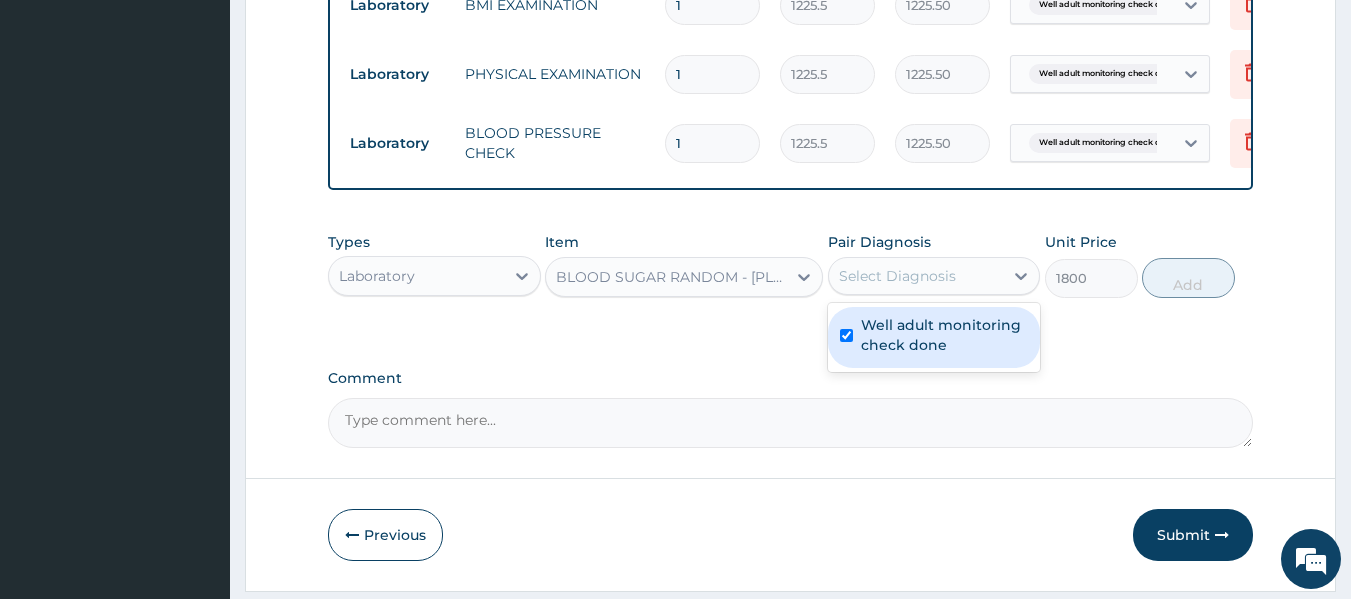 checkbox on "true" 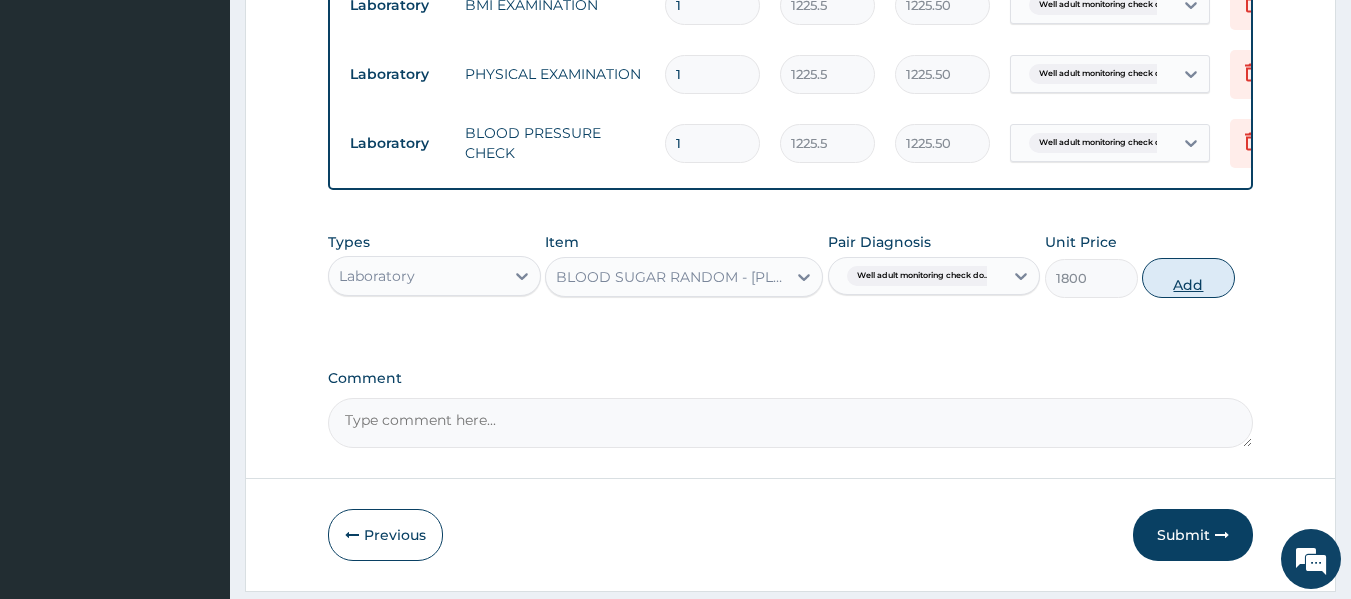 click on "Add" at bounding box center (1188, 278) 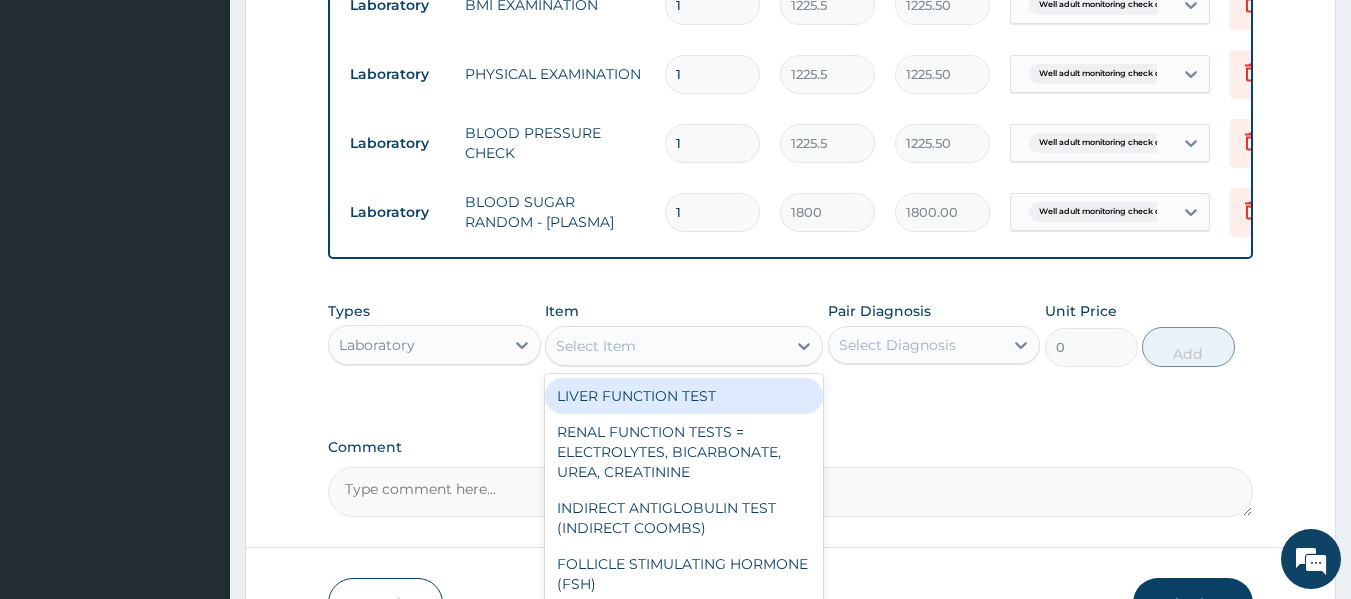 click on "Select Item" at bounding box center (666, 346) 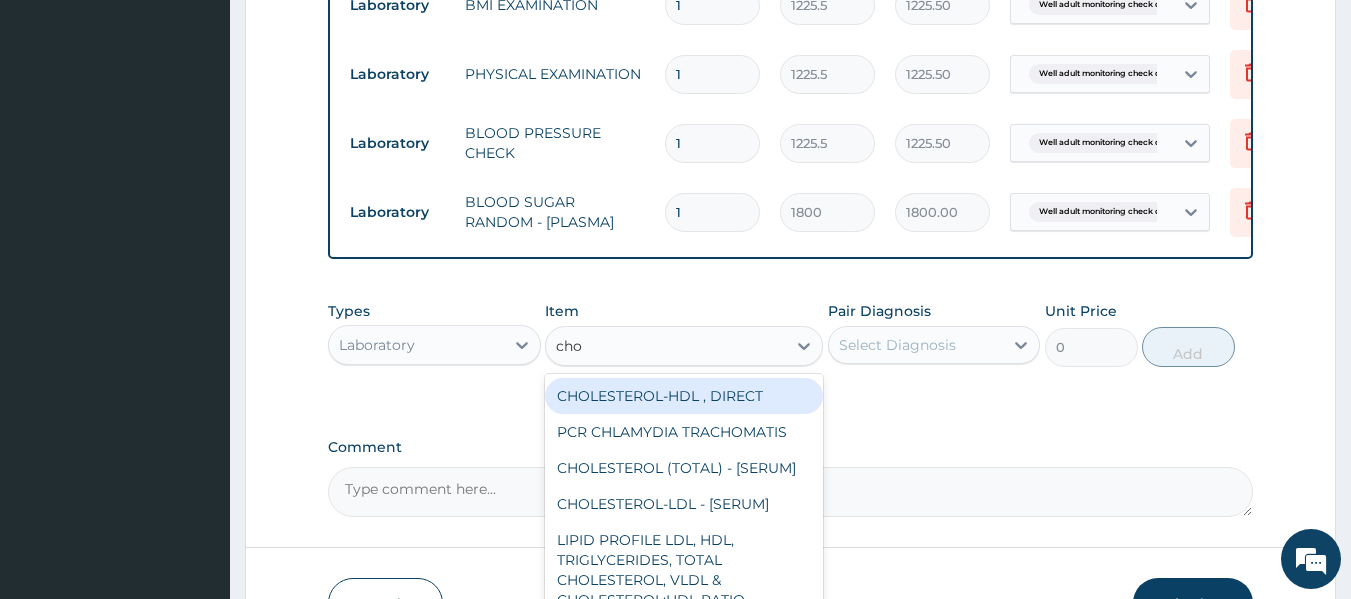 type on "chol" 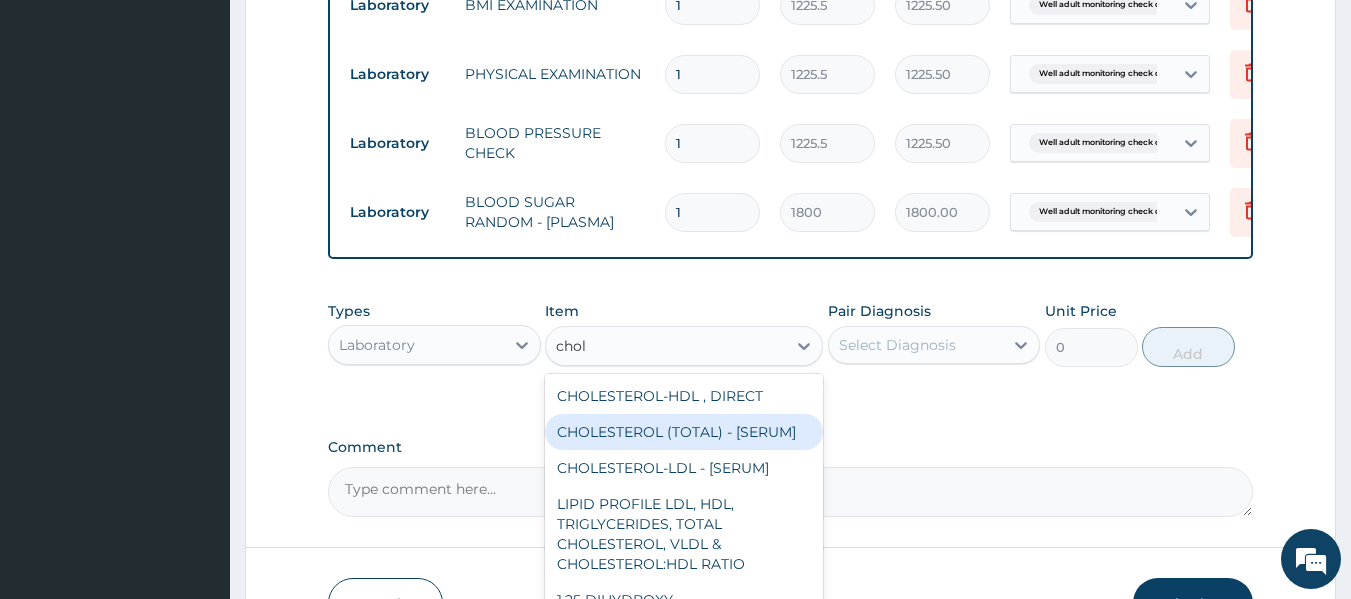 click on "CHOLESTEROL (TOTAL) - [SERUM]" at bounding box center [684, 432] 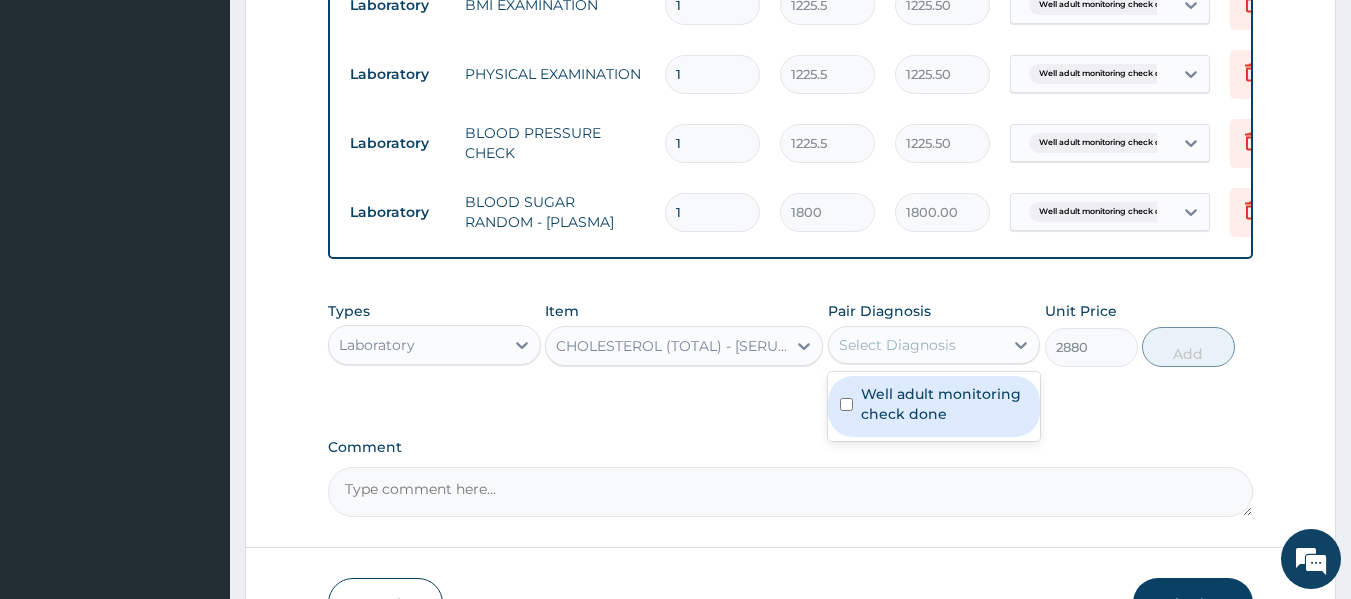 click on "Select Diagnosis" at bounding box center [897, 345] 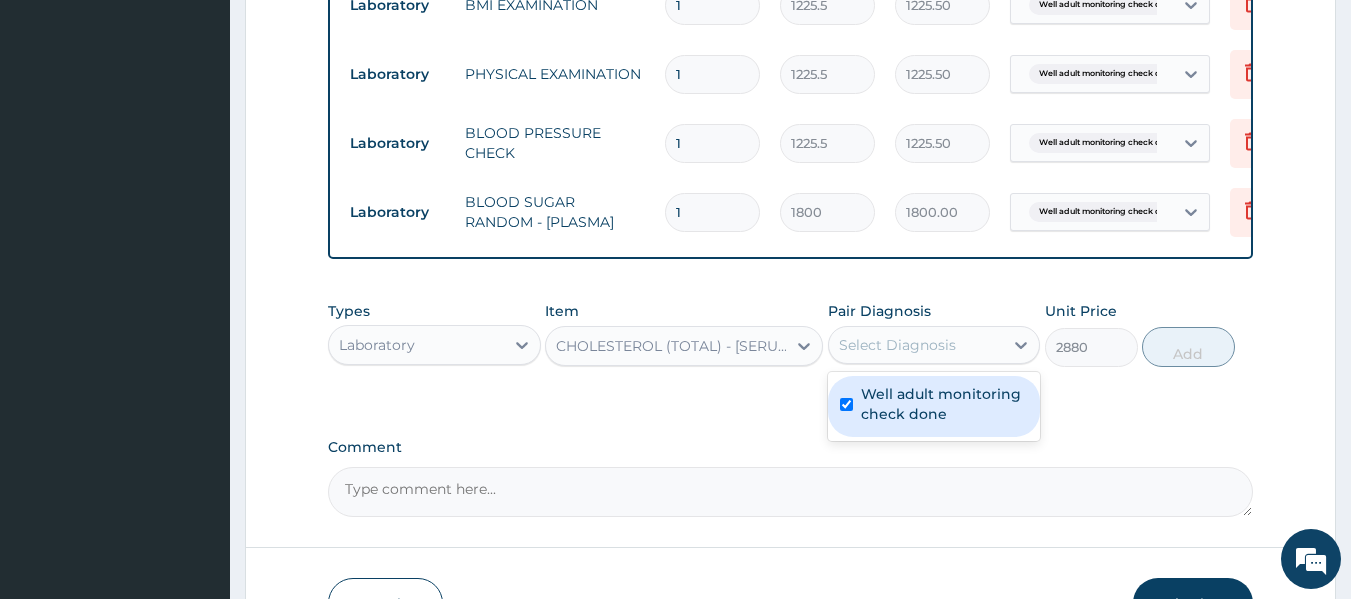 checkbox on "true" 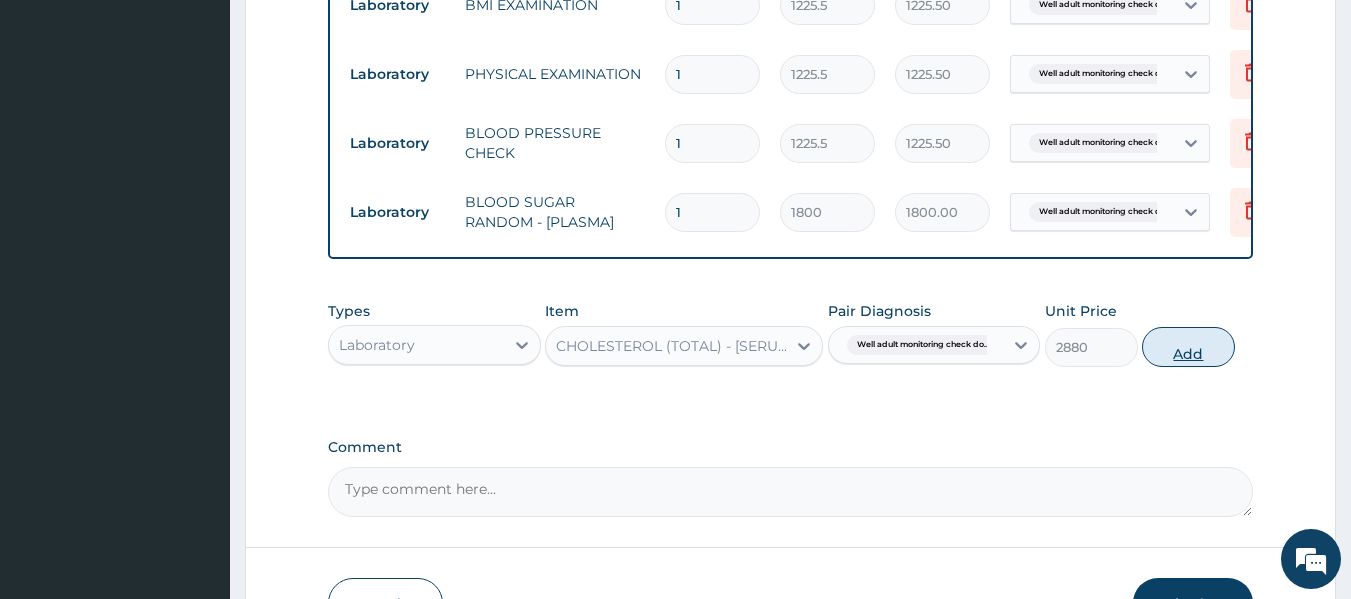 click on "Add" at bounding box center [1188, 347] 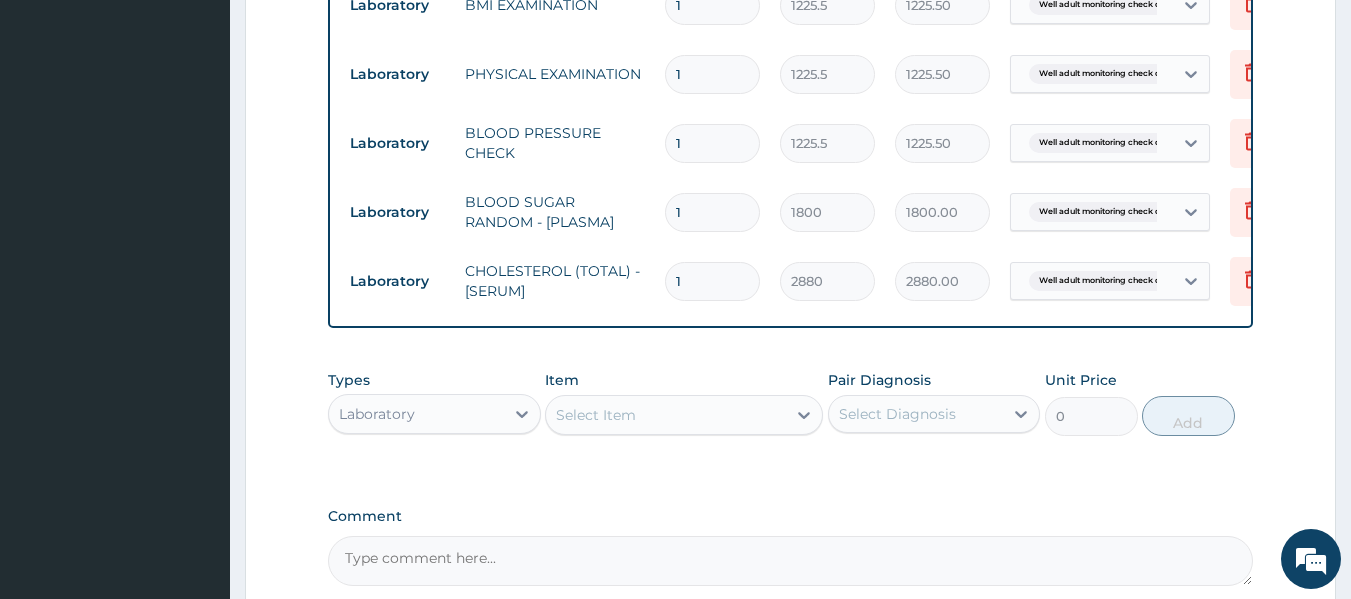 click on "Select Item" at bounding box center [666, 415] 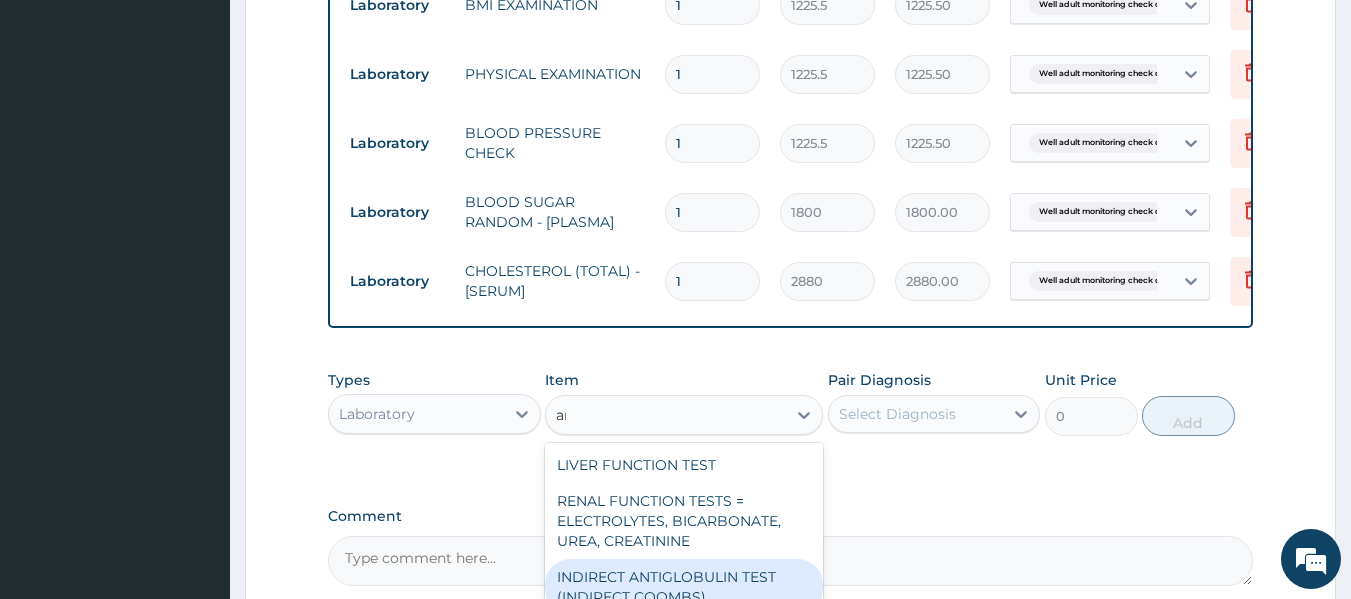 type on "a" 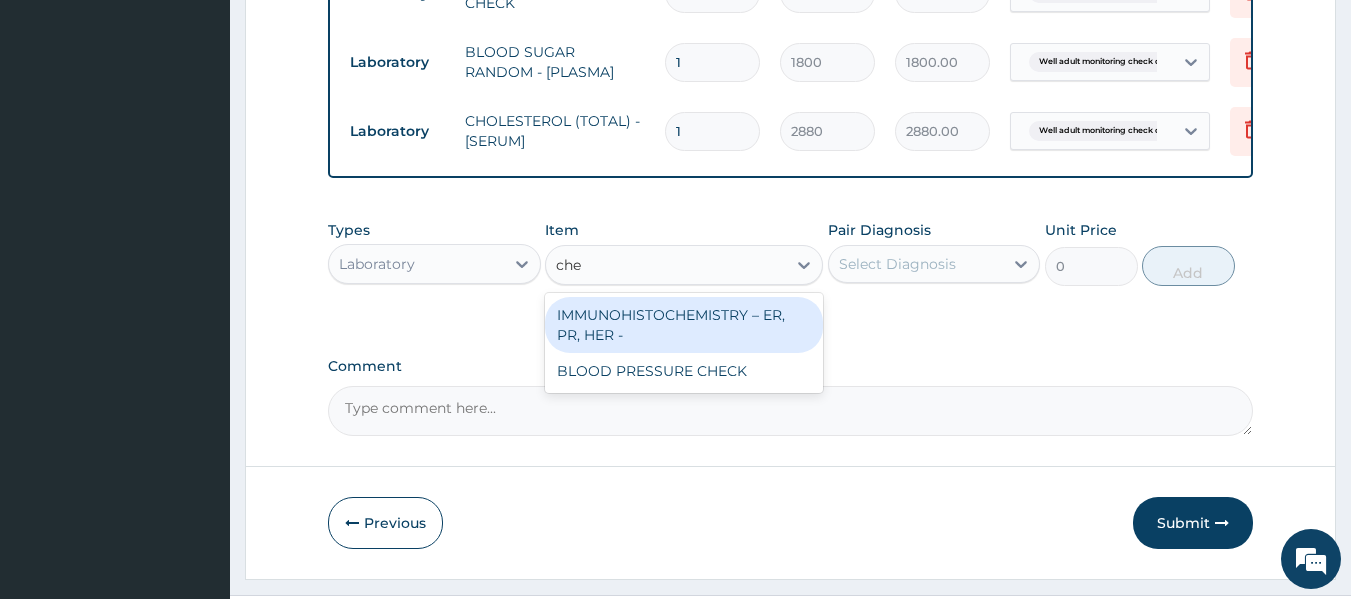scroll, scrollTop: 1078, scrollLeft: 0, axis: vertical 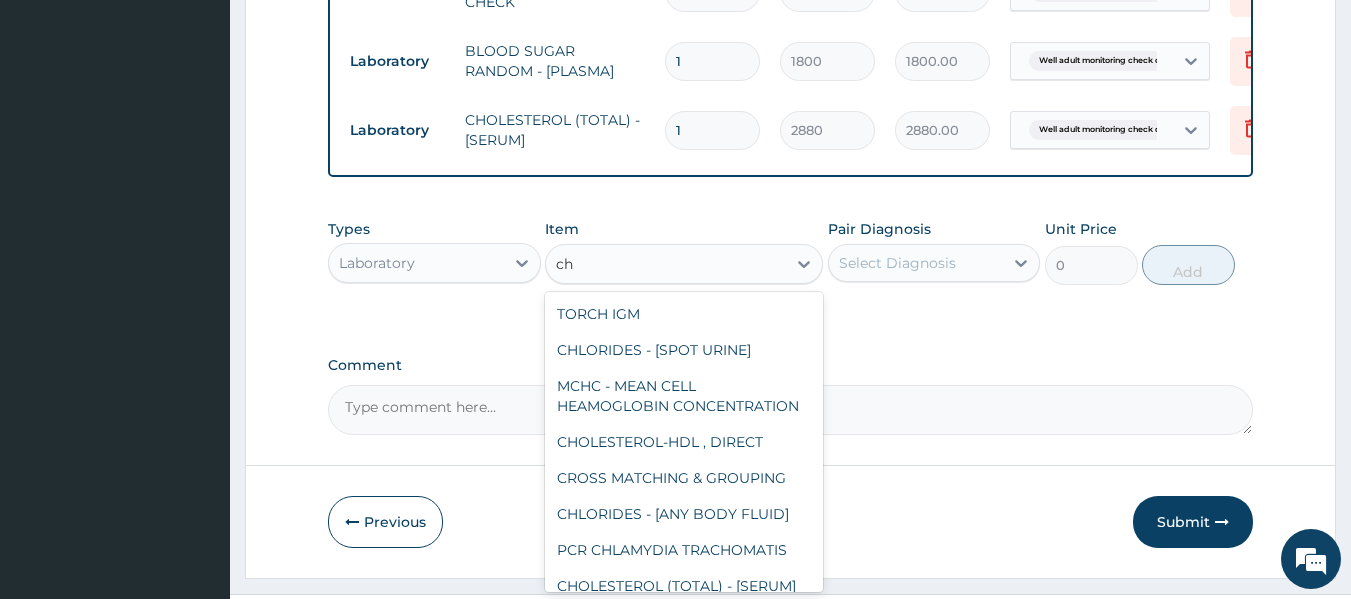 type on "c" 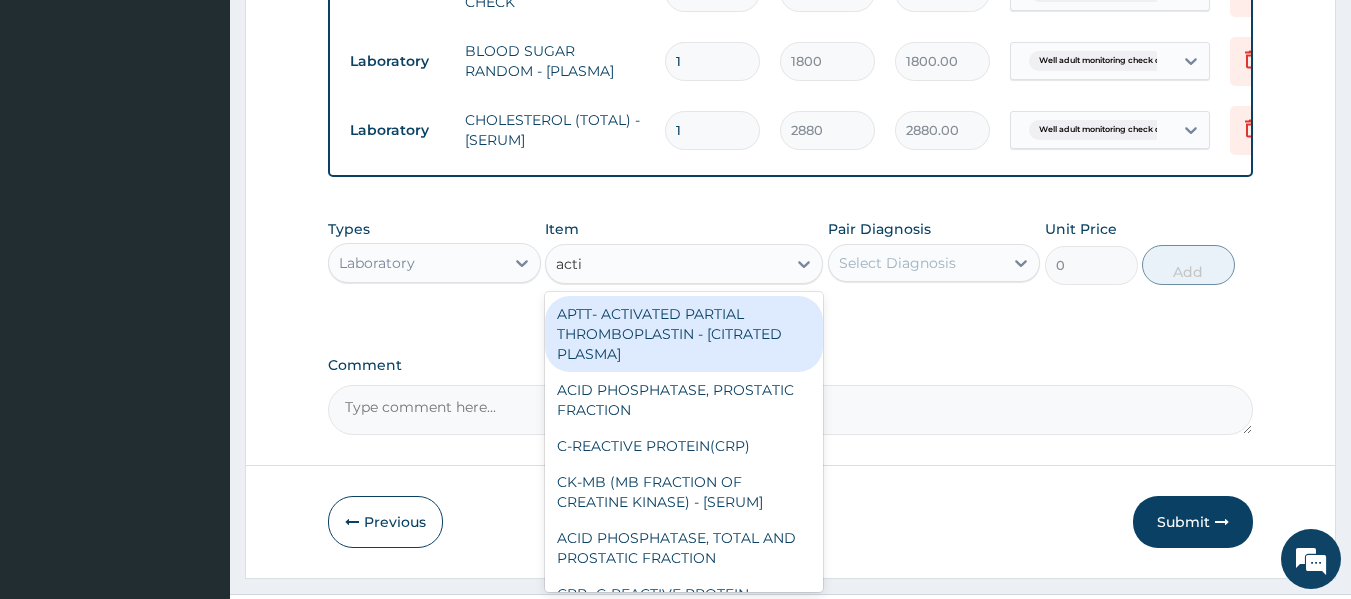 type on "activ" 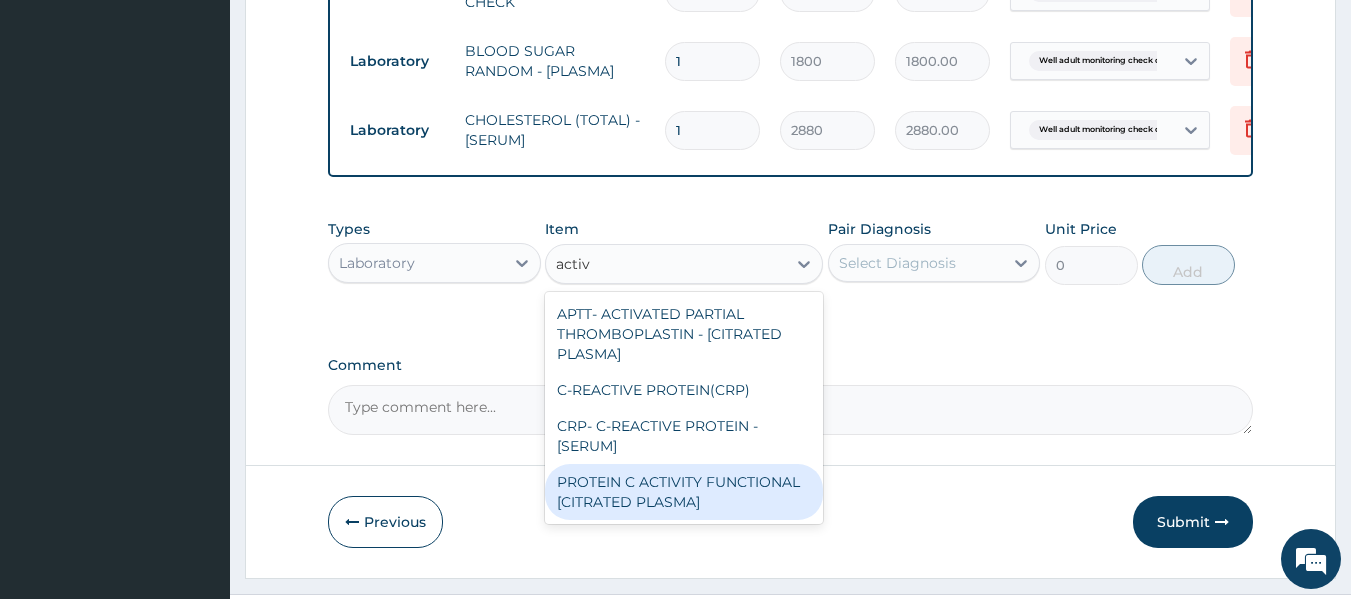 click on "PROTEIN C ACTIVITY FUNCTIONAL [CITRATED PLASMA]" at bounding box center (684, 492) 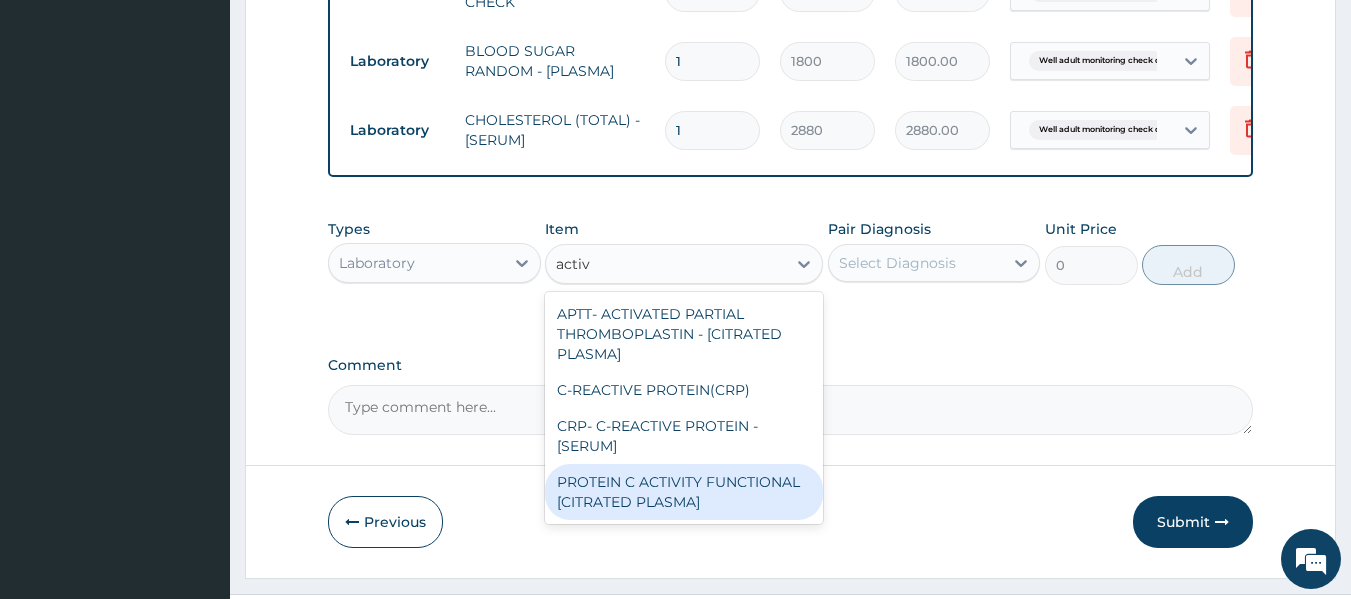 type 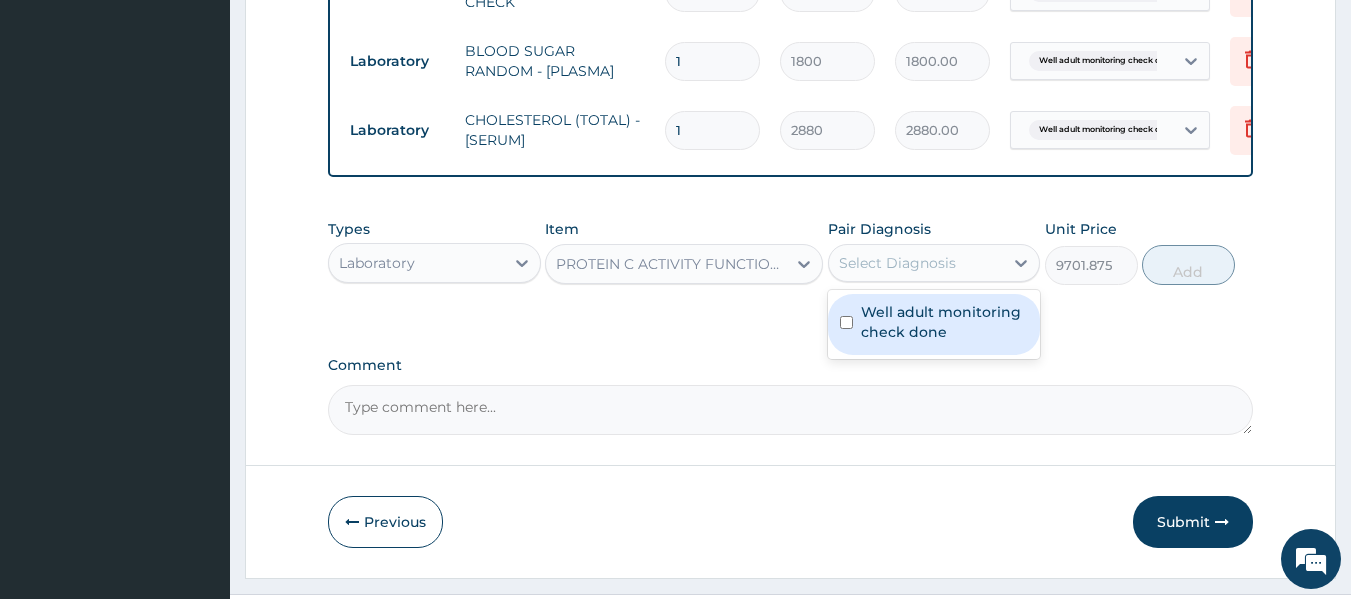 click on "Select Diagnosis" at bounding box center [916, 263] 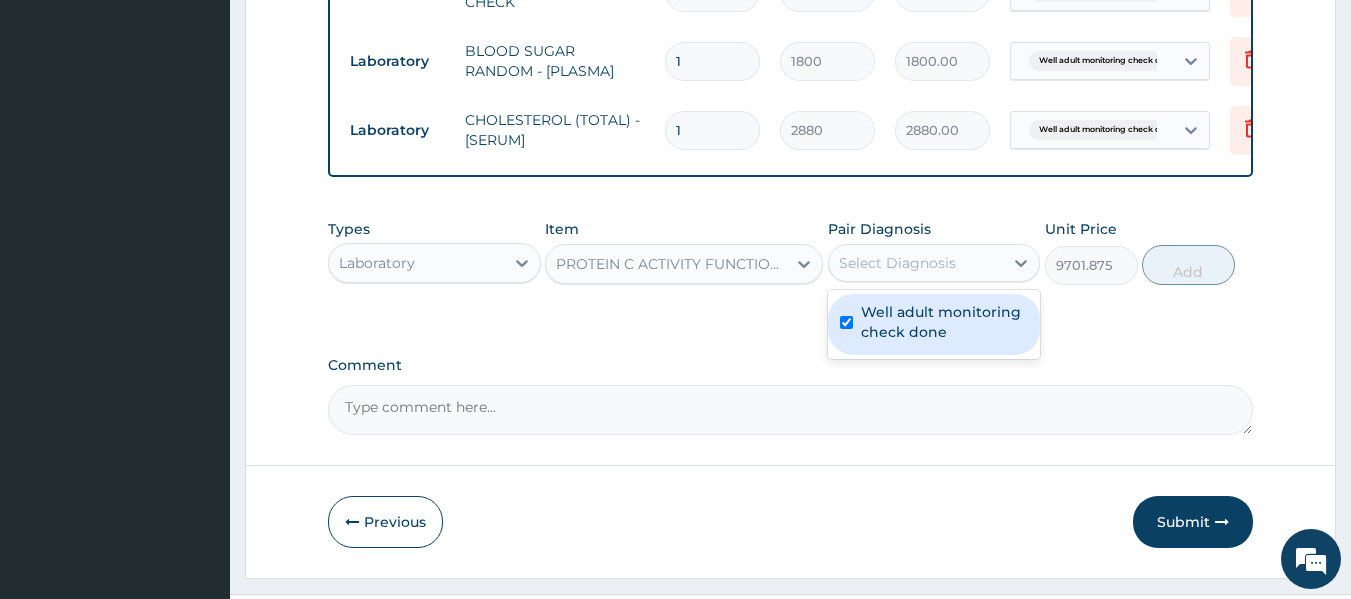 checkbox on "true" 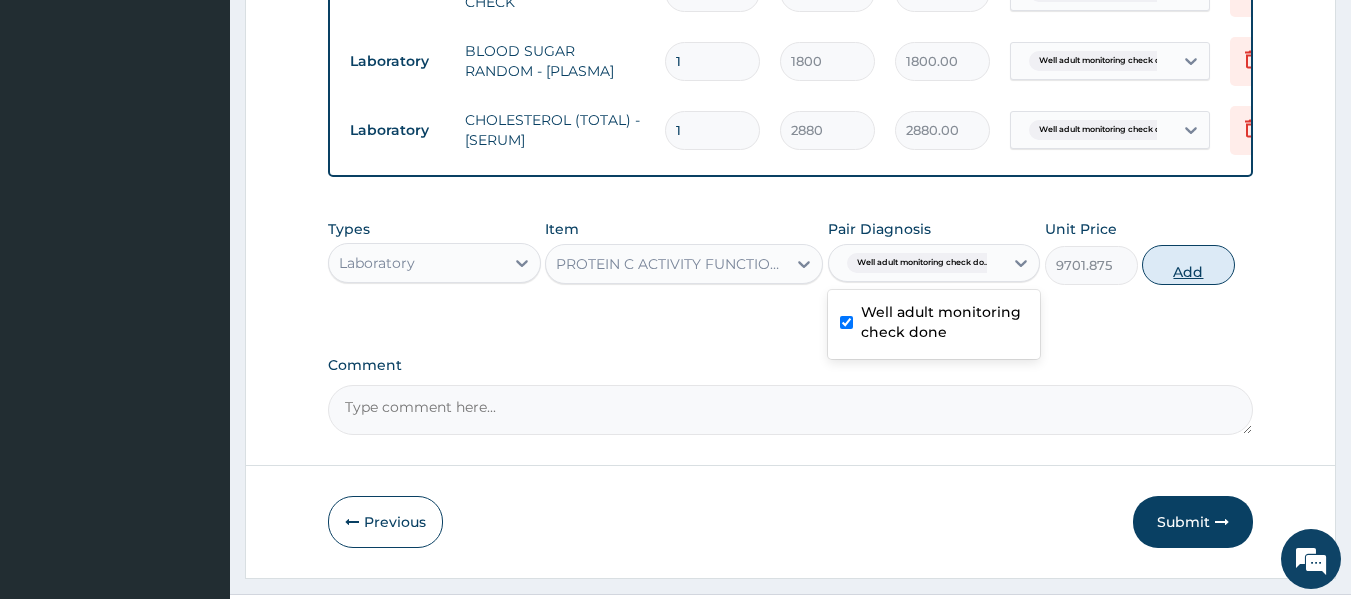 click on "Add" at bounding box center [1188, 265] 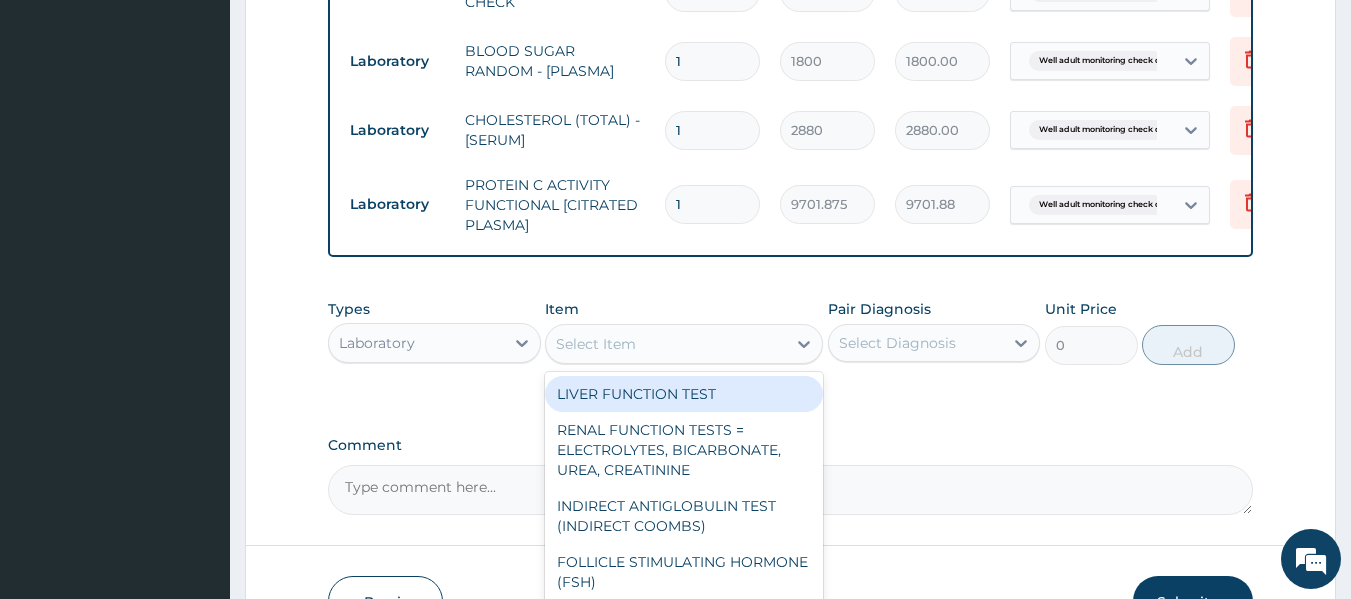 click on "Select Item" at bounding box center [666, 344] 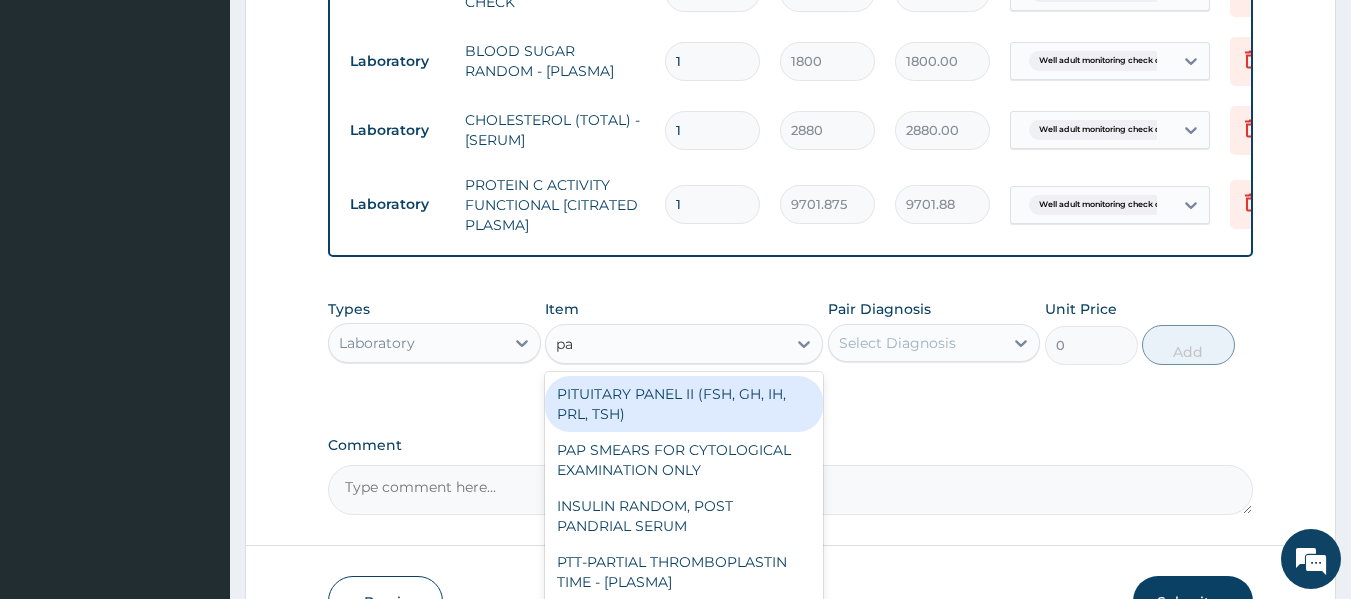 type on "pap" 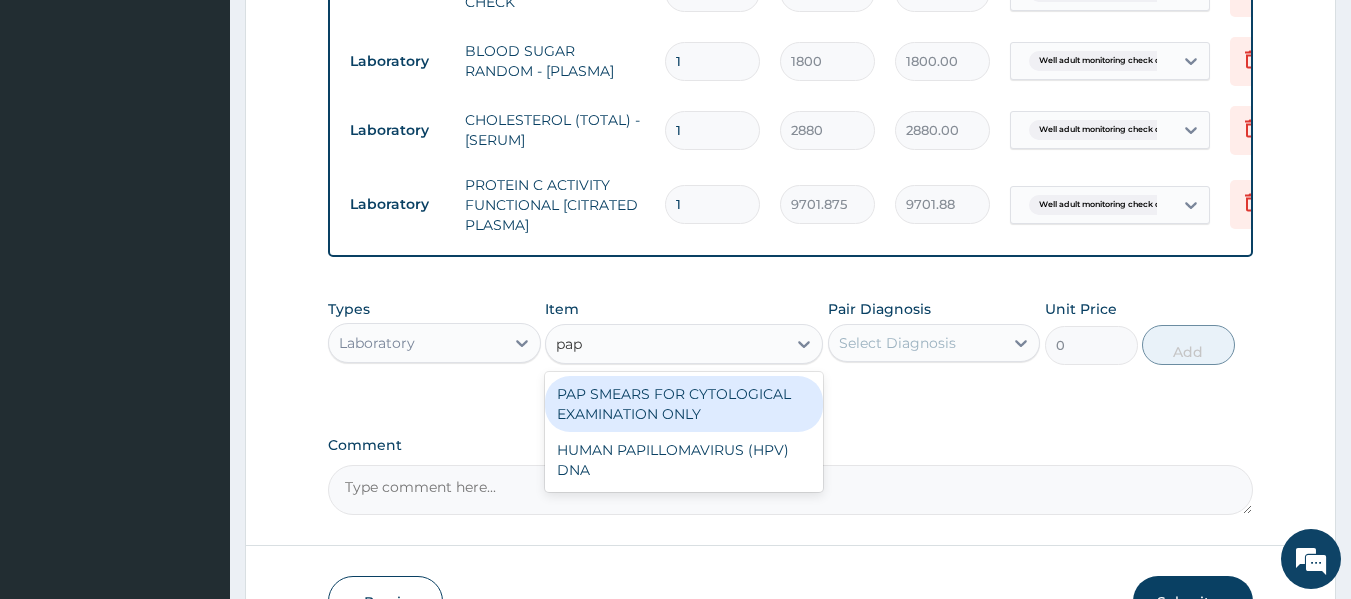 click on "PAP SMEARS FOR CYTOLOGICAL EXAMINATION ONLY" at bounding box center [684, 404] 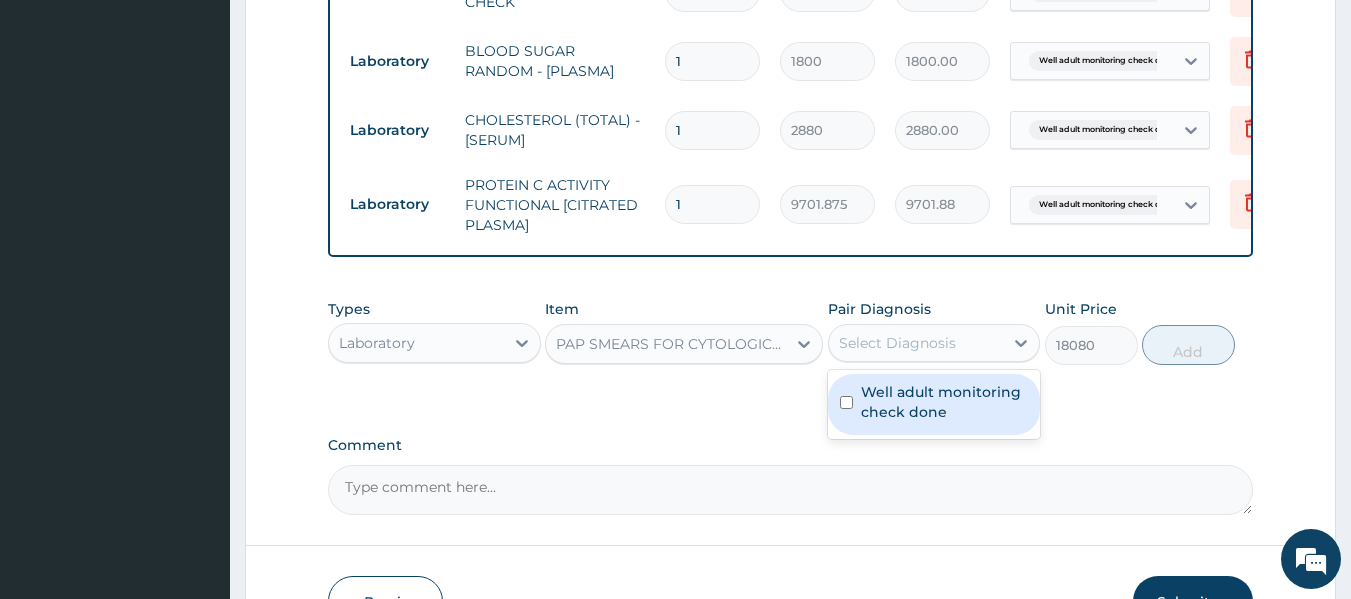 drag, startPoint x: 899, startPoint y: 364, endPoint x: 895, endPoint y: 455, distance: 91.08787 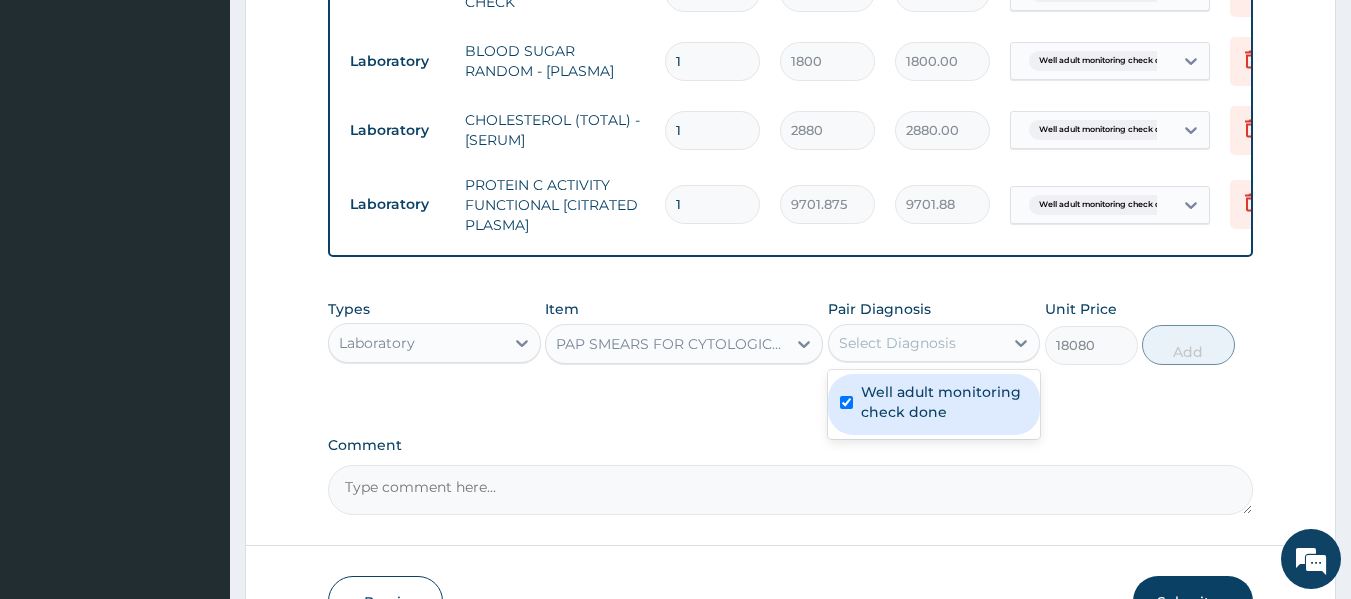checkbox on "true" 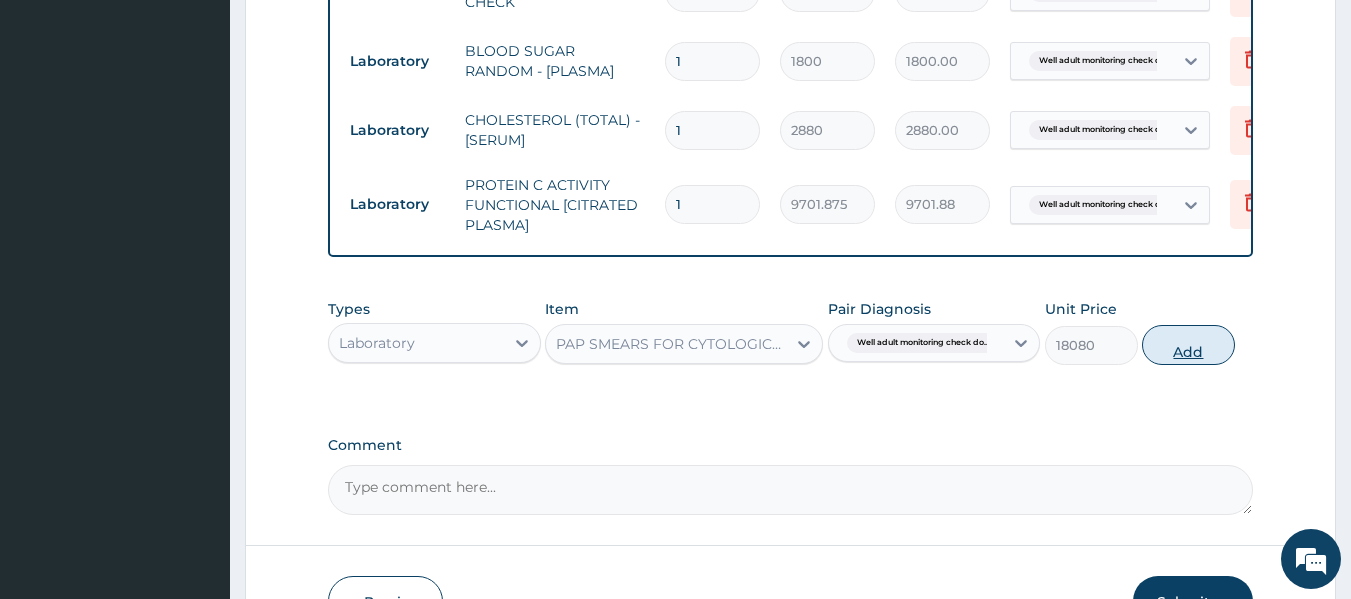 click on "Add" at bounding box center (1188, 345) 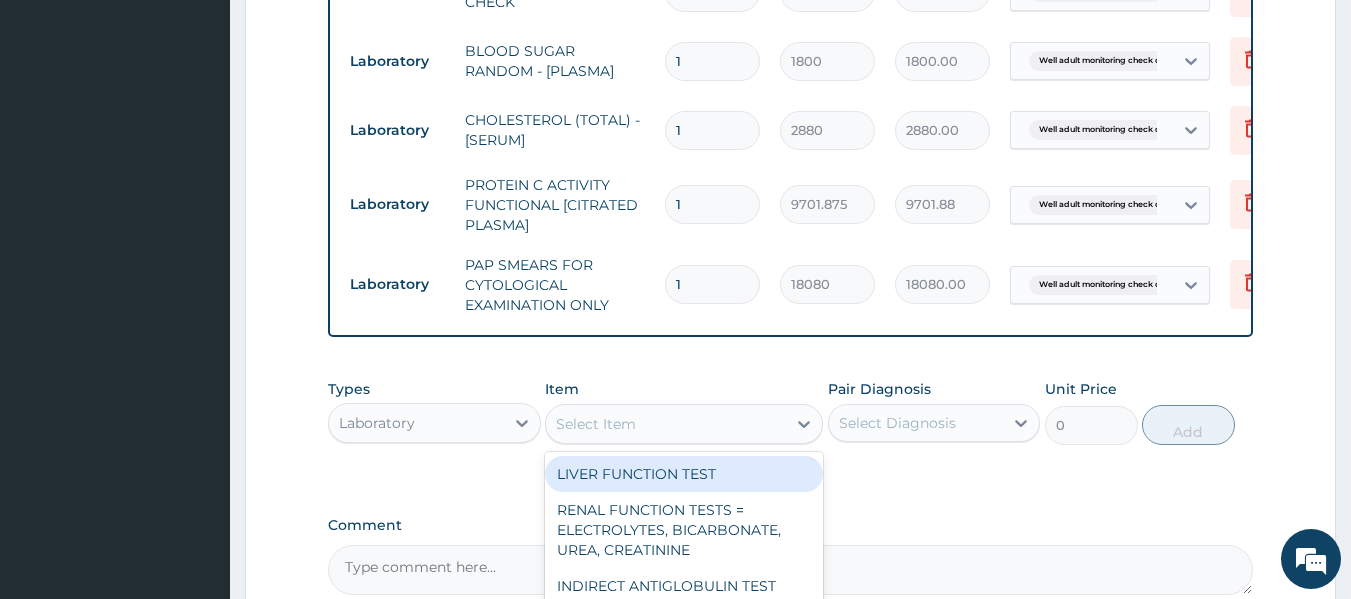 click on "Select Item" at bounding box center [666, 424] 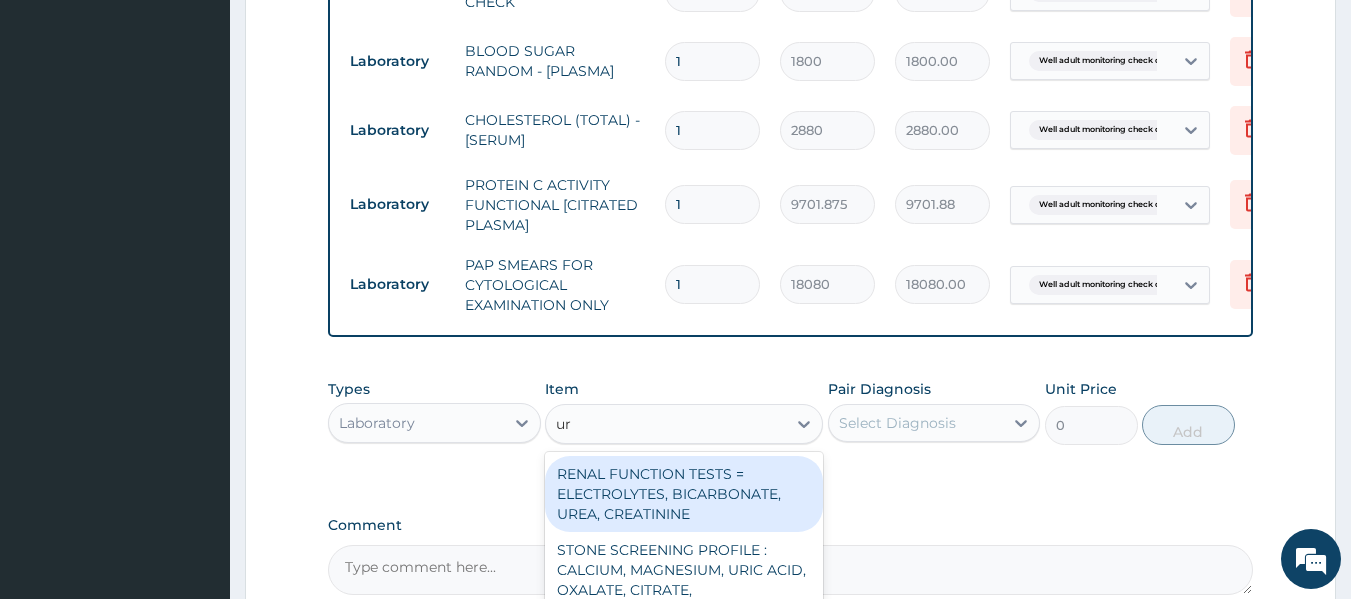 type on "uri" 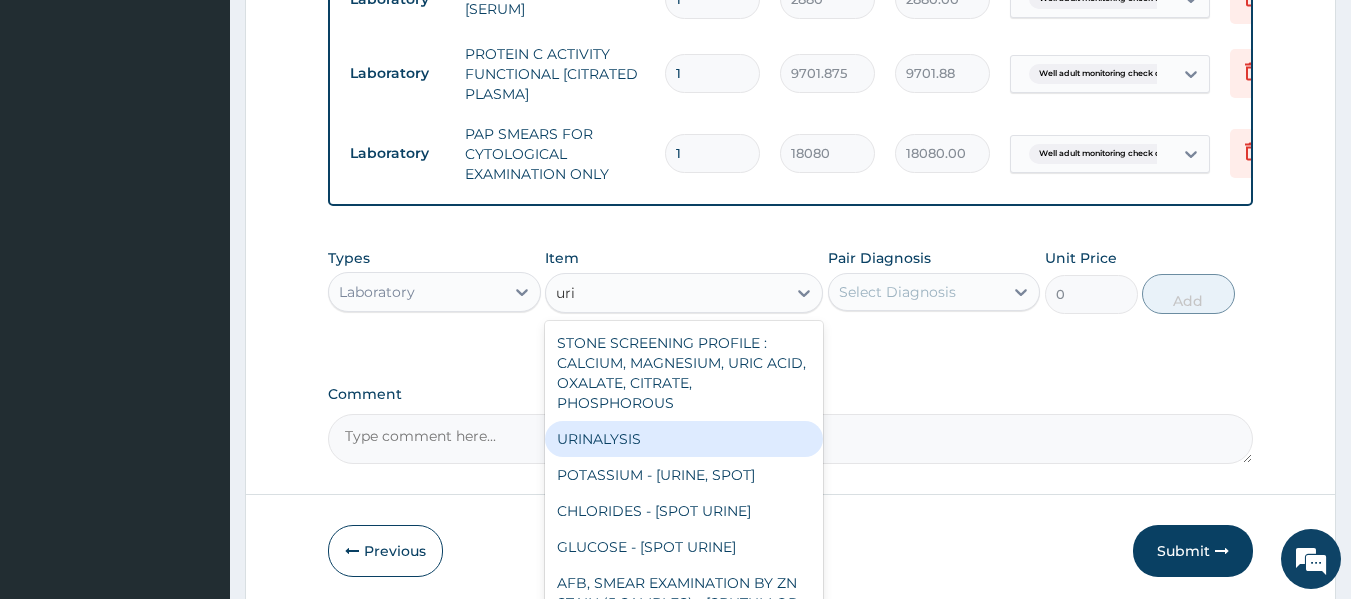 scroll, scrollTop: 1210, scrollLeft: 0, axis: vertical 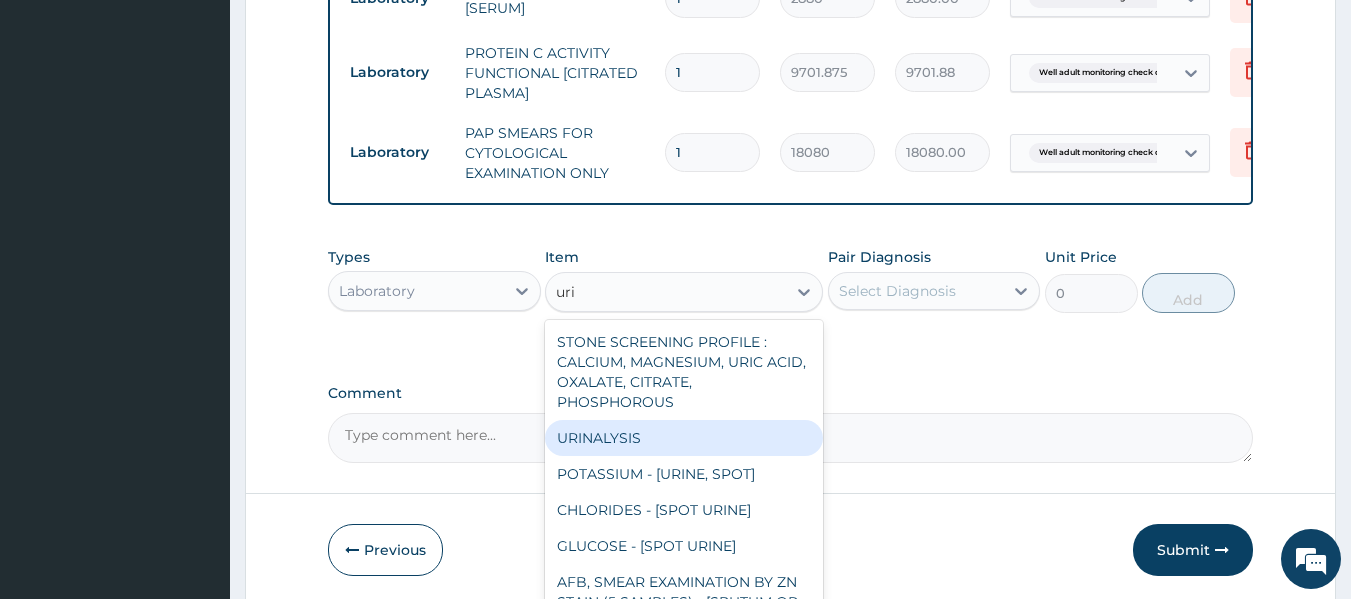 click on "URINALYSIS" at bounding box center (684, 438) 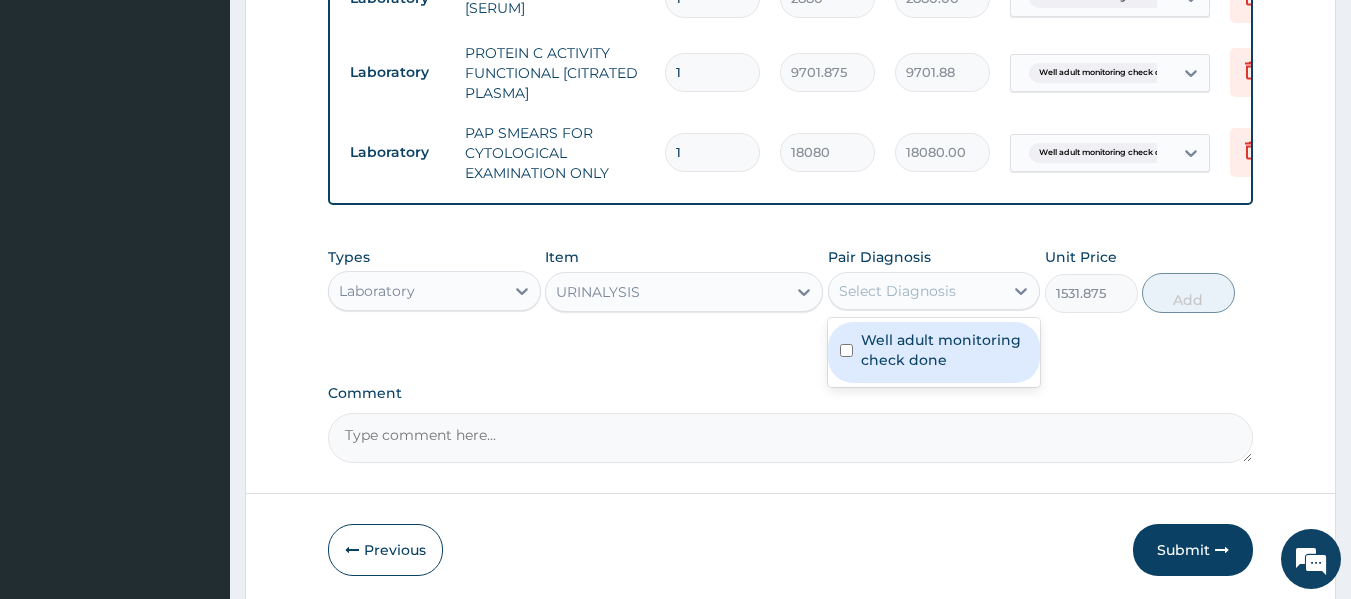 click on "Select Diagnosis" at bounding box center [897, 291] 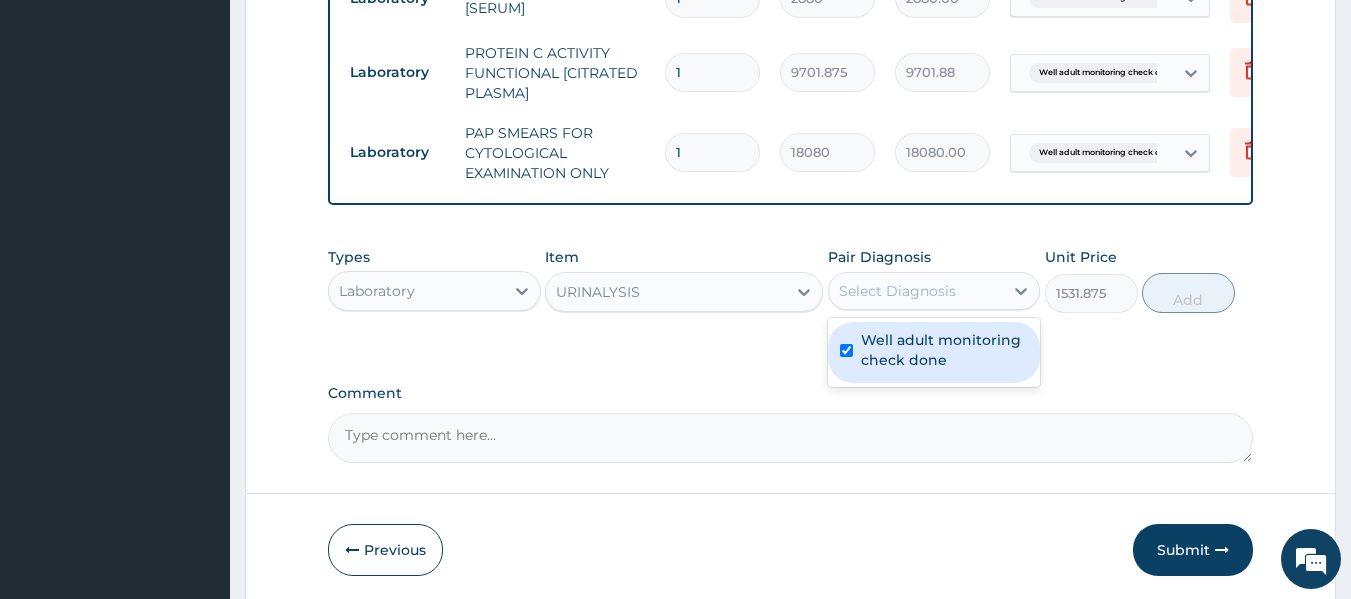 checkbox on "true" 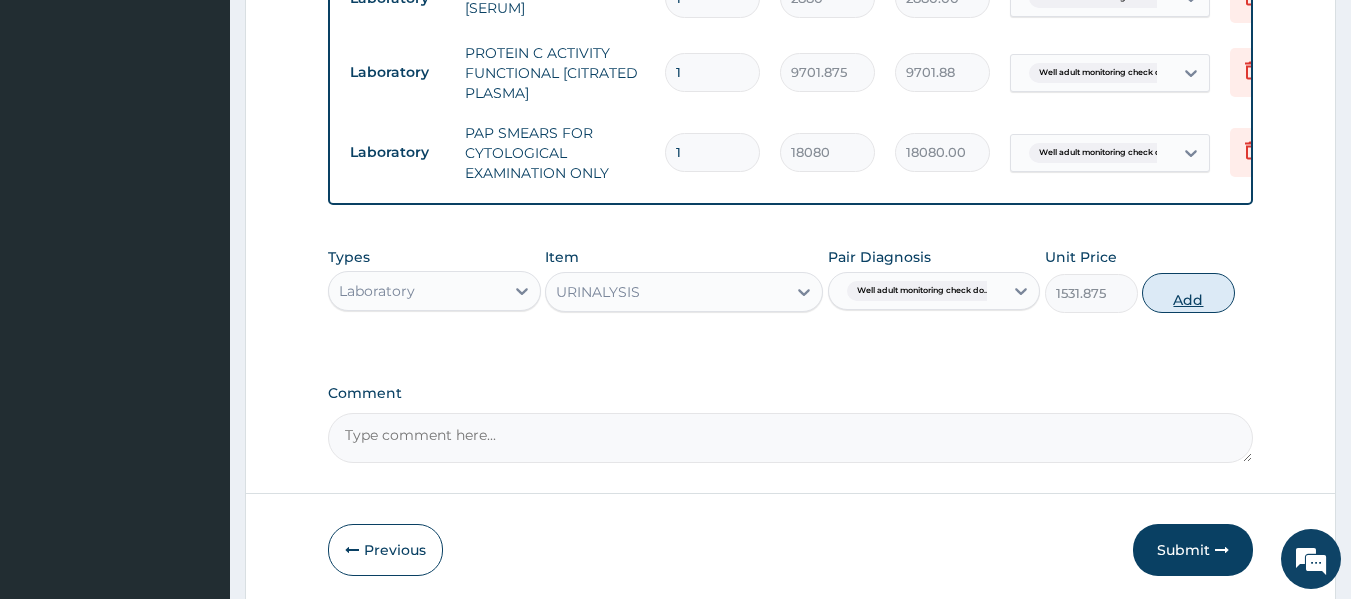 click on "Add" at bounding box center [1188, 293] 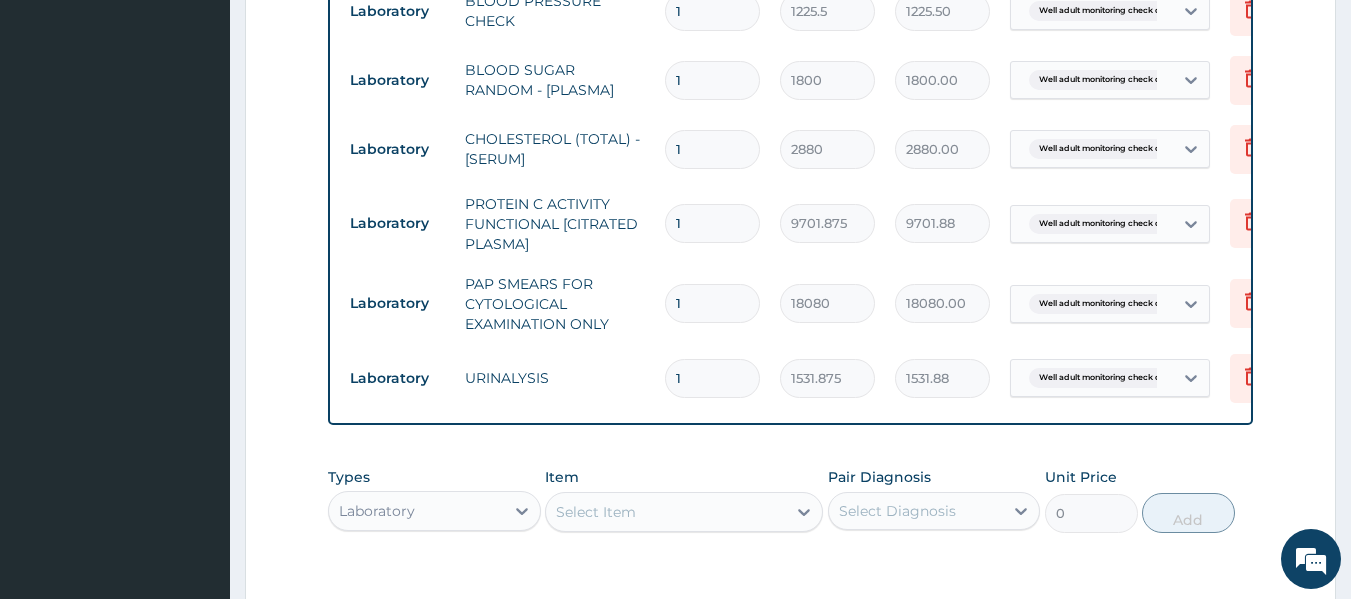 scroll, scrollTop: 1368, scrollLeft: 0, axis: vertical 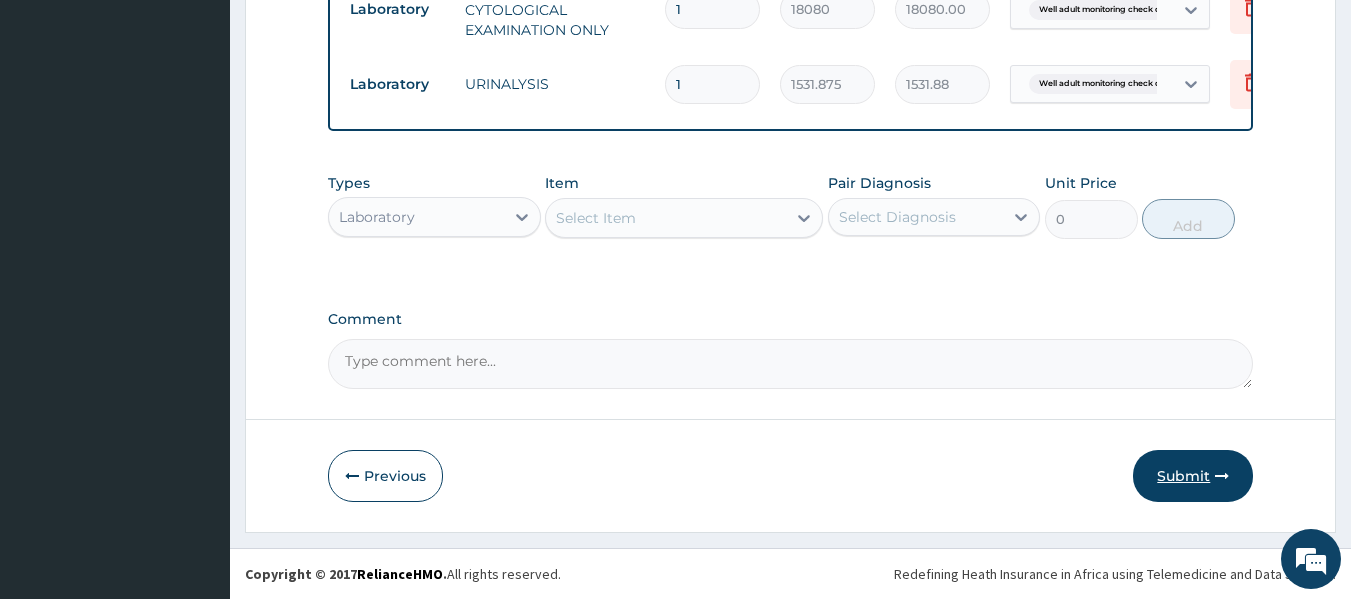 click on "Submit" at bounding box center [1193, 476] 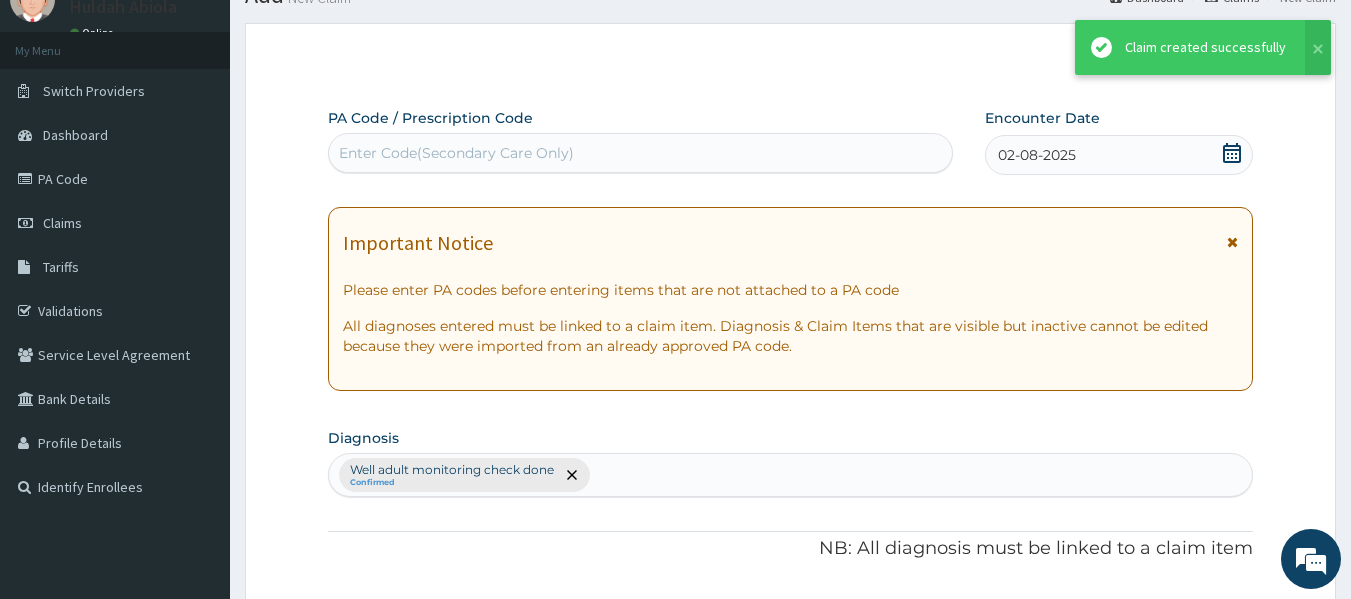 scroll, scrollTop: 1368, scrollLeft: 0, axis: vertical 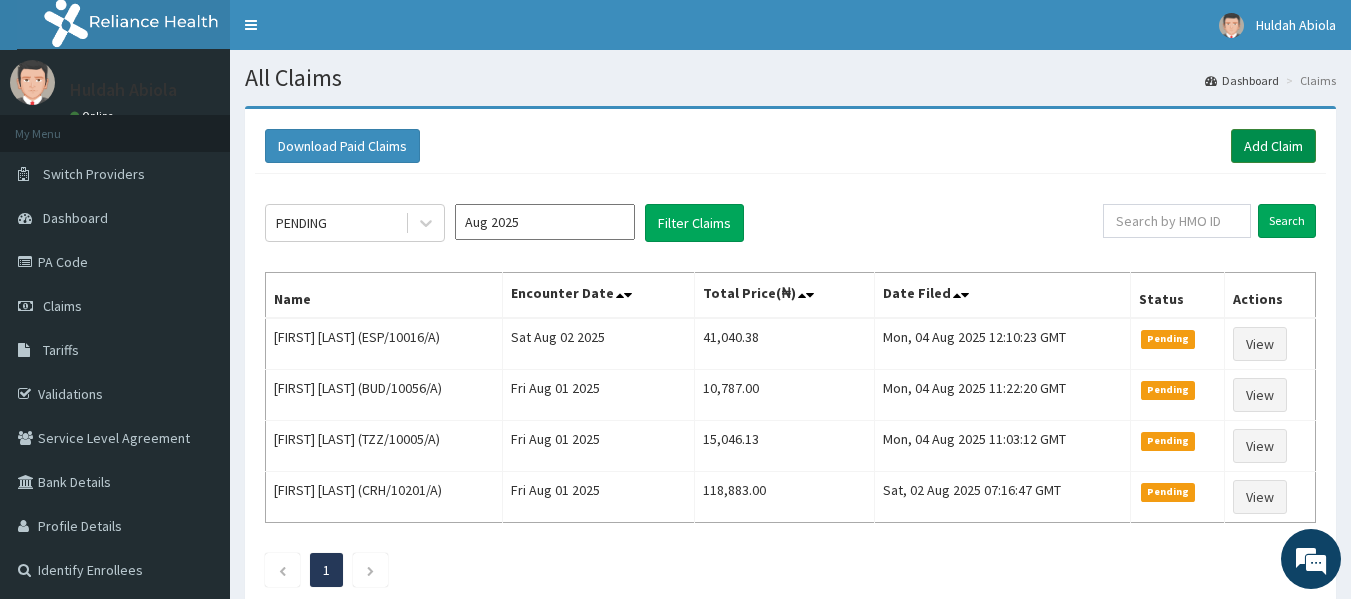 click on "Add Claim" at bounding box center [1273, 146] 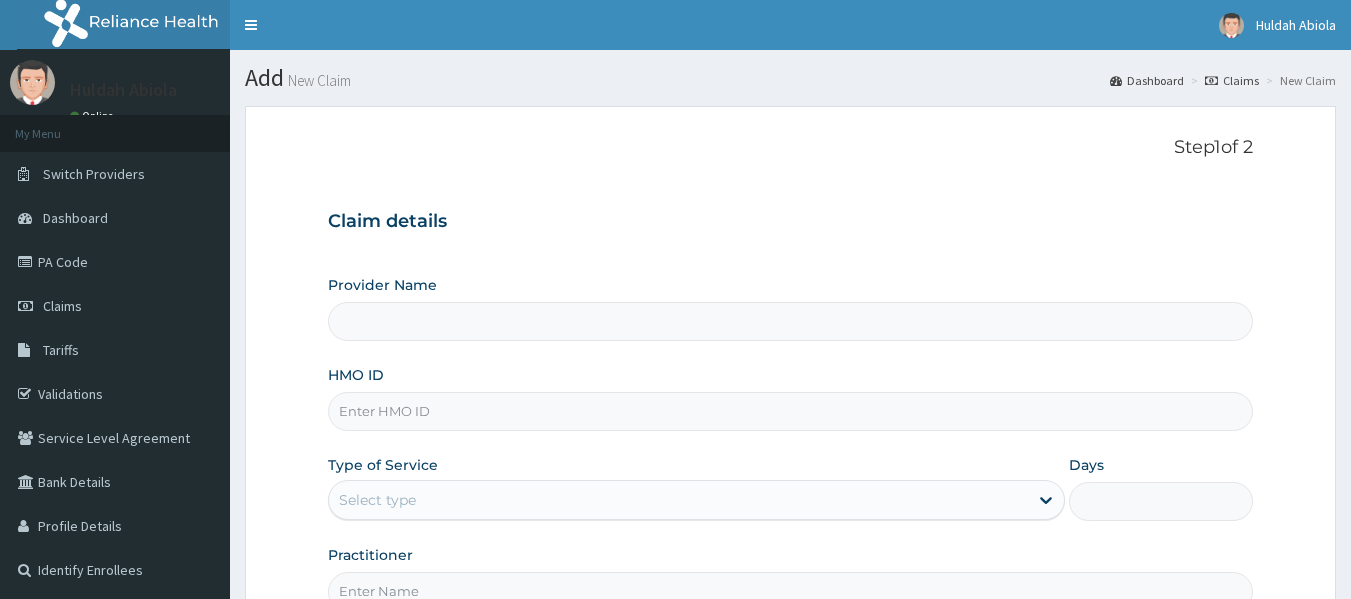 scroll, scrollTop: 0, scrollLeft: 0, axis: both 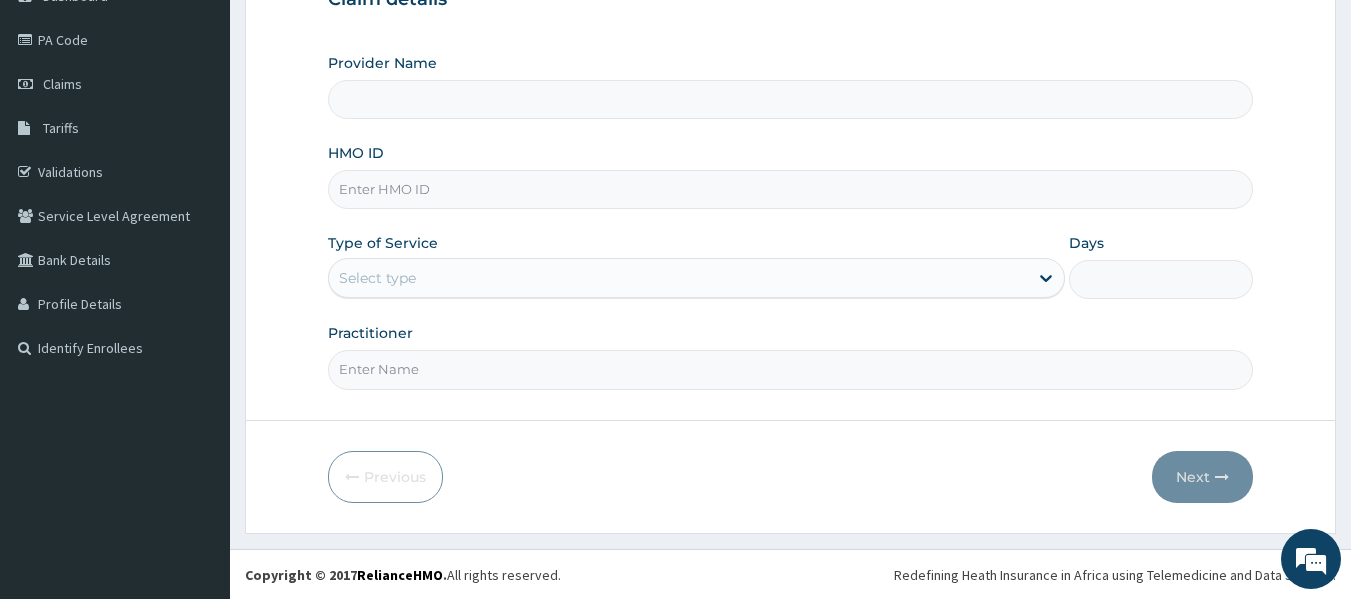 type on "Reliance Family Clinics (RFC) - Lekki" 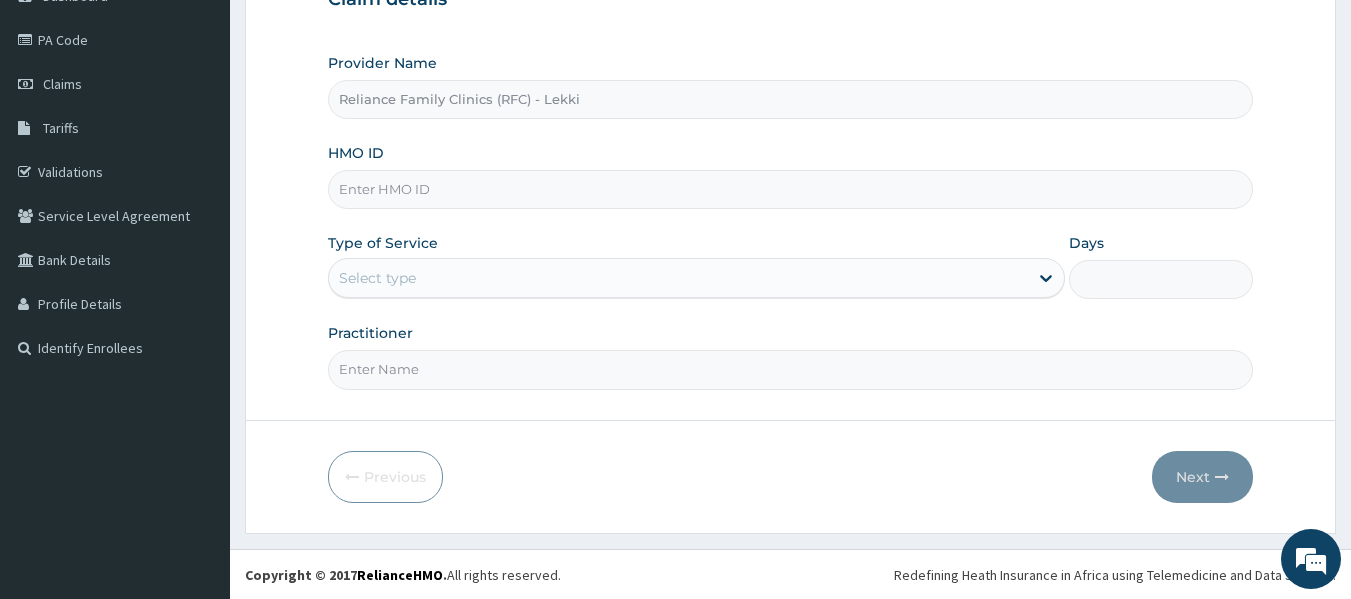 click on "HMO ID" at bounding box center [791, 189] 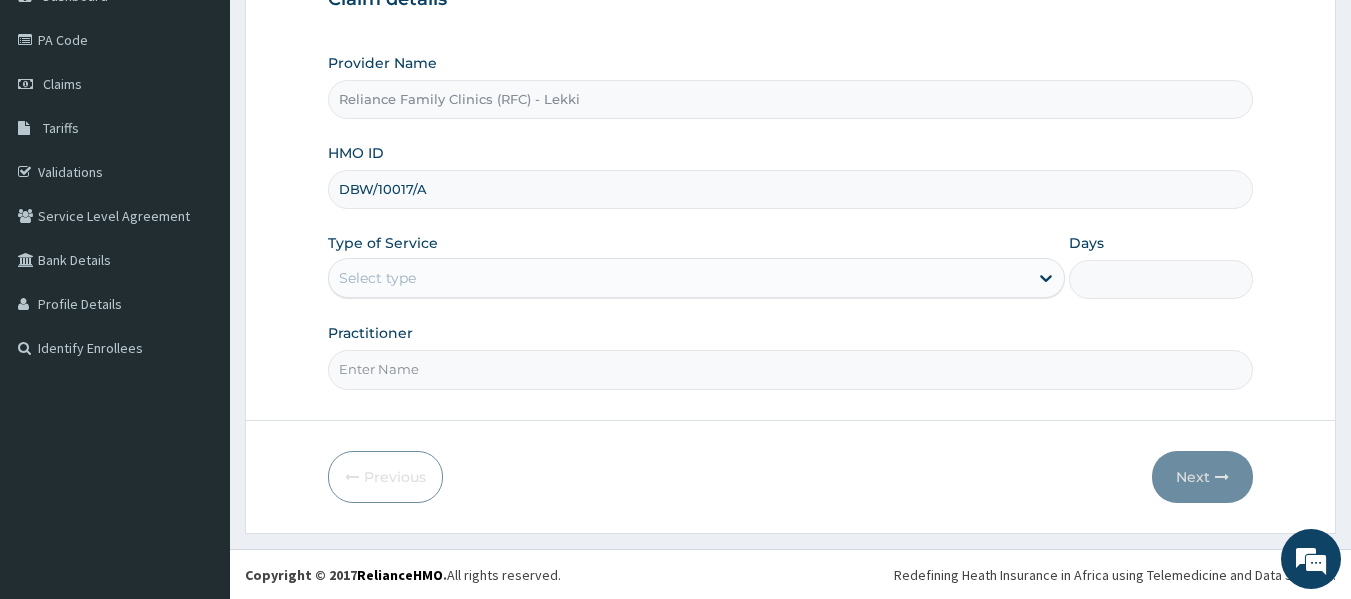type on "DBW/10017/A" 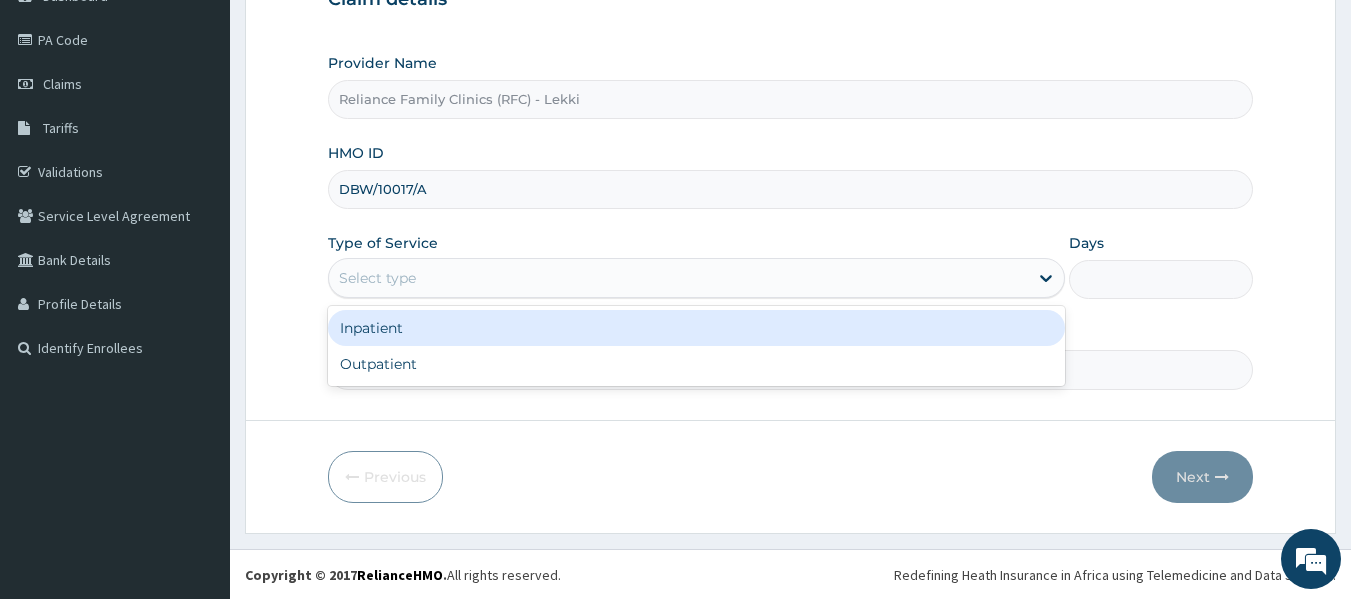 click on "Select type" at bounding box center [678, 278] 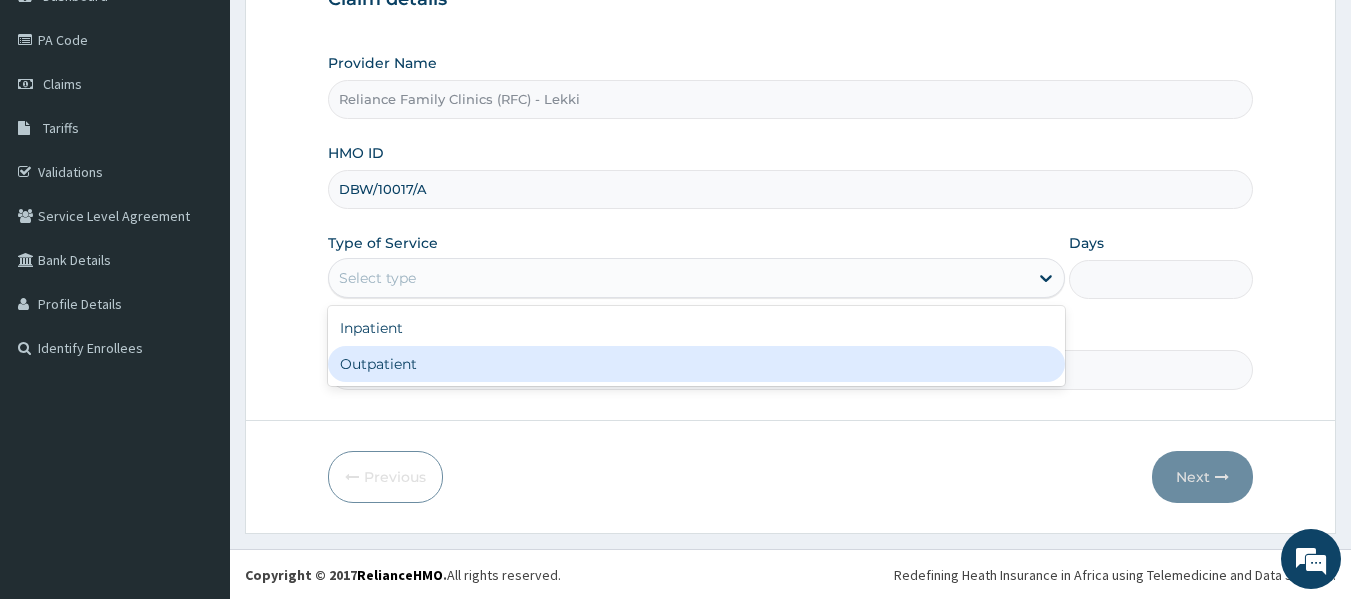click on "Outpatient" at bounding box center (696, 364) 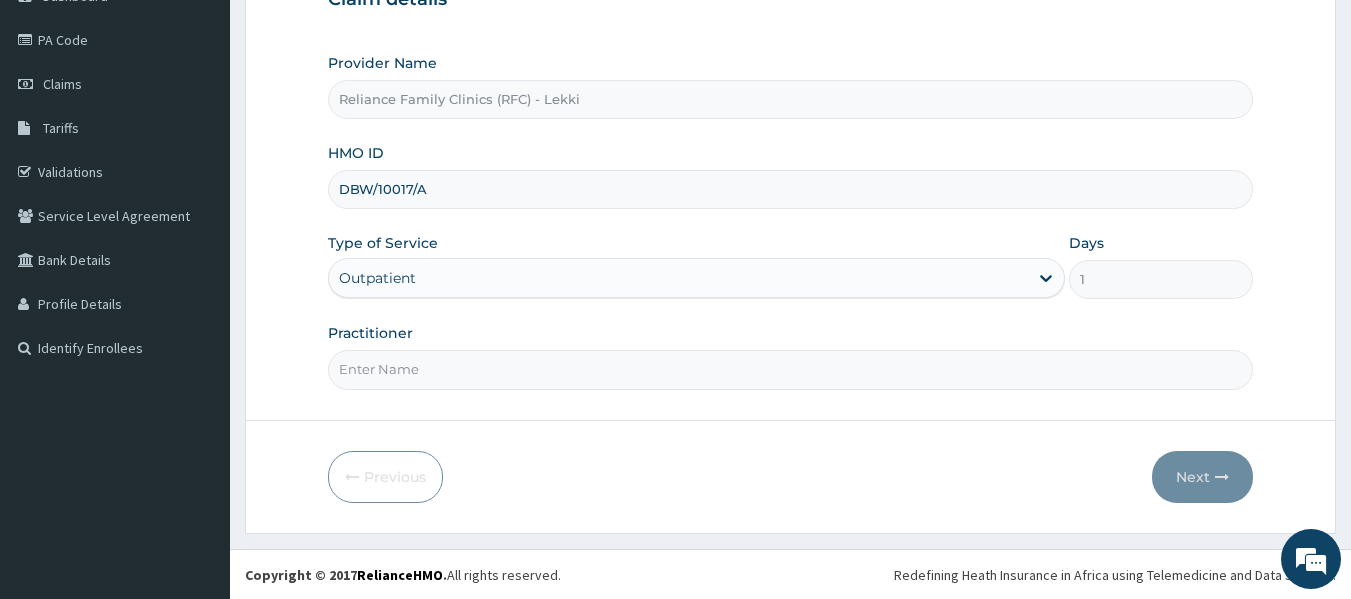 click on "Practitioner" at bounding box center (791, 369) 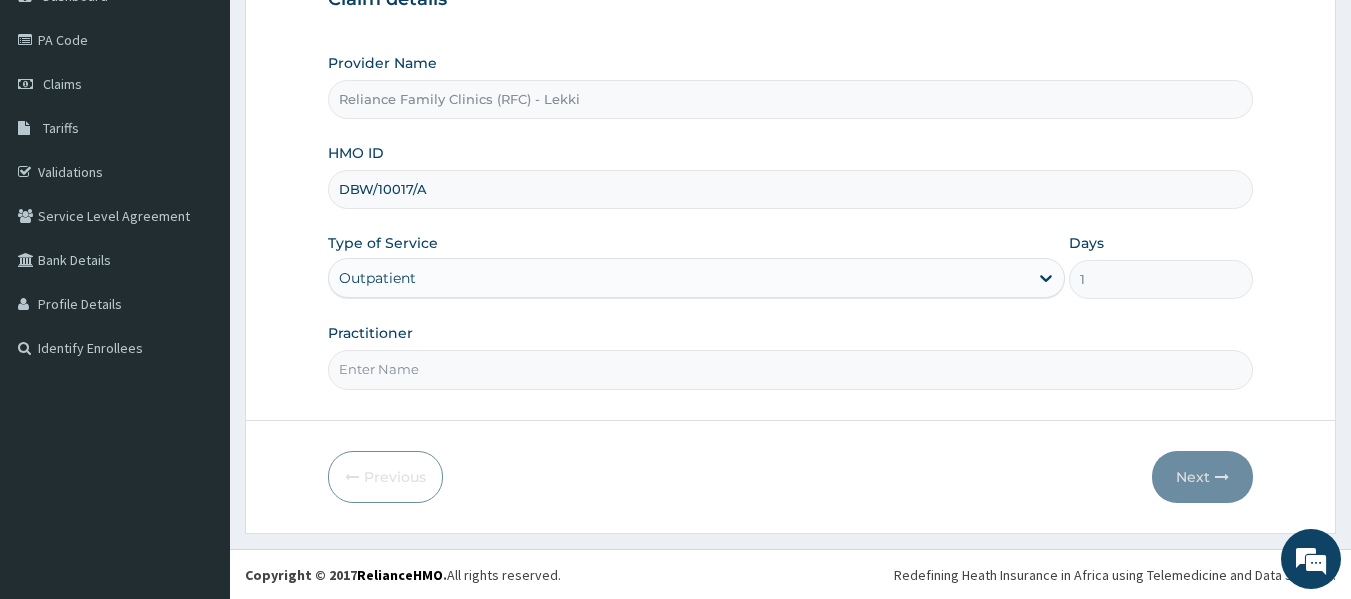 type on "Dr [LAST]" 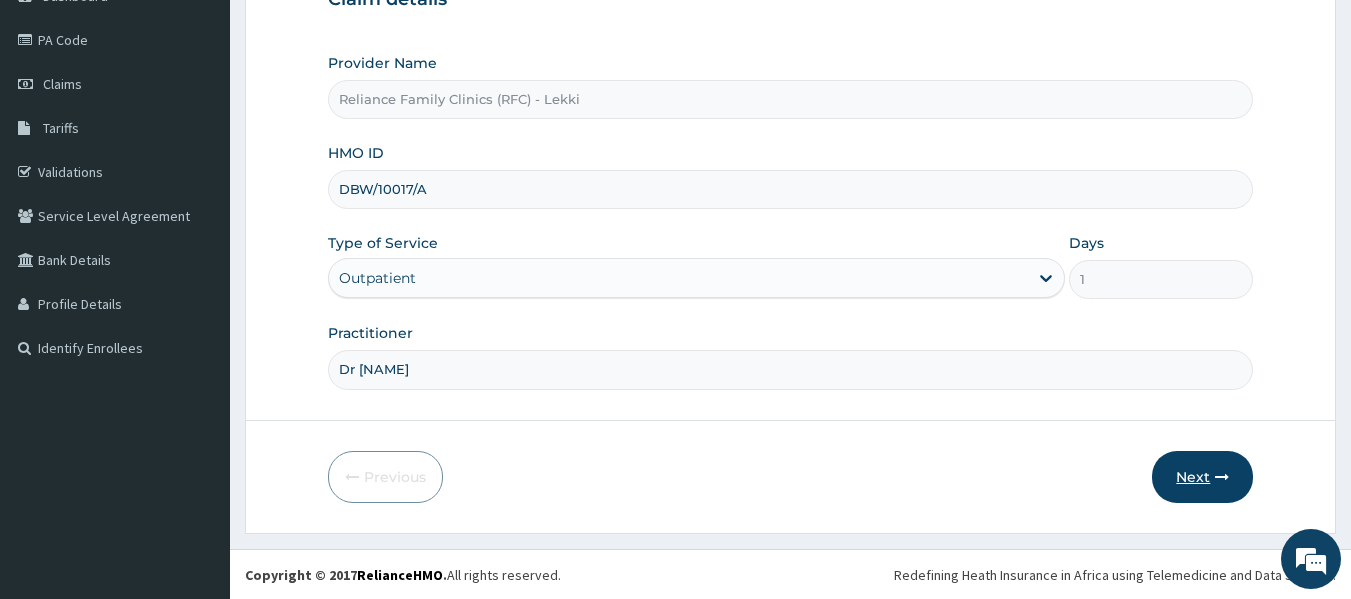 click on "Next" at bounding box center [1202, 477] 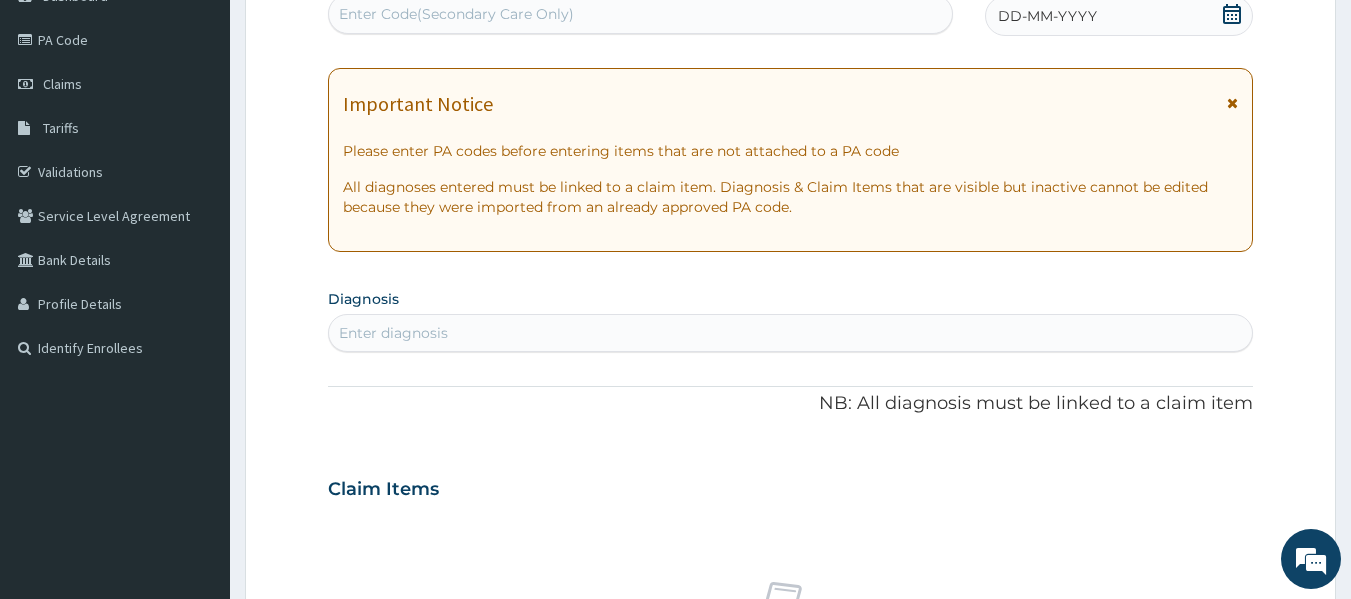 click 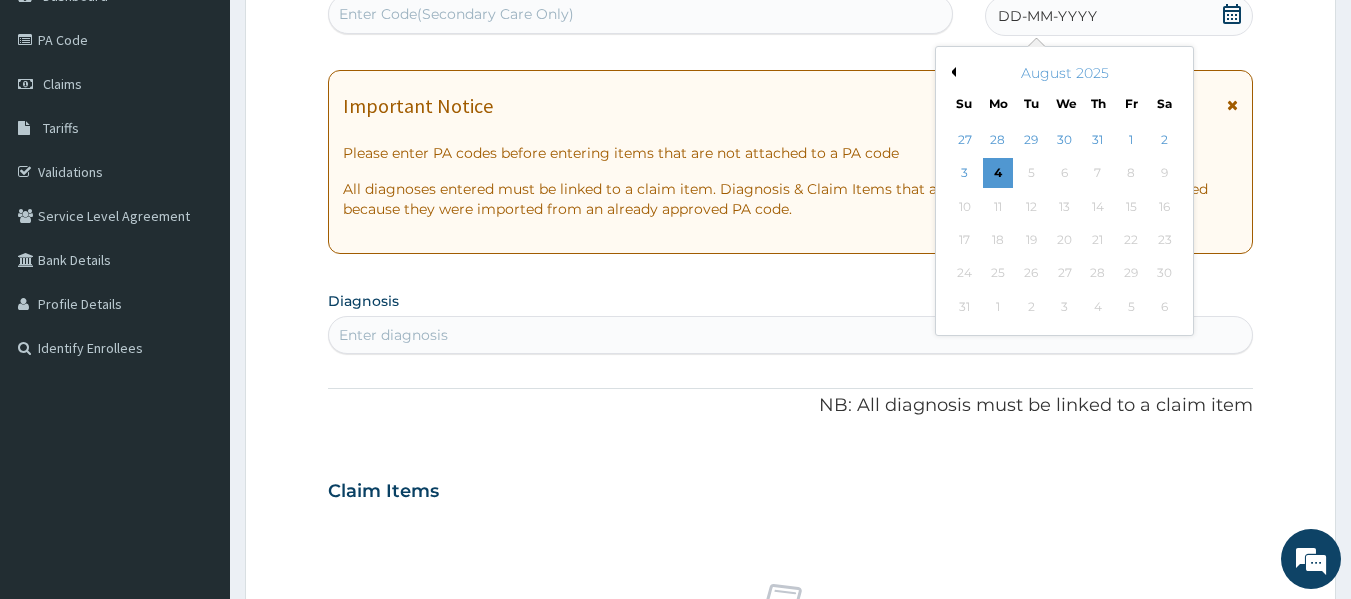 scroll, scrollTop: 0, scrollLeft: 0, axis: both 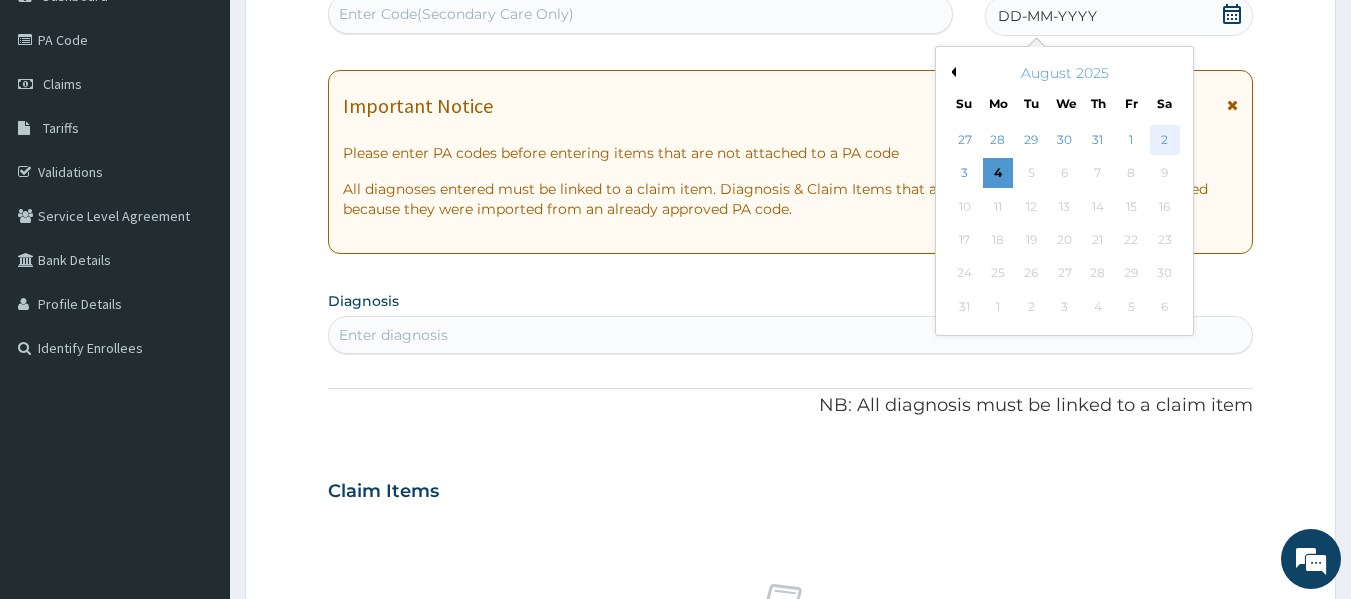 click on "2" at bounding box center [1165, 140] 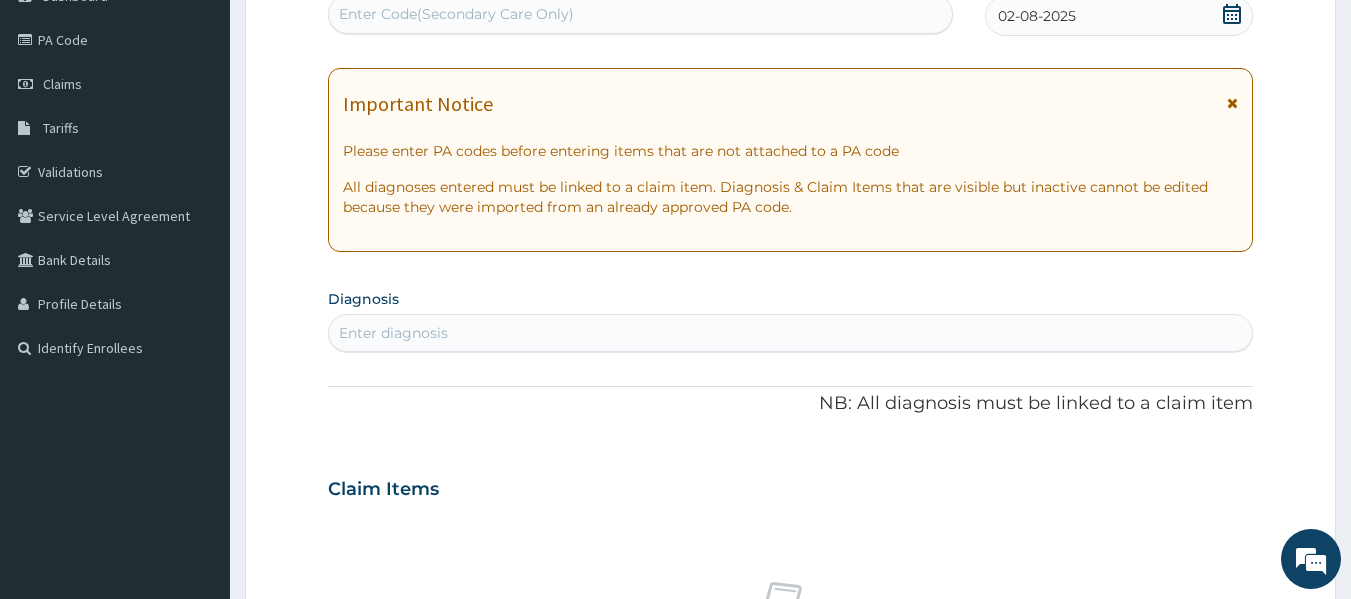 click on "Enter diagnosis" at bounding box center (791, 333) 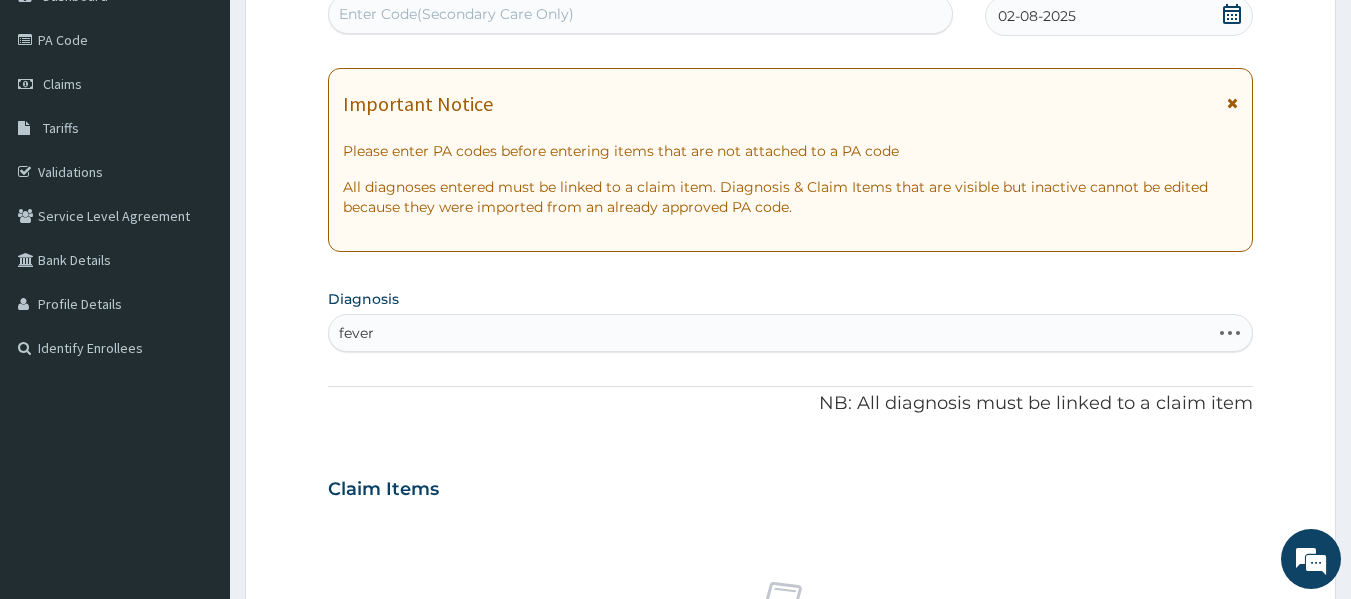 type on "fever" 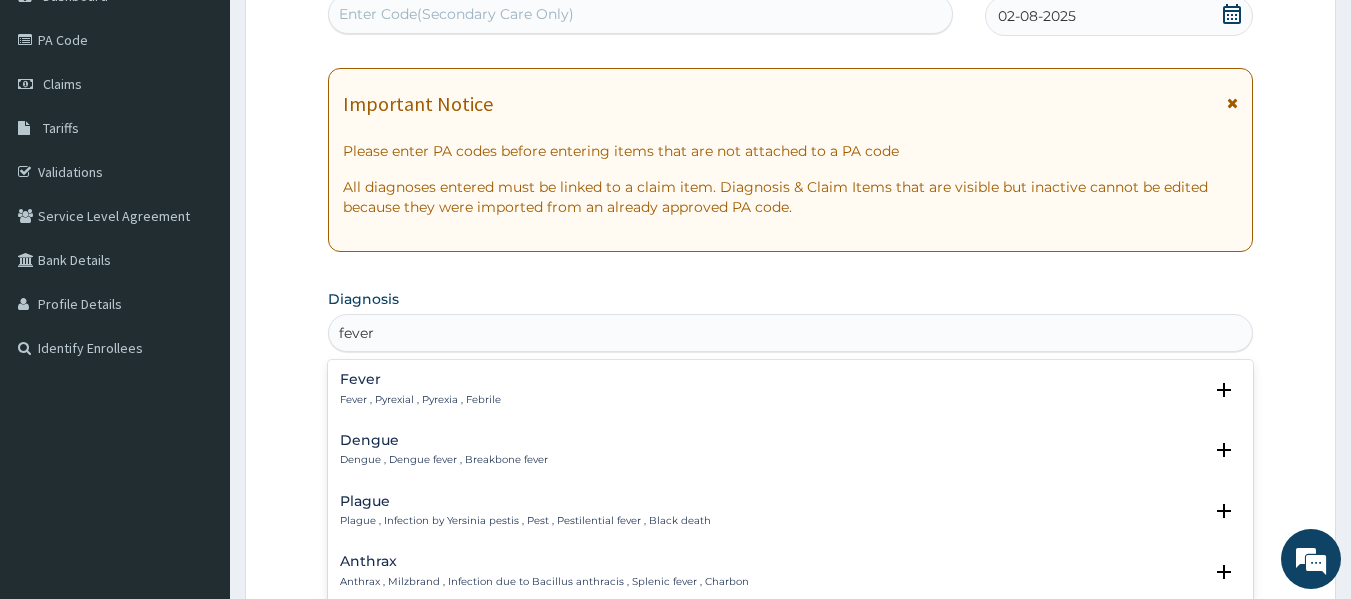 click on "Fever , Pyrexial , Pyrexia , Febrile" at bounding box center (420, 400) 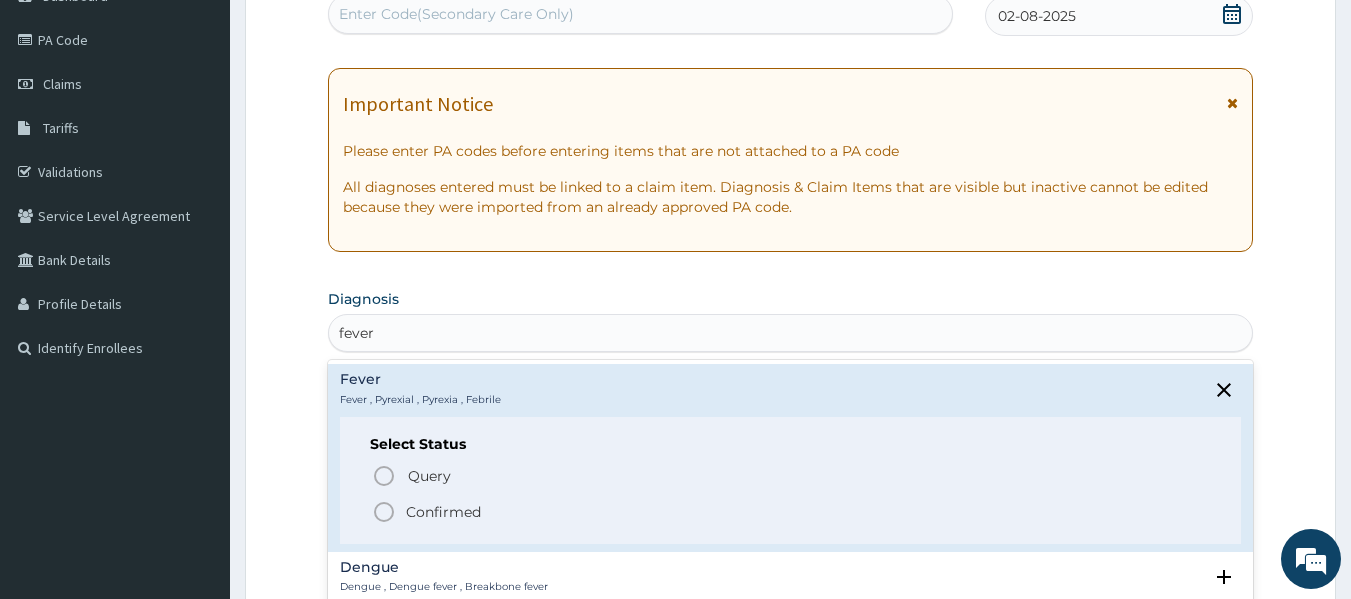 click on "Confirmed" at bounding box center [443, 512] 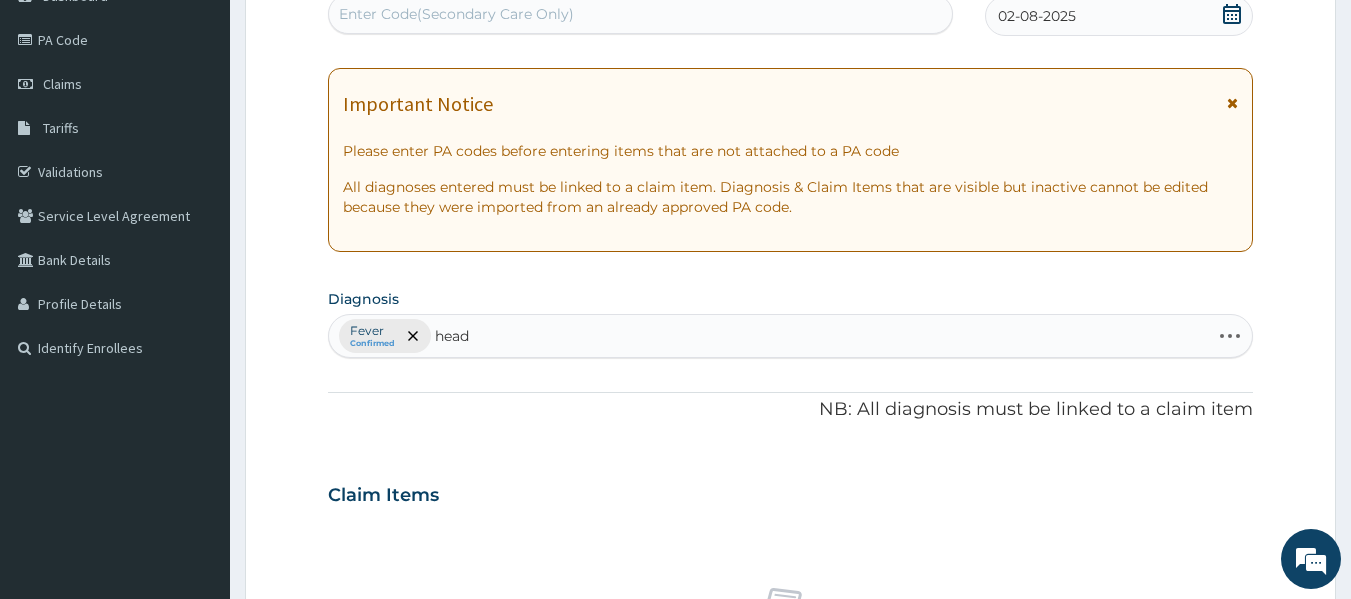 type on "heada" 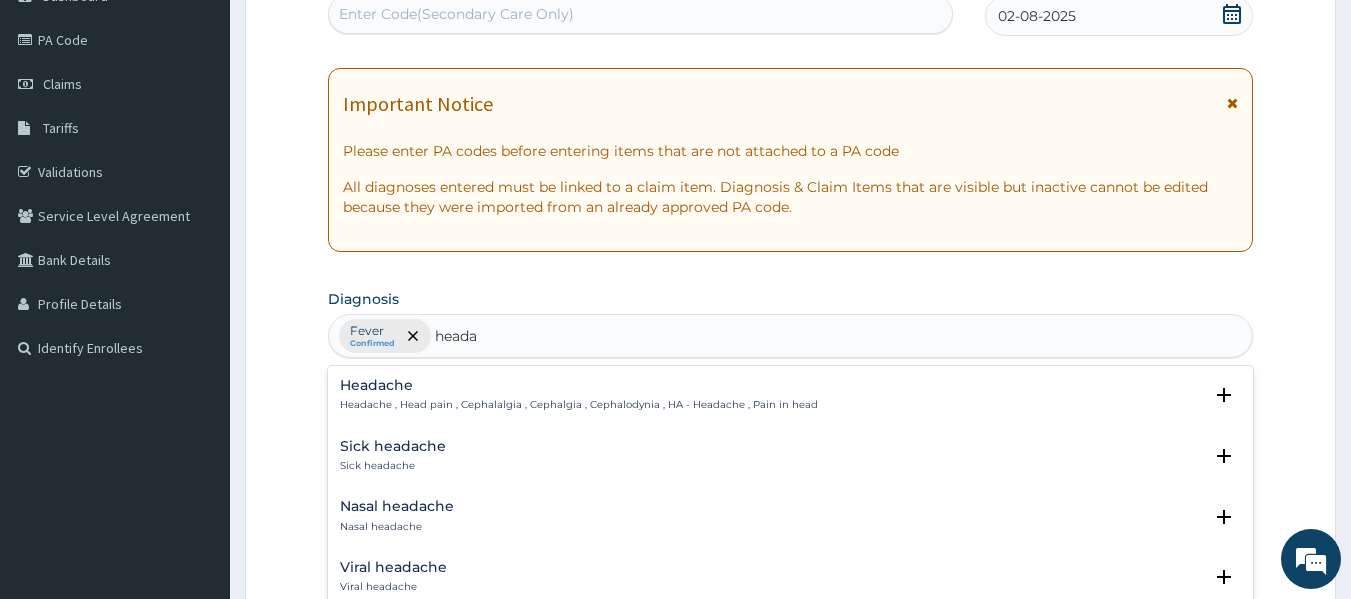click on "Headache" at bounding box center (579, 385) 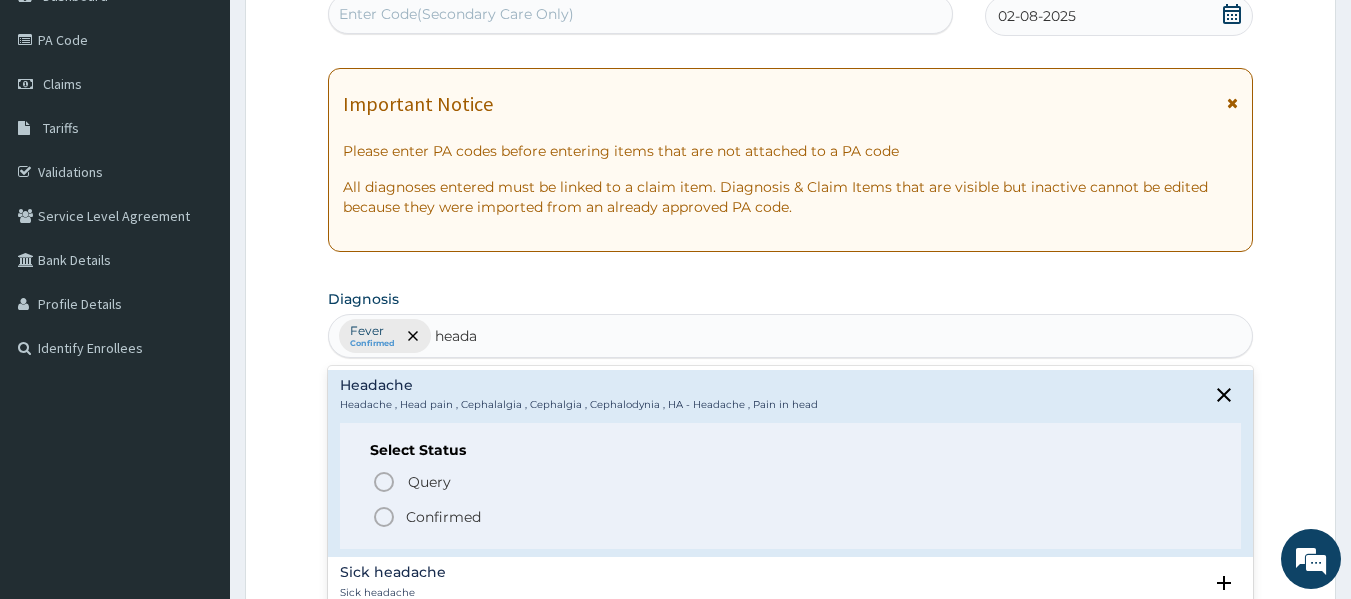 click on "Confirmed" at bounding box center (443, 517) 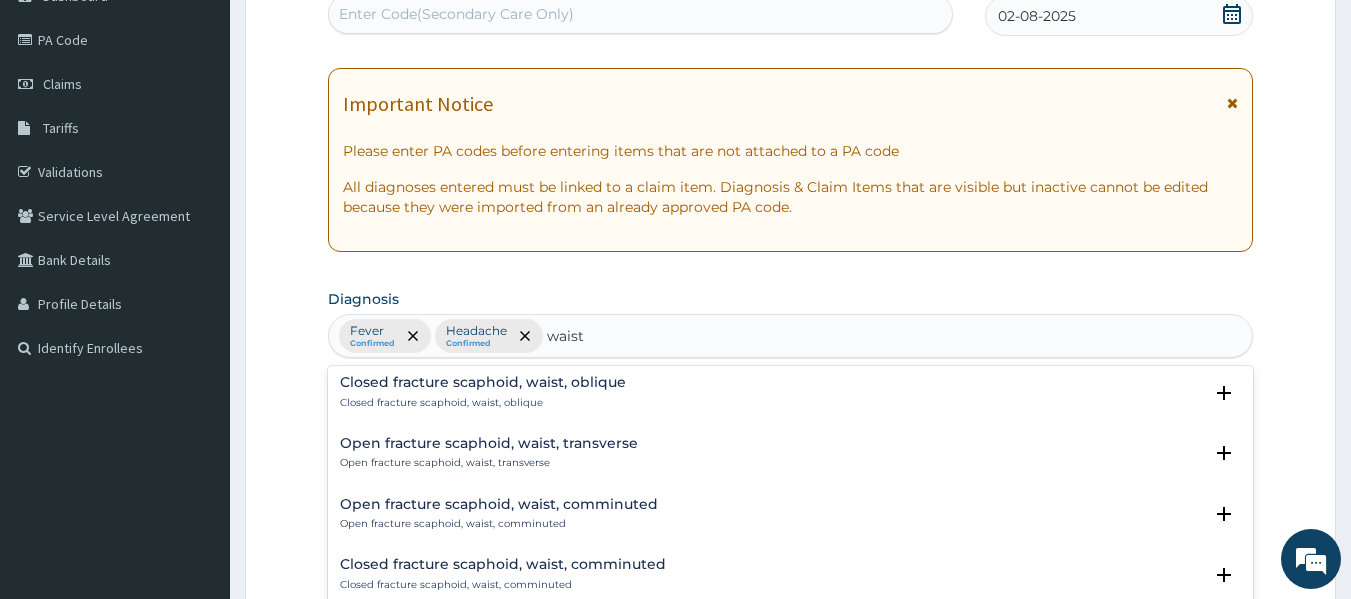 scroll, scrollTop: 133, scrollLeft: 0, axis: vertical 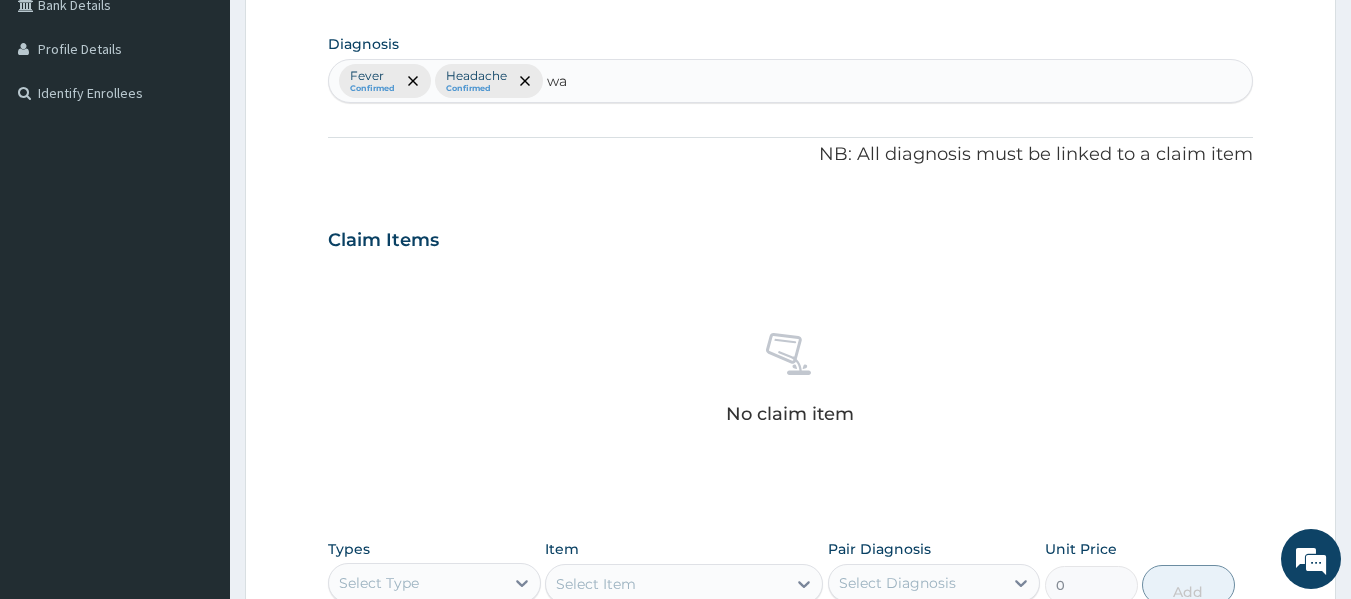 type on "w" 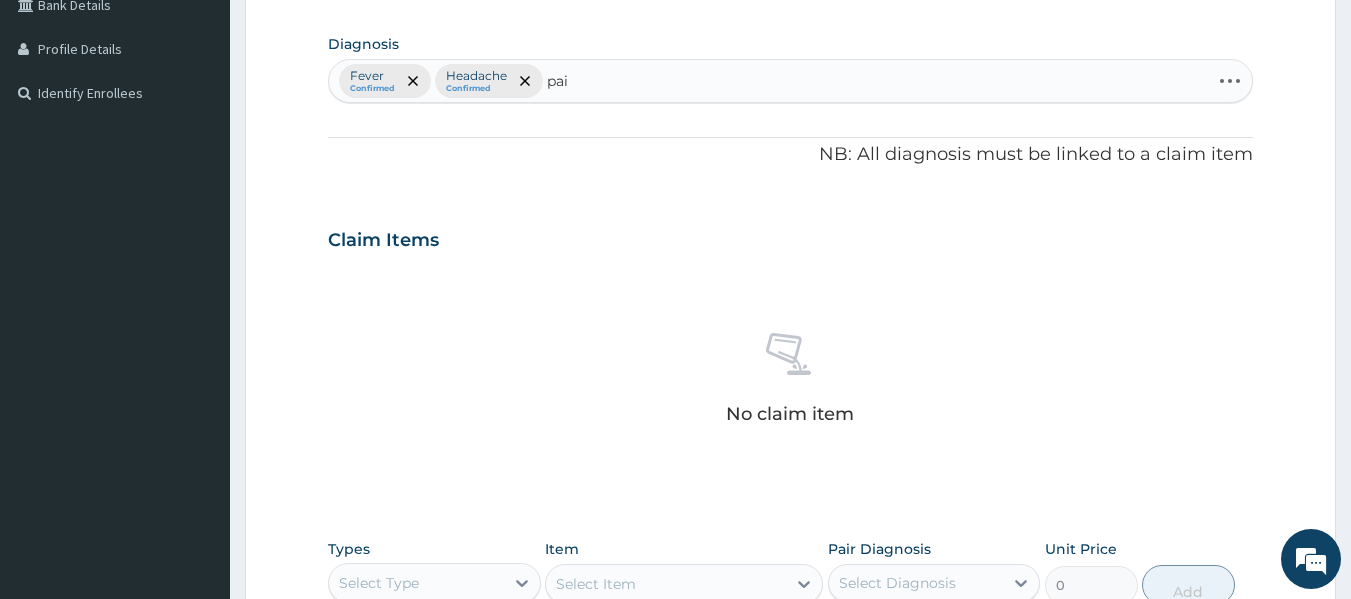 type on "pain" 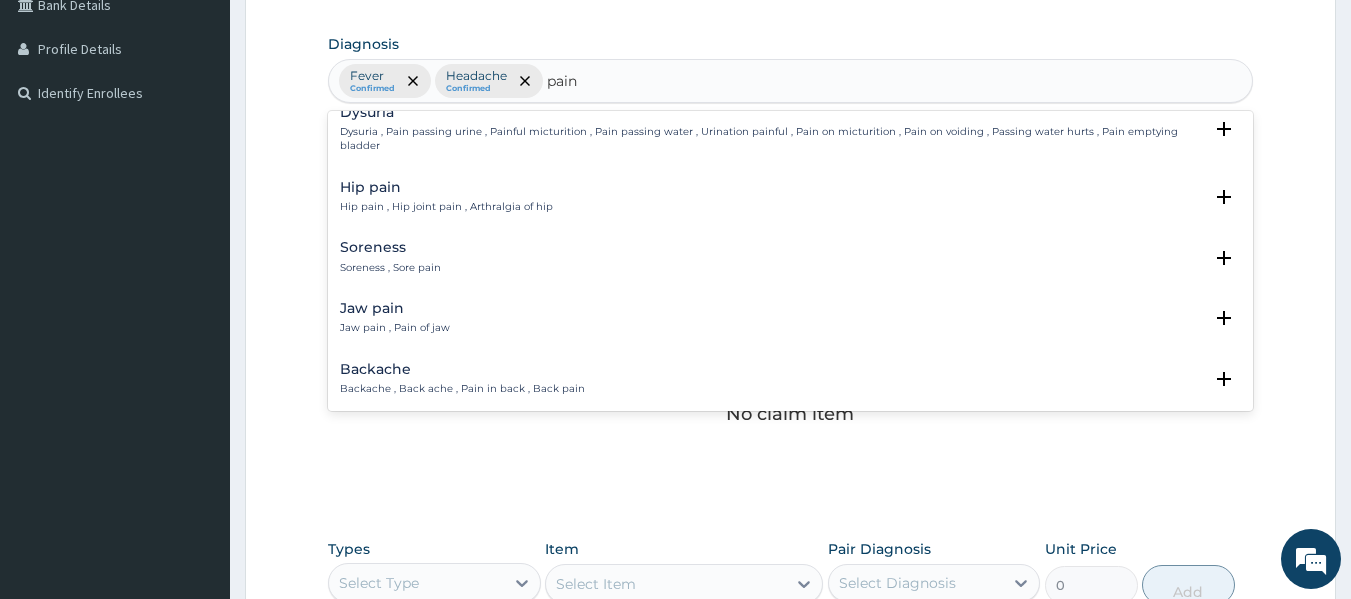 scroll, scrollTop: 0, scrollLeft: 0, axis: both 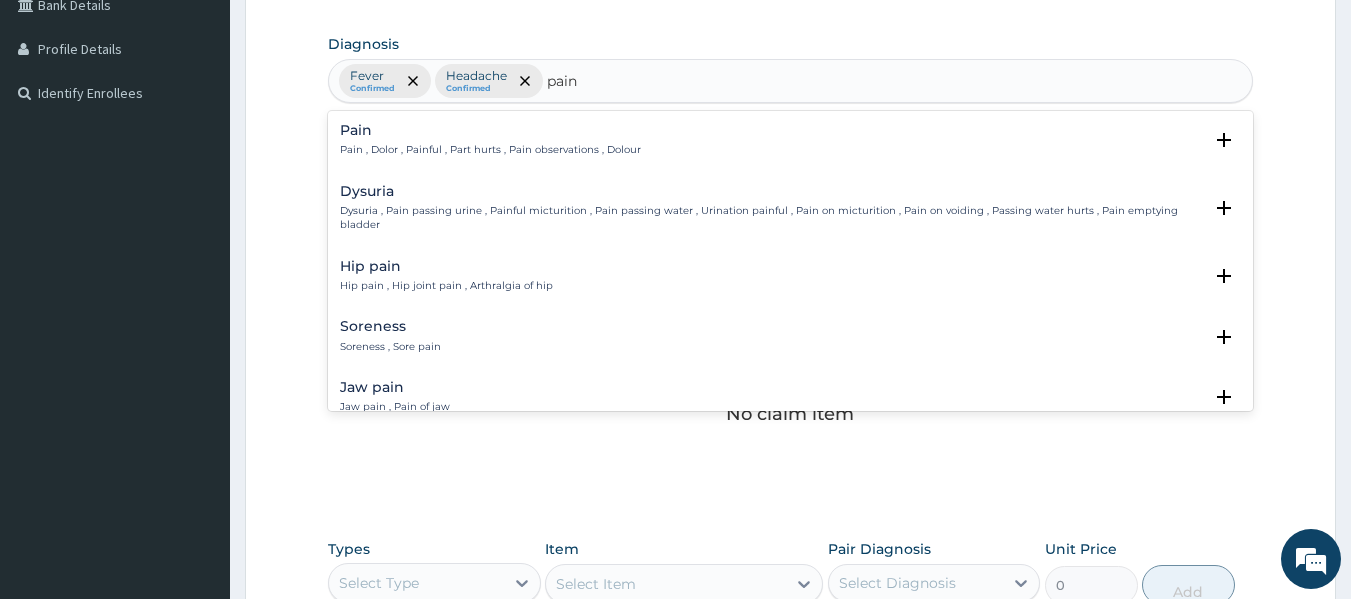 click on "Hip pain , Hip joint pain , Arthralgia of hip" at bounding box center (446, 286) 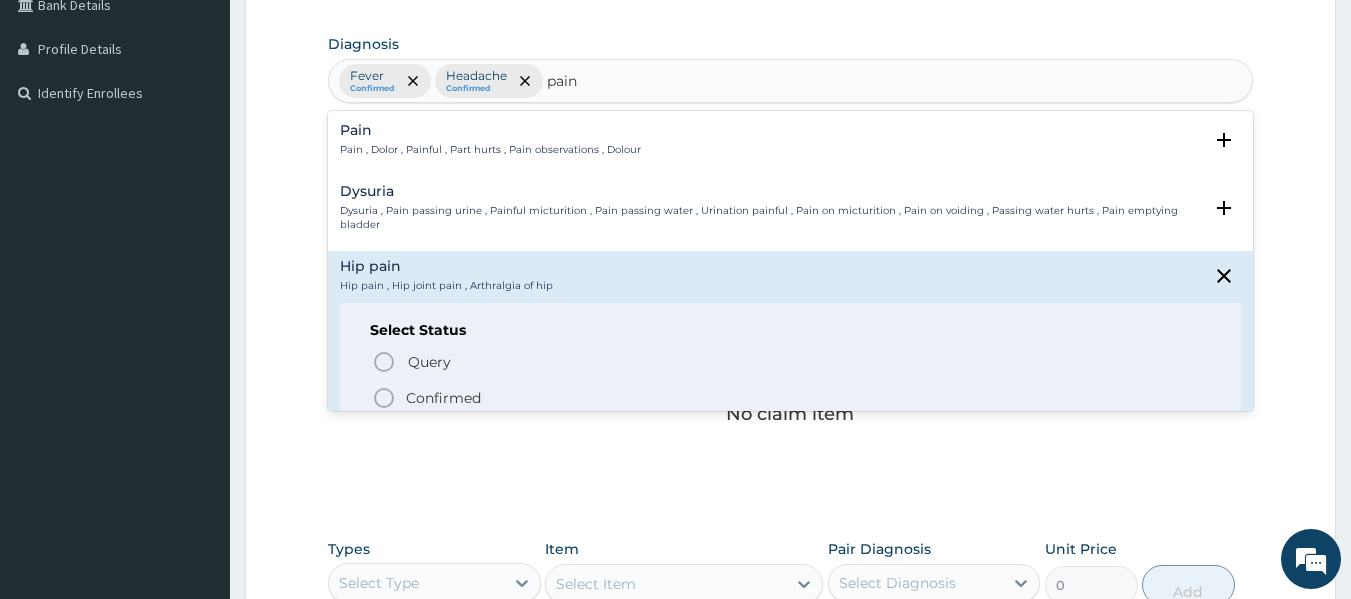 click on "Confirmed" at bounding box center (443, 398) 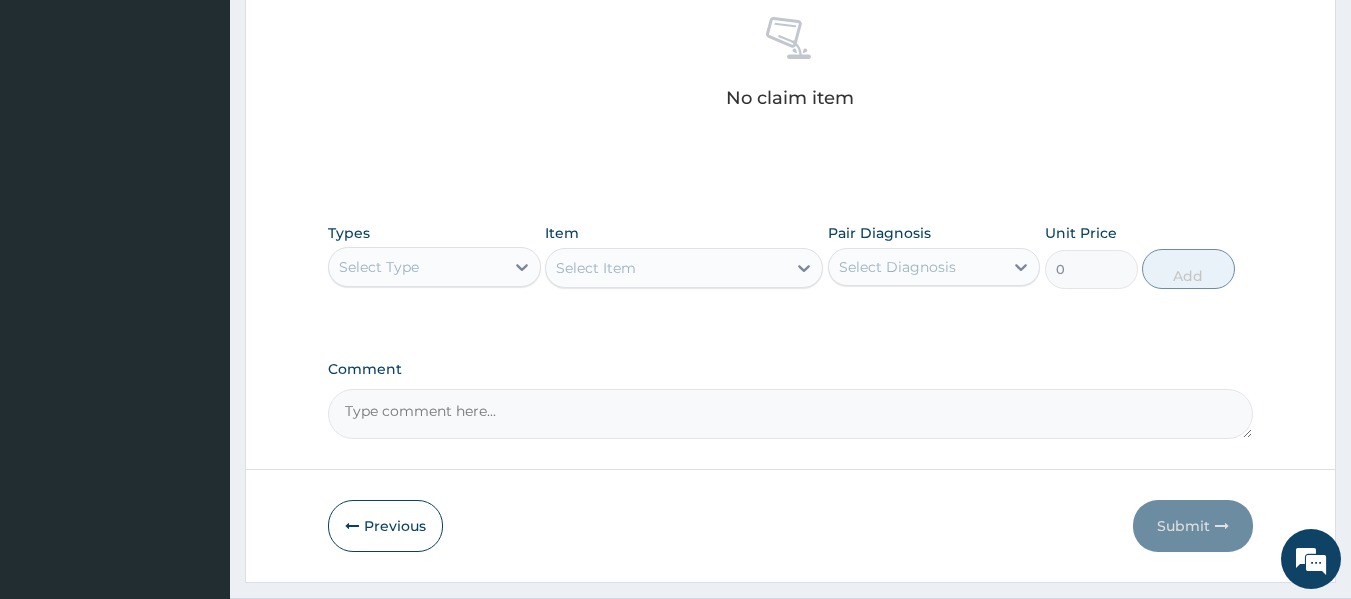 scroll, scrollTop: 794, scrollLeft: 0, axis: vertical 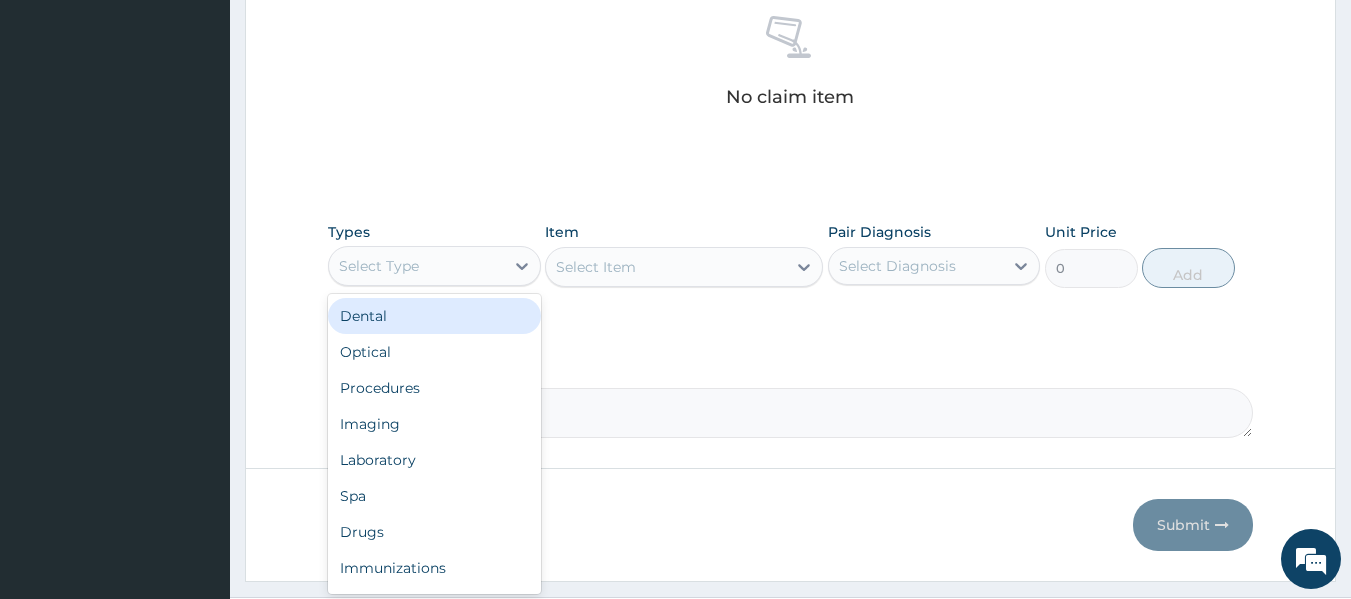click on "Select Type" at bounding box center [416, 266] 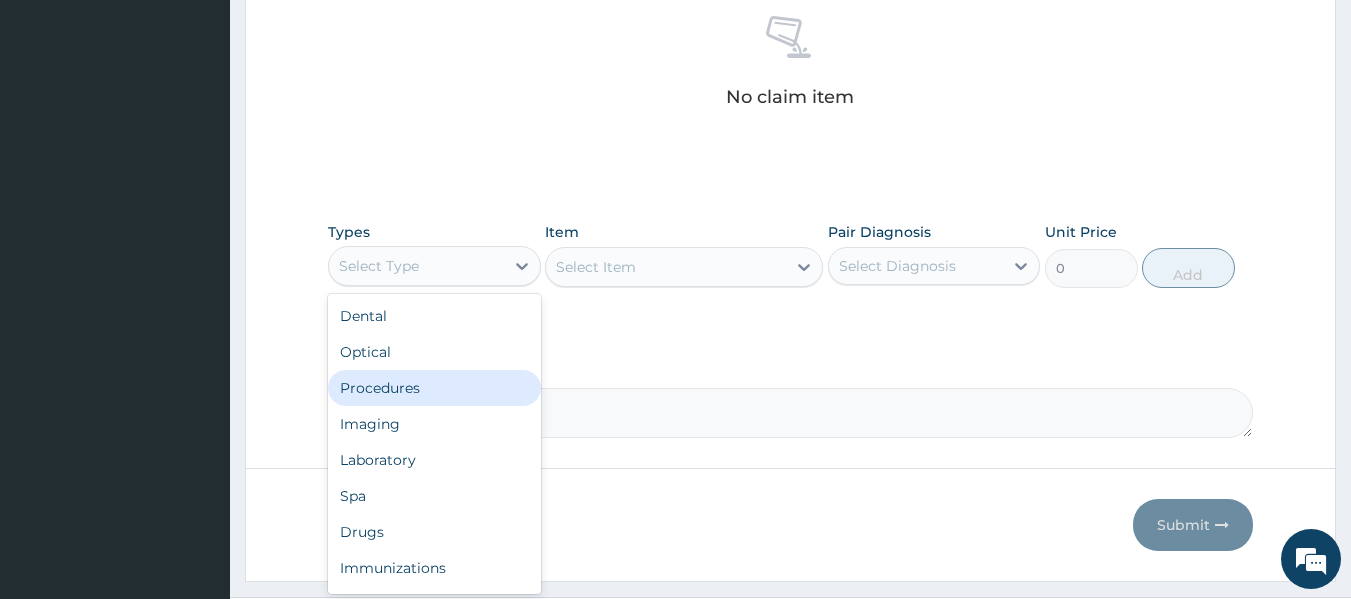 click on "Procedures" at bounding box center (434, 388) 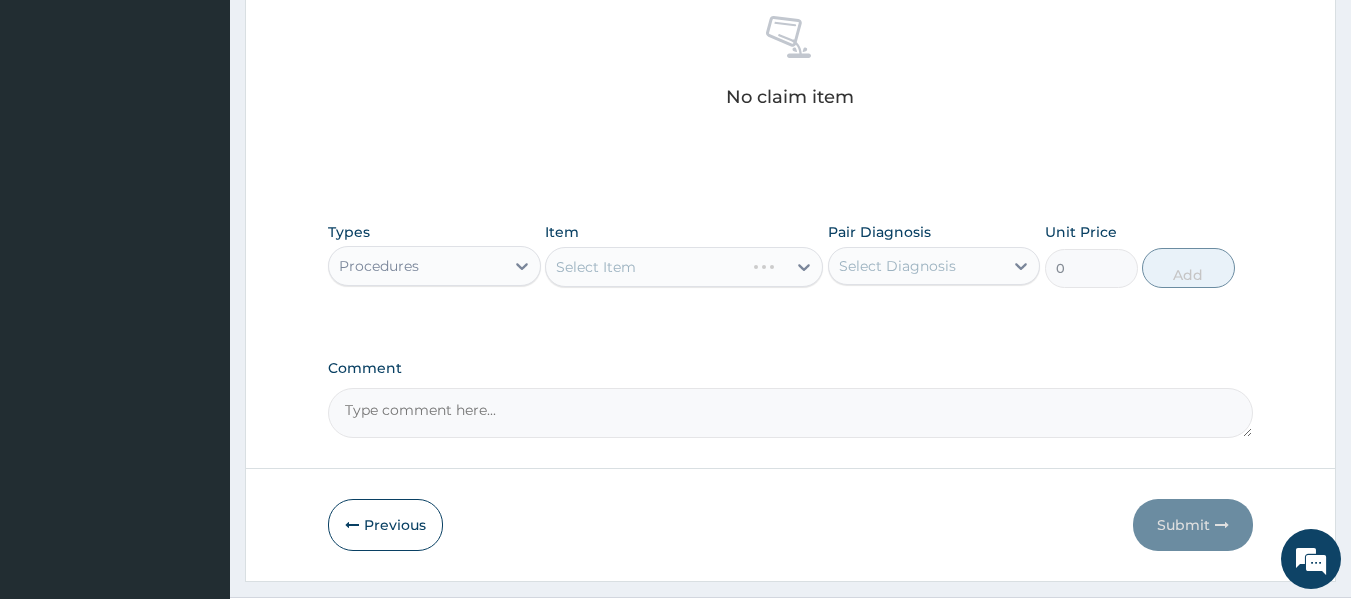 scroll, scrollTop: 843, scrollLeft: 0, axis: vertical 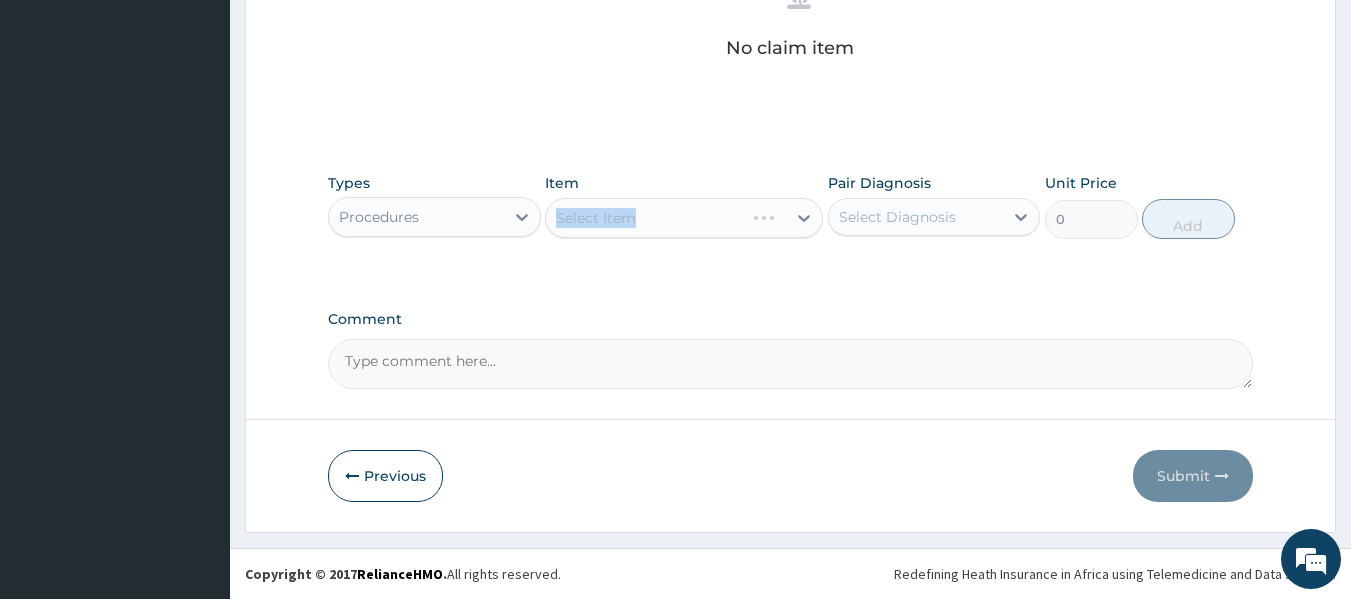 drag, startPoint x: 704, startPoint y: 195, endPoint x: 712, endPoint y: 230, distance: 35.902645 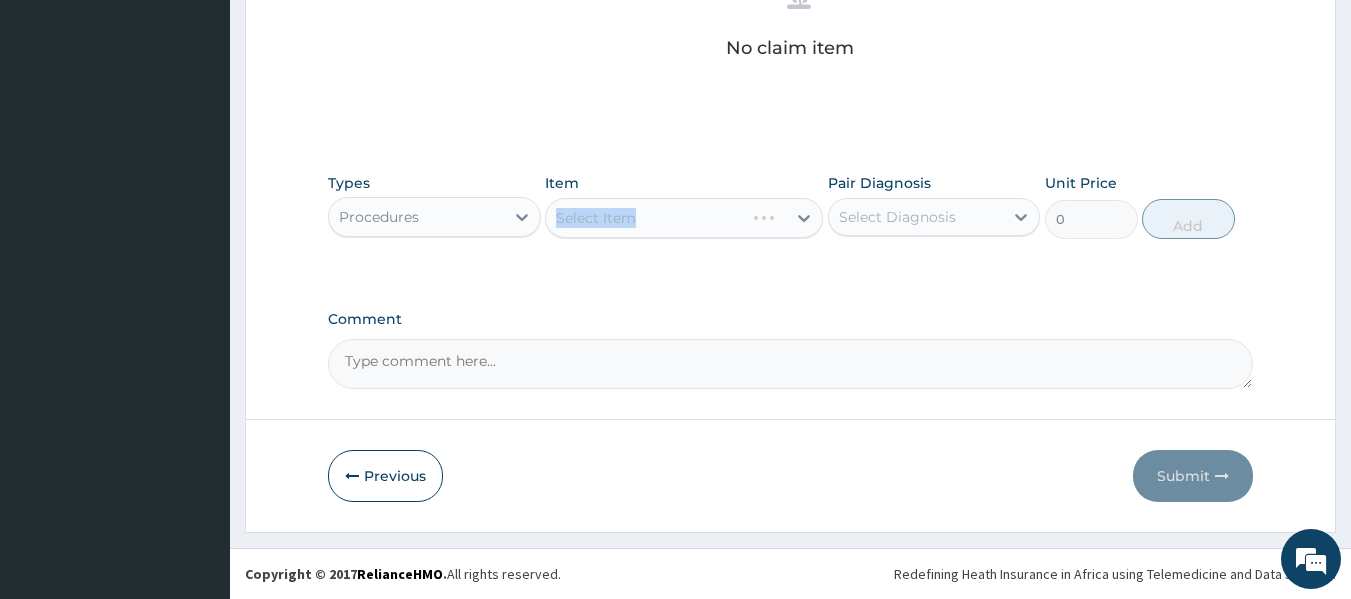 click on "Select Item" at bounding box center [684, 218] 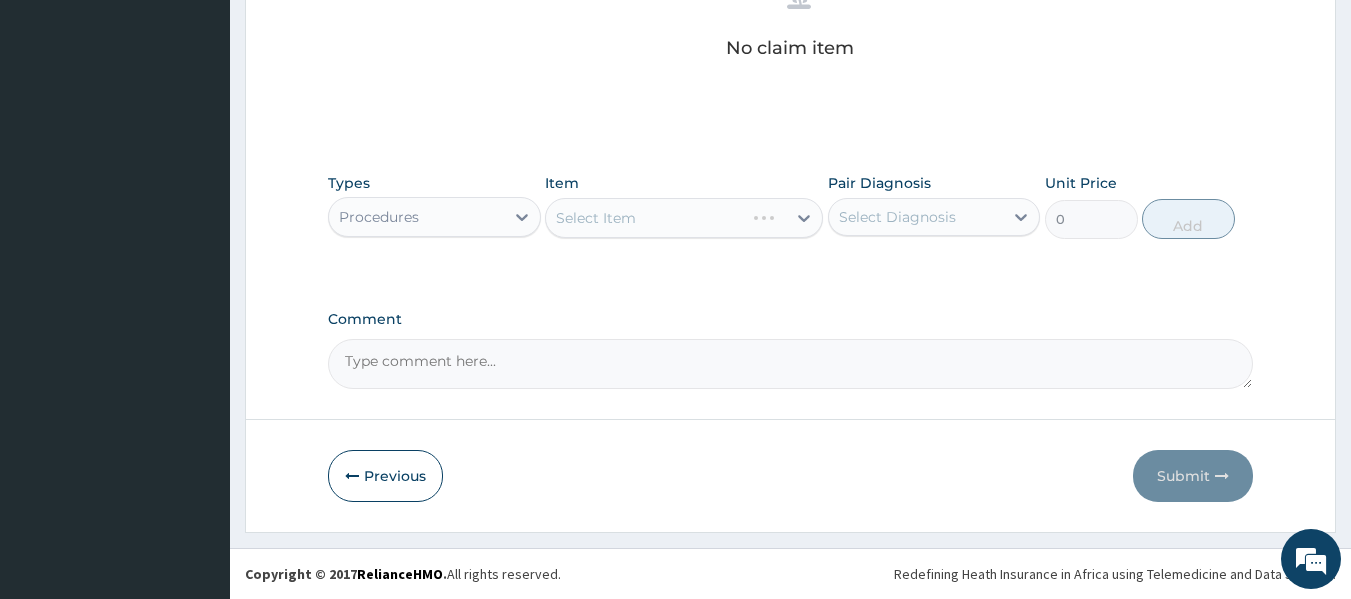 click on "Select Item" at bounding box center [684, 218] 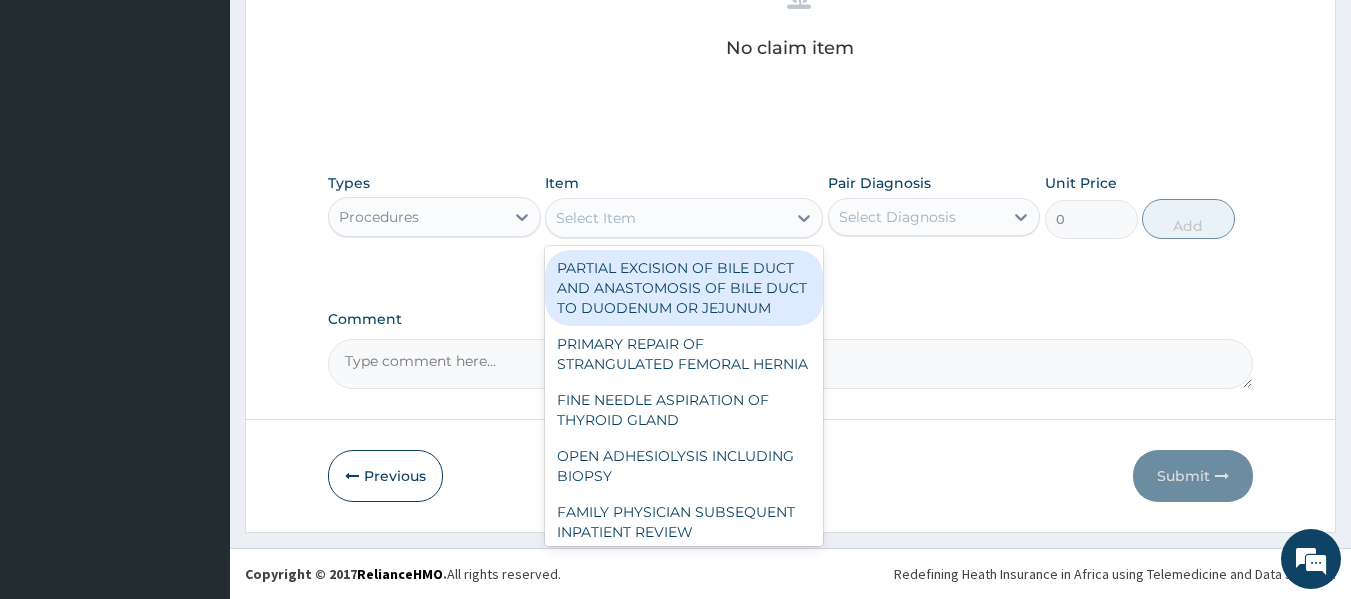 click on "Select Item" at bounding box center [666, 218] 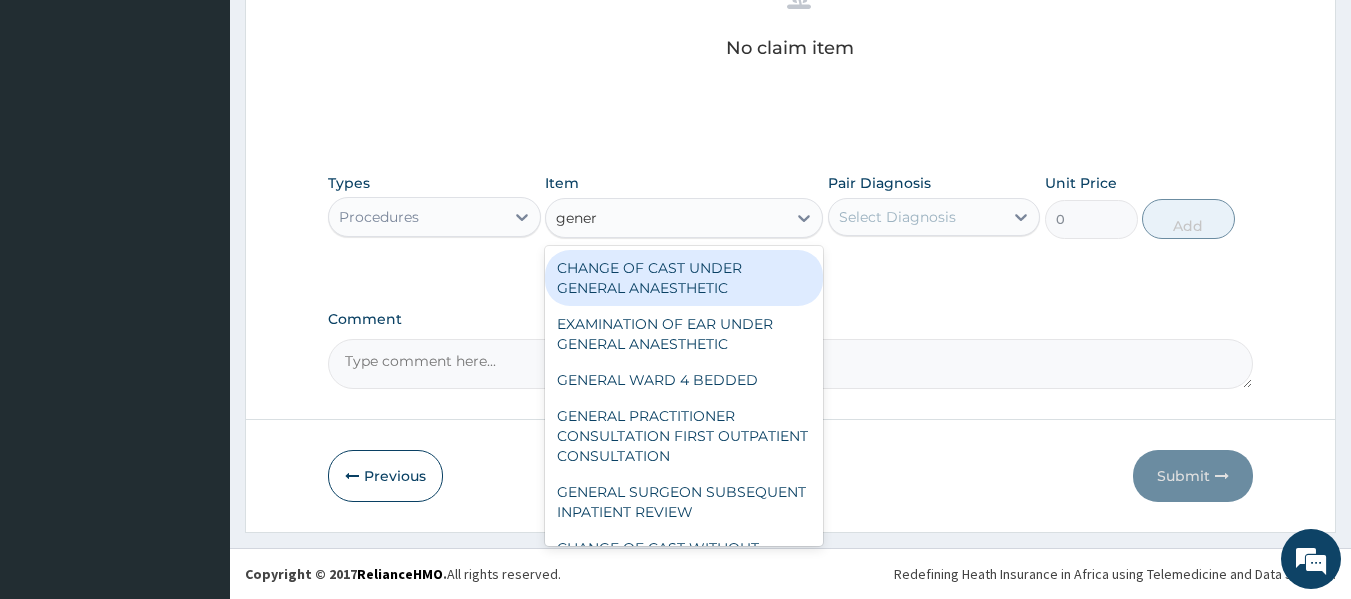 type on "genera" 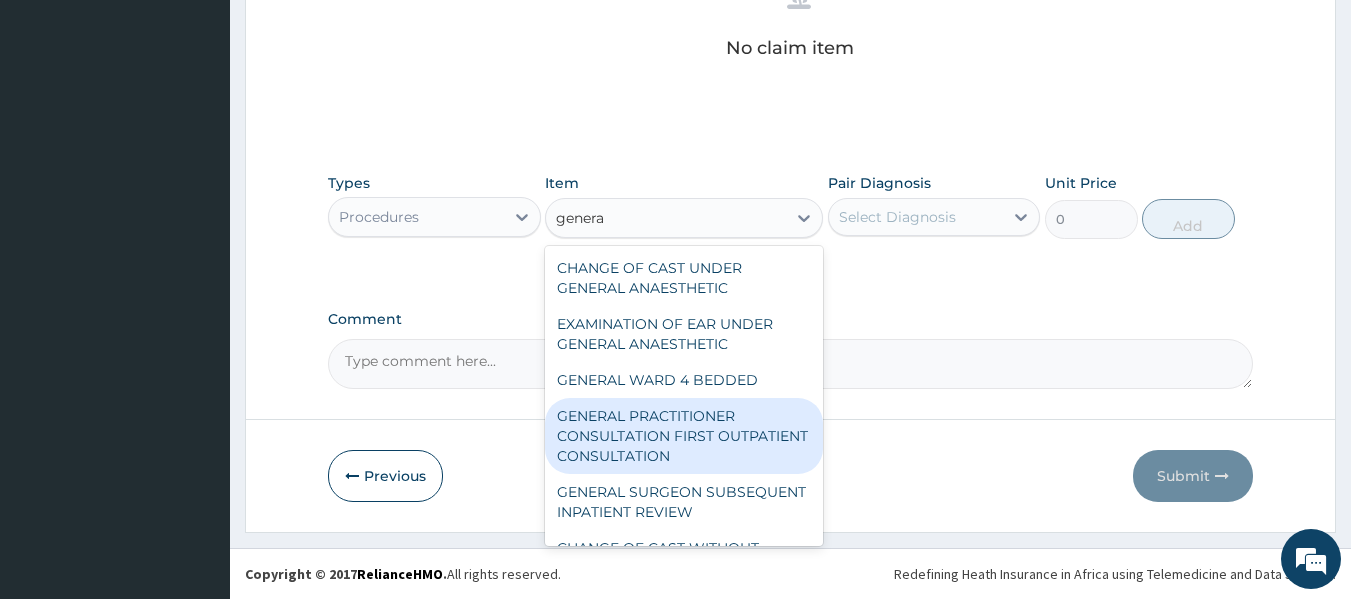 click on "GENERAL PRACTITIONER CONSULTATION FIRST OUTPATIENT CONSULTATION" at bounding box center (684, 436) 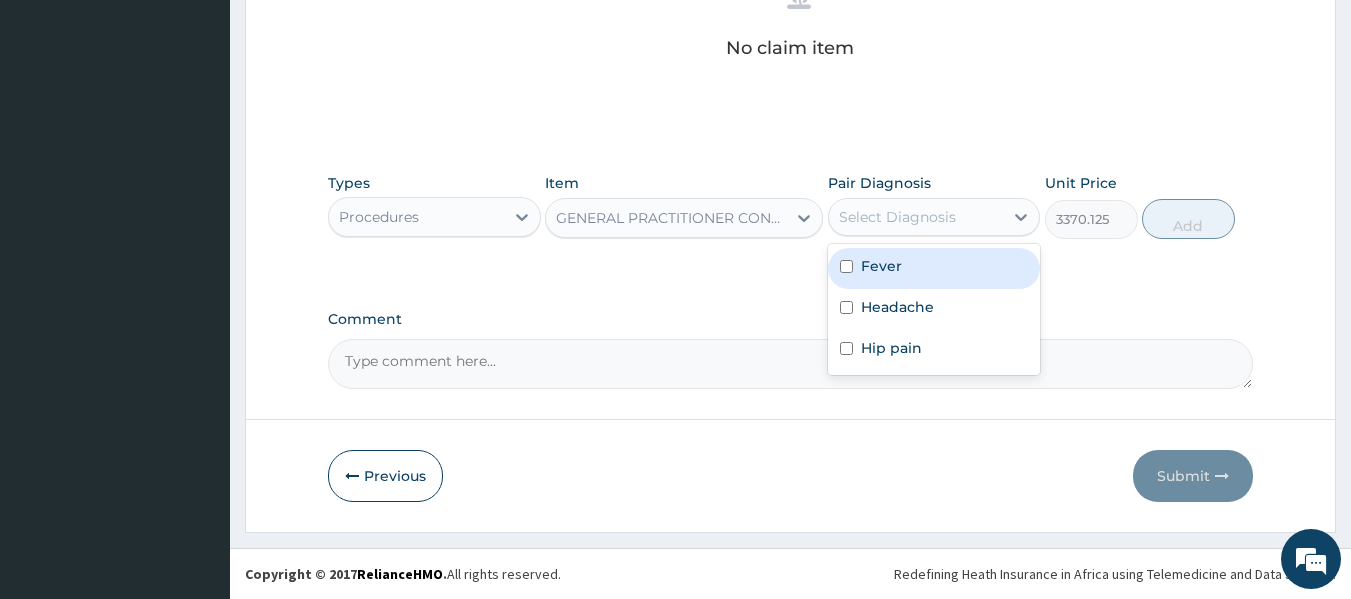 click on "Select Diagnosis" at bounding box center (897, 217) 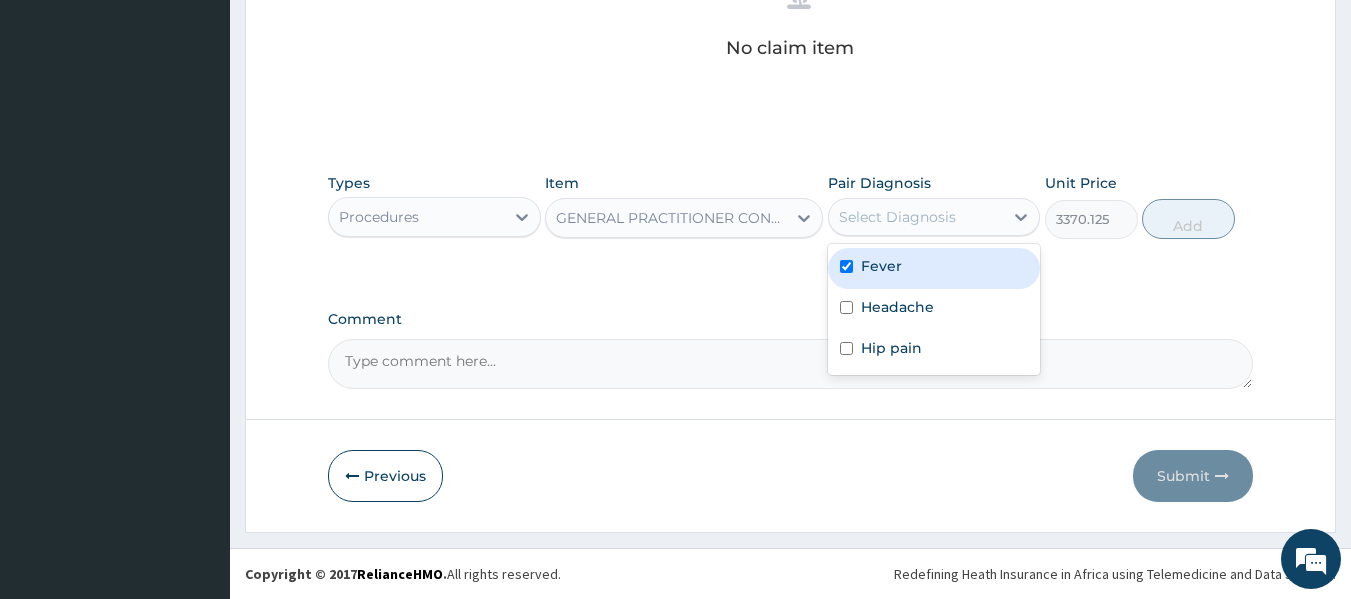 checkbox on "true" 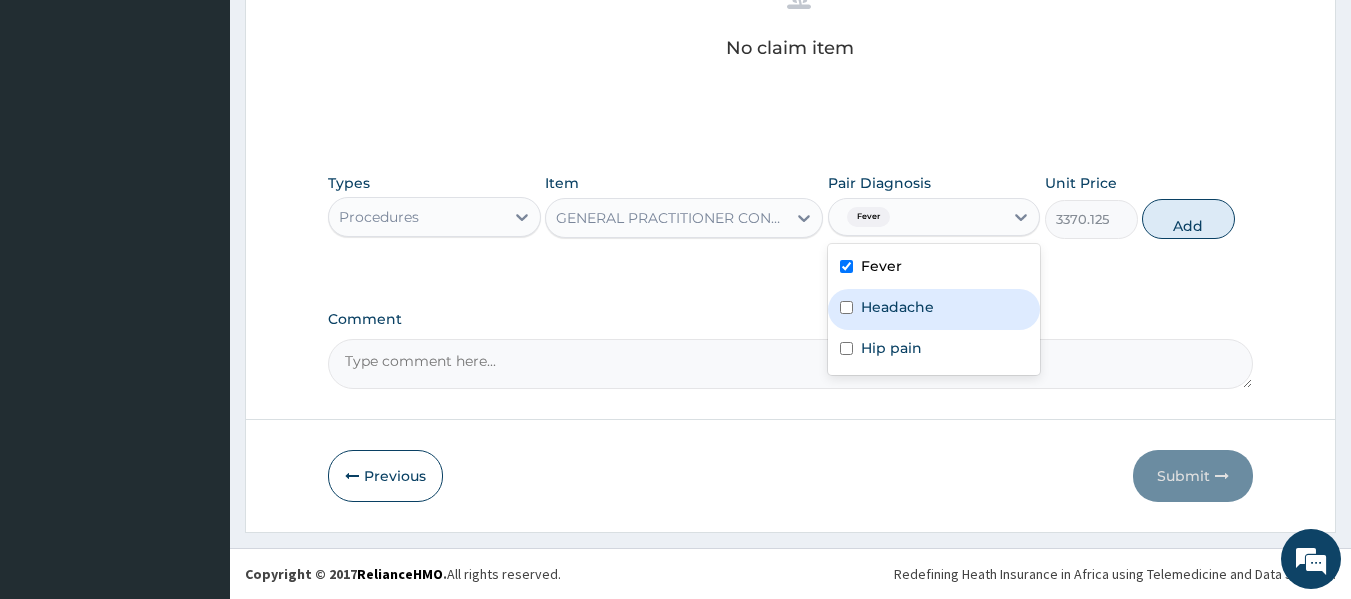 click on "Headache" at bounding box center (897, 307) 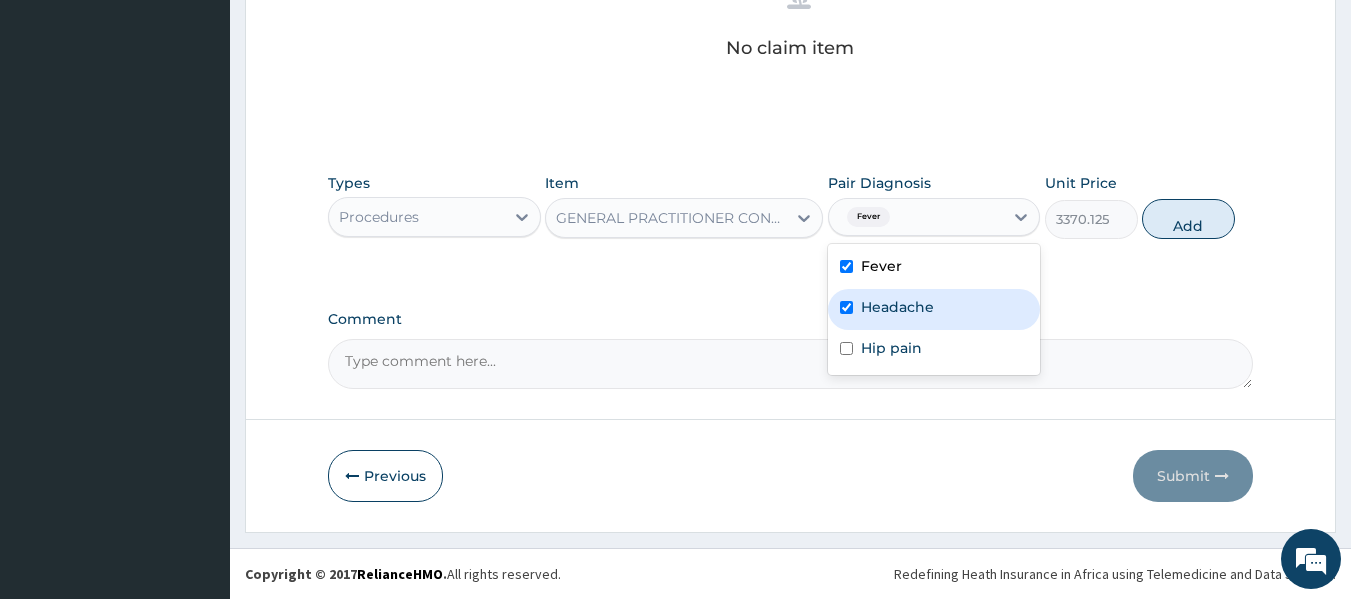 checkbox on "true" 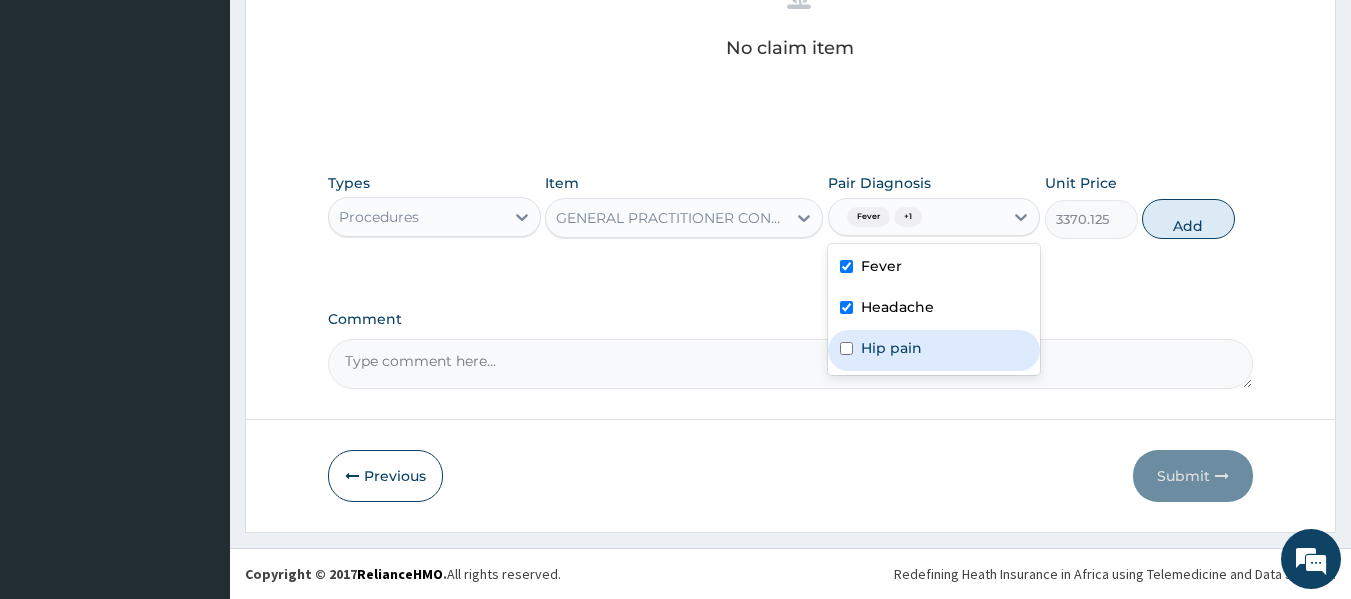 click on "Hip pain" at bounding box center [891, 348] 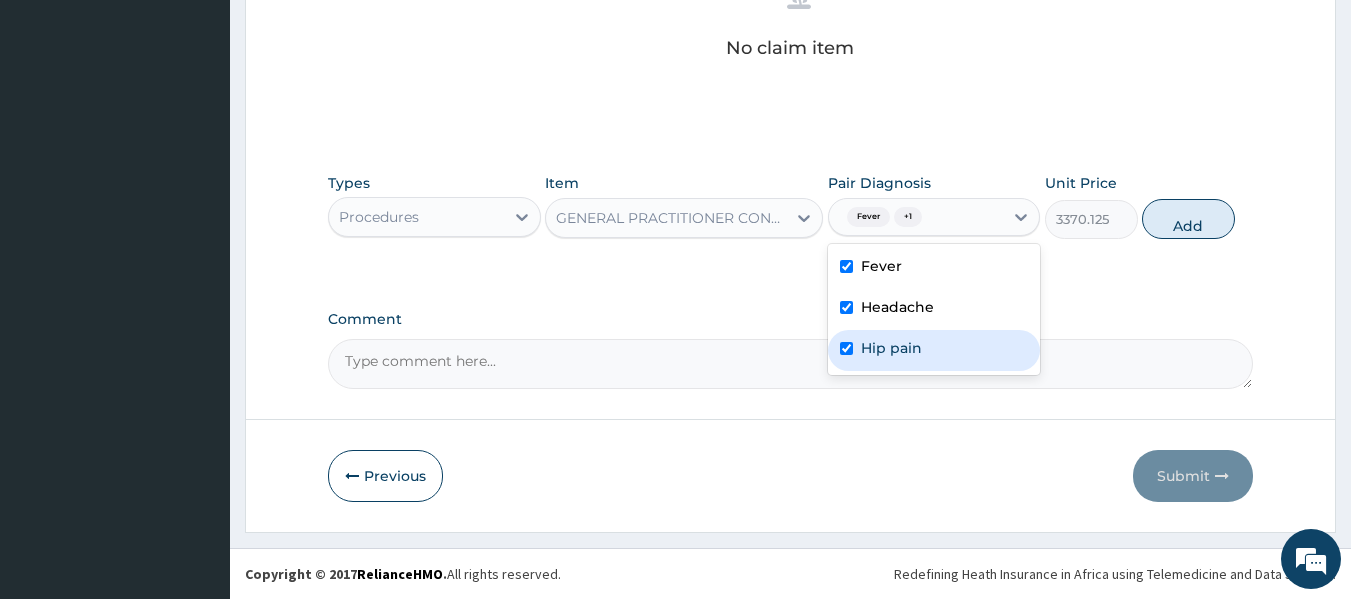 checkbox on "true" 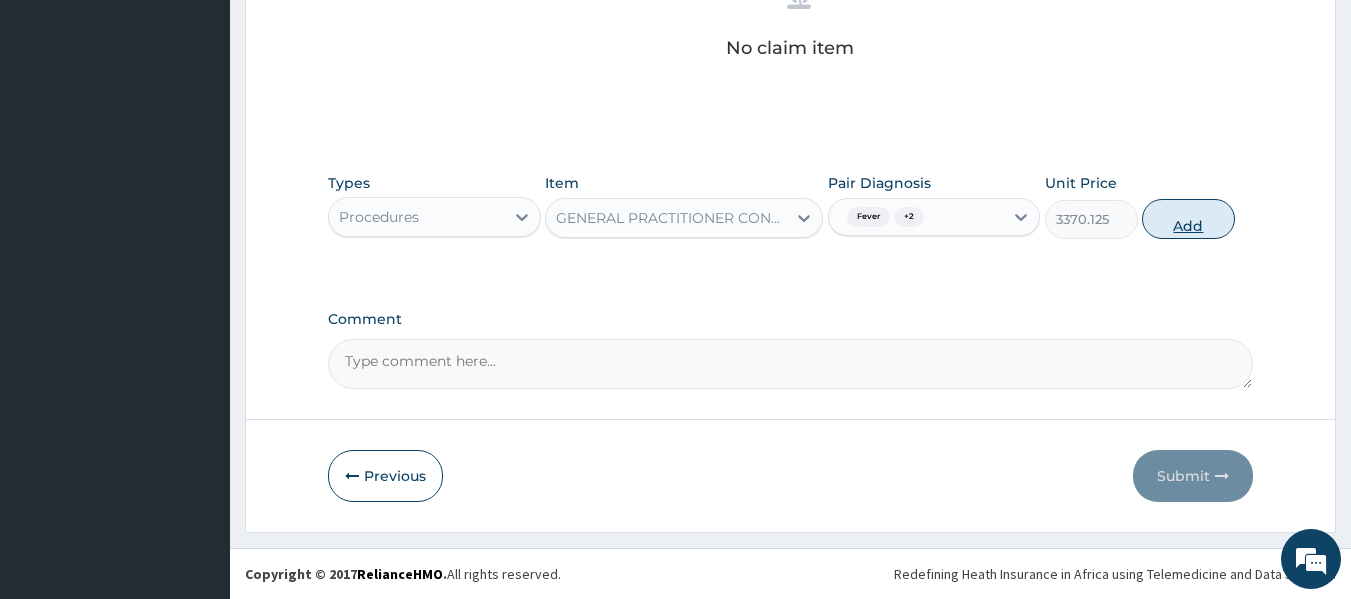 click on "Add" at bounding box center [1188, 219] 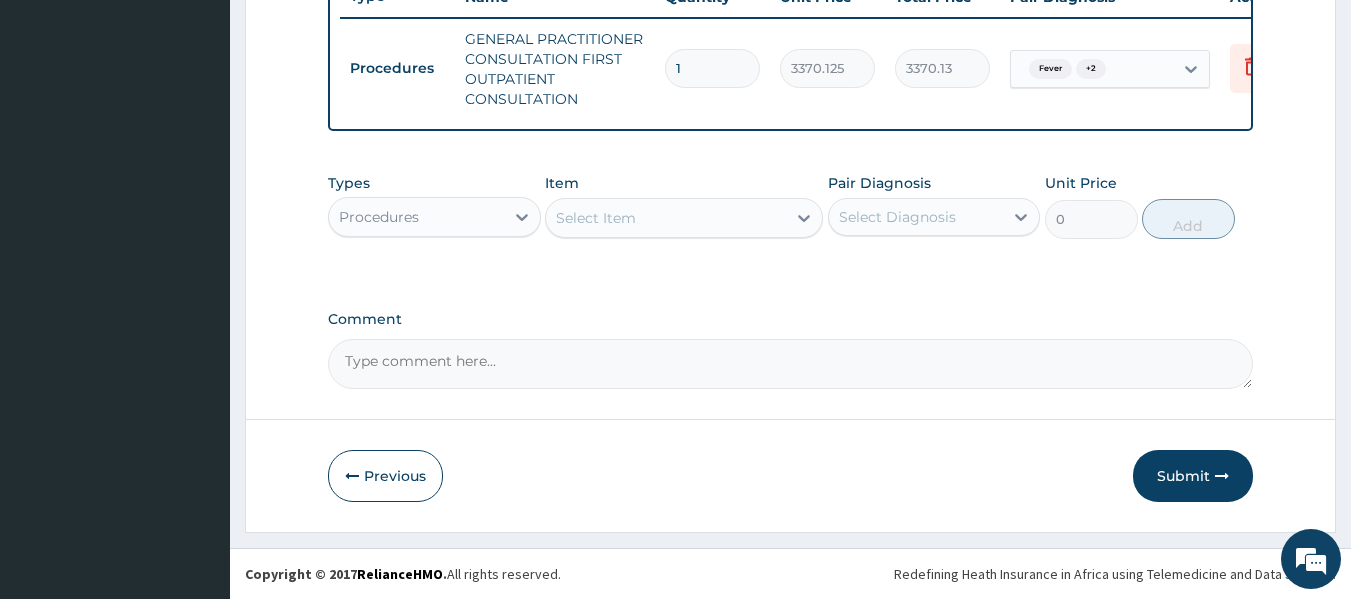 scroll, scrollTop: 794, scrollLeft: 0, axis: vertical 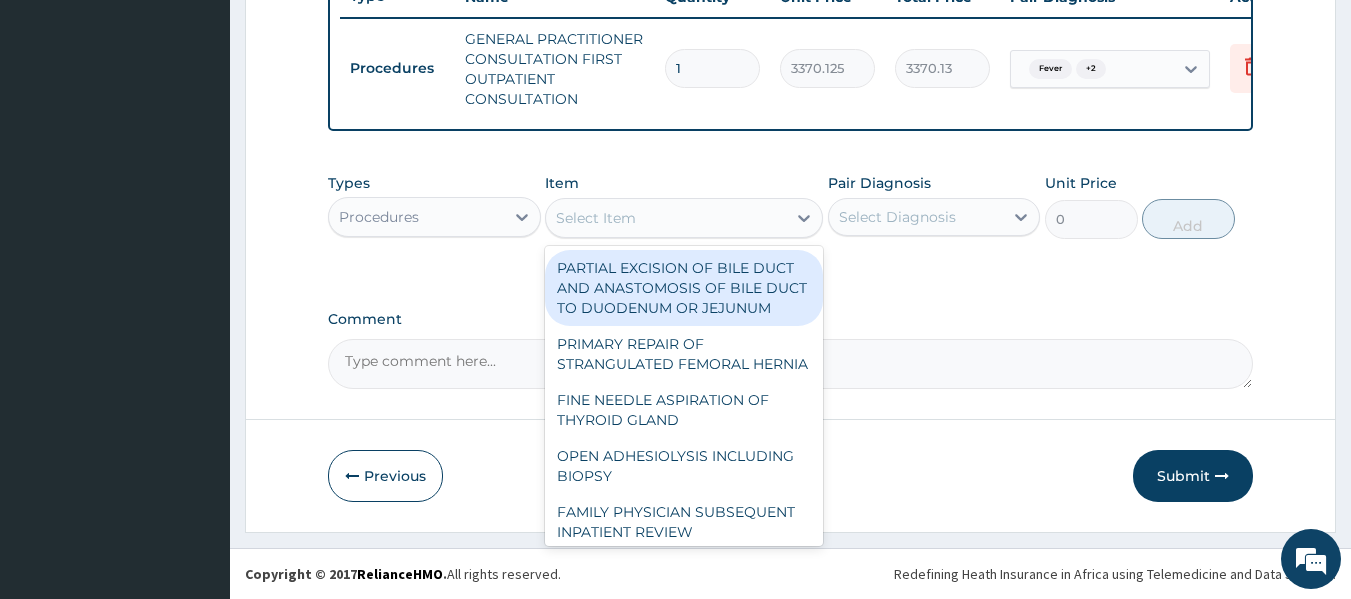 click on "Select Item" at bounding box center [666, 218] 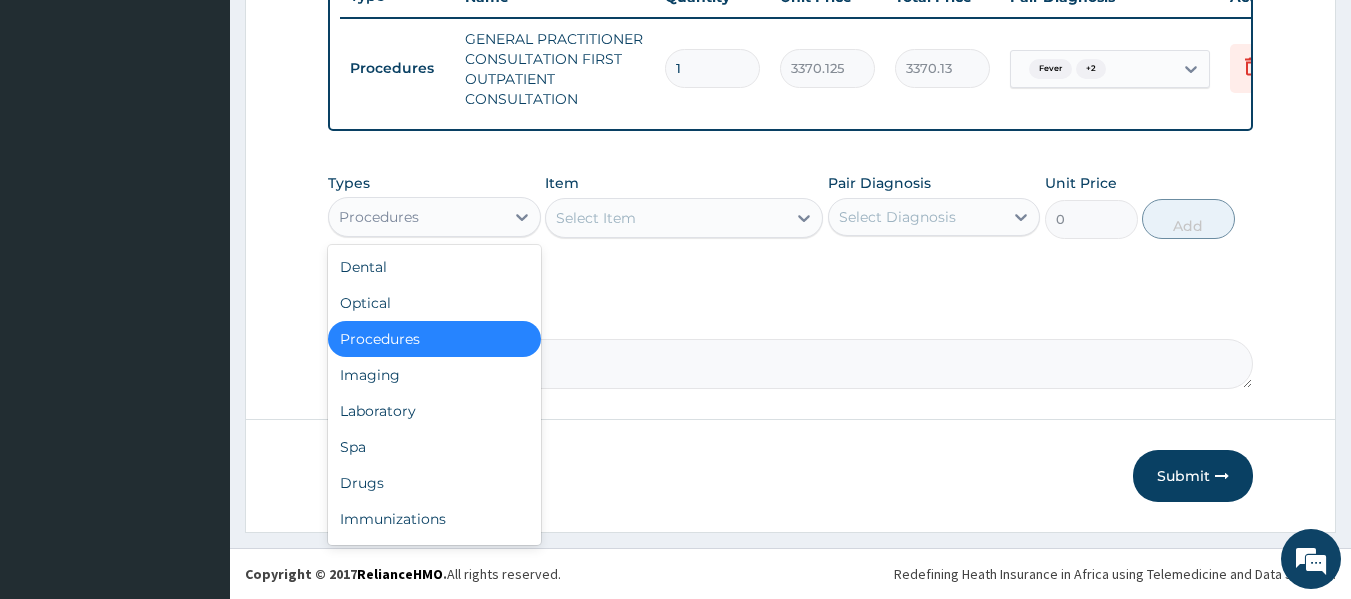 click on "Procedures" at bounding box center [416, 217] 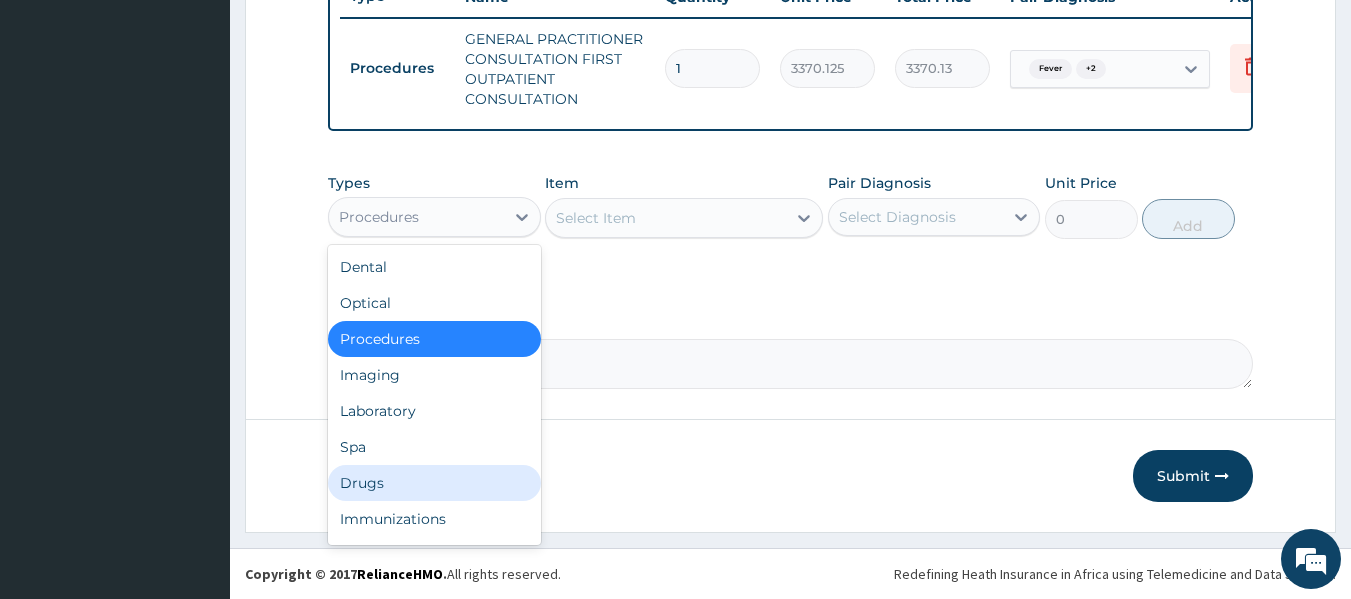 click on "Drugs" at bounding box center (434, 483) 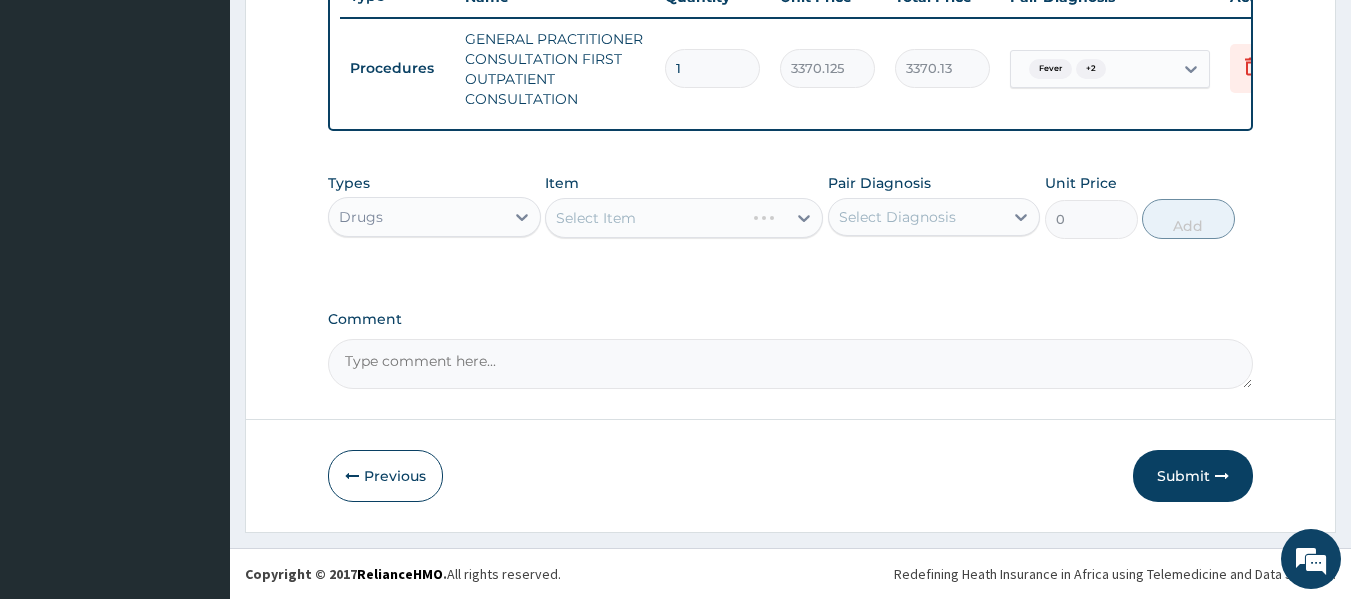 click on "Select Item" at bounding box center [684, 218] 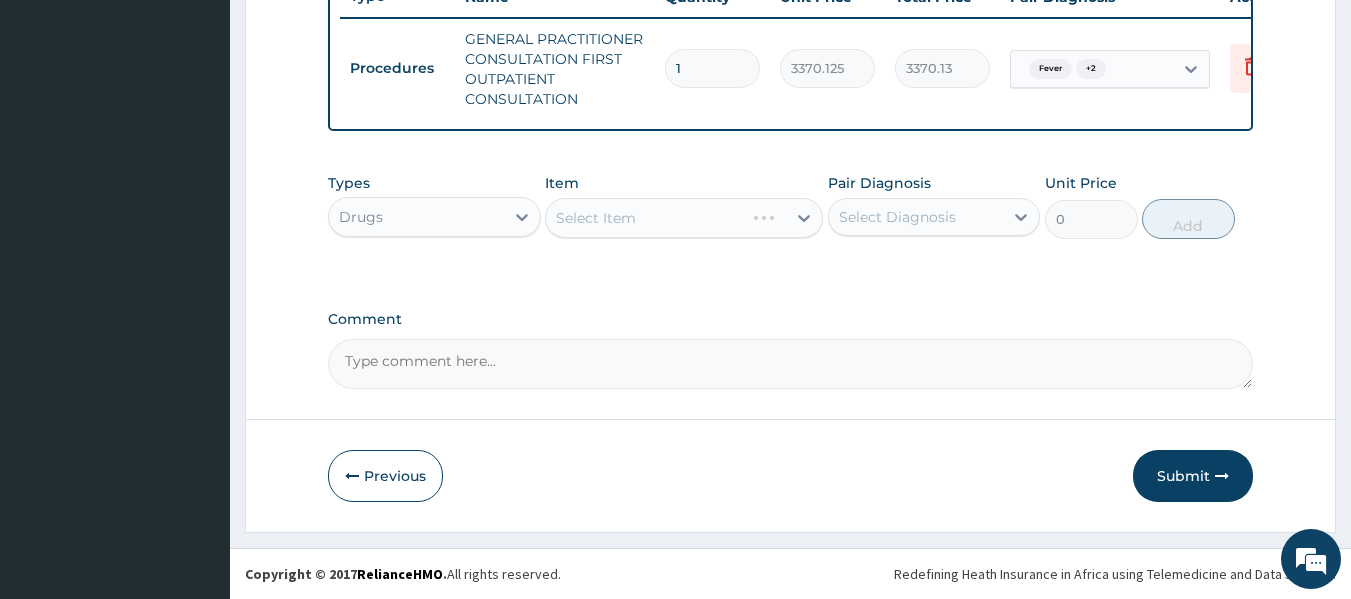click on "Select Item" at bounding box center [684, 218] 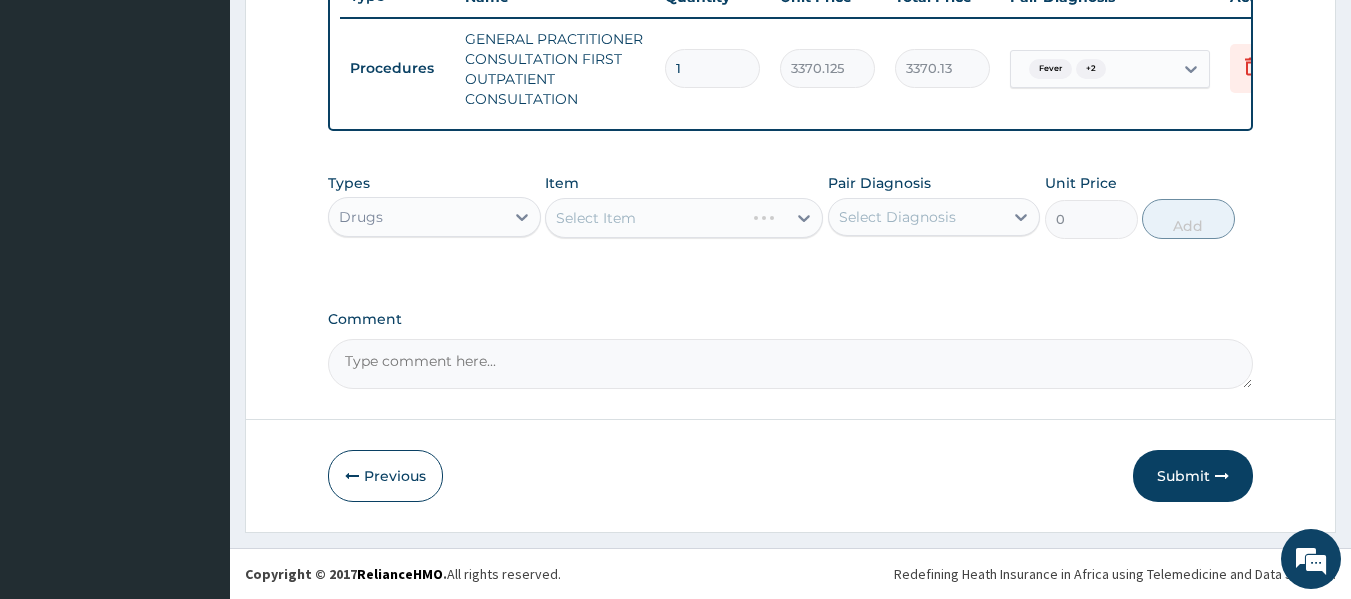 click on "Select Item" at bounding box center [684, 218] 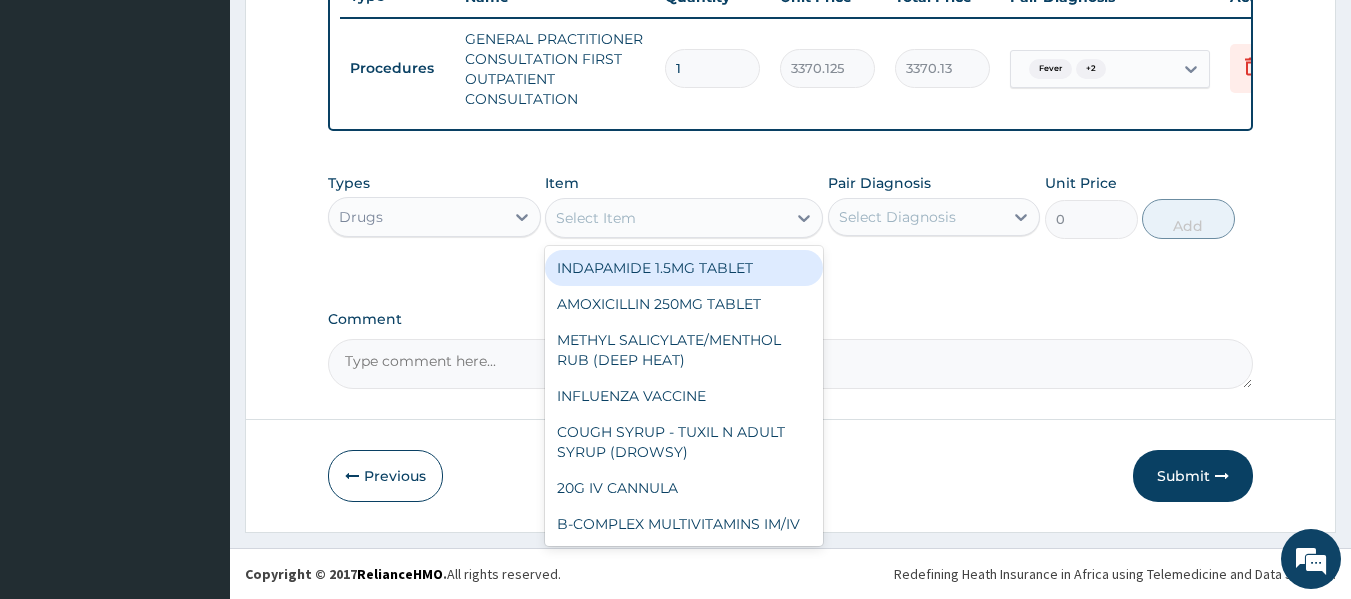 click on "Select Item" at bounding box center (666, 218) 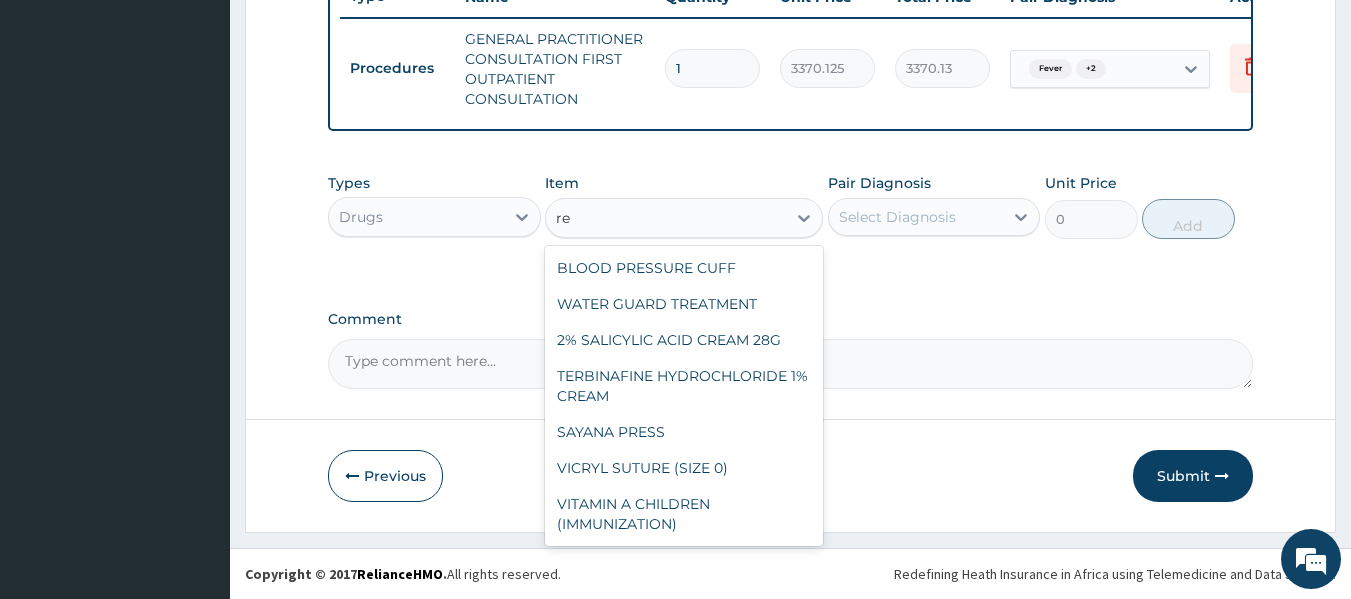 type on "r" 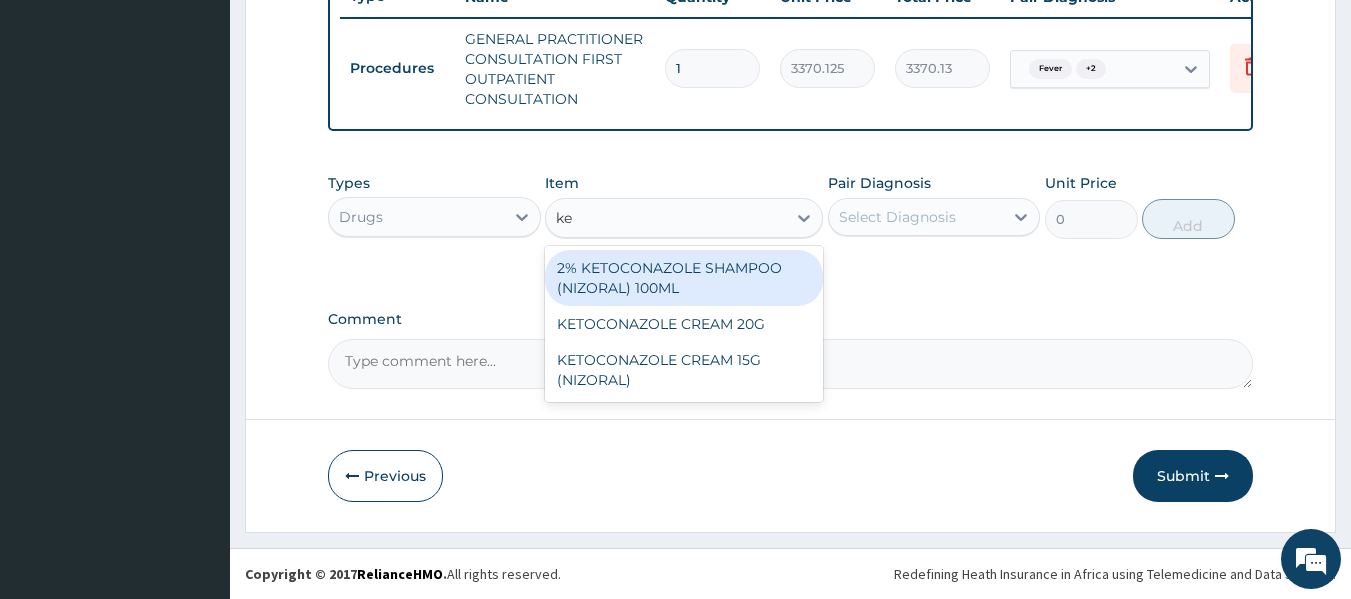 type on "ke" 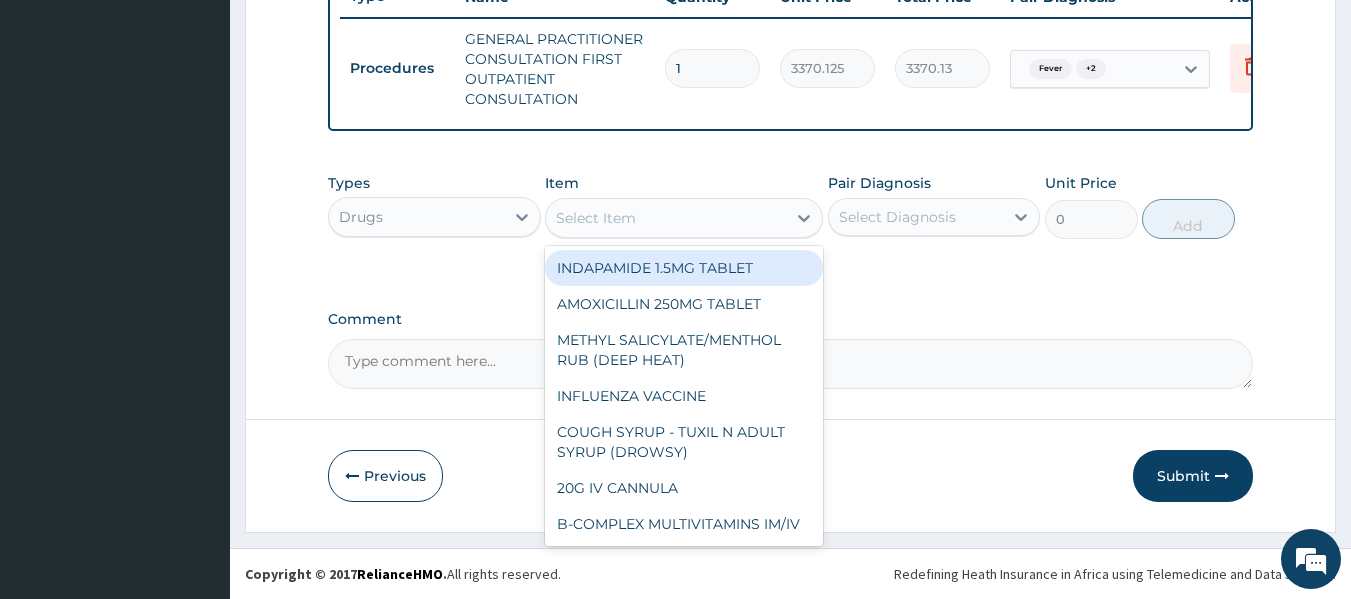 click on "Select Item" at bounding box center [596, 218] 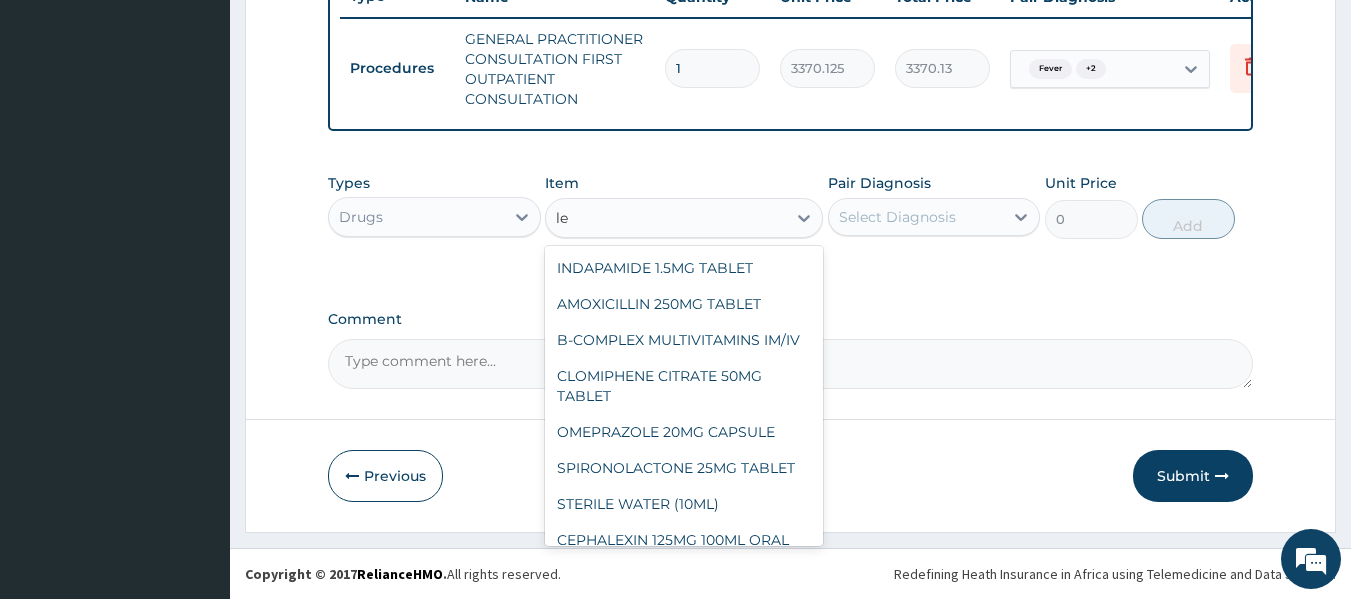 type on "l" 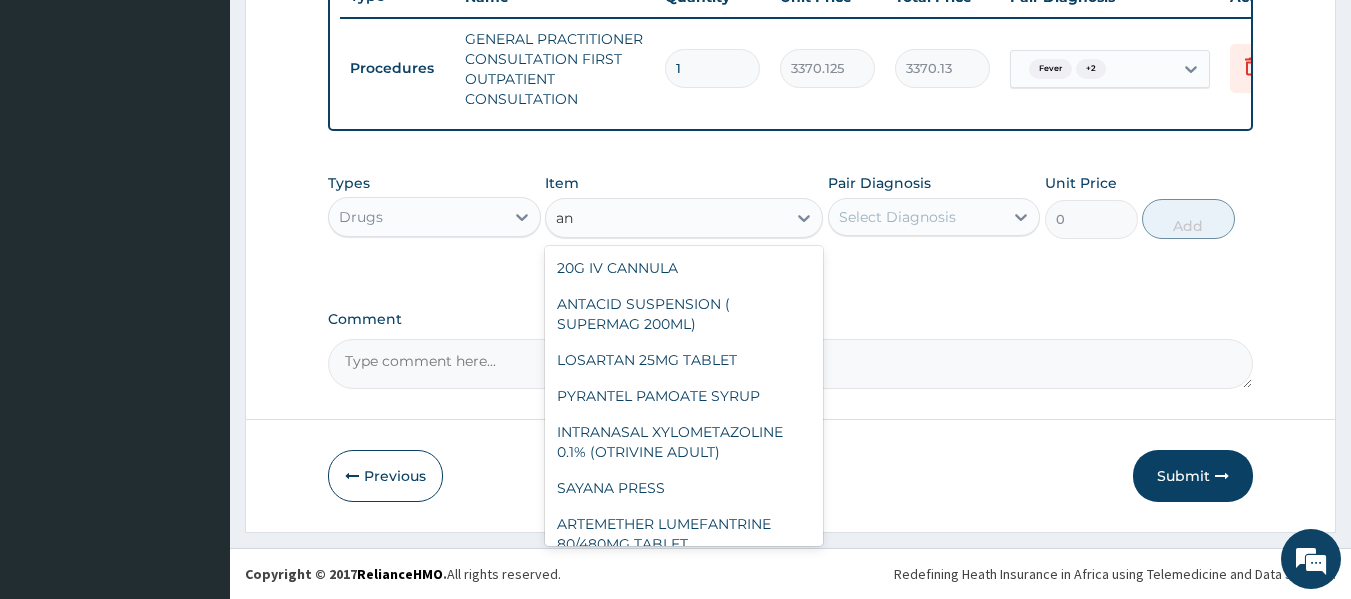 type on "a" 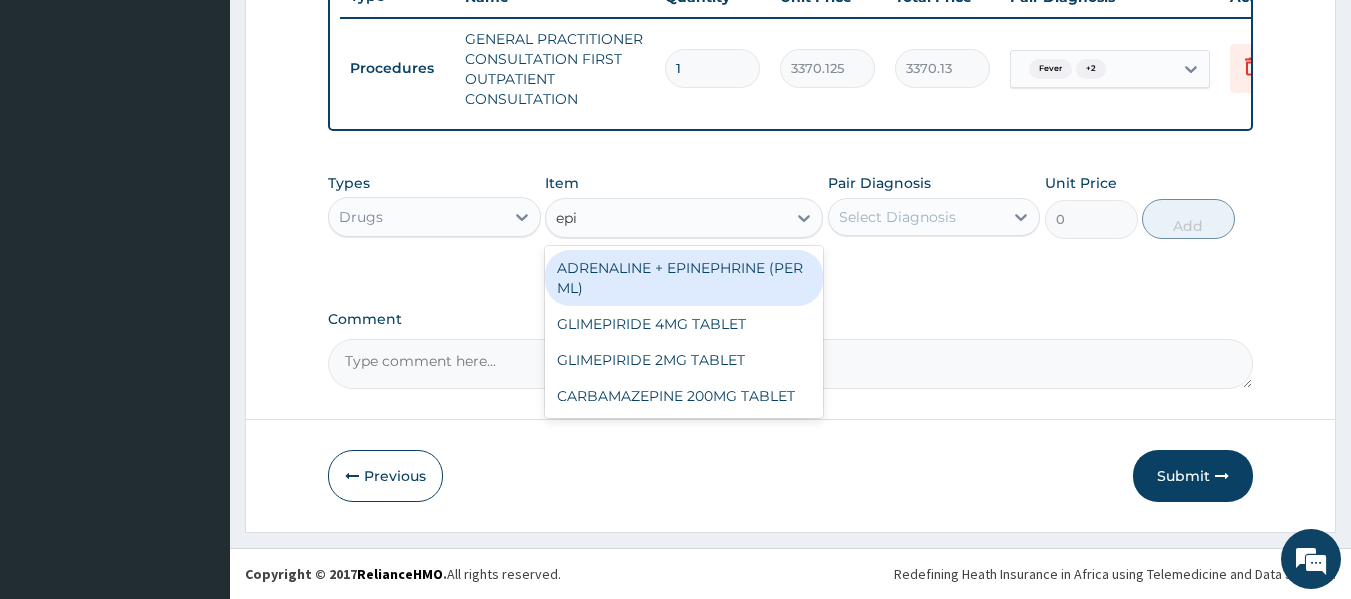 type on "epi" 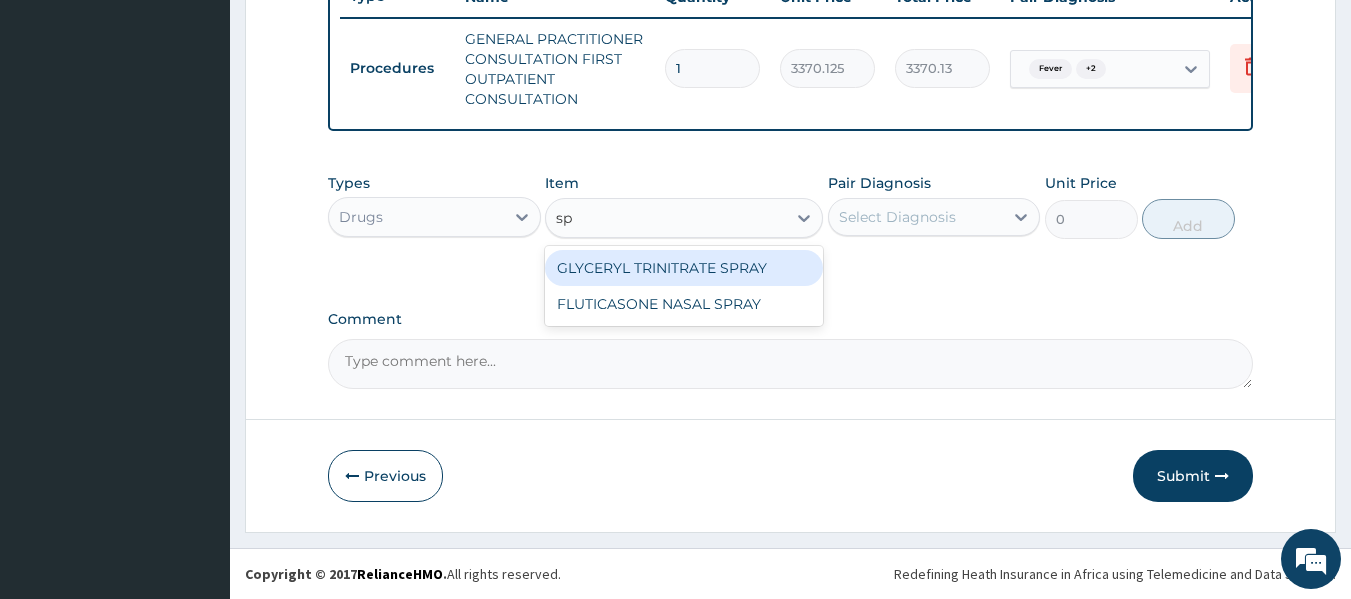 type on "s" 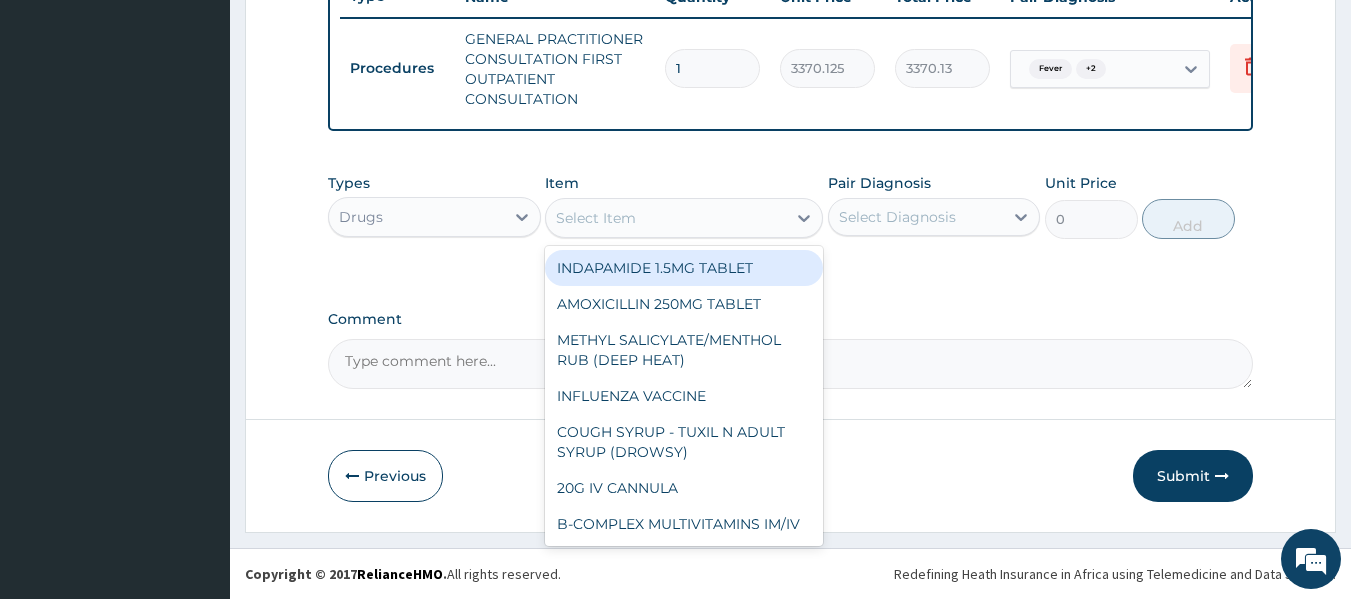 click on "Select Item" at bounding box center [666, 218] 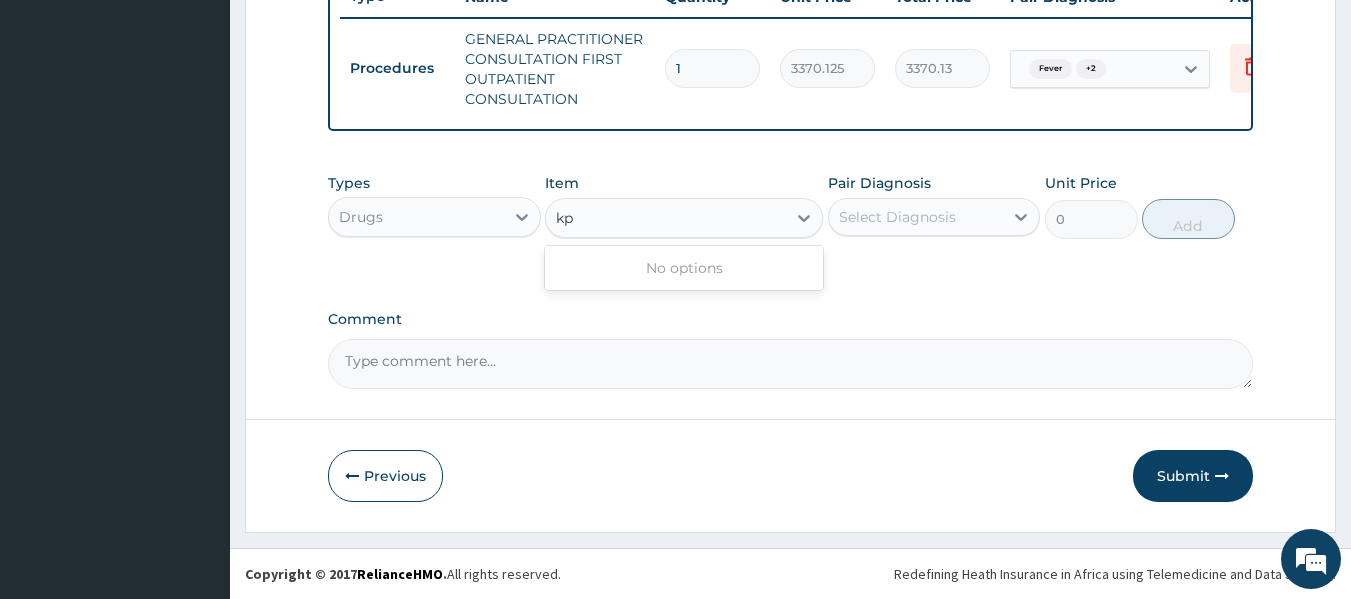 type on "k" 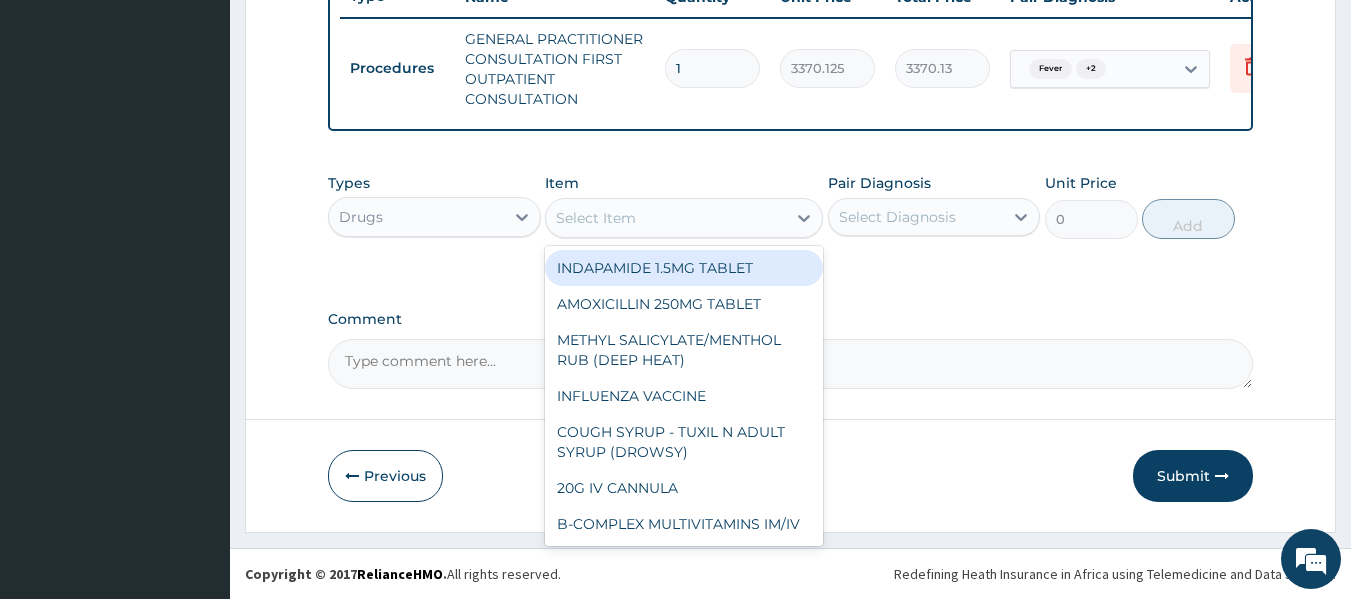 click on "Select Item" at bounding box center [666, 218] 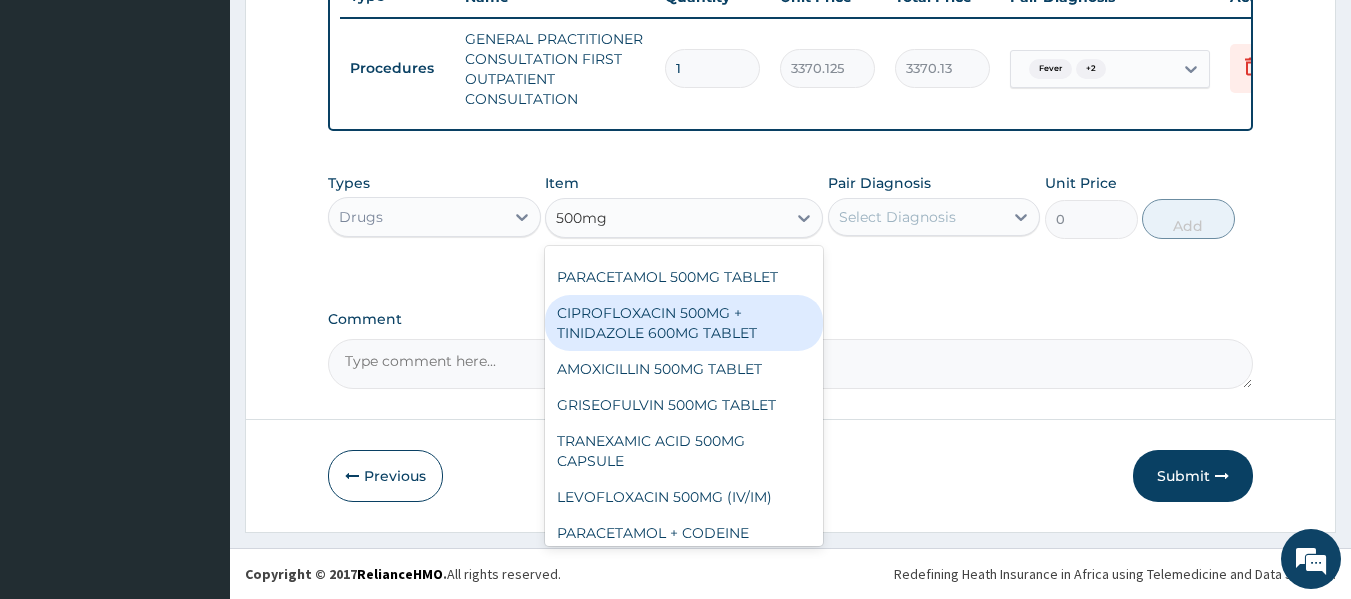 scroll, scrollTop: 0, scrollLeft: 0, axis: both 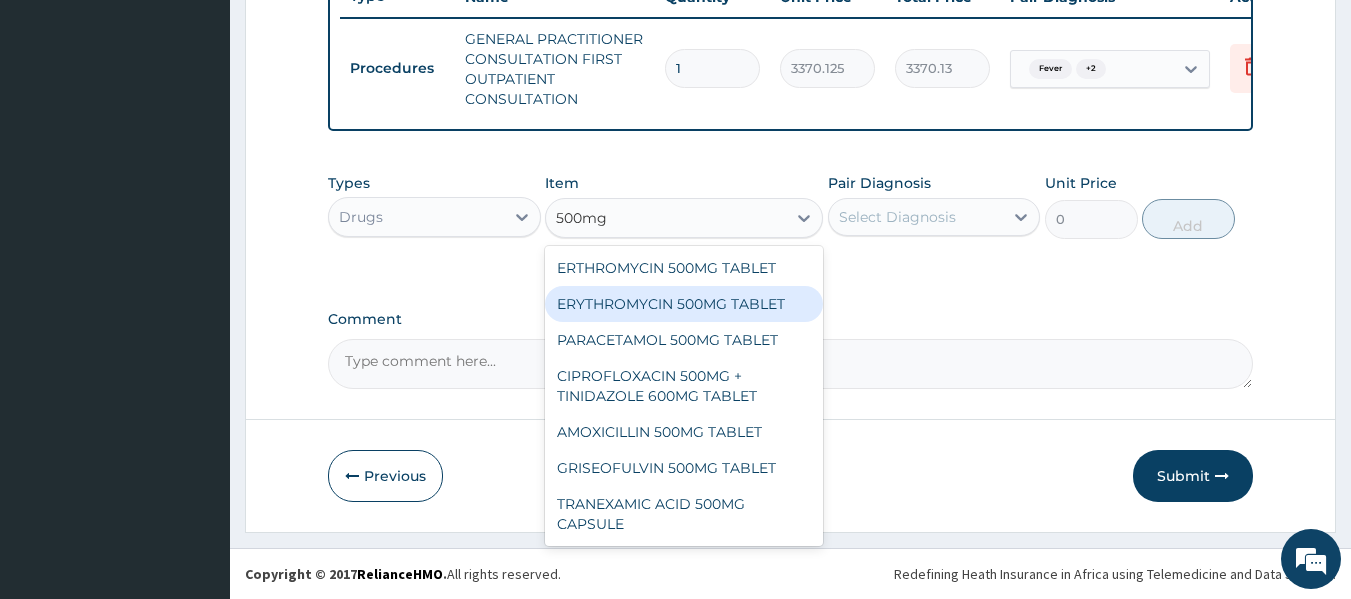 type on "500mg" 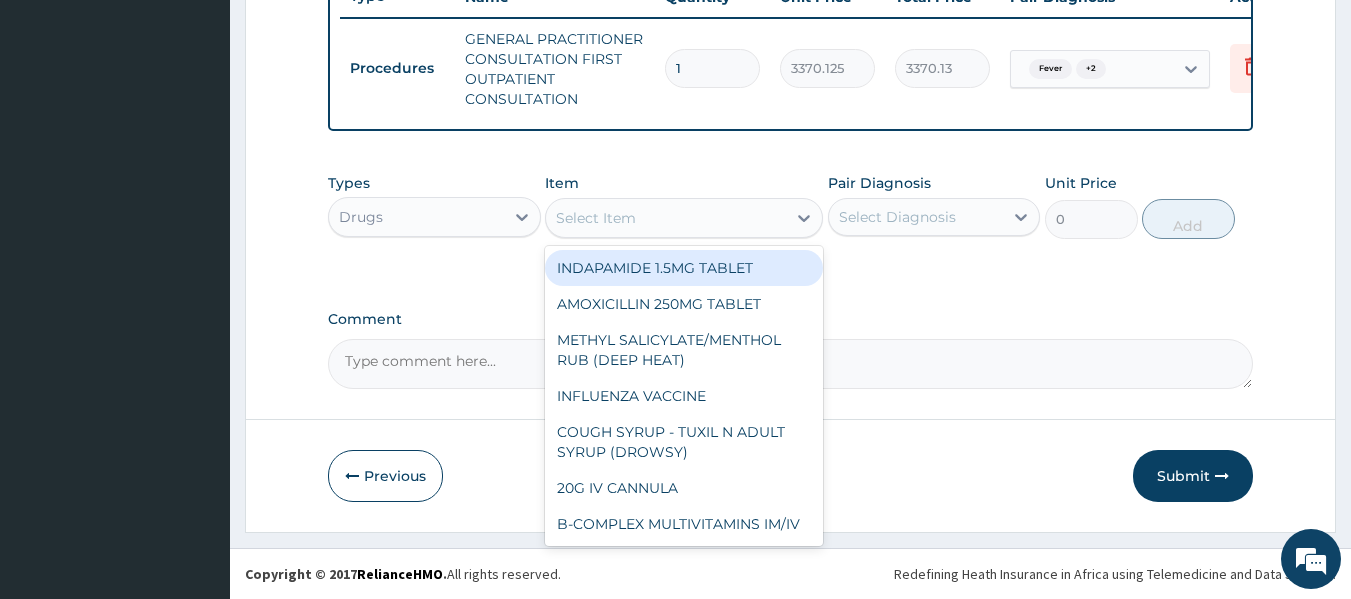 click on "Select Item" at bounding box center (666, 218) 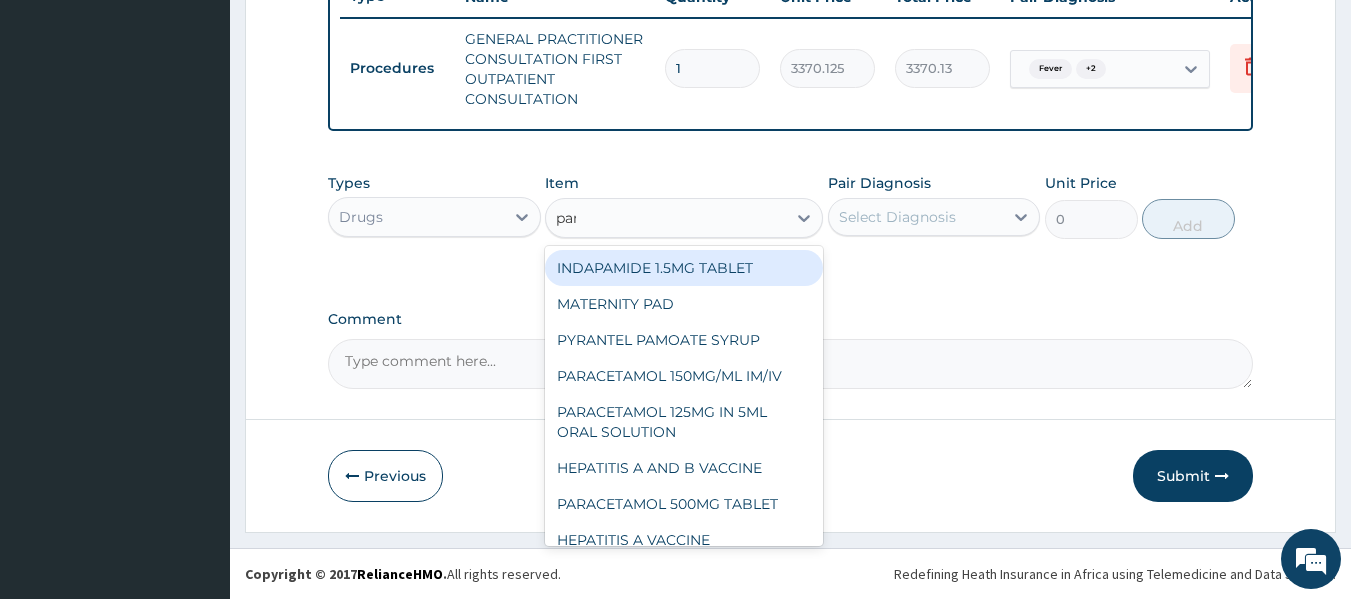 type on "para" 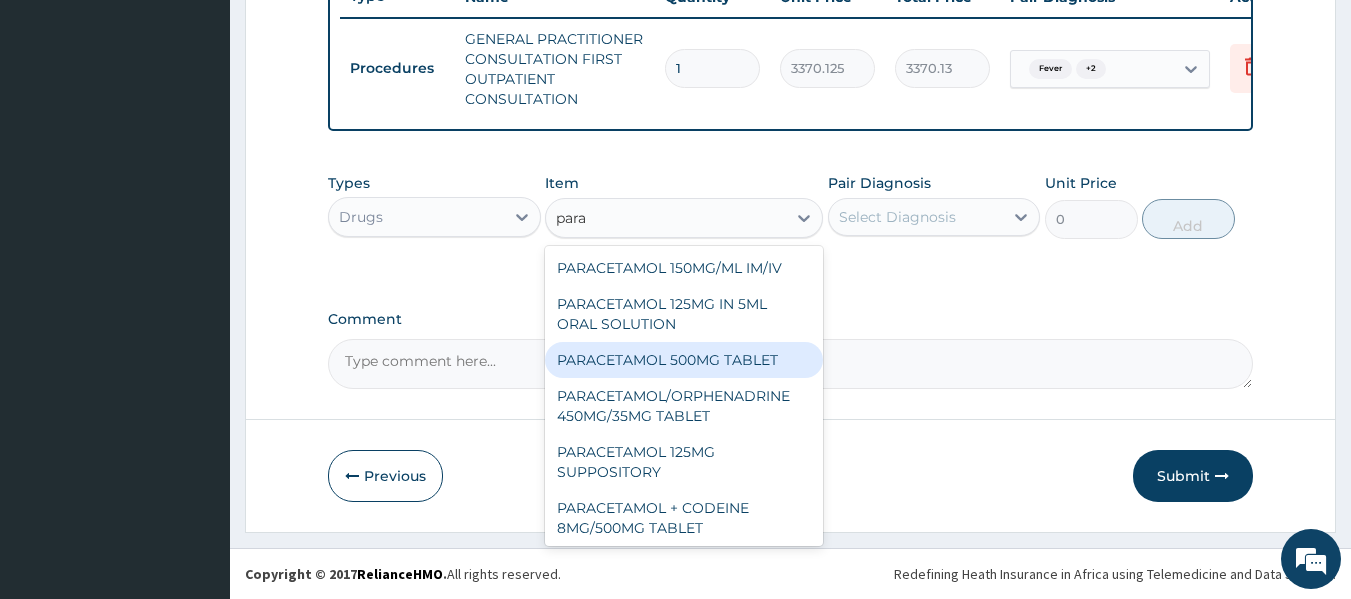 click on "PARACETAMOL 500MG TABLET" at bounding box center (684, 360) 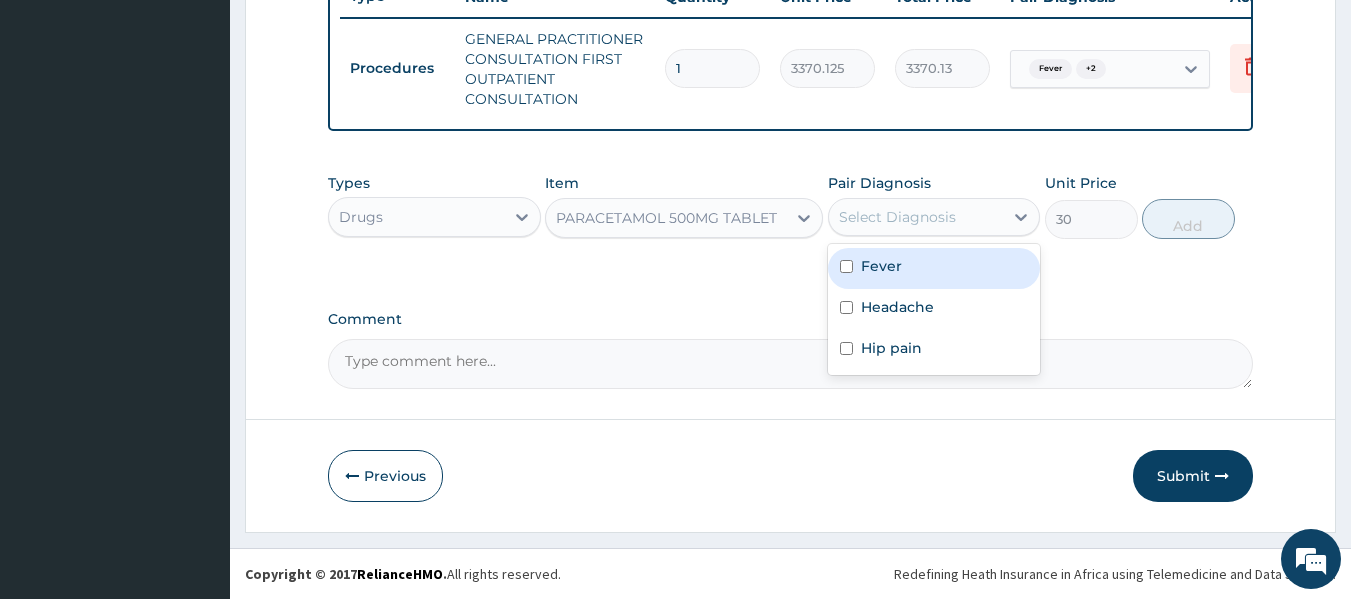 click on "Select Diagnosis" at bounding box center [897, 217] 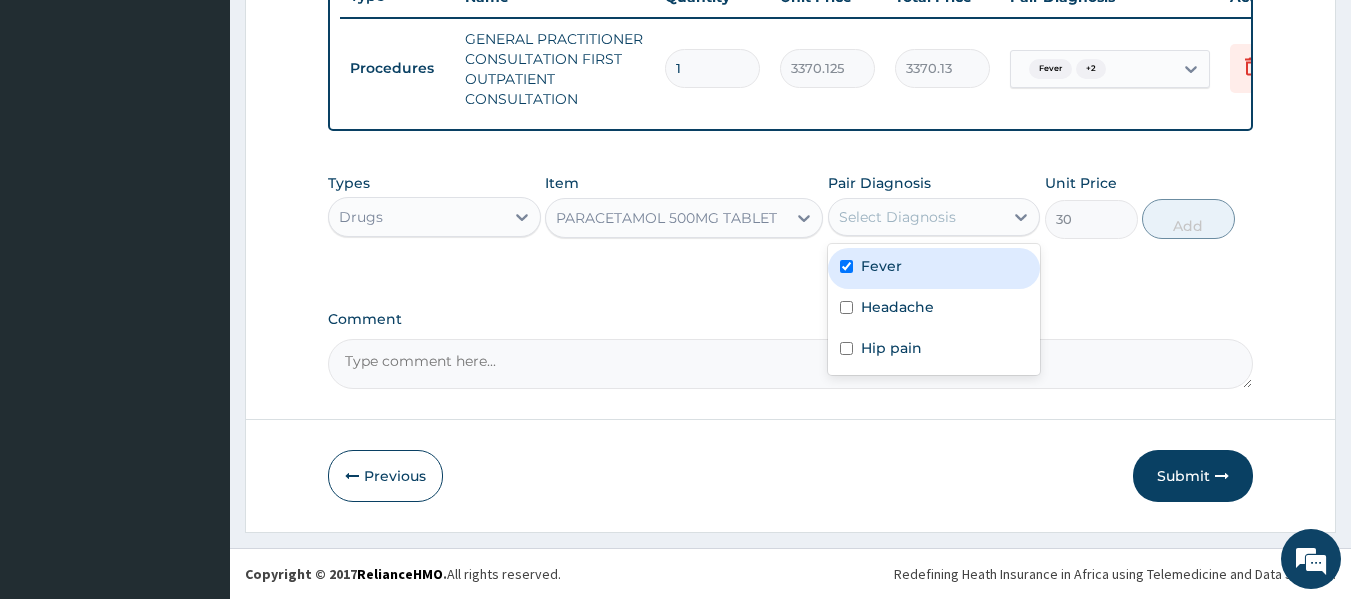 checkbox on "true" 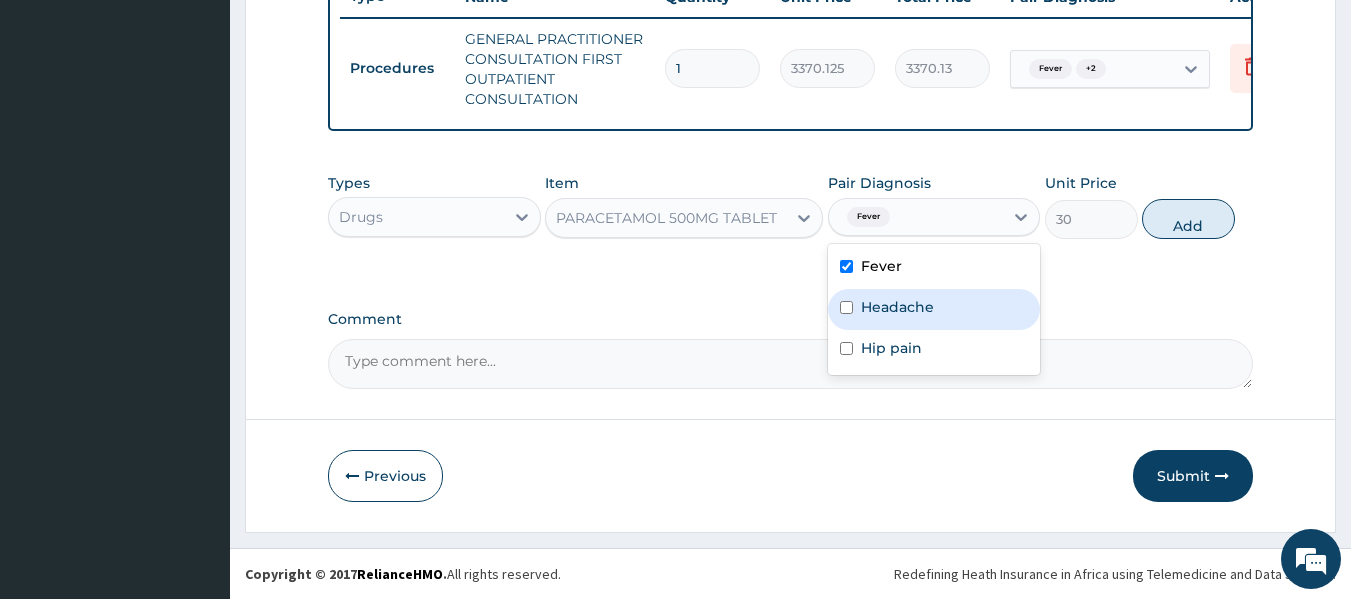 click on "Headache" at bounding box center [897, 307] 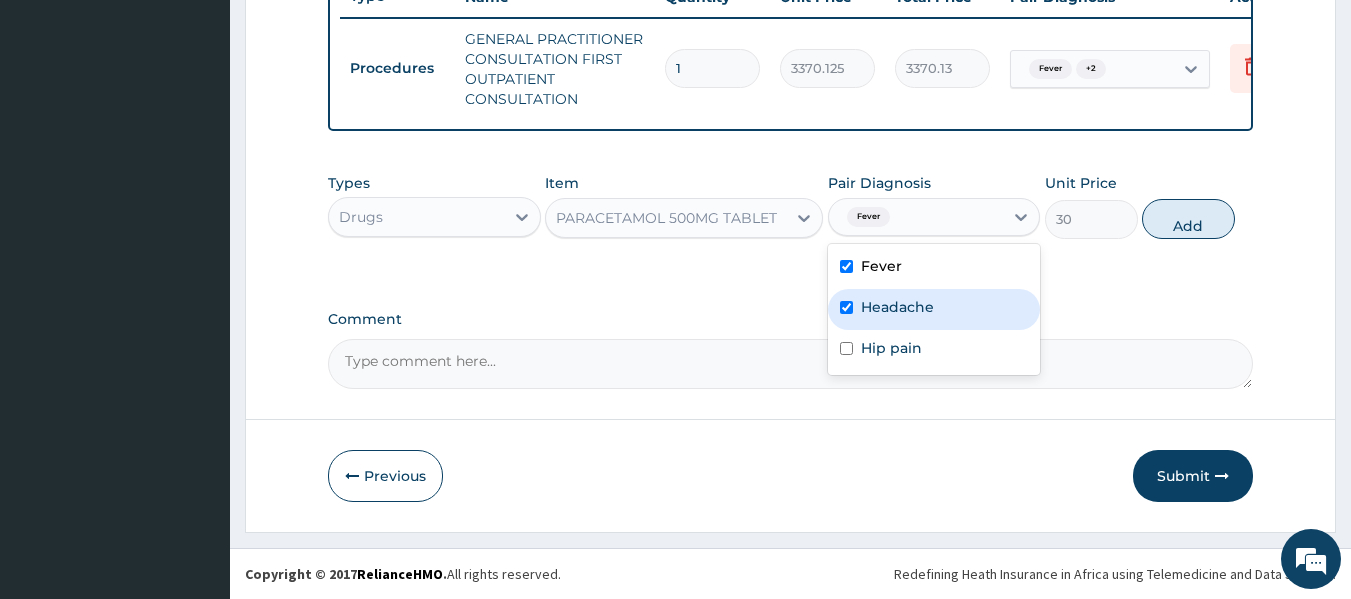 checkbox on "true" 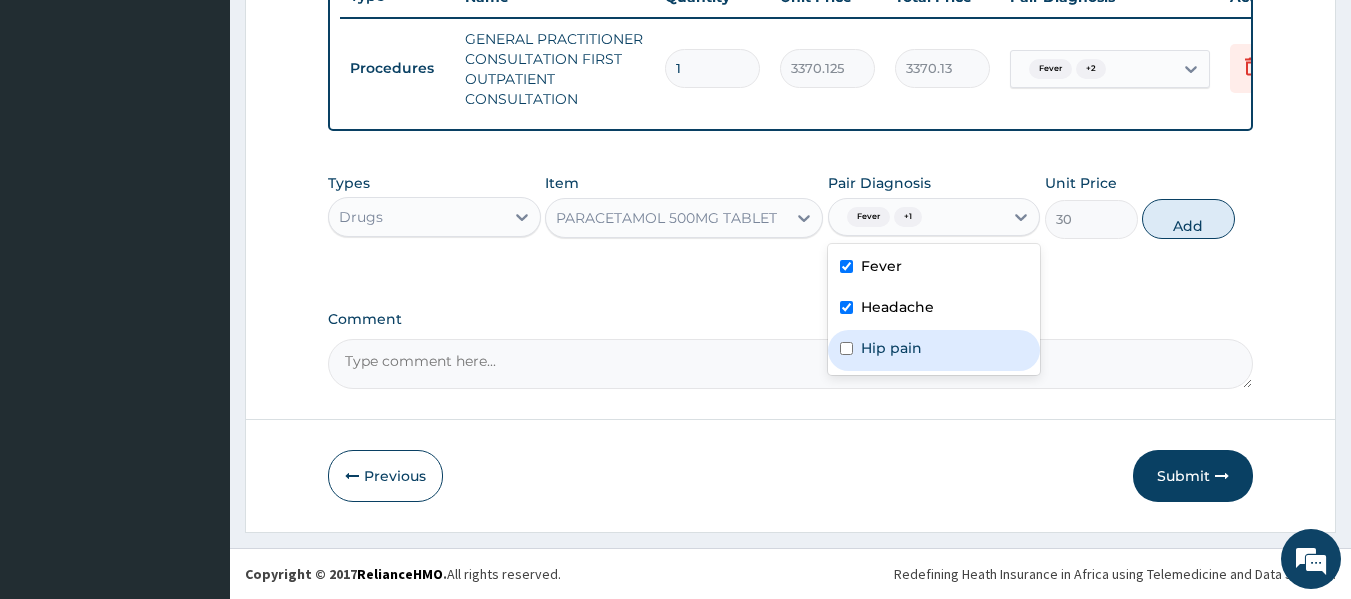 click on "Hip pain" at bounding box center (891, 348) 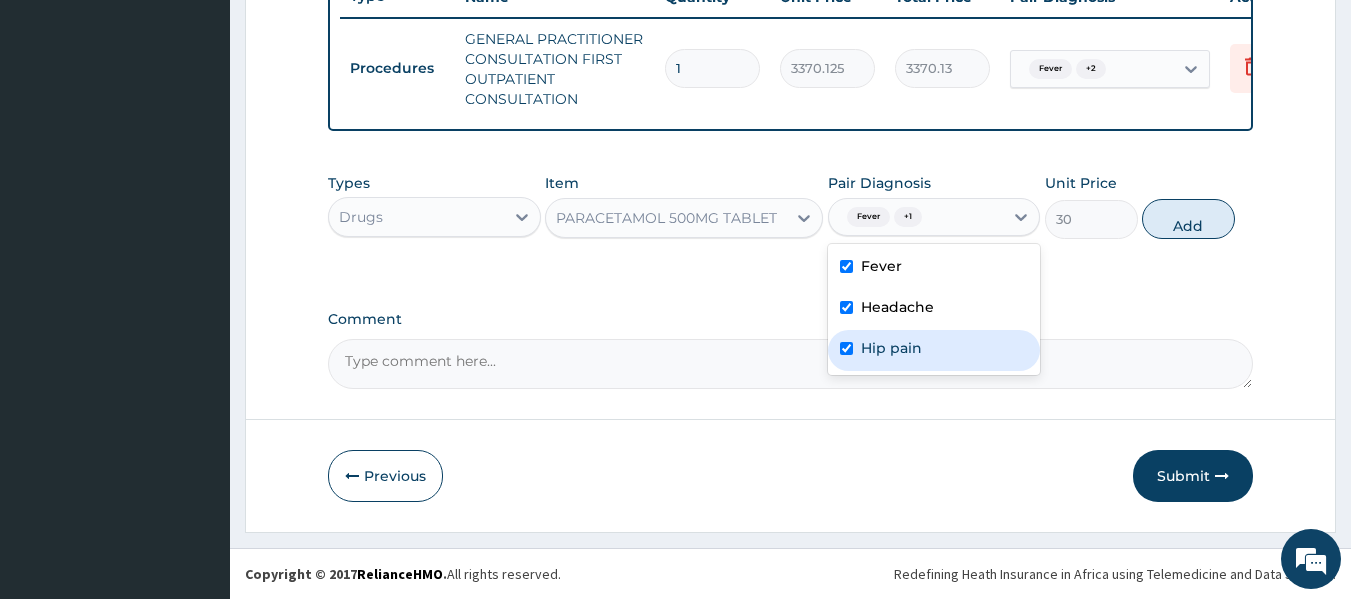 checkbox on "true" 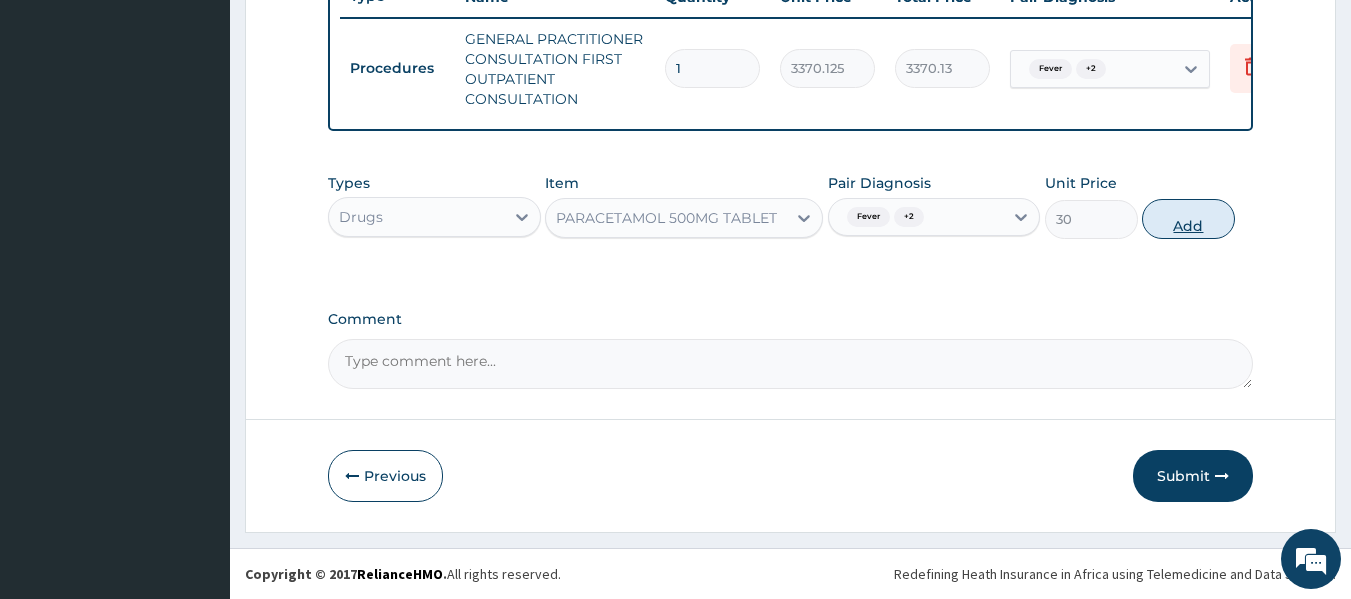 click on "Add" at bounding box center [1188, 219] 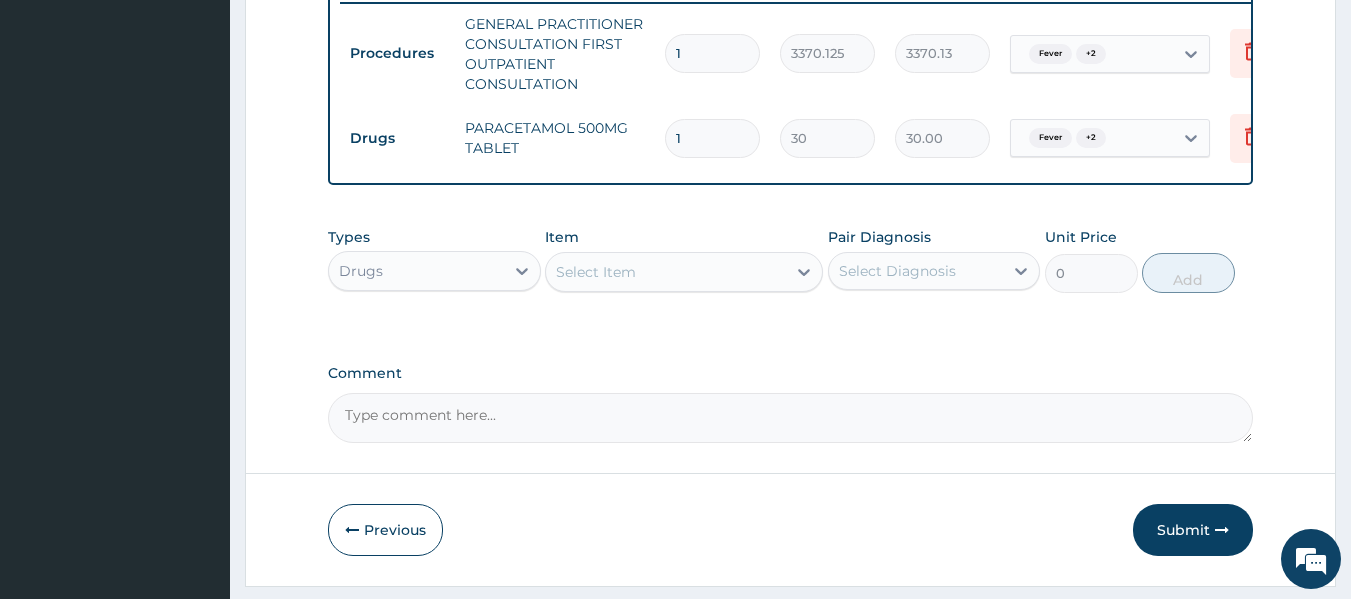 type on "18" 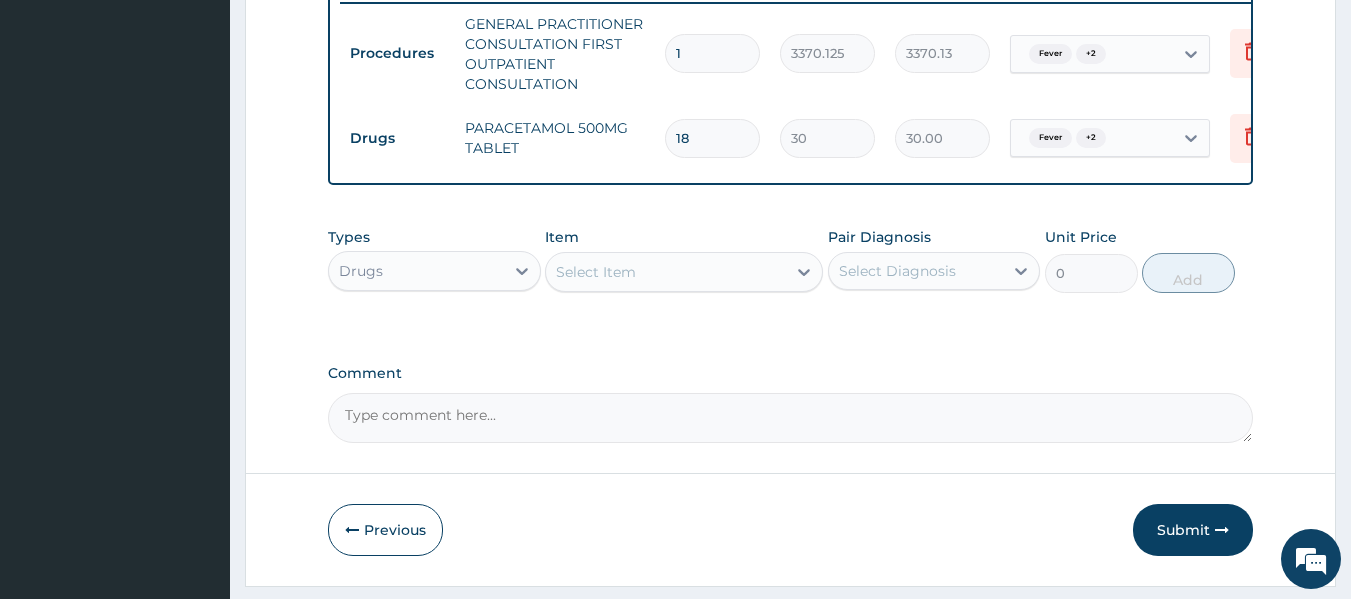 type on "540.00" 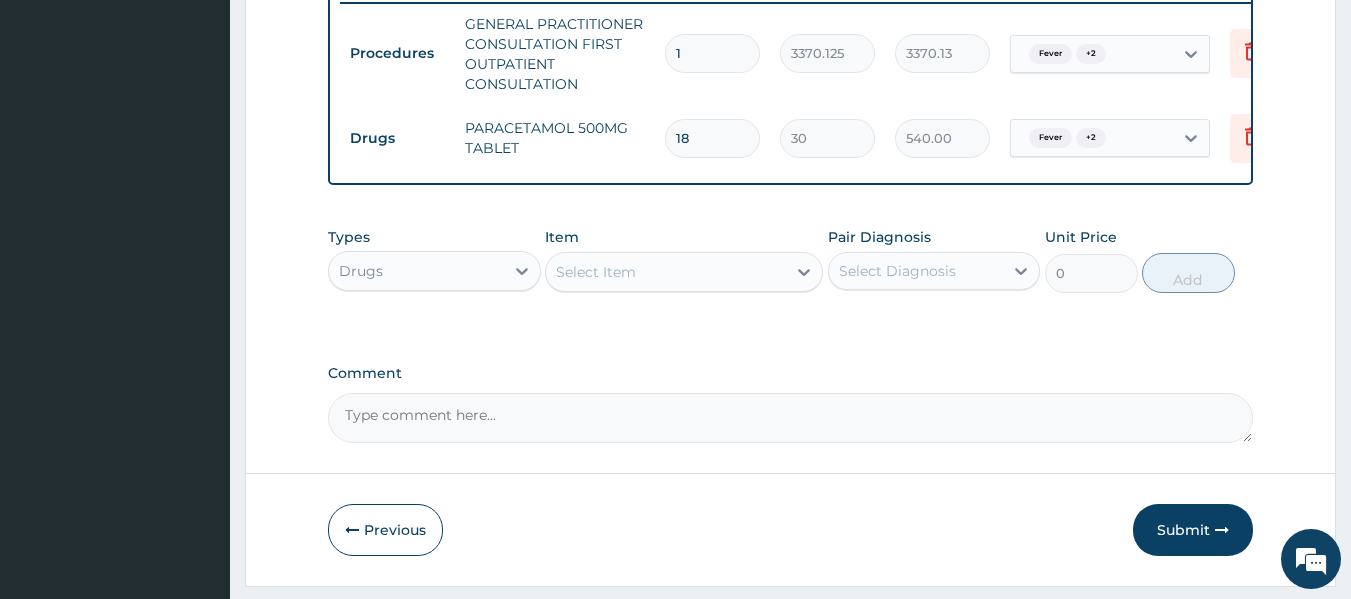 type on "18" 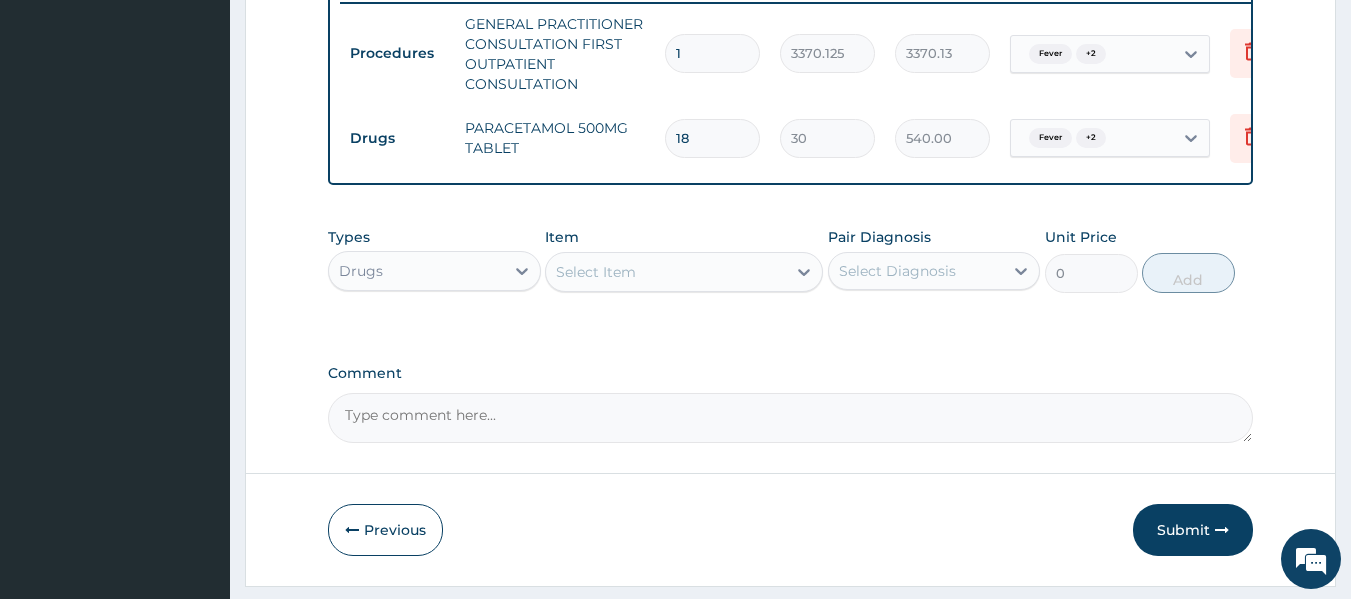 click on "Select Item" at bounding box center (666, 272) 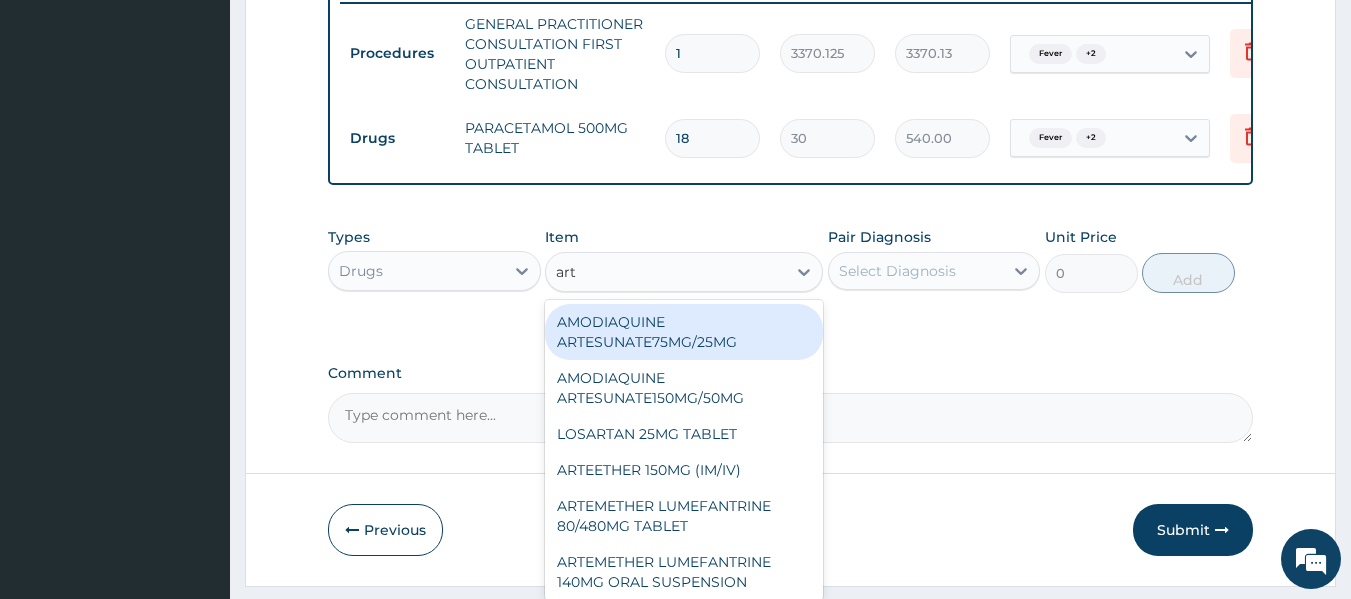 type on "arte" 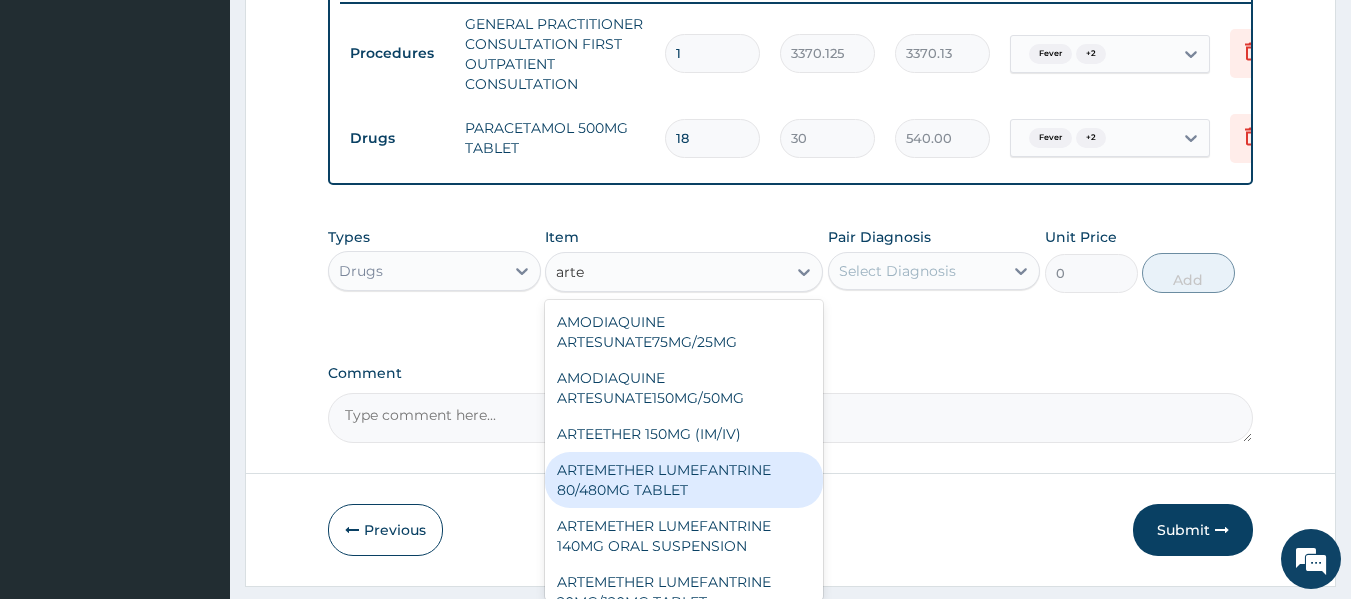 click on "ARTEMETHER LUMEFANTRINE 80/480MG TABLET" at bounding box center (684, 480) 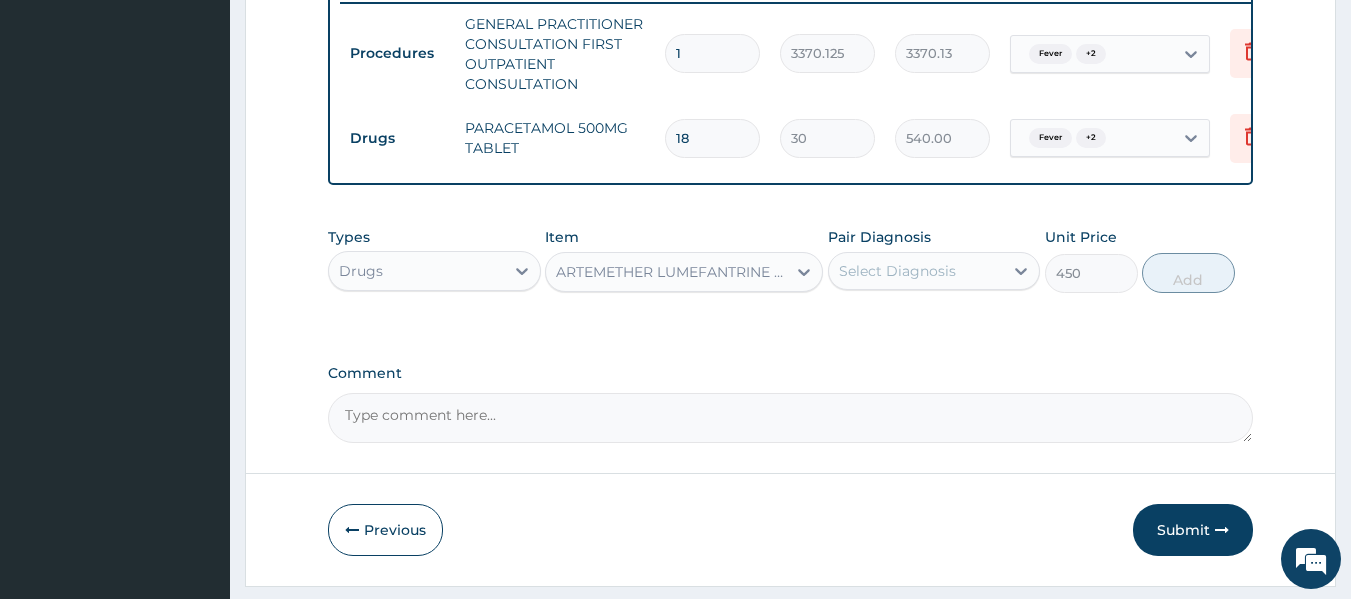 click on "Select Diagnosis" at bounding box center [916, 271] 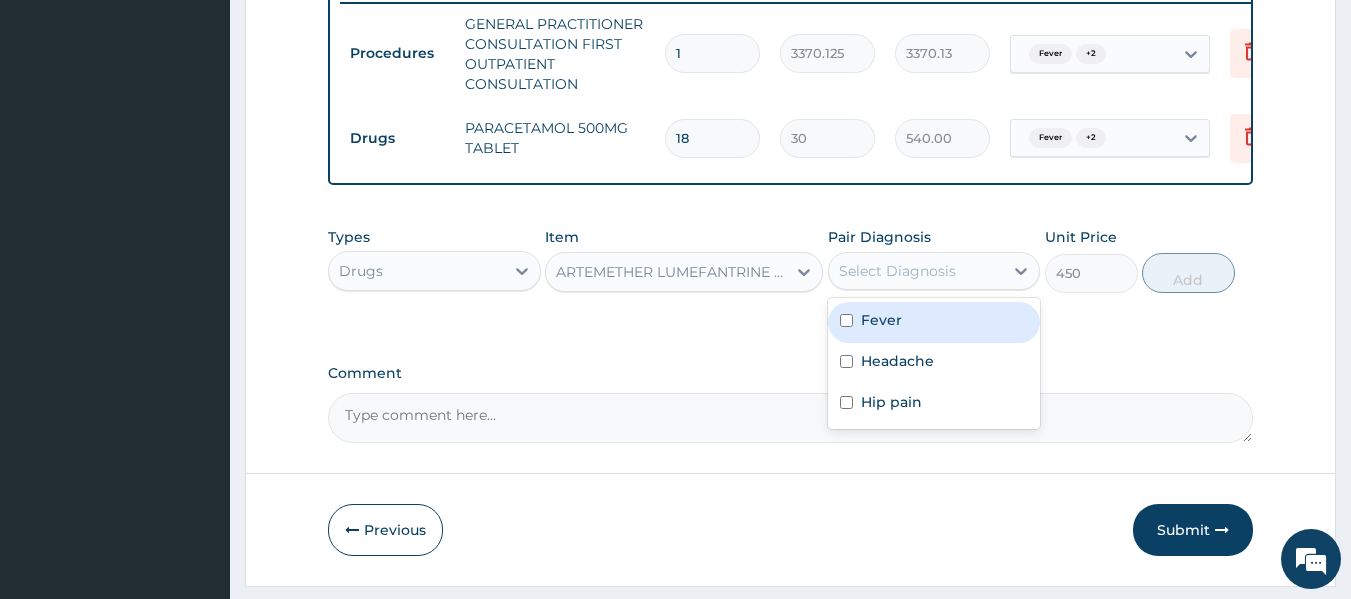 click on "Fever" at bounding box center [934, 322] 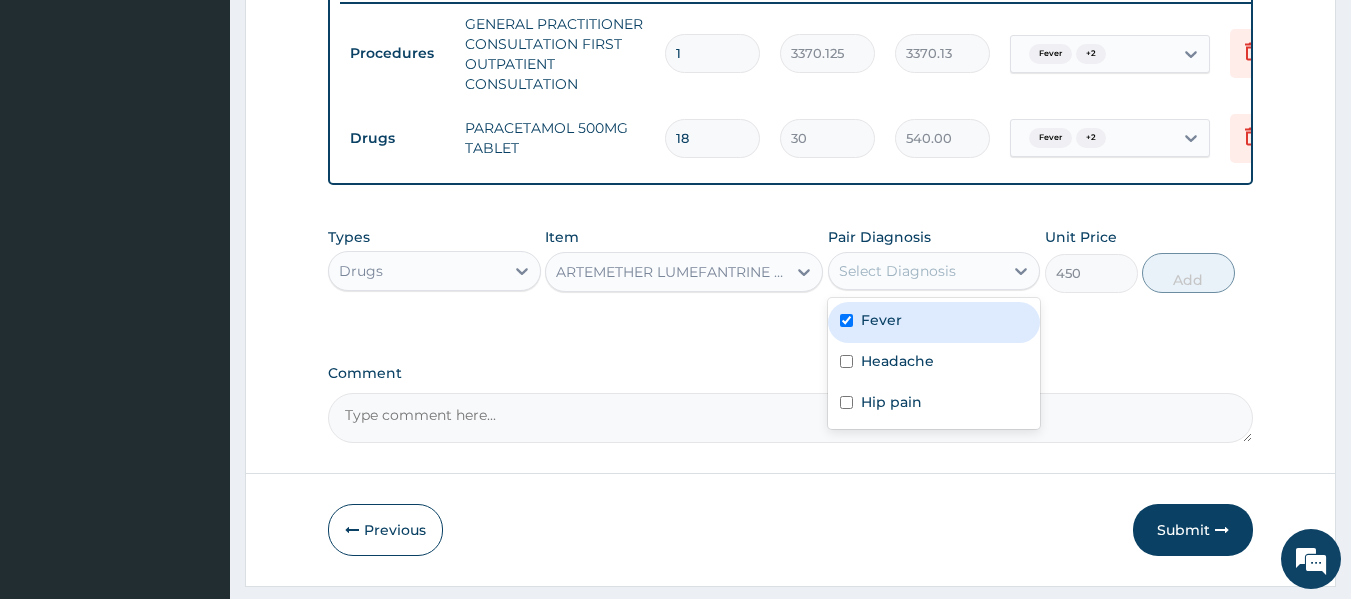 checkbox on "true" 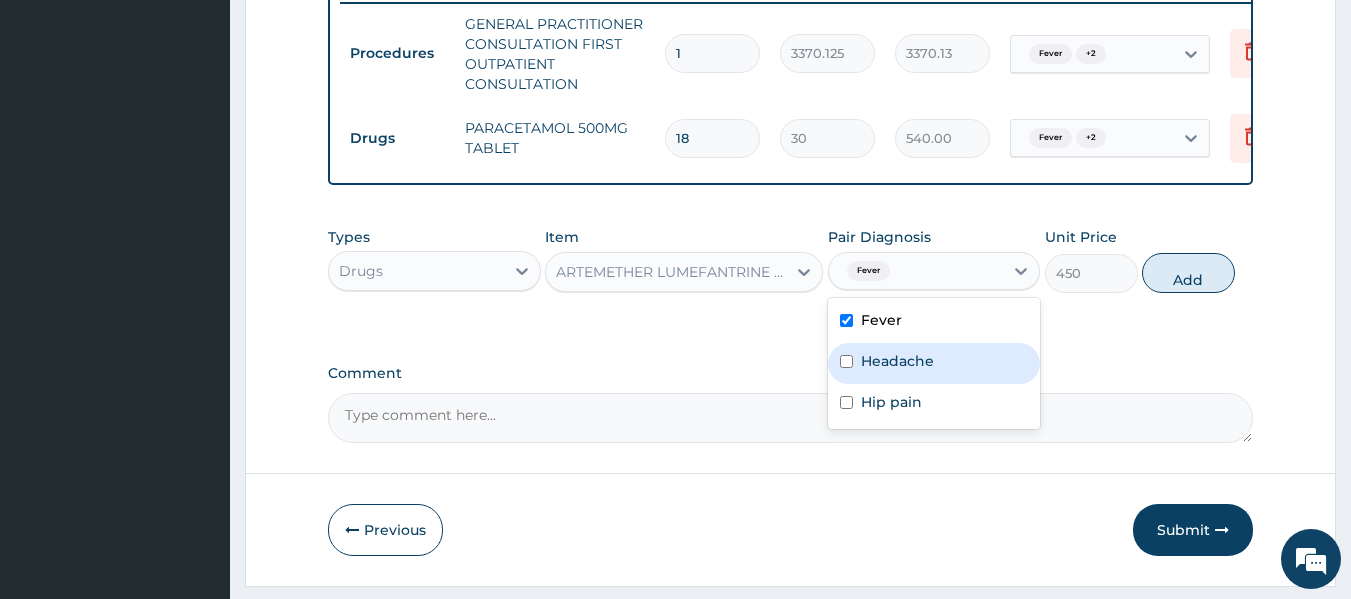 click on "Headache" at bounding box center (897, 361) 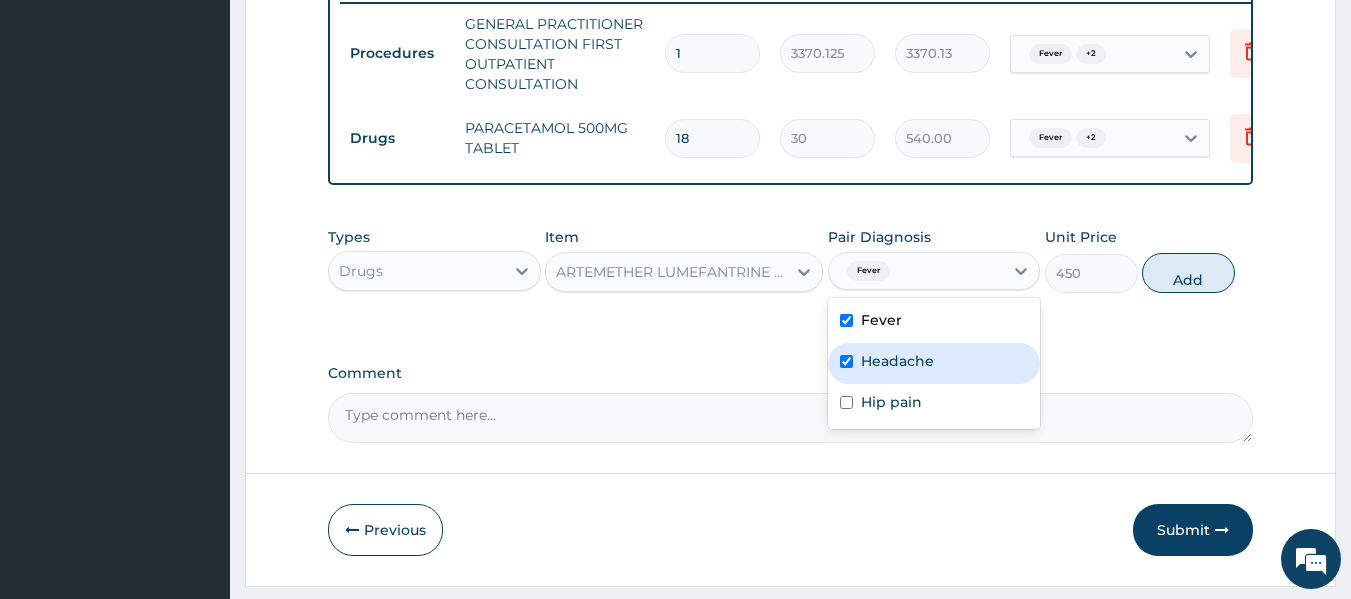 checkbox on "true" 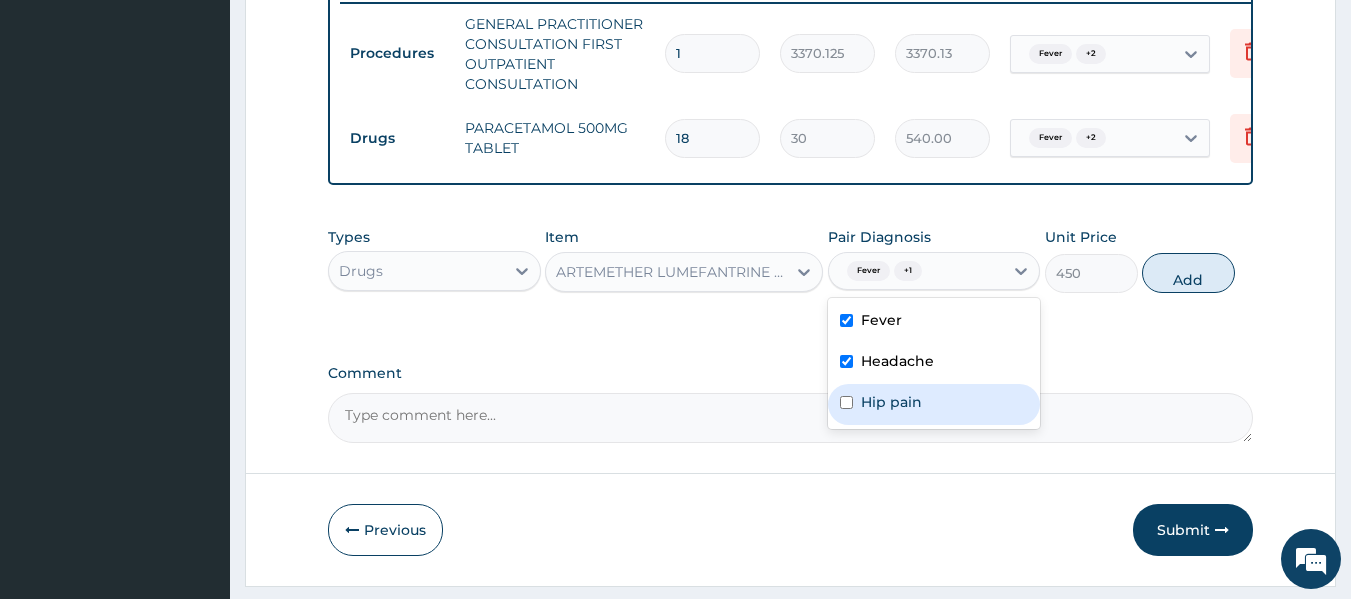 click on "Hip pain" at bounding box center (934, 404) 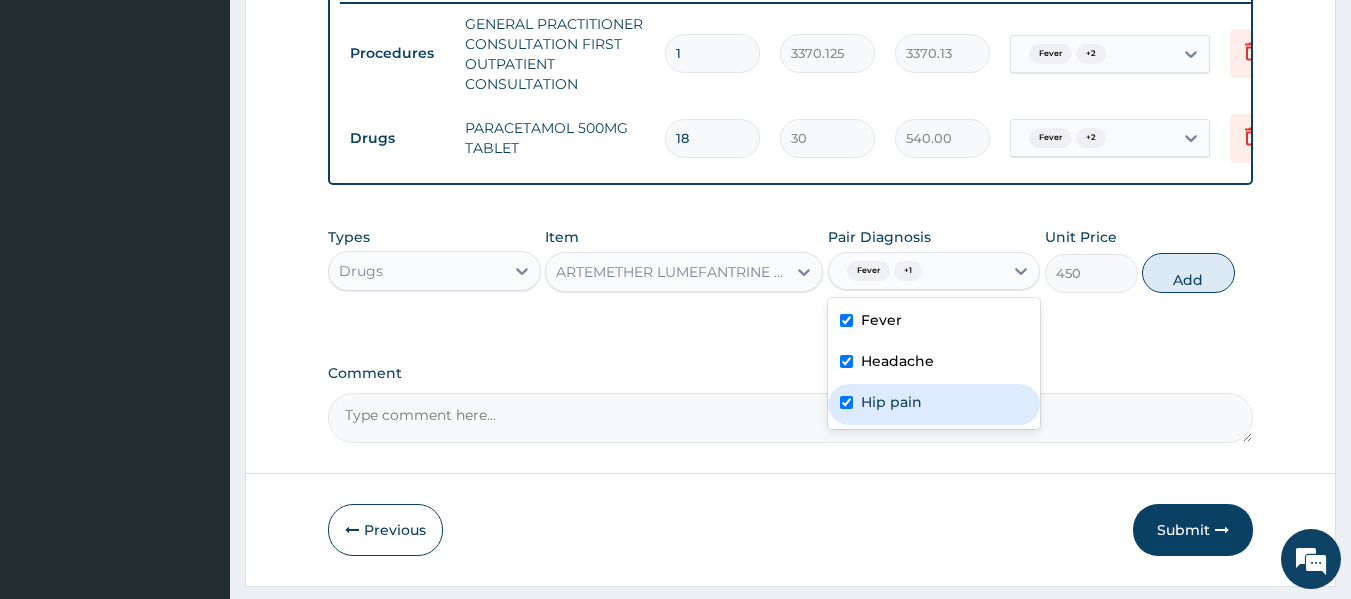 checkbox on "true" 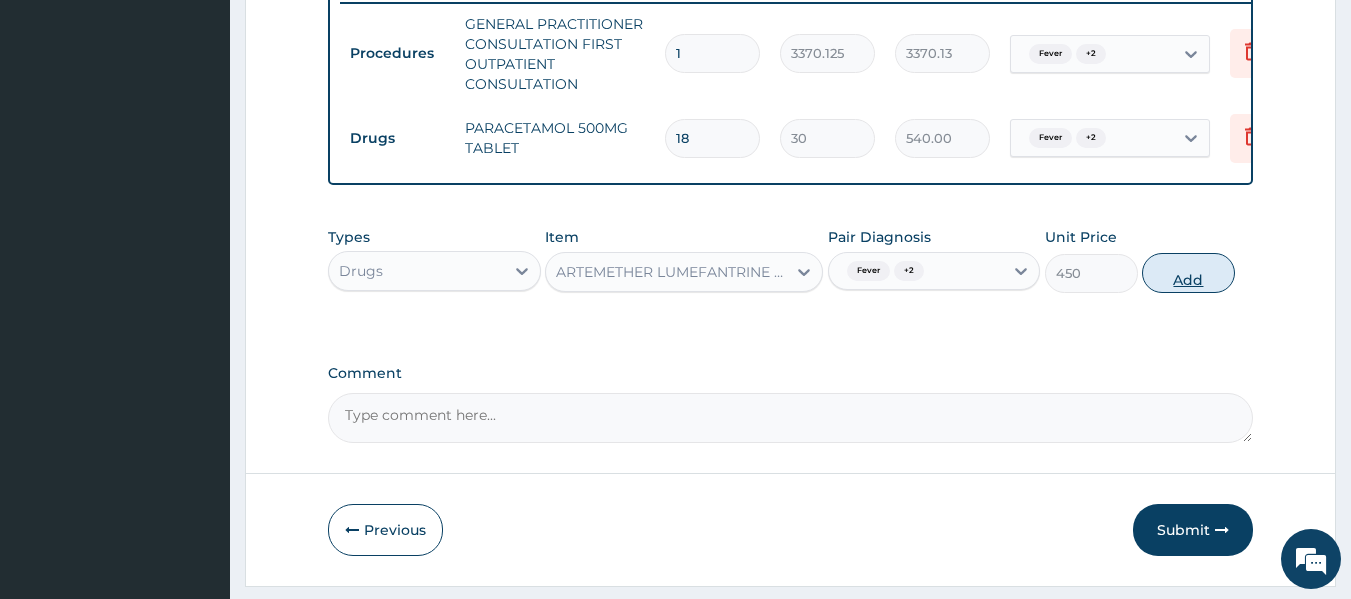 click on "Add" at bounding box center (1188, 273) 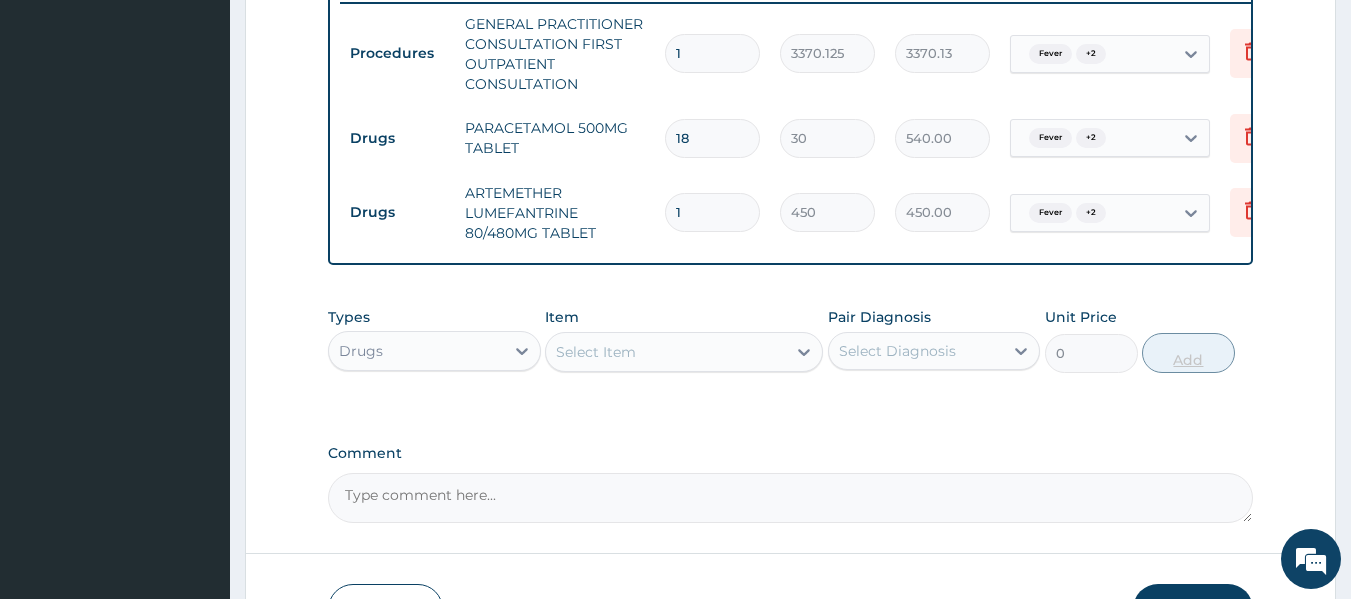 type on "12" 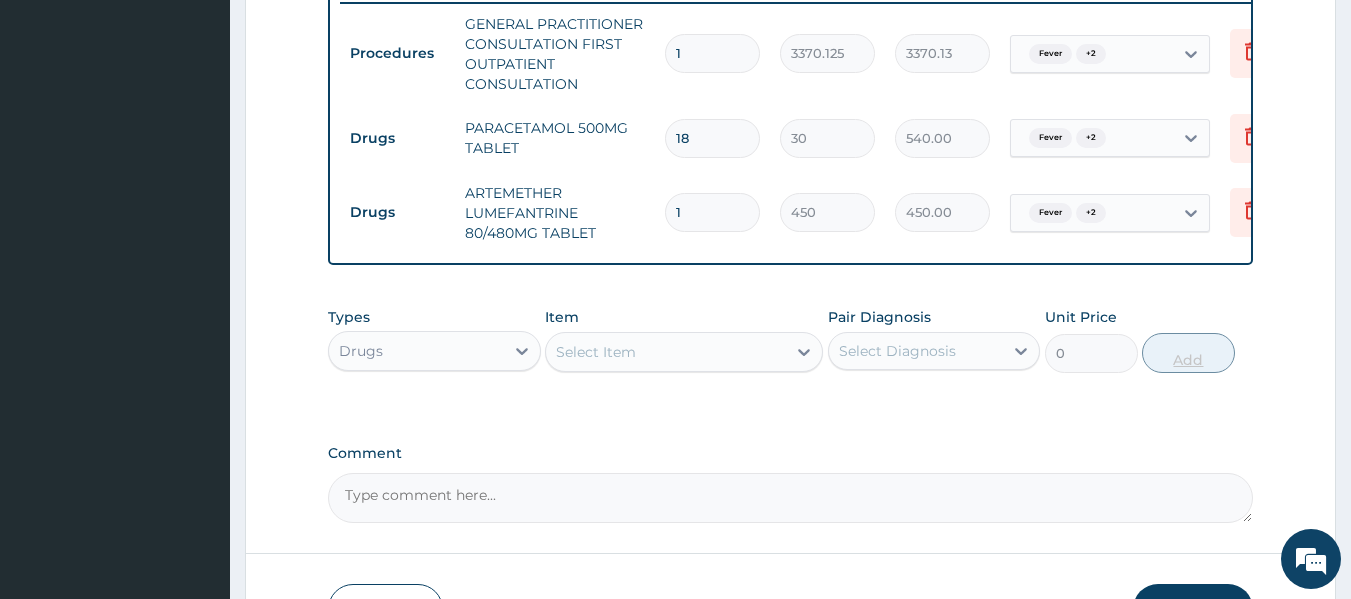 type on "5400.00" 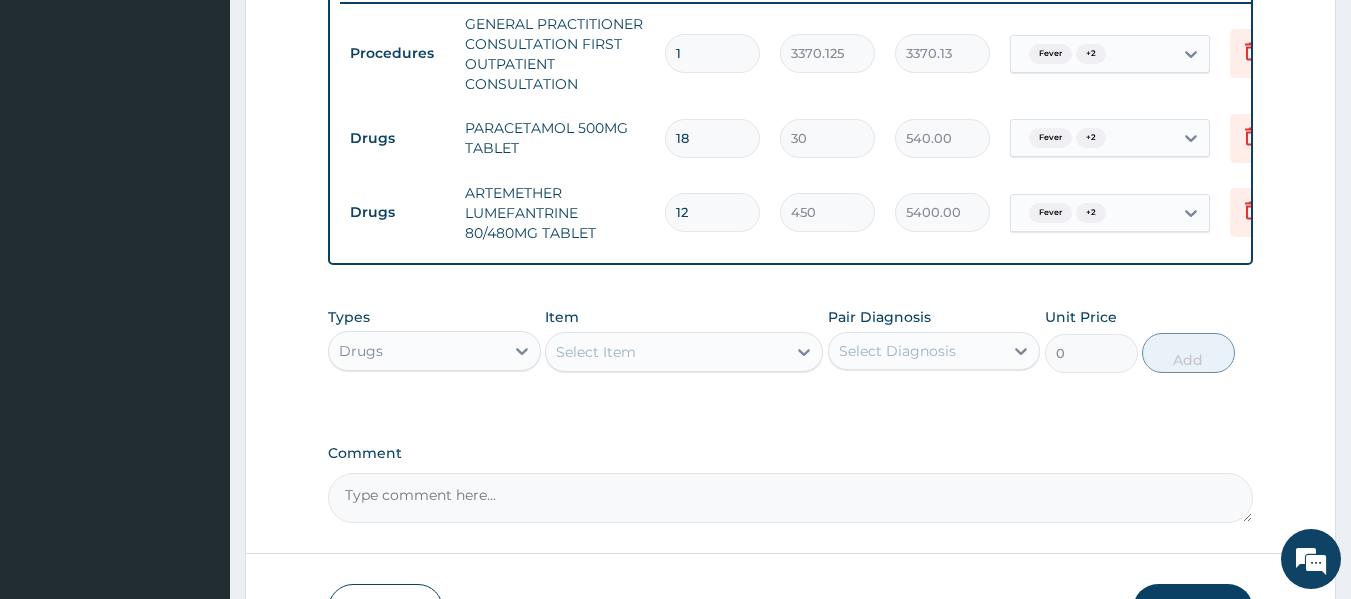 type on "12" 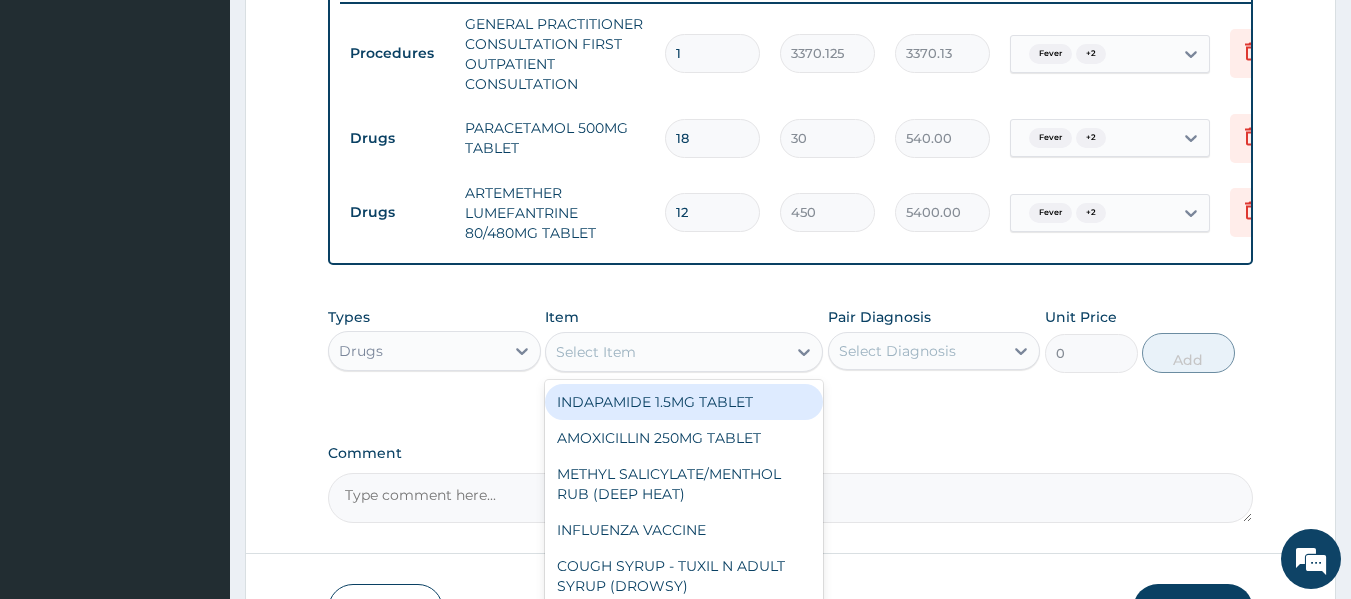 click on "Select Item" at bounding box center (596, 352) 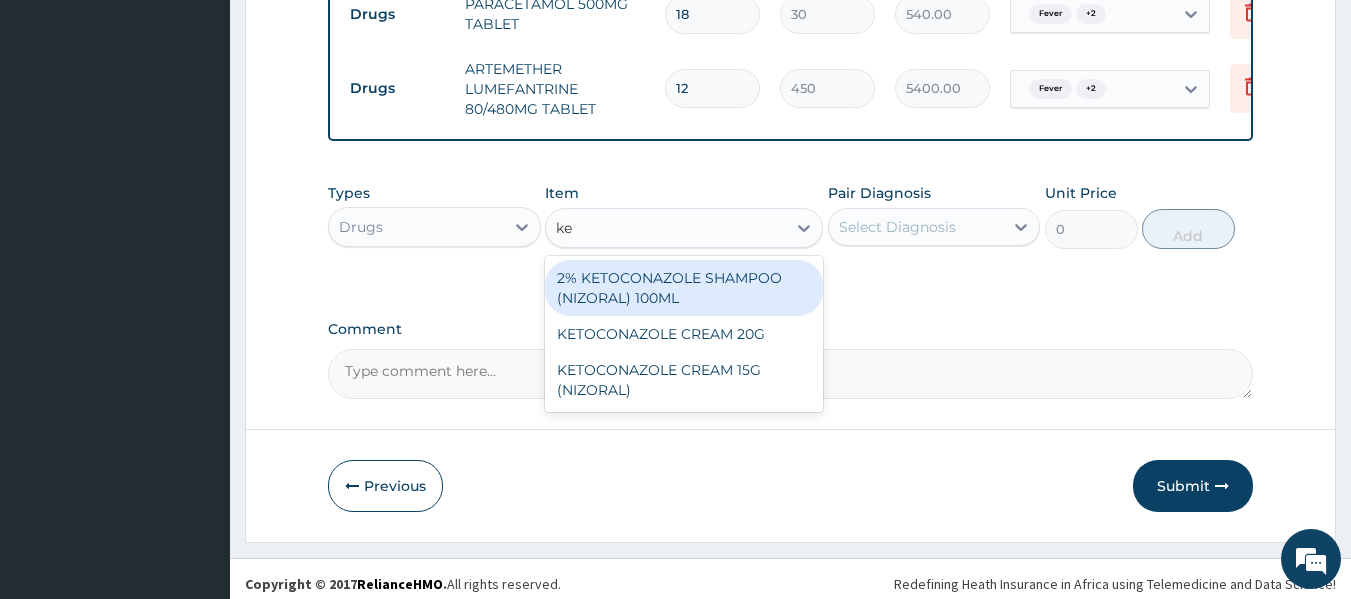 scroll, scrollTop: 943, scrollLeft: 0, axis: vertical 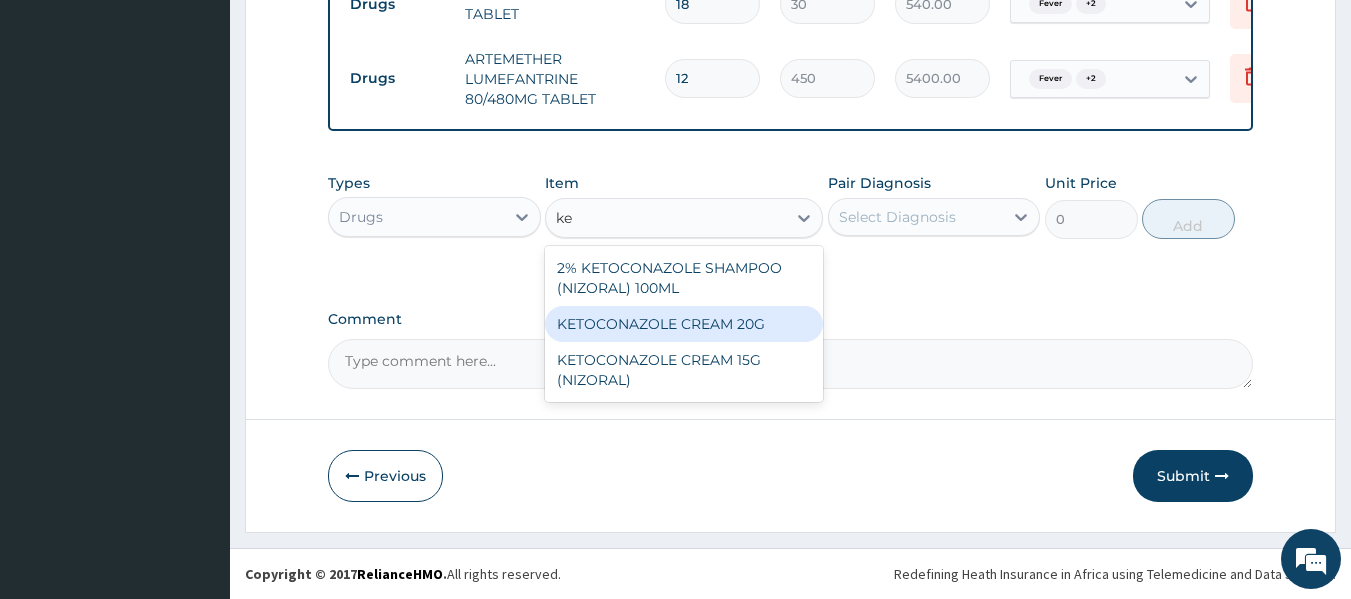 type on "ke" 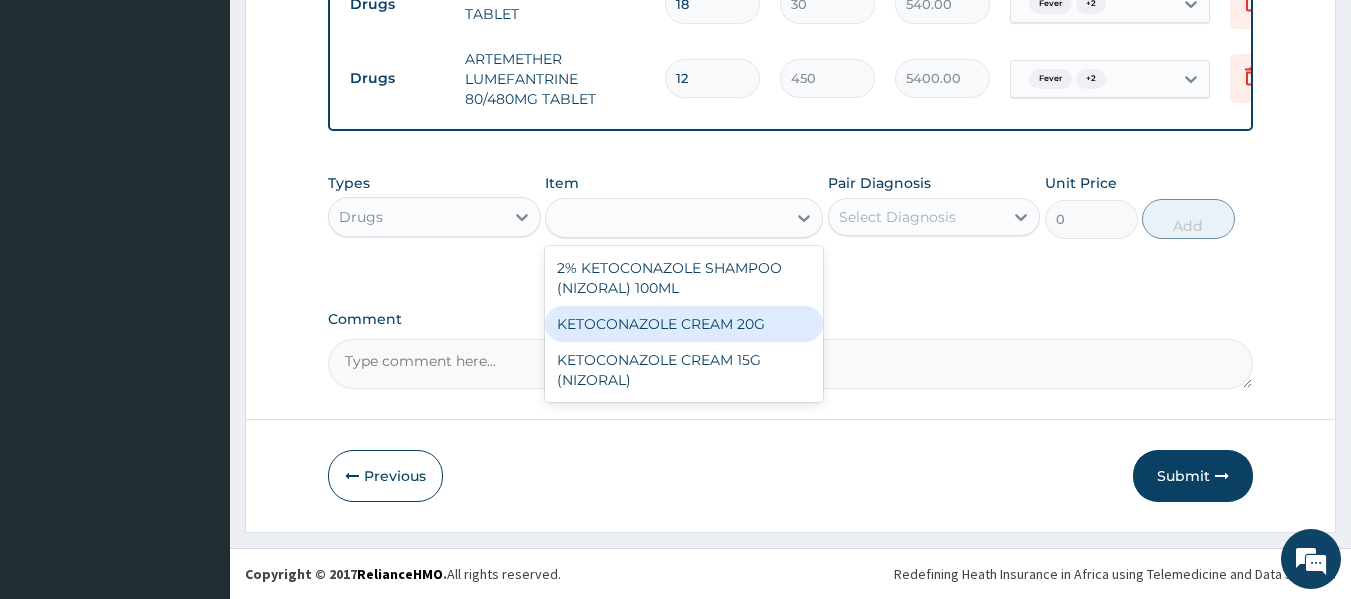 click on "Comment" at bounding box center [791, 364] 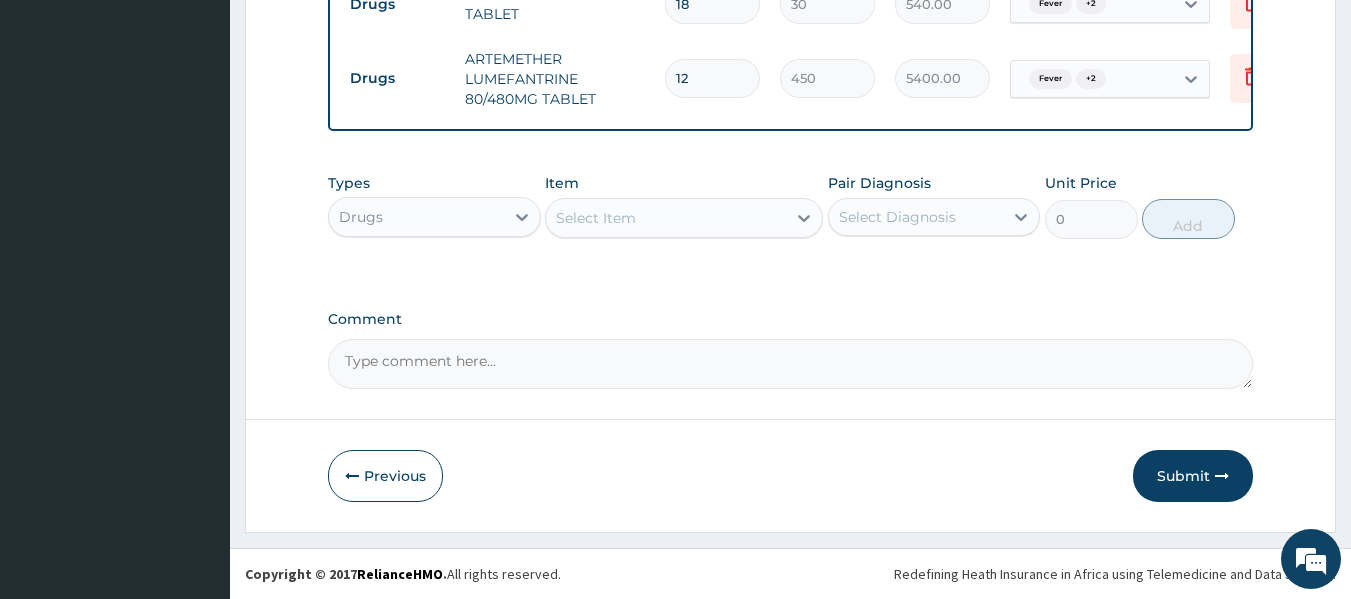 click on "Select Item" at bounding box center (666, 218) 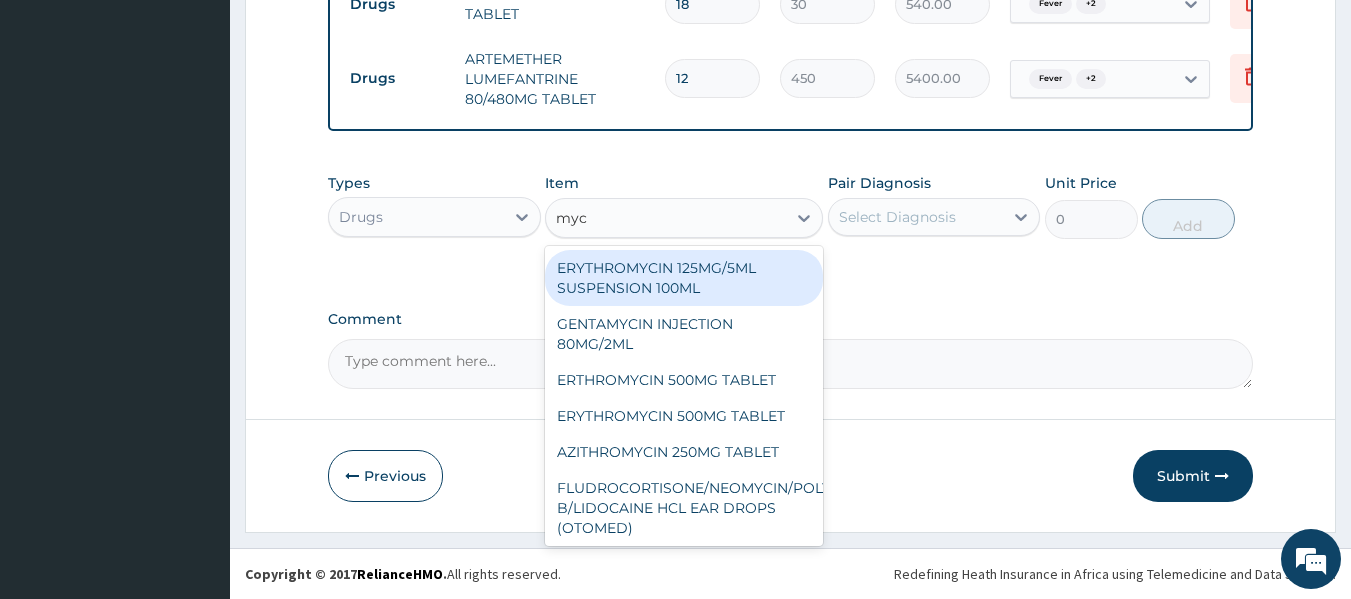 type on "my" 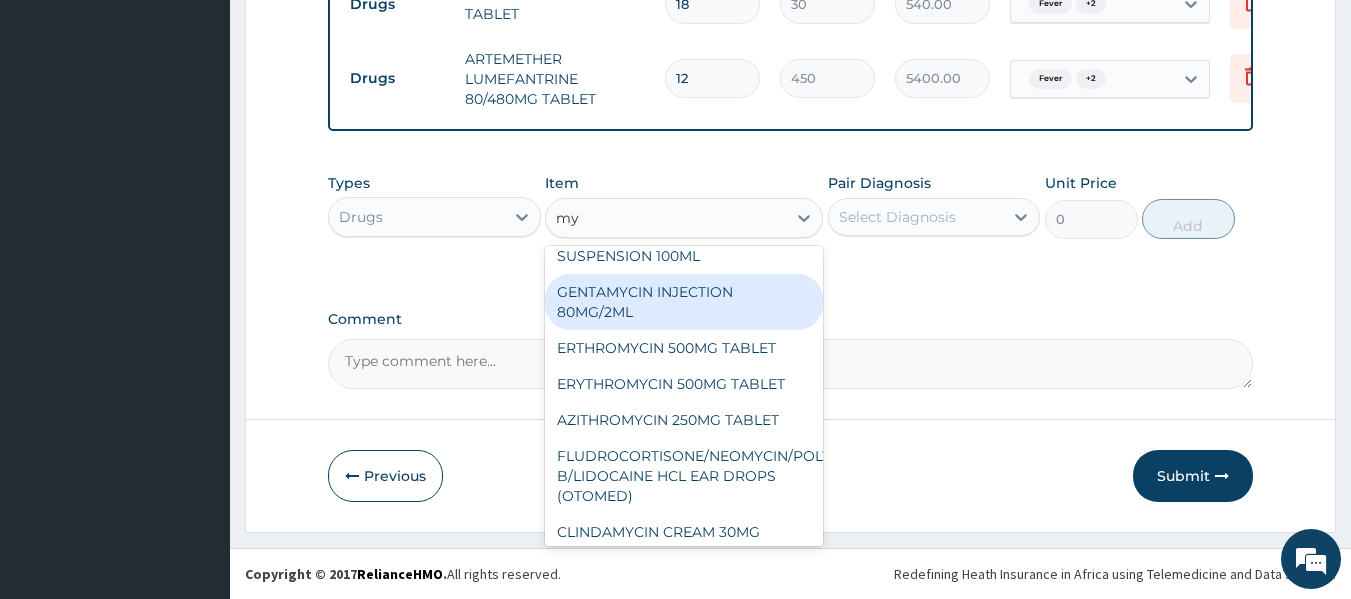 scroll, scrollTop: 0, scrollLeft: 0, axis: both 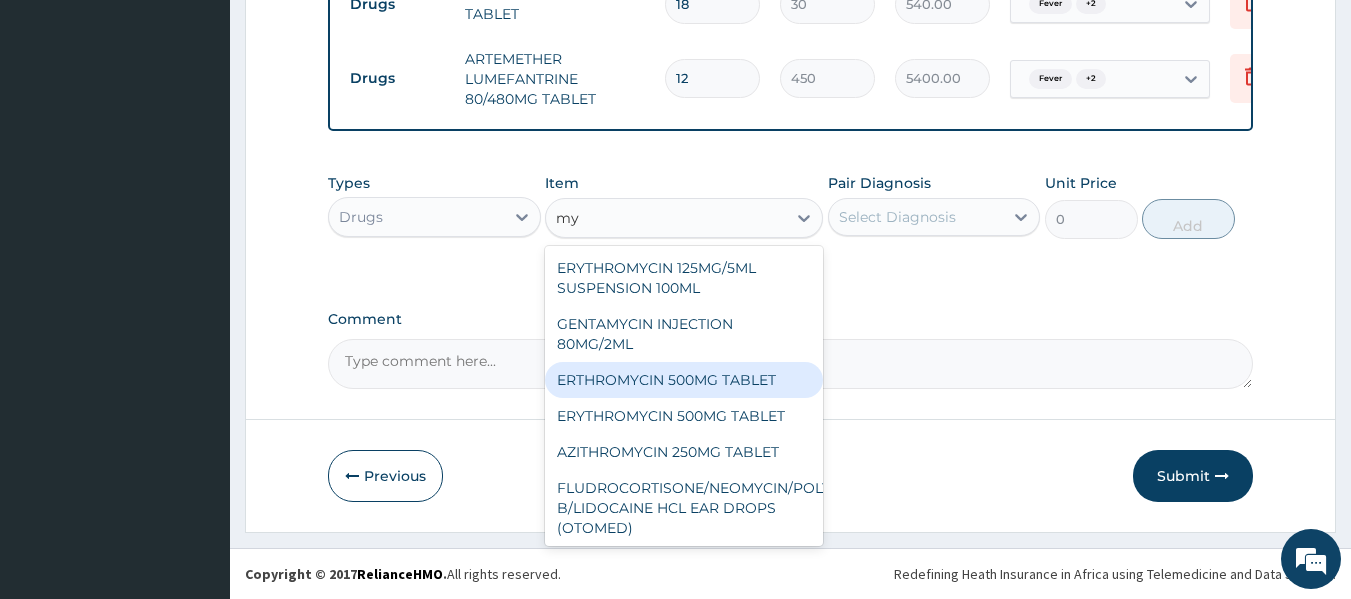 click on "ERTHROMYCIN 500MG TABLET" at bounding box center (684, 380) 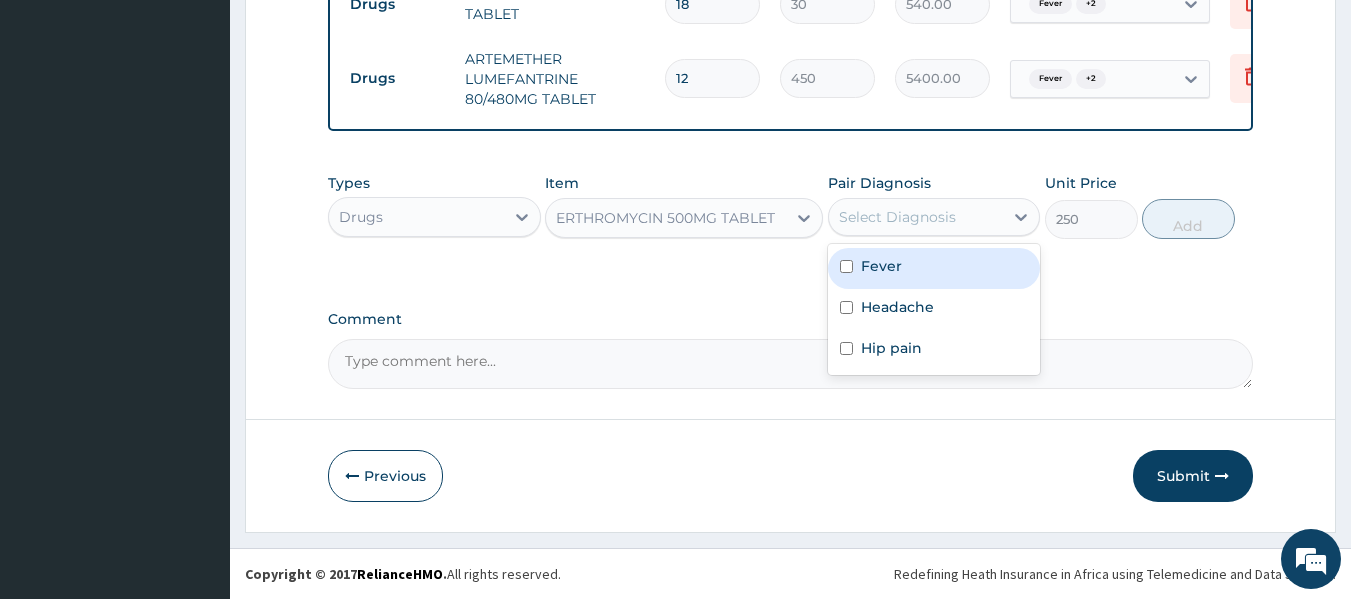 click on "Select Diagnosis" at bounding box center (916, 217) 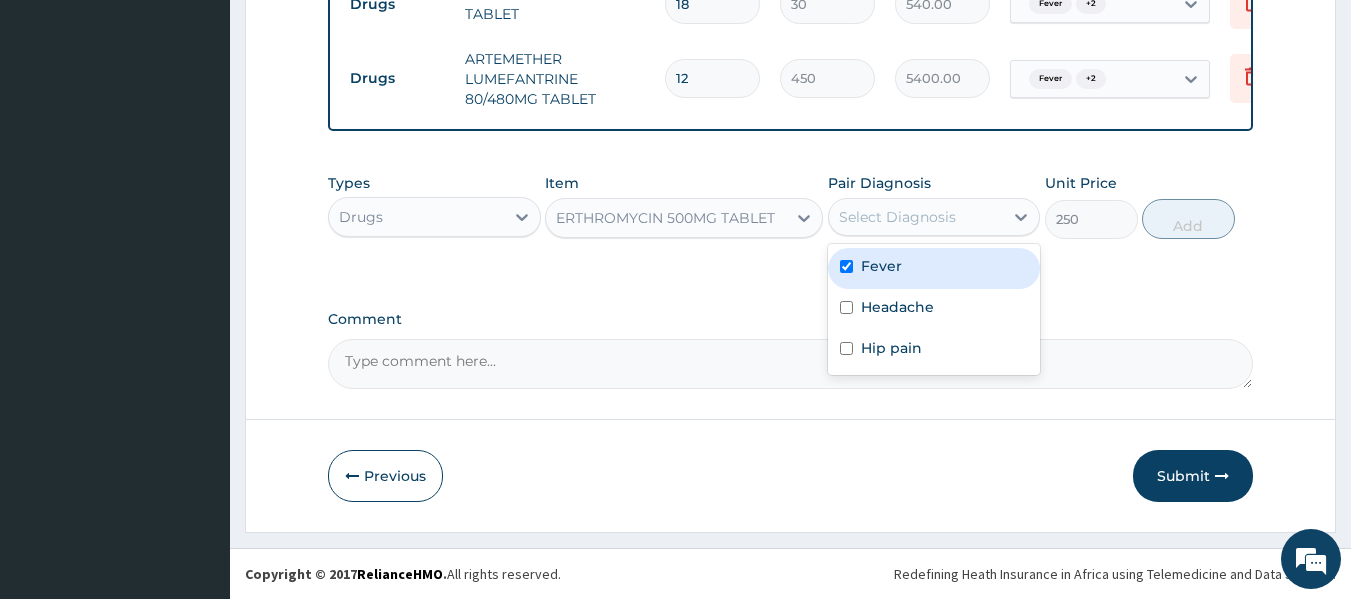 checkbox on "true" 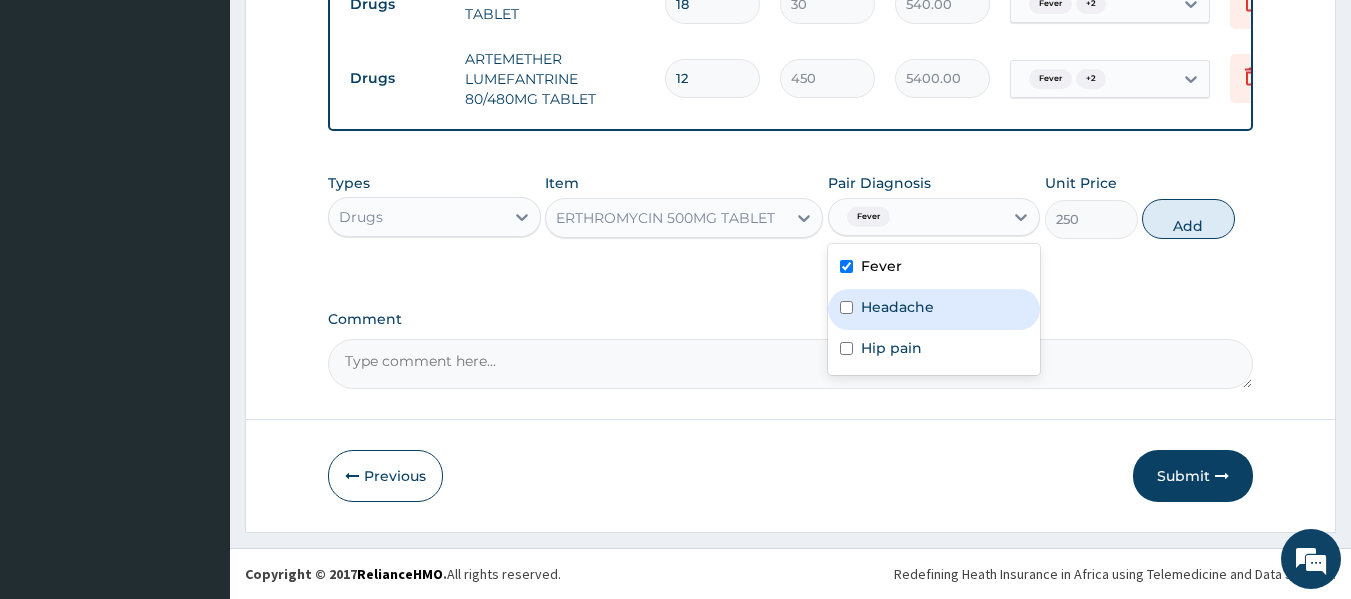 click on "Headache" at bounding box center (897, 307) 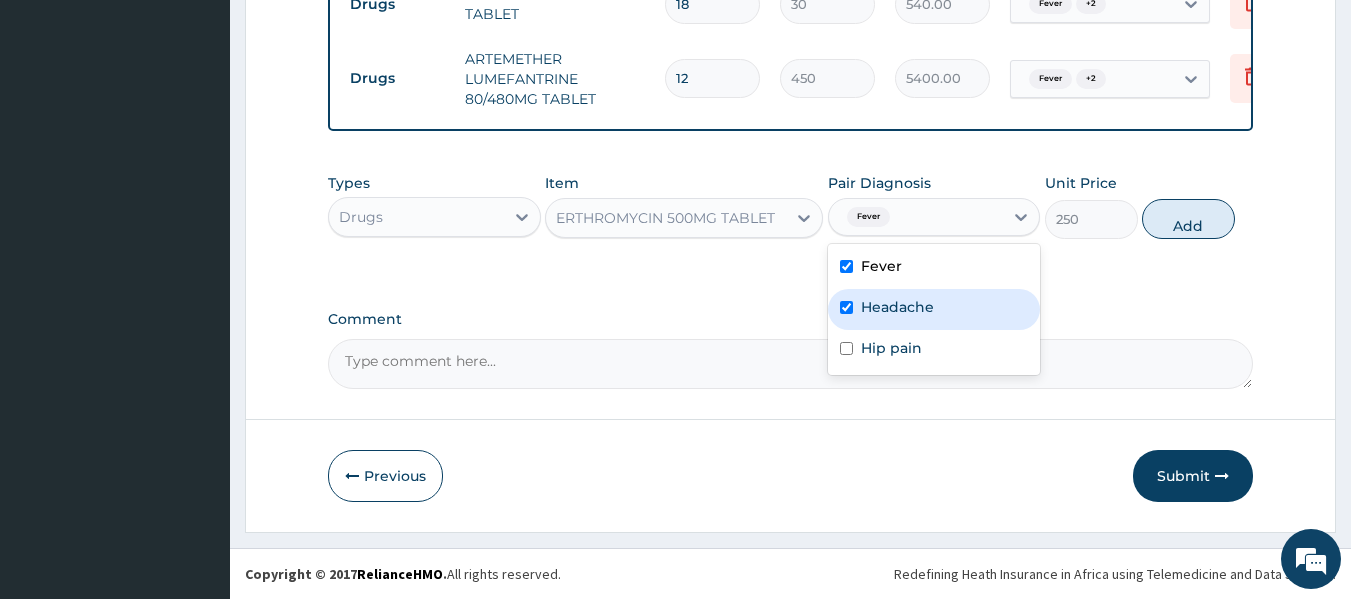 checkbox on "true" 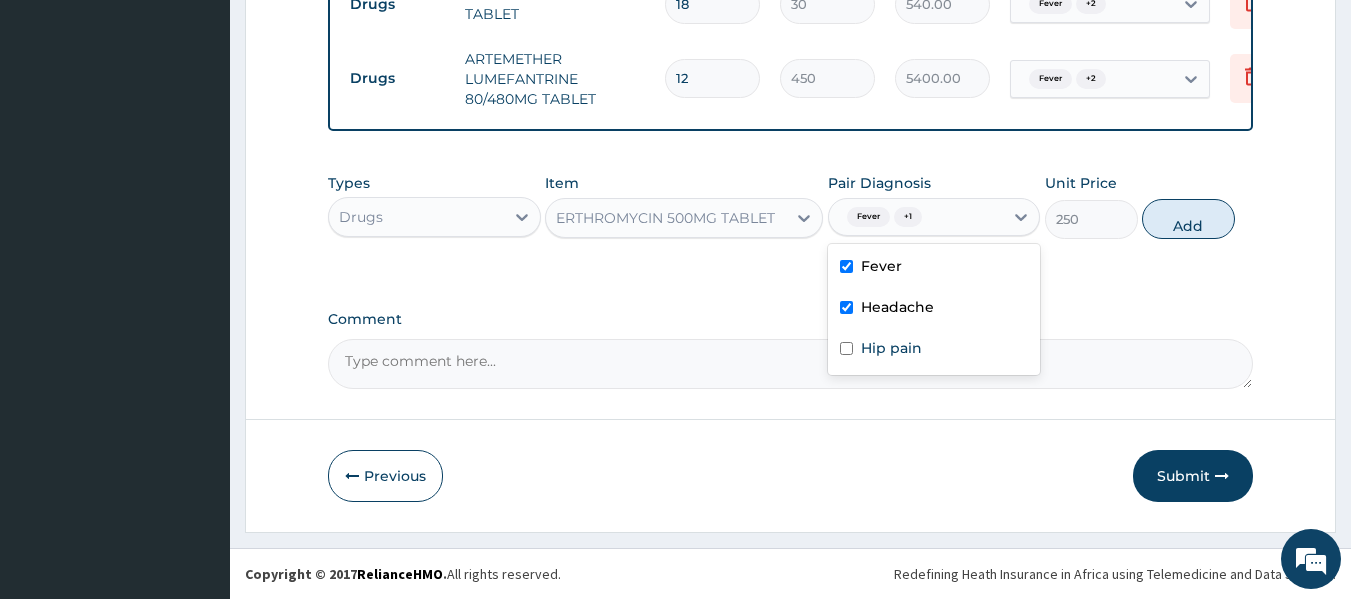 click on "Fever" at bounding box center (881, 266) 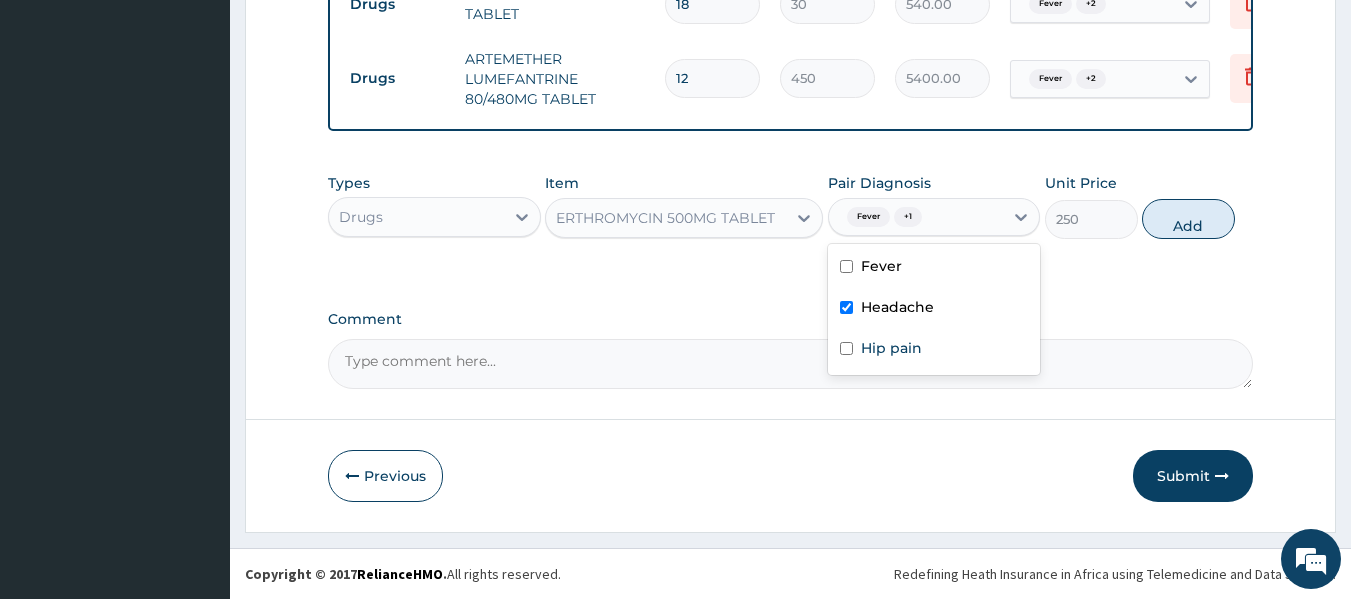 checkbox on "false" 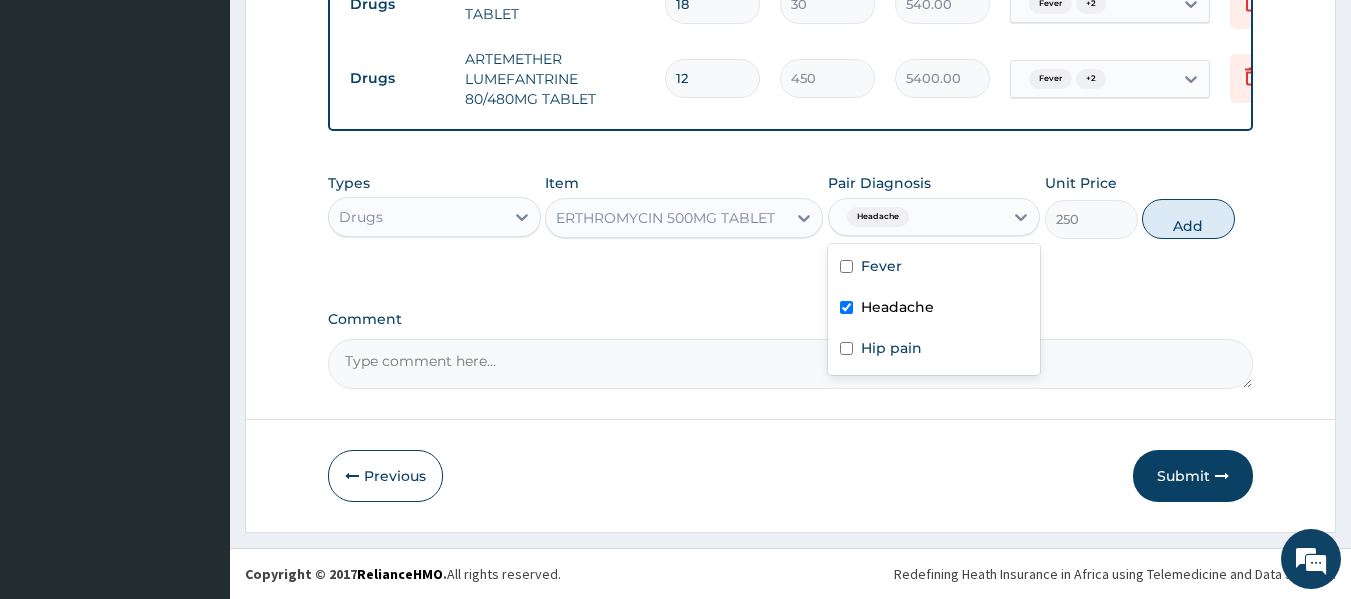 click on "Headache" at bounding box center (897, 307) 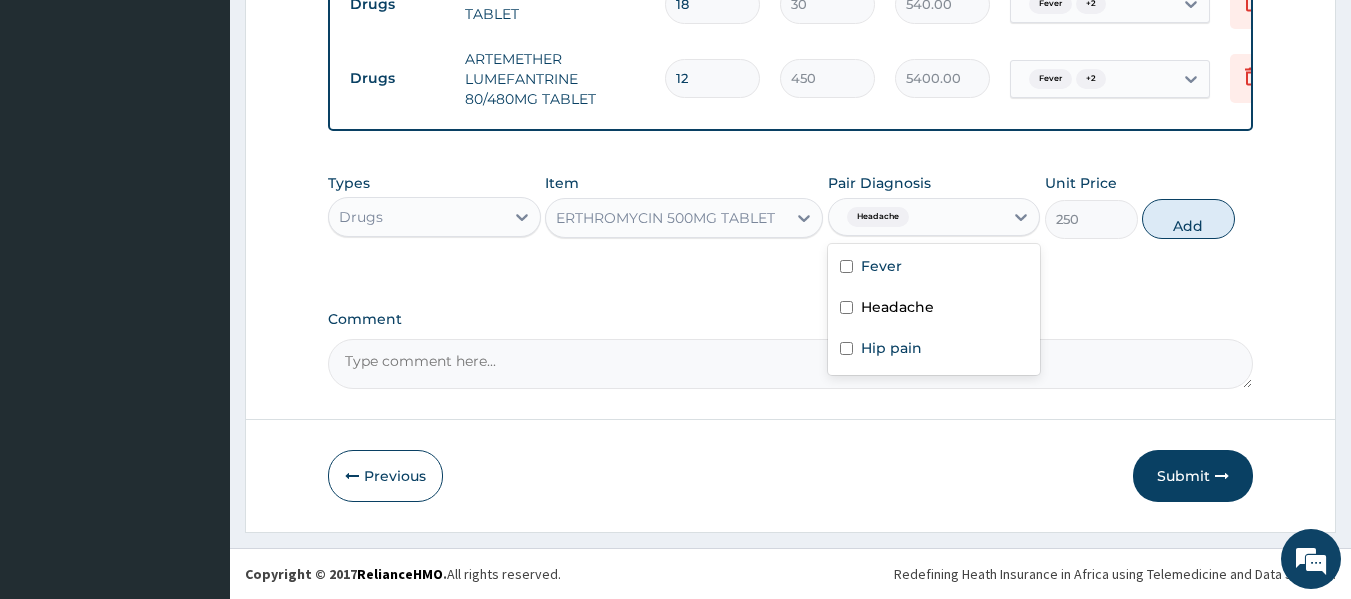 checkbox on "false" 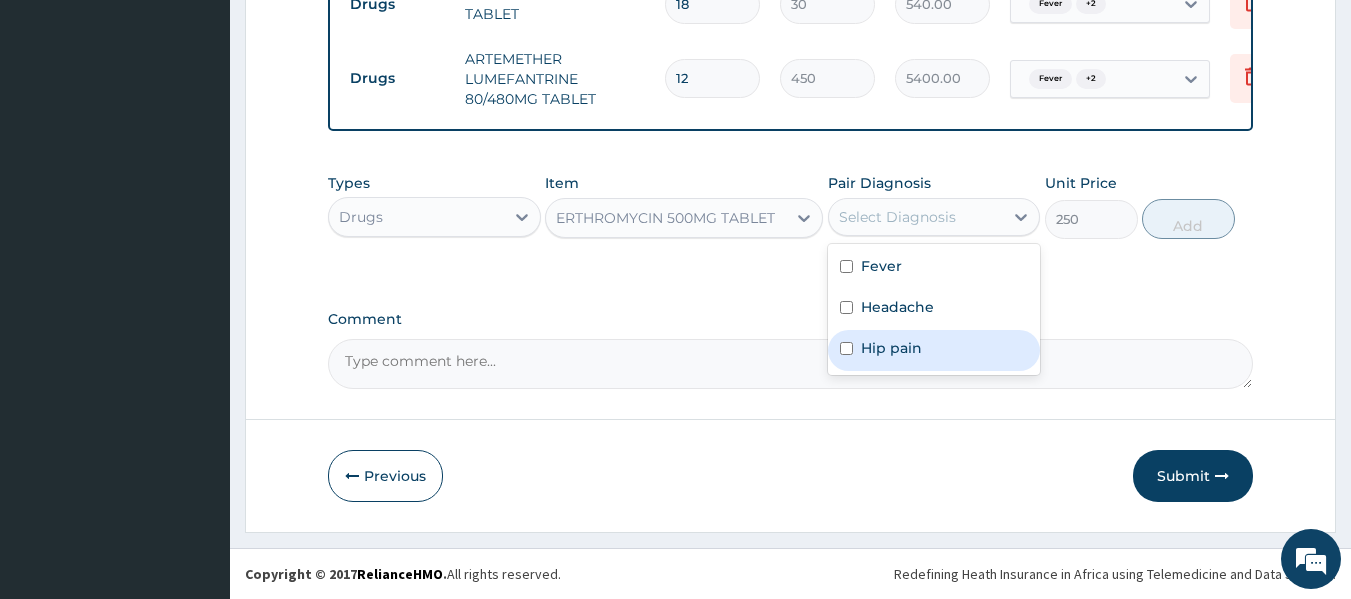 click on "Hip pain" at bounding box center (891, 348) 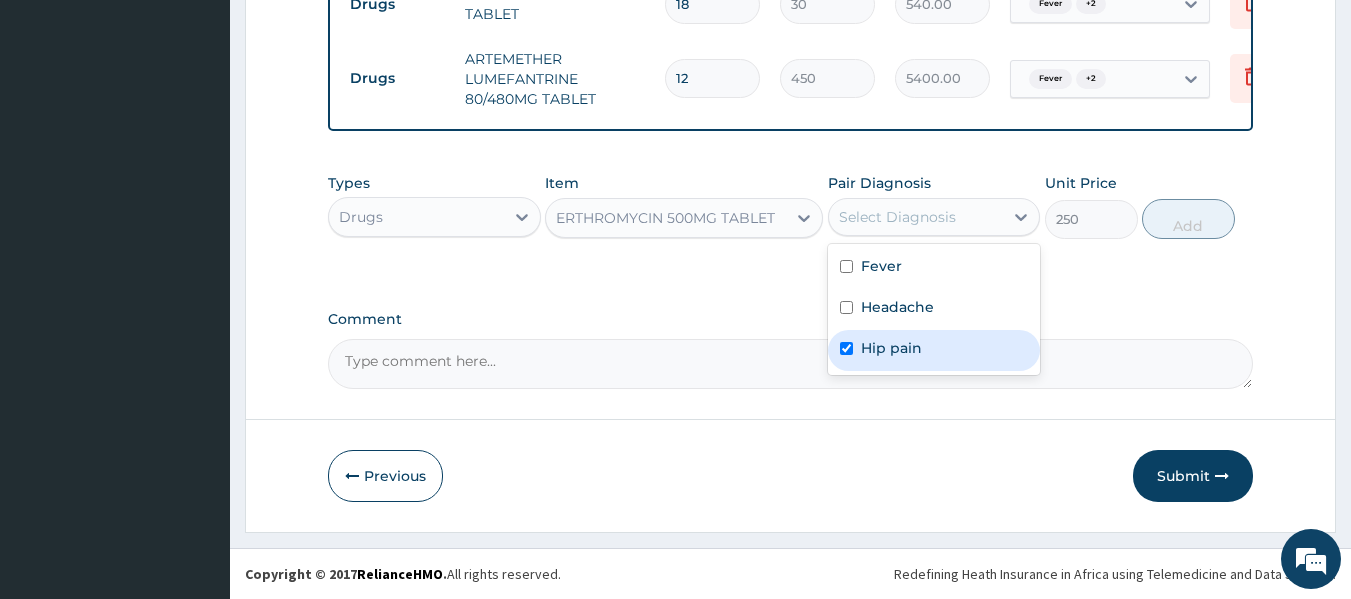checkbox on "true" 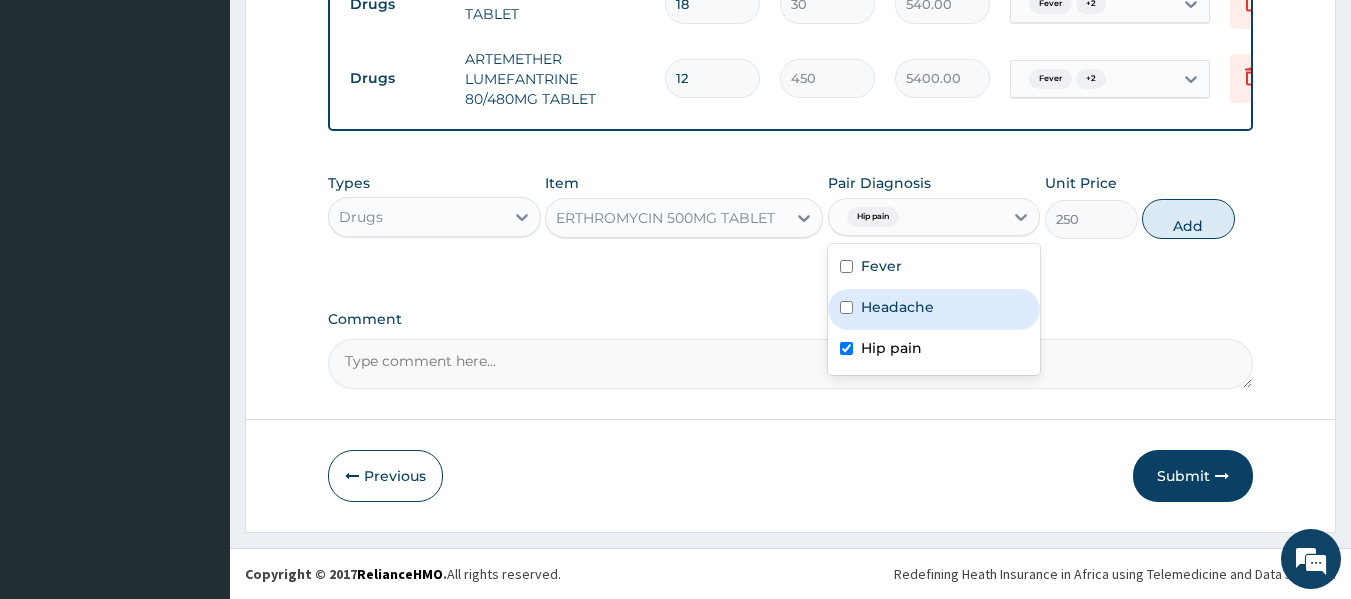 click on "Headache" at bounding box center (897, 307) 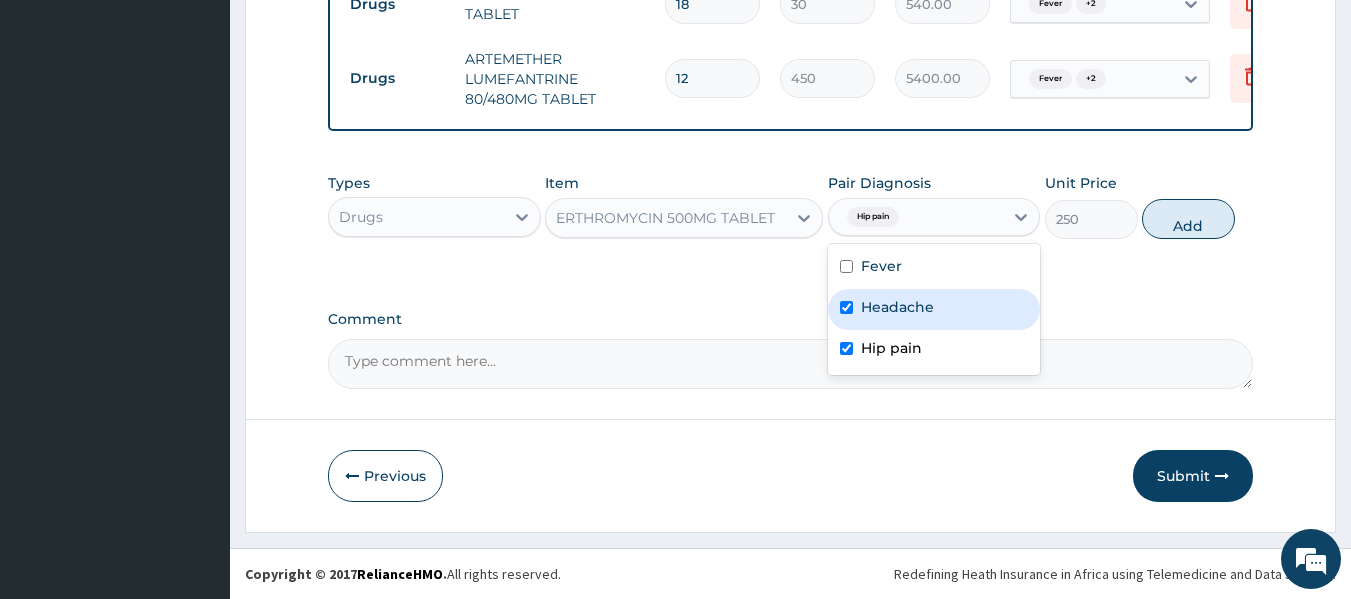 checkbox on "true" 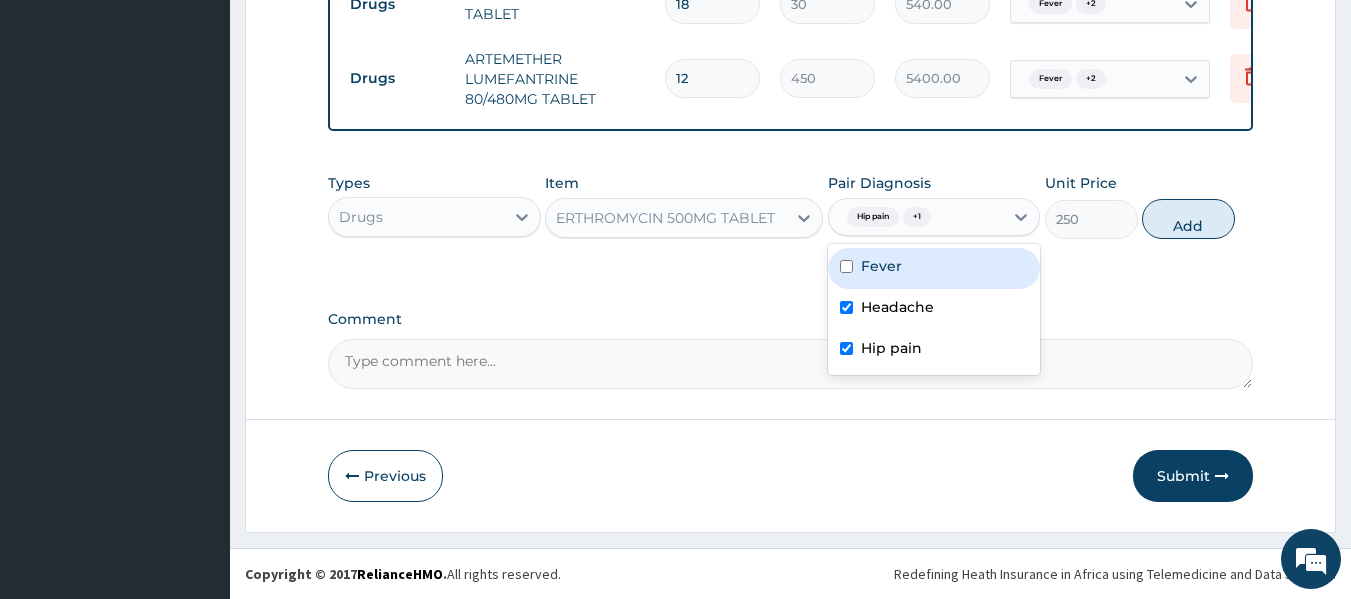 click on "Fever" at bounding box center (881, 266) 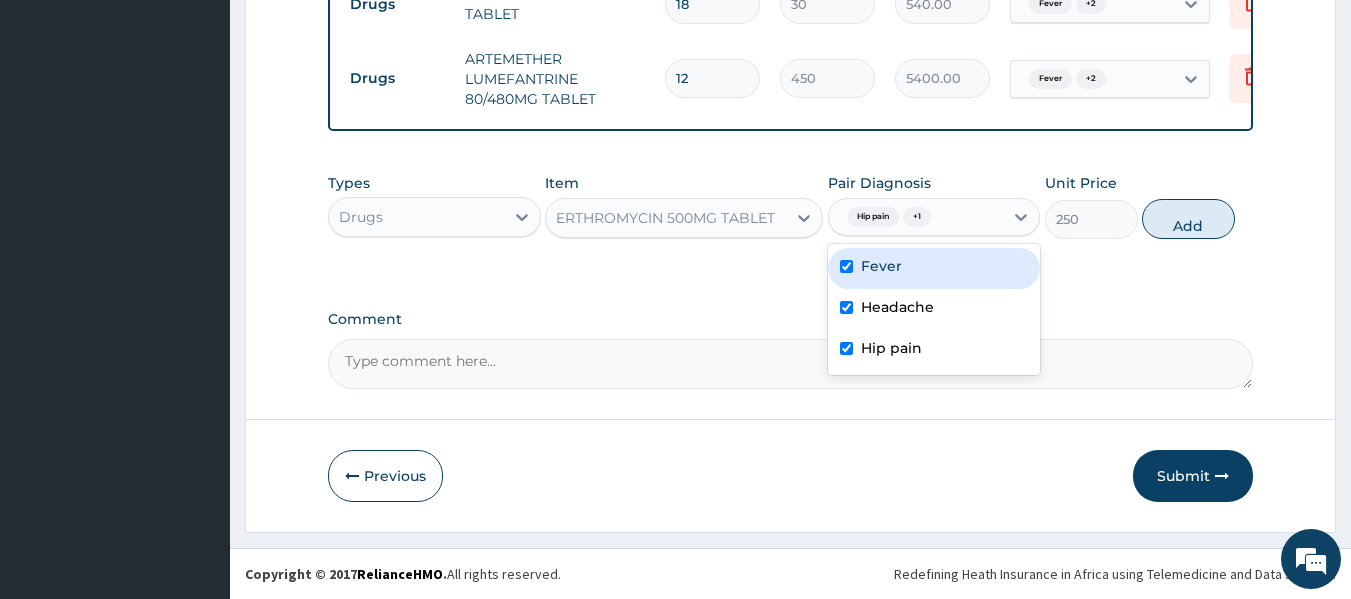 checkbox on "true" 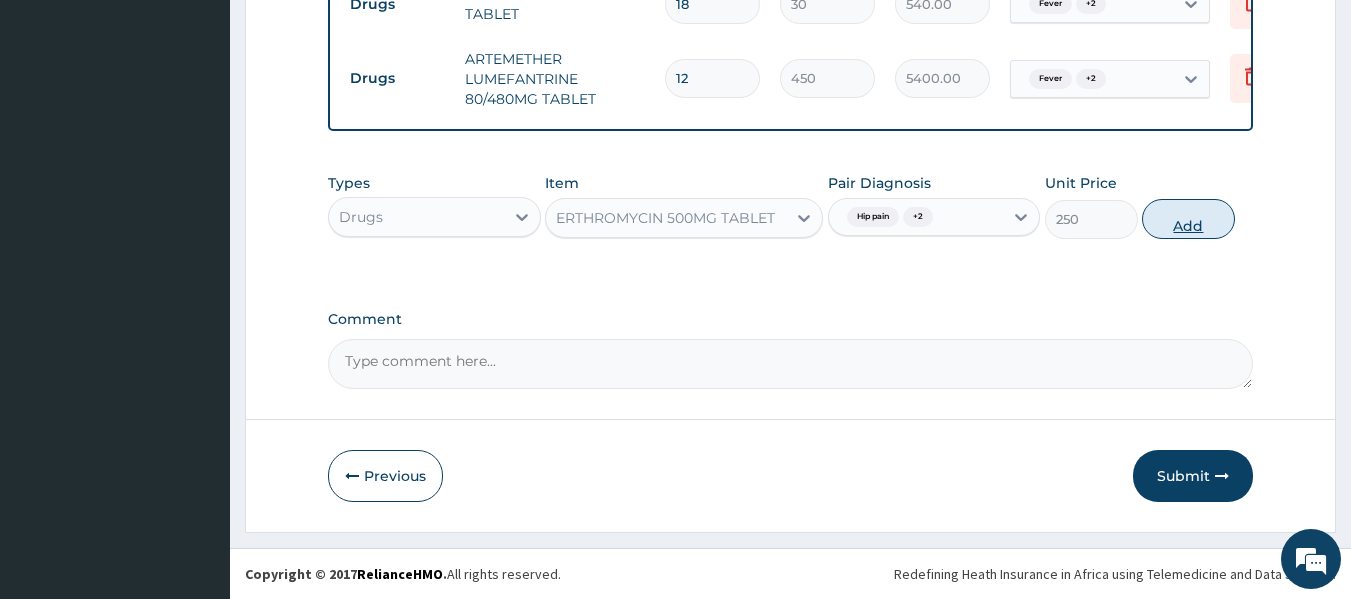 click on "Add" at bounding box center [1188, 219] 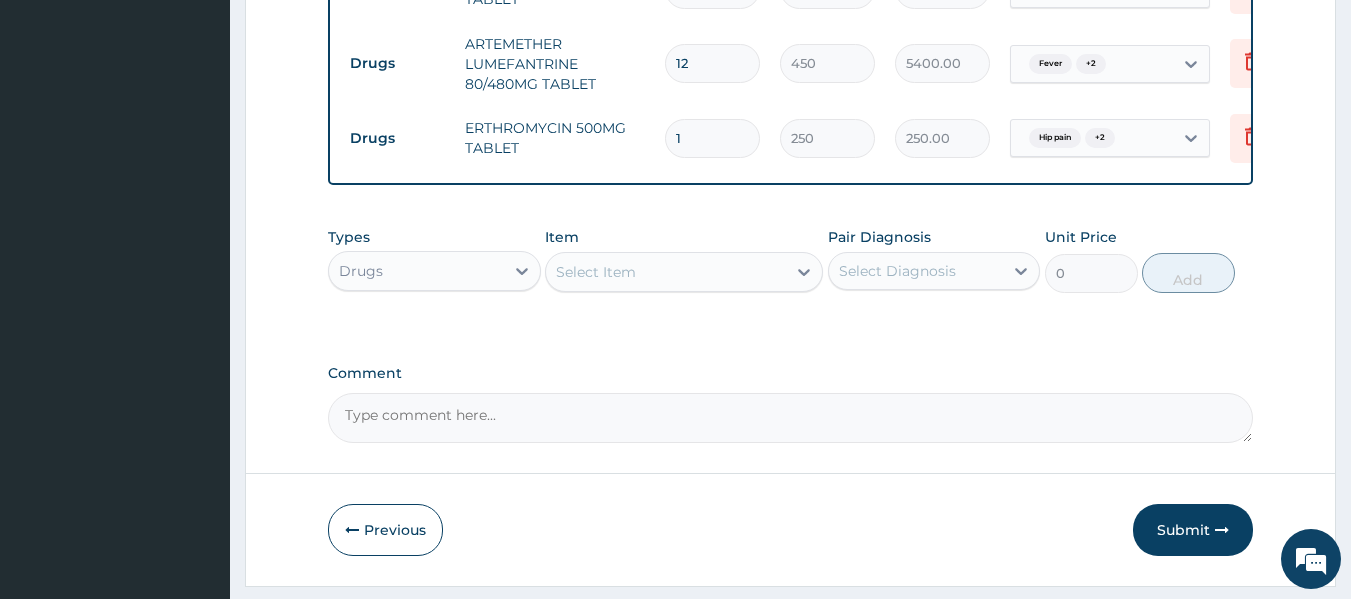 type 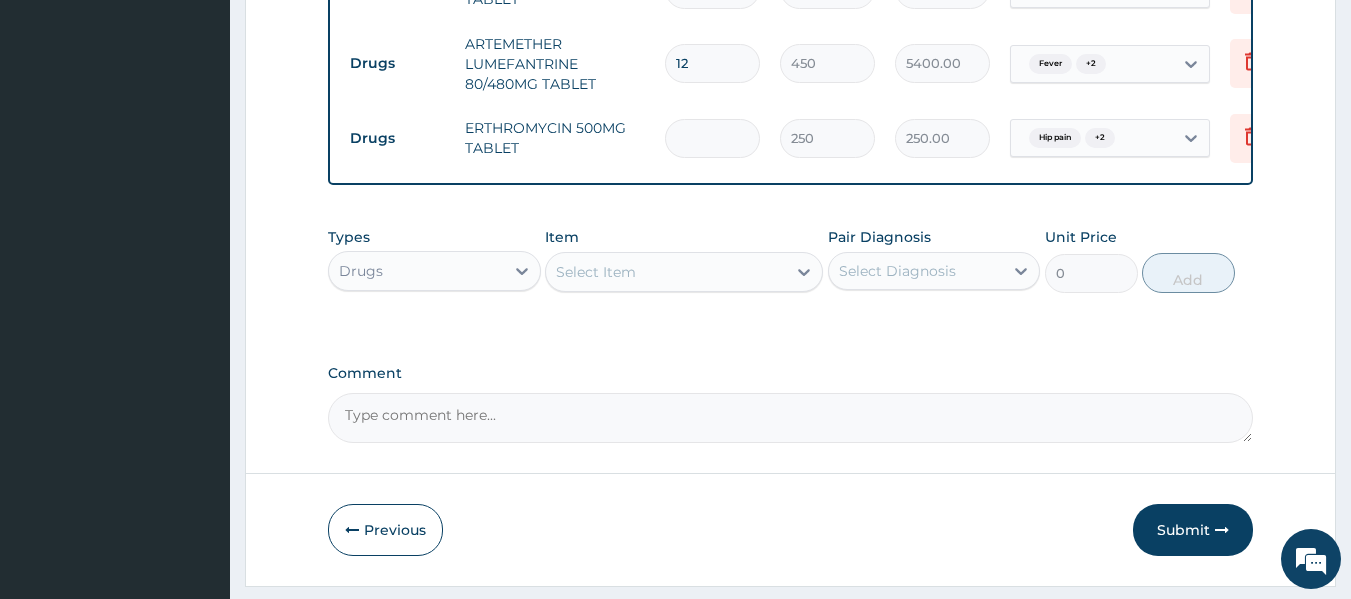 type on "0.00" 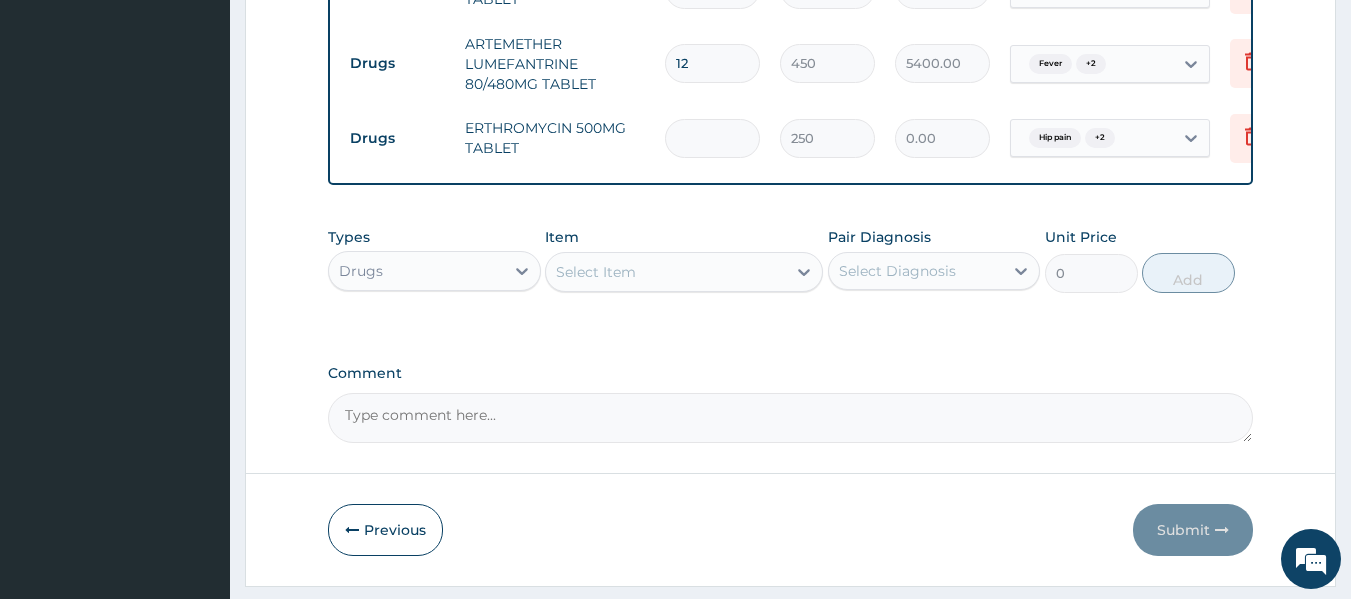 type on "3" 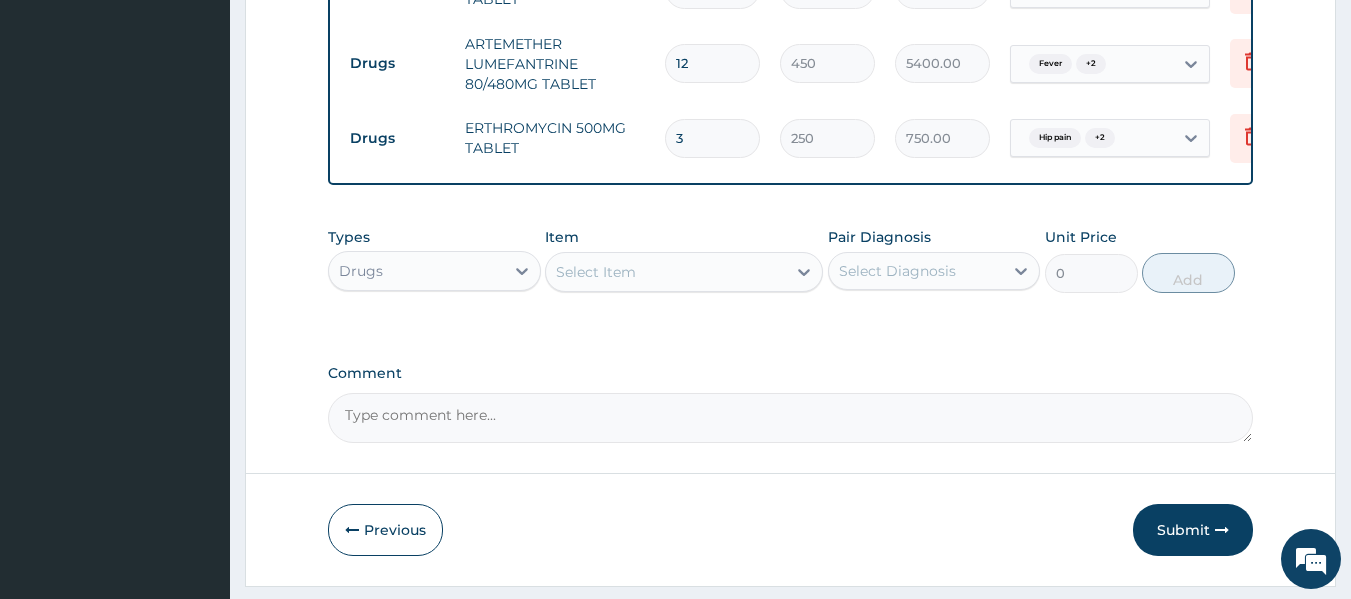 type on "30" 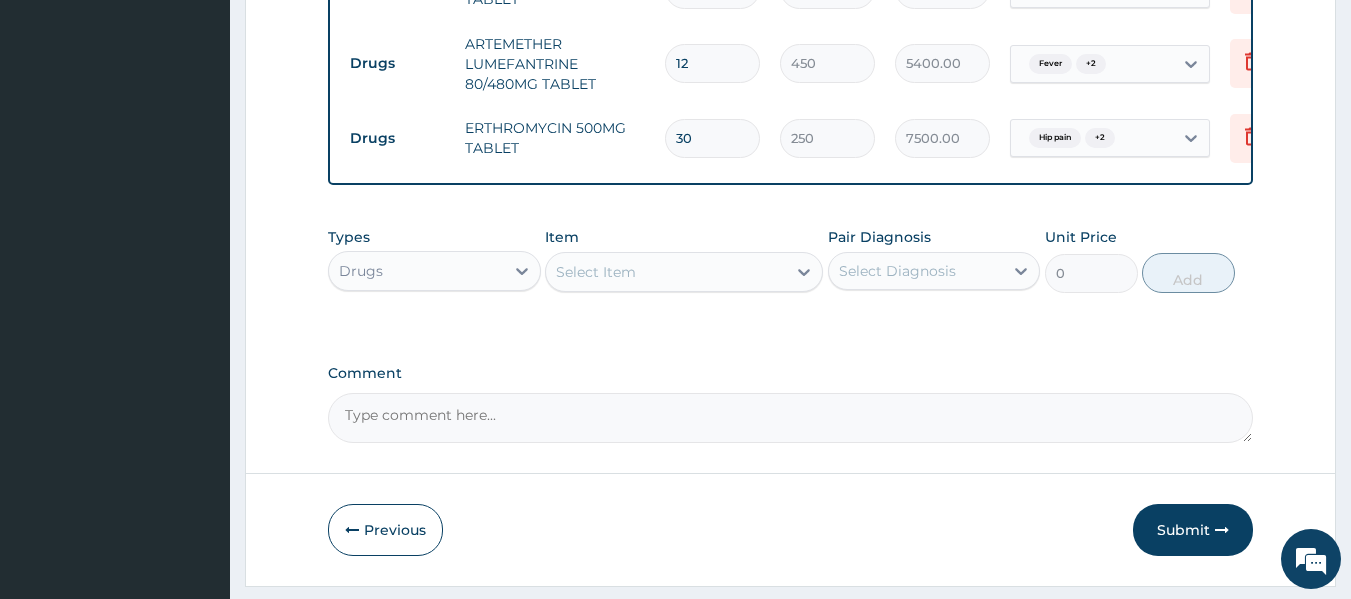 scroll, scrollTop: 1012, scrollLeft: 0, axis: vertical 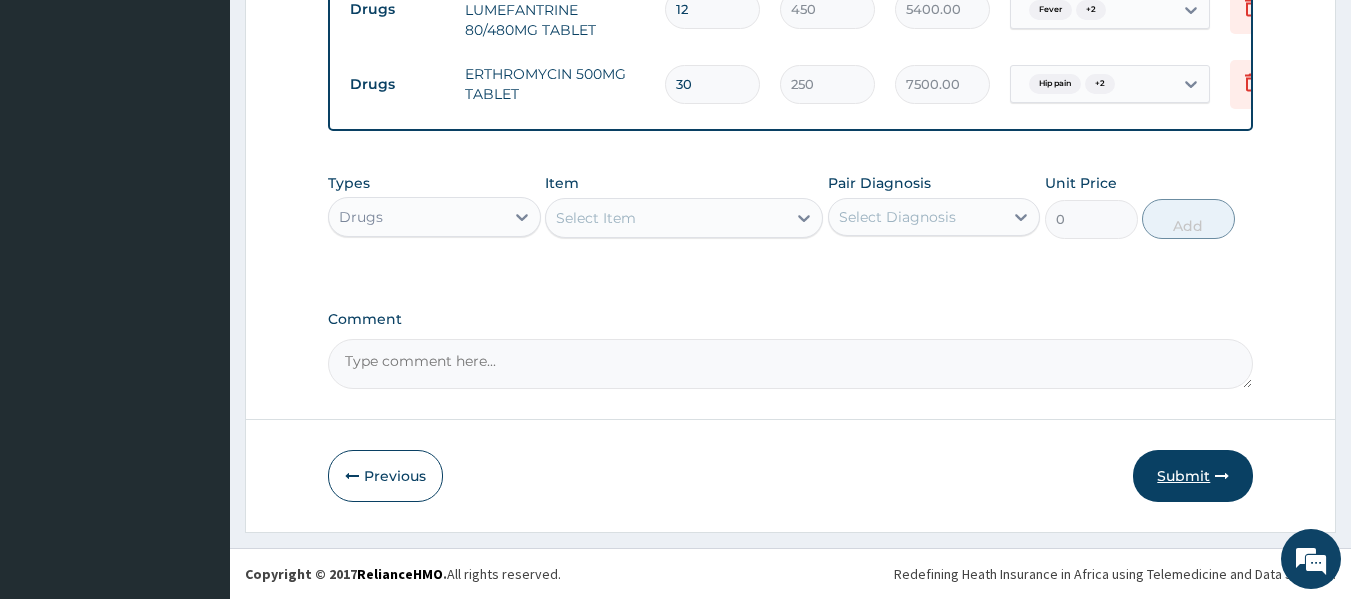 type on "30" 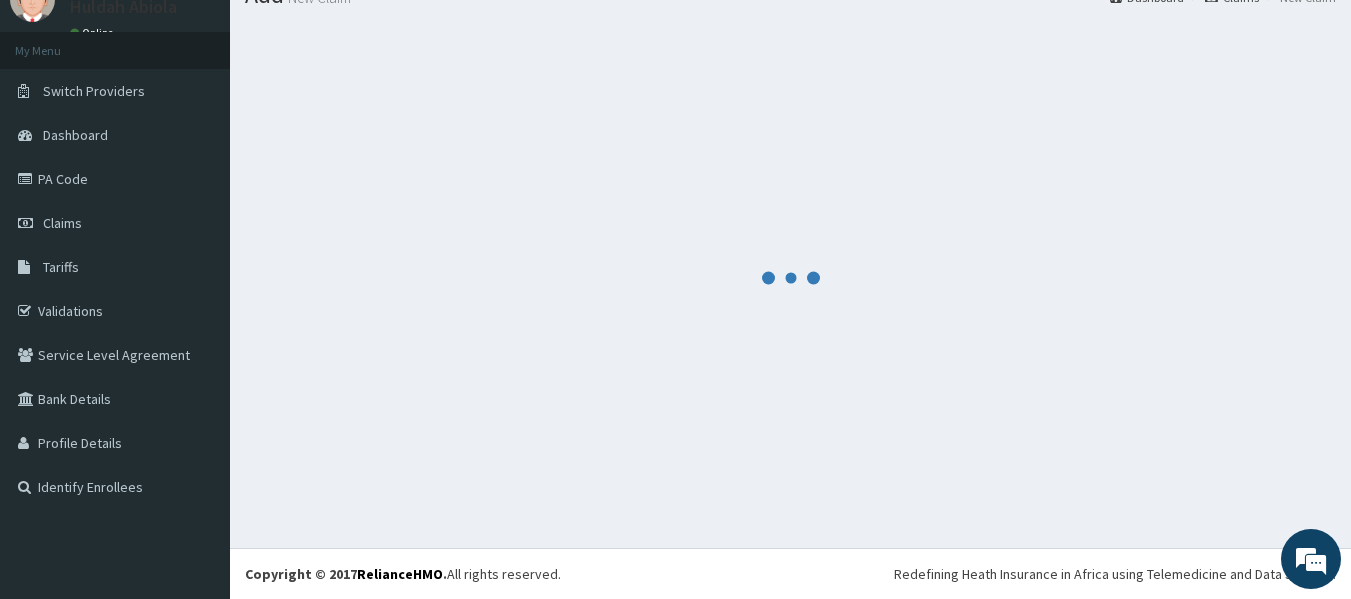 scroll, scrollTop: 1012, scrollLeft: 0, axis: vertical 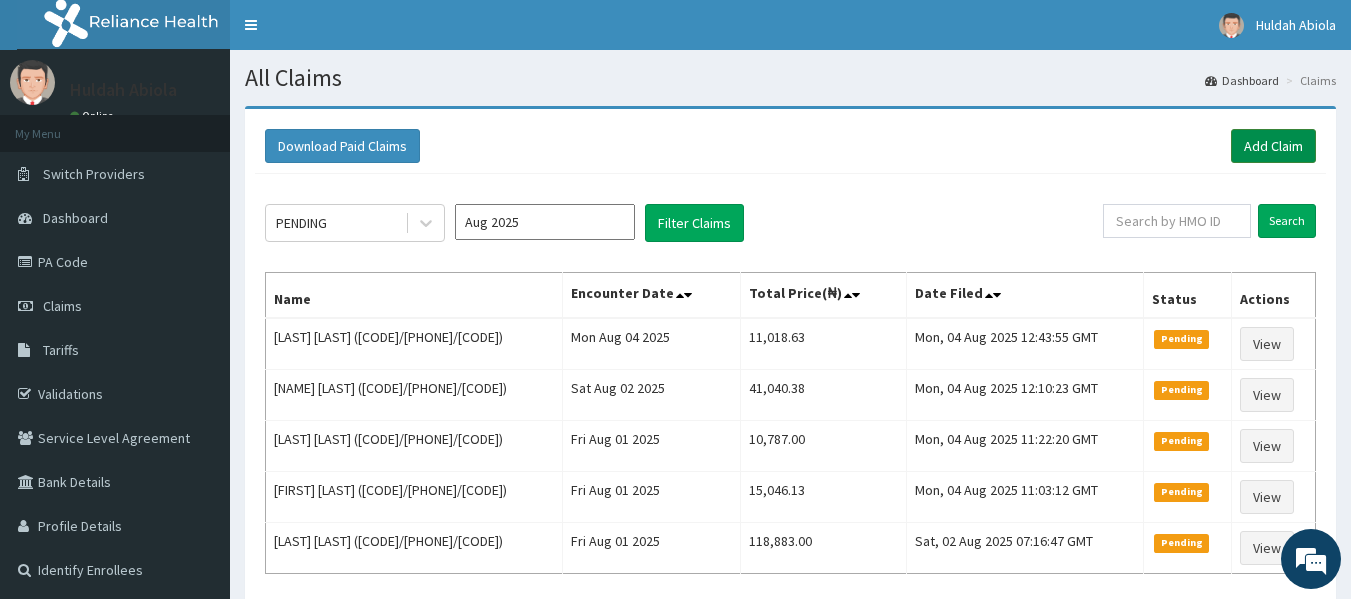 click on "Add Claim" at bounding box center (1273, 146) 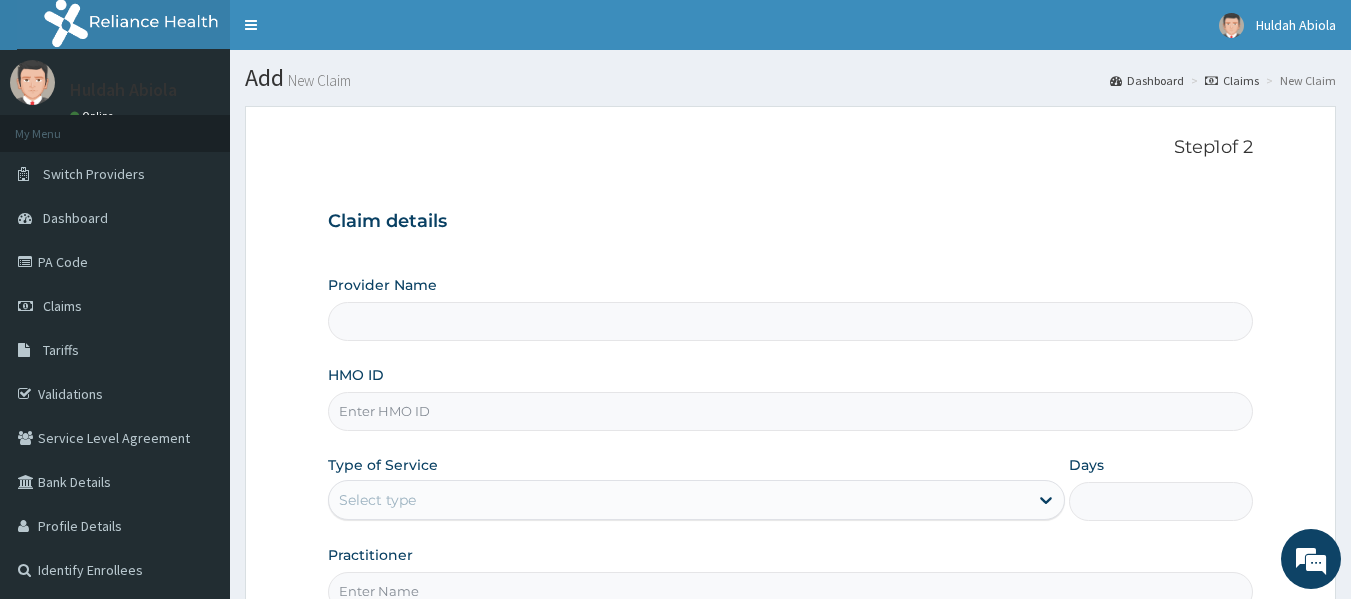scroll, scrollTop: 0, scrollLeft: 0, axis: both 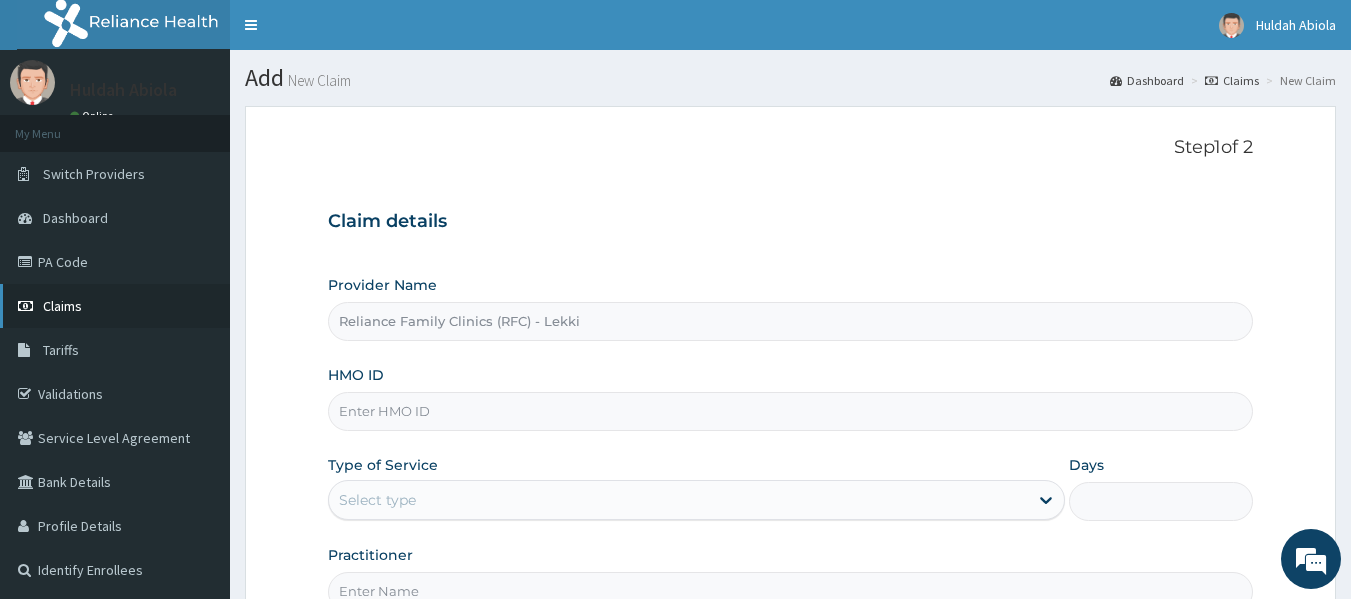click on "Claims" at bounding box center (62, 306) 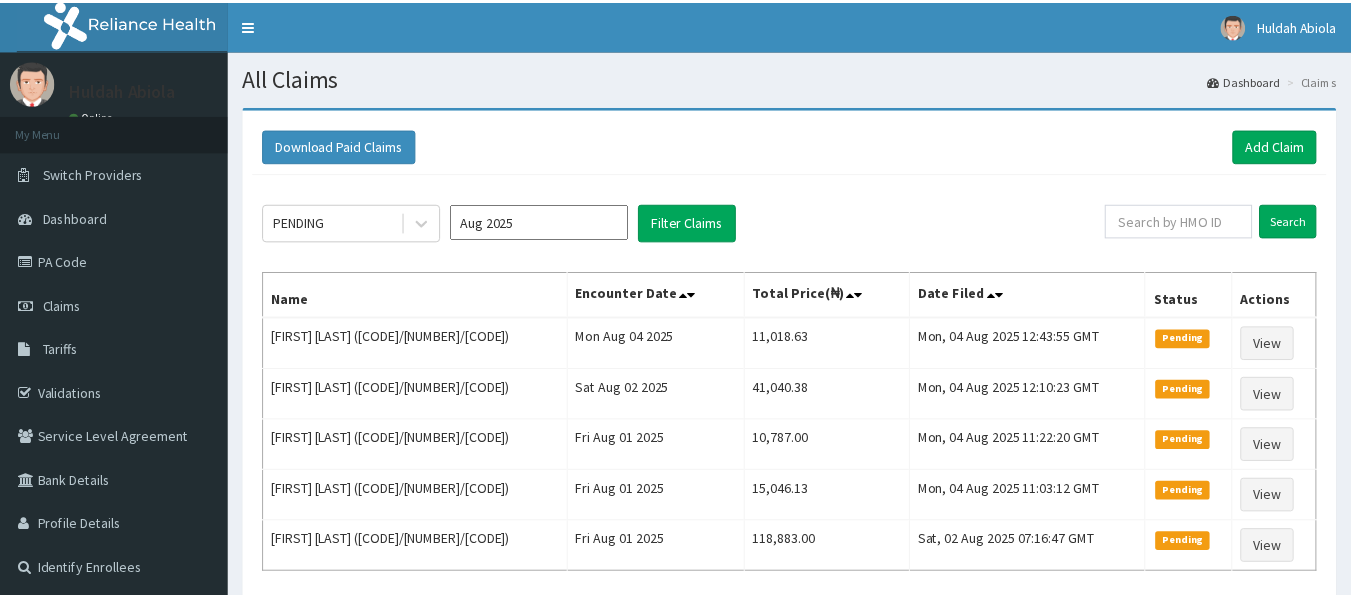 scroll, scrollTop: 0, scrollLeft: 0, axis: both 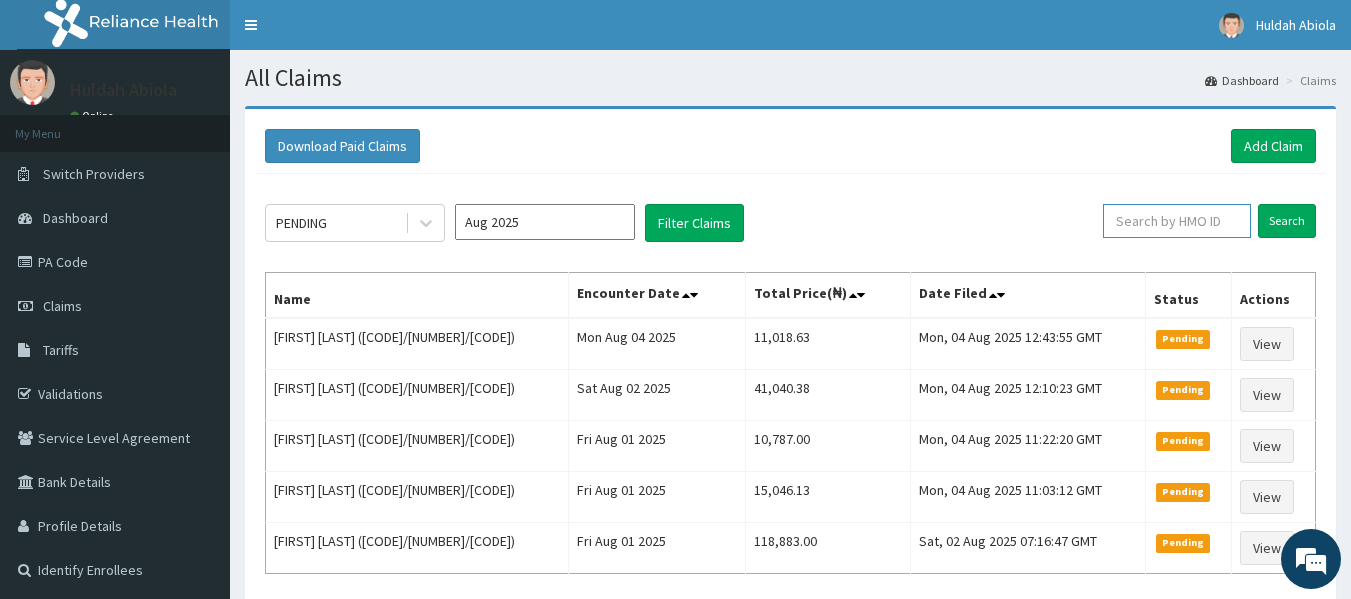 click at bounding box center [1177, 221] 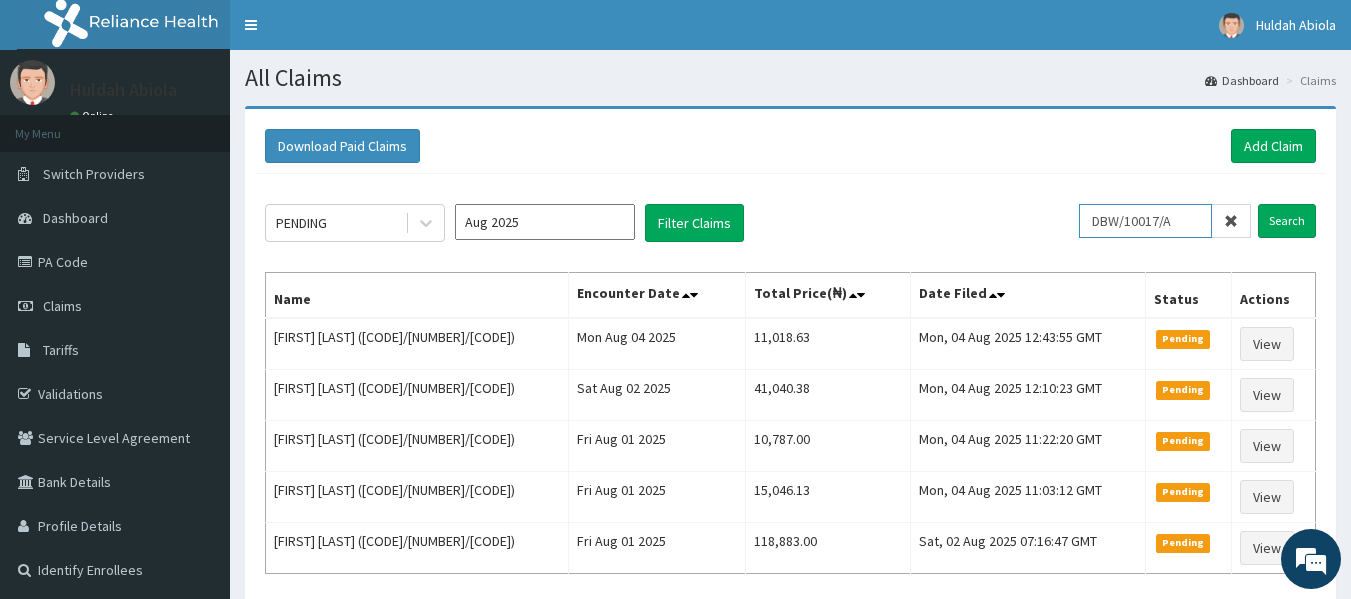 type on "DBW/10017/A" 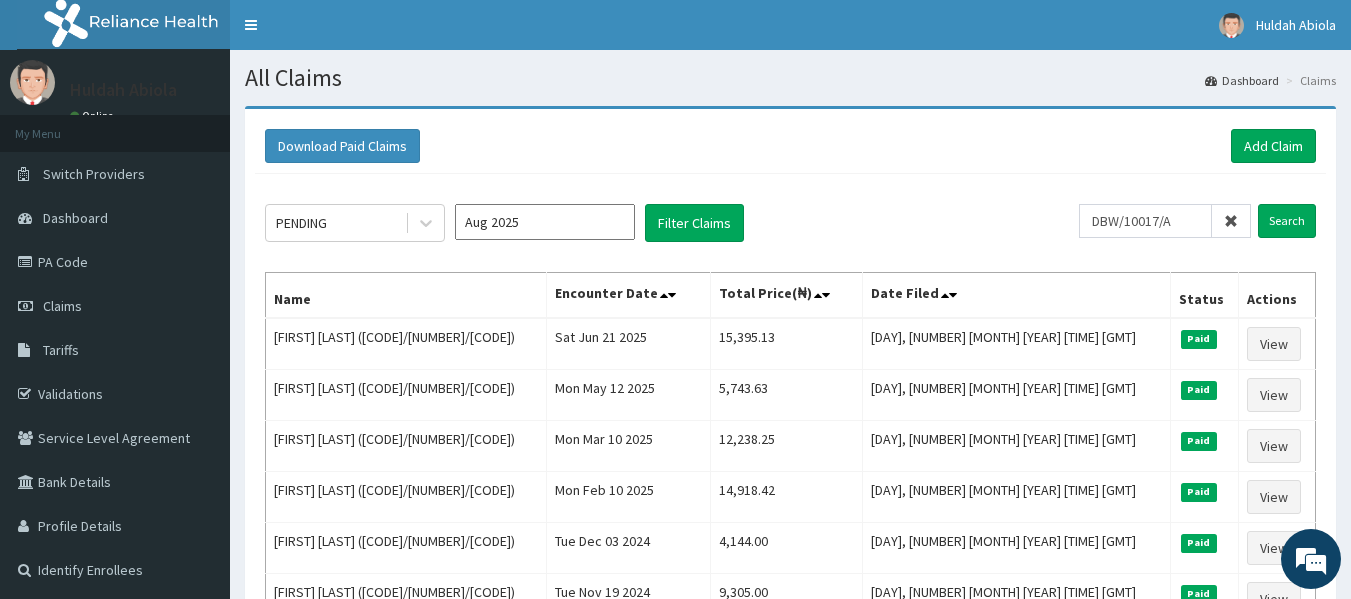 click on "PENDING Aug 2025 Filter Claims" at bounding box center (672, 223) 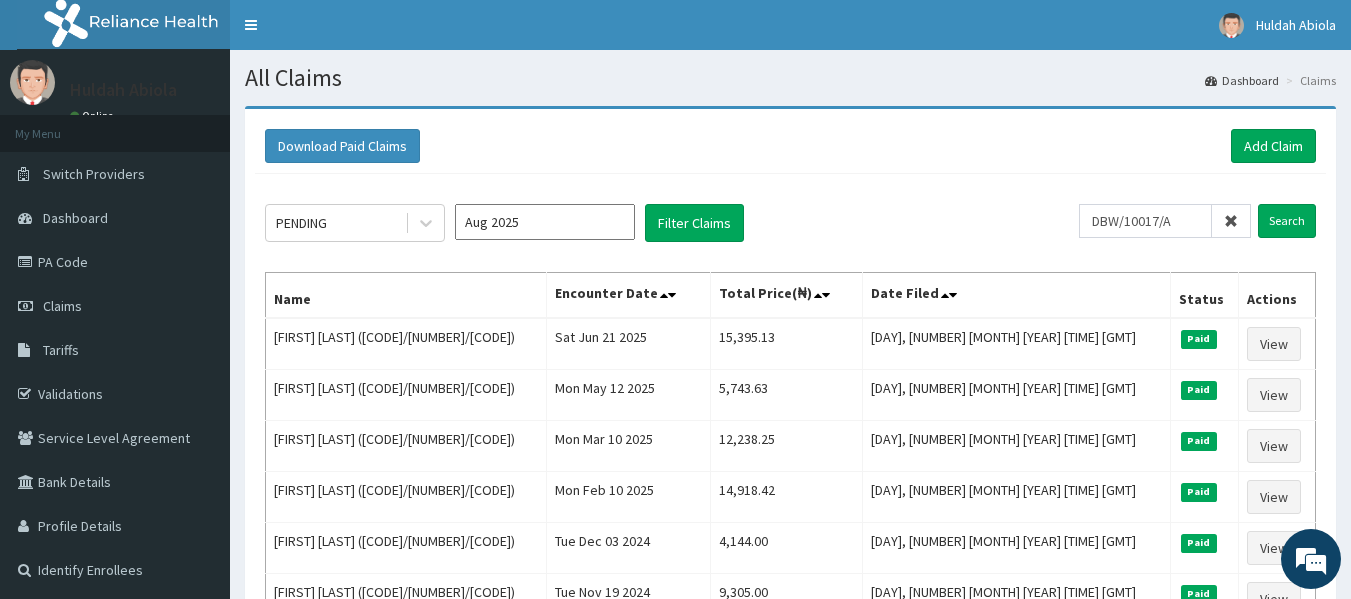 scroll, scrollTop: 0, scrollLeft: 0, axis: both 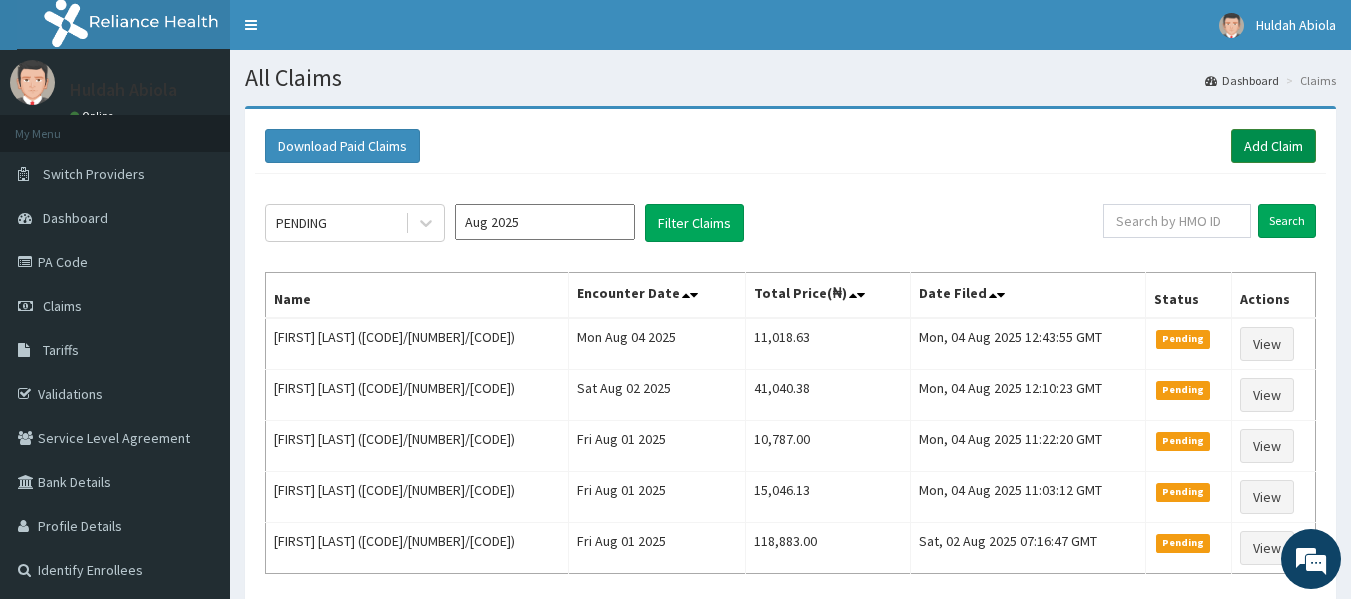 click on "Add Claim" at bounding box center [1273, 146] 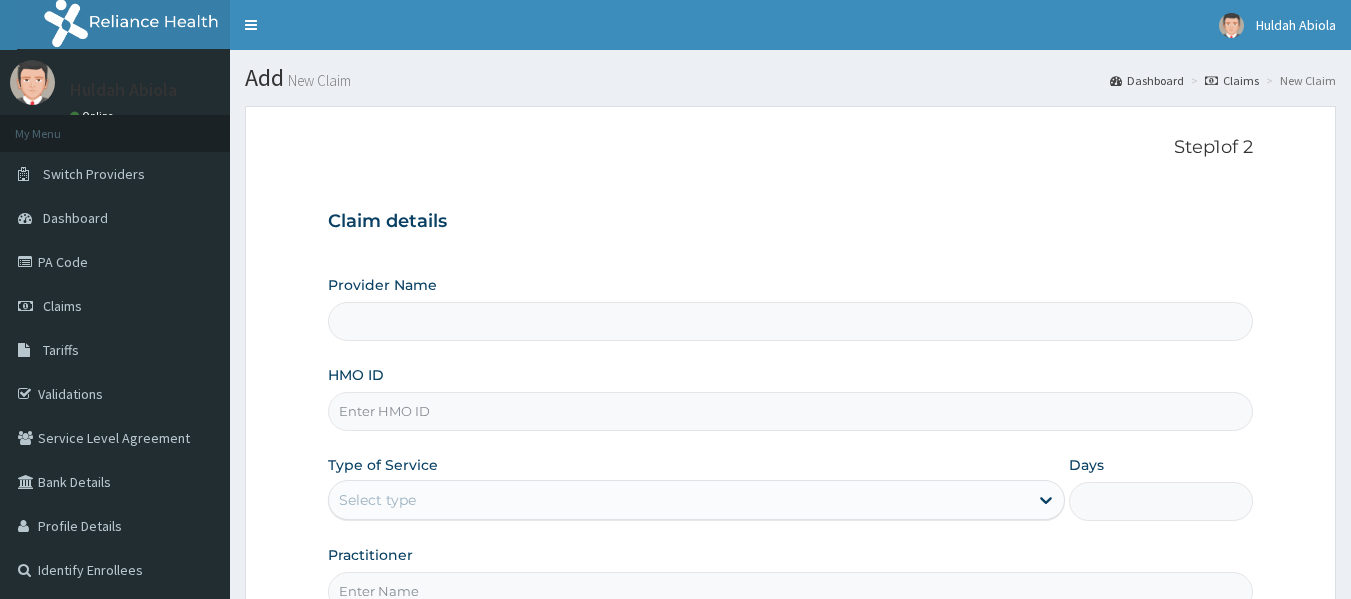 scroll, scrollTop: 0, scrollLeft: 0, axis: both 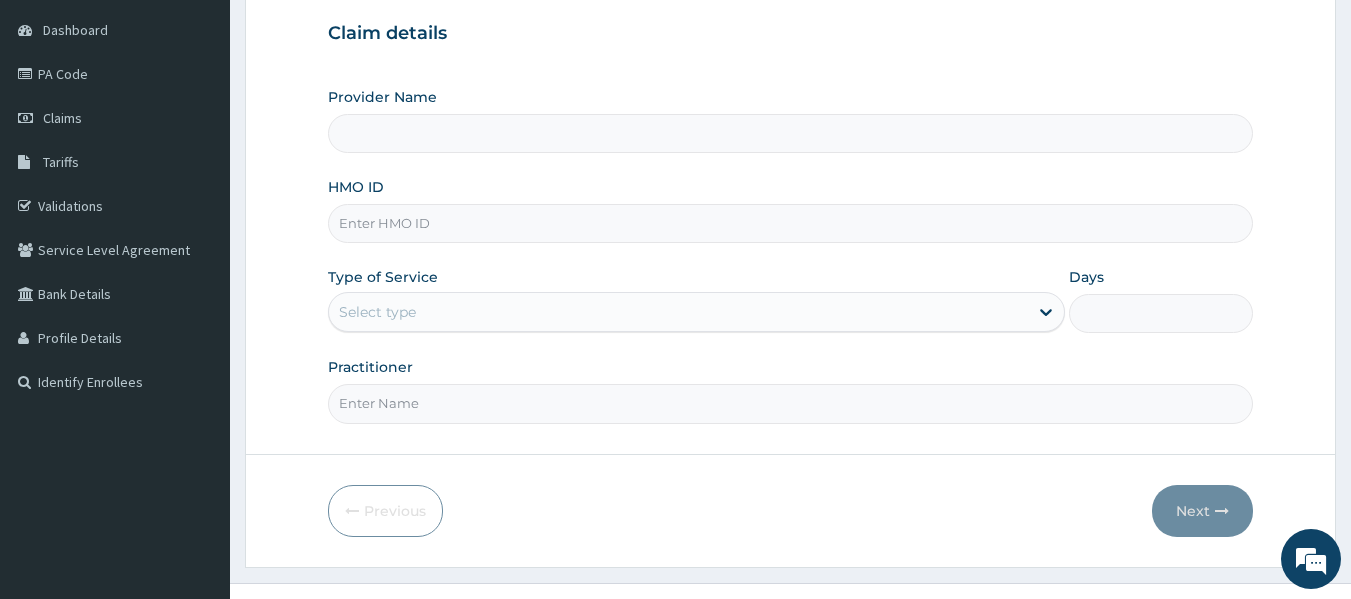 type on "Reliance Family Clinics (RFC) - Lekki" 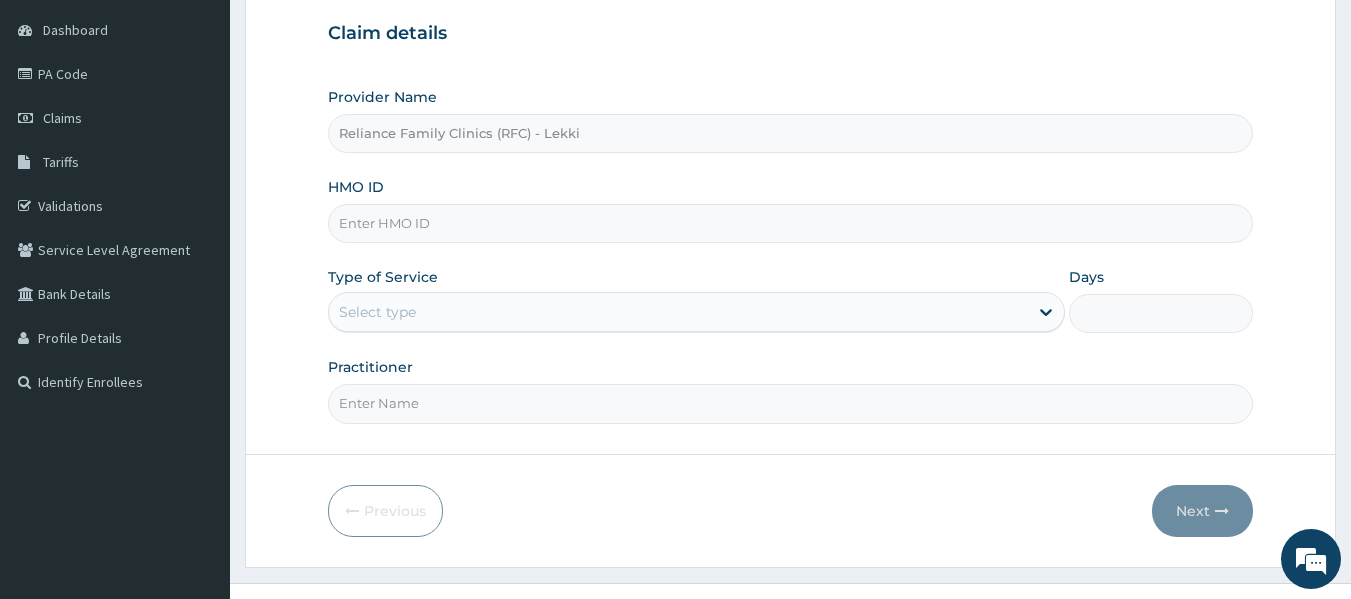 click on "HMO ID" at bounding box center [791, 223] 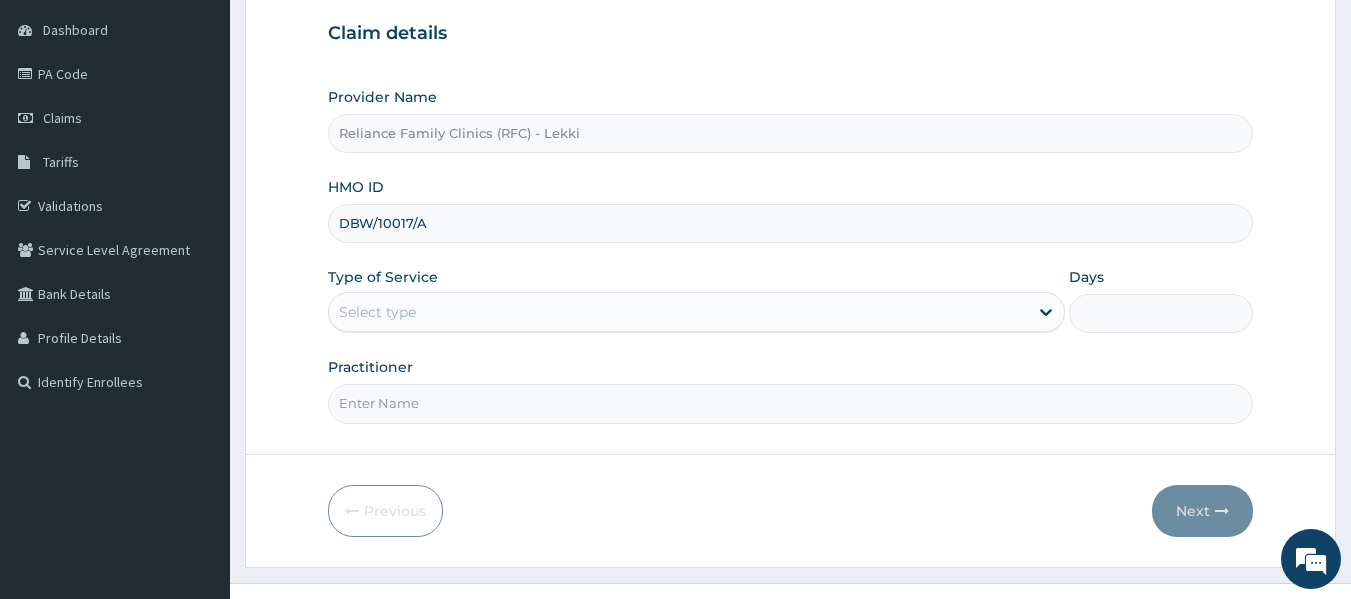 type on "DBW/10017/A" 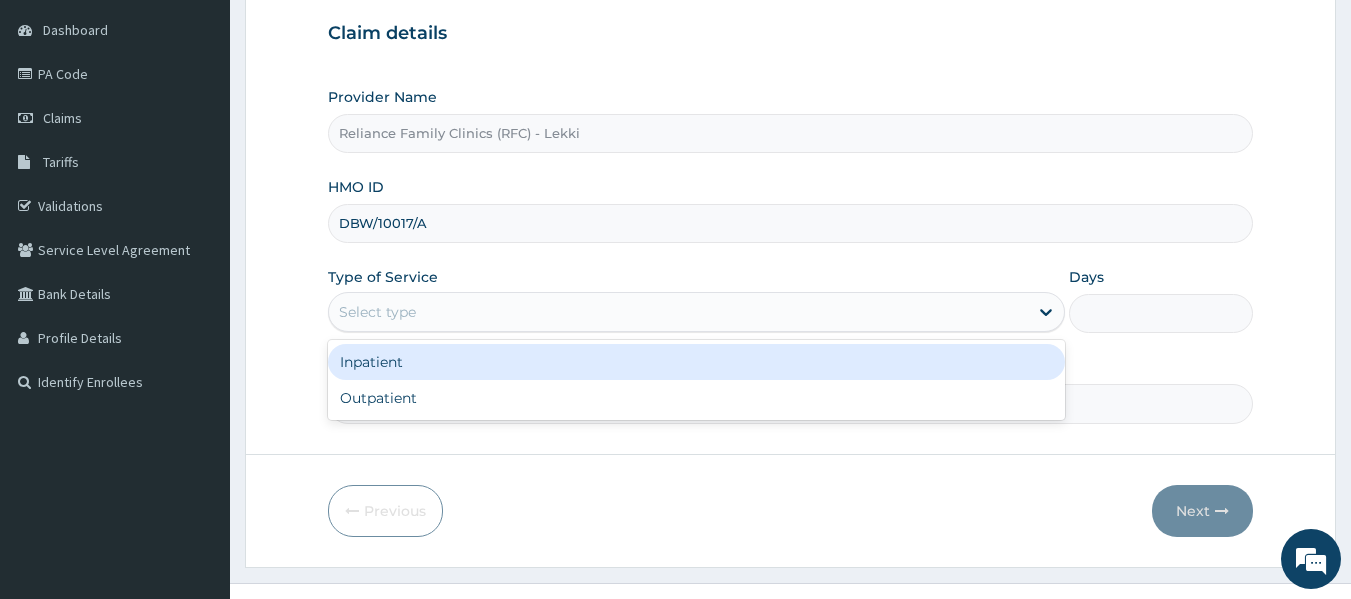 click on "Select type" at bounding box center [678, 312] 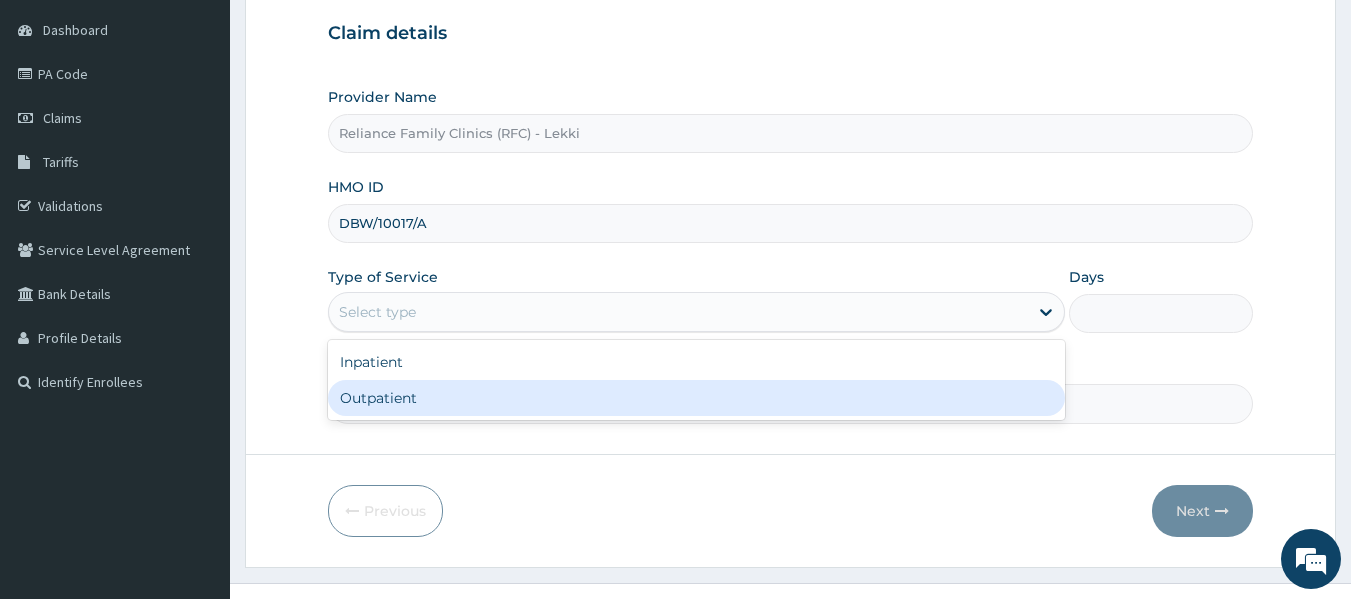 click on "Outpatient" at bounding box center (696, 398) 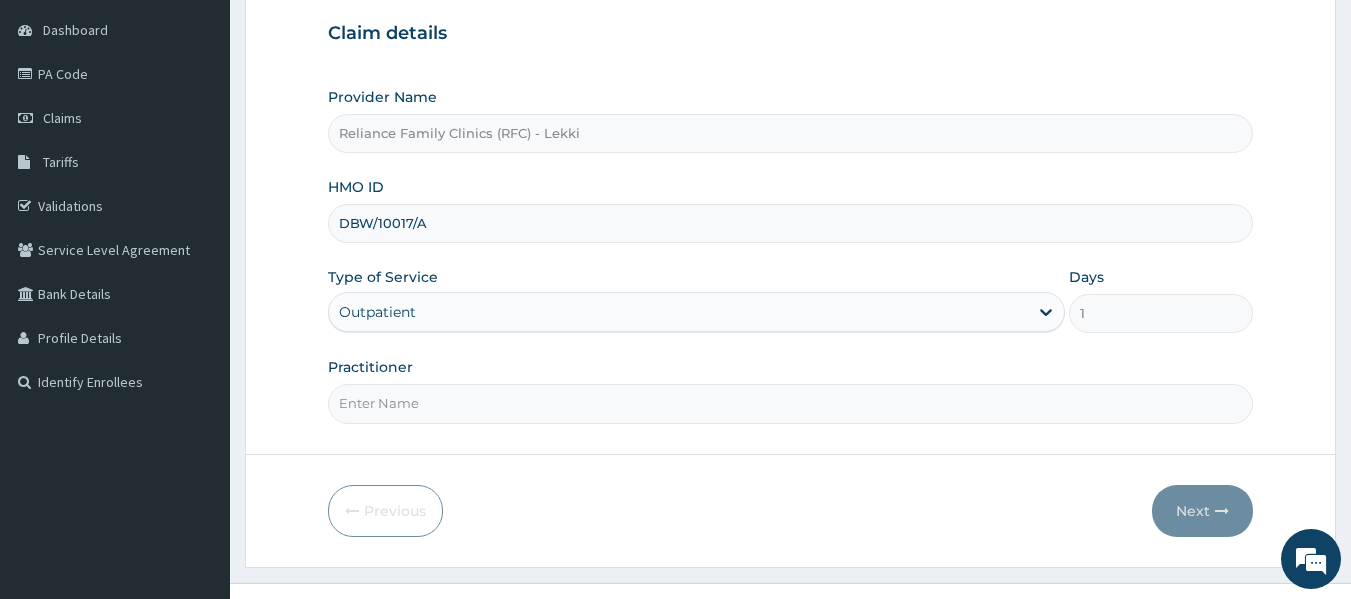 click on "Practitioner" at bounding box center (791, 403) 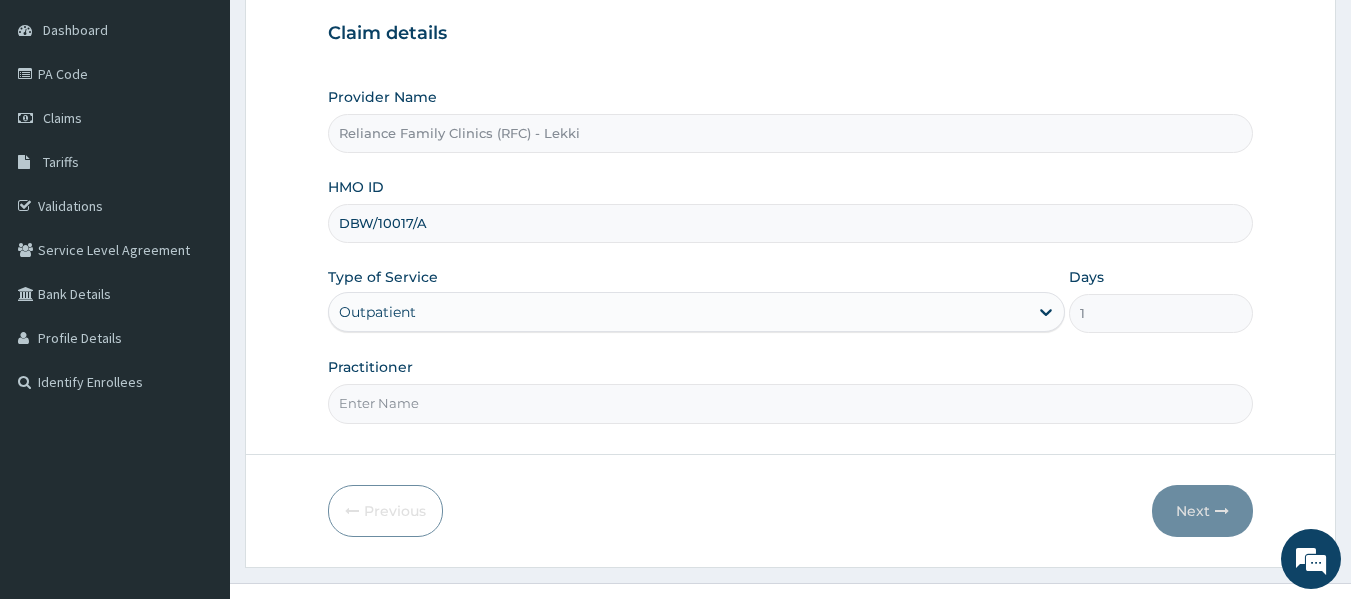 type on "Dr [LAST]" 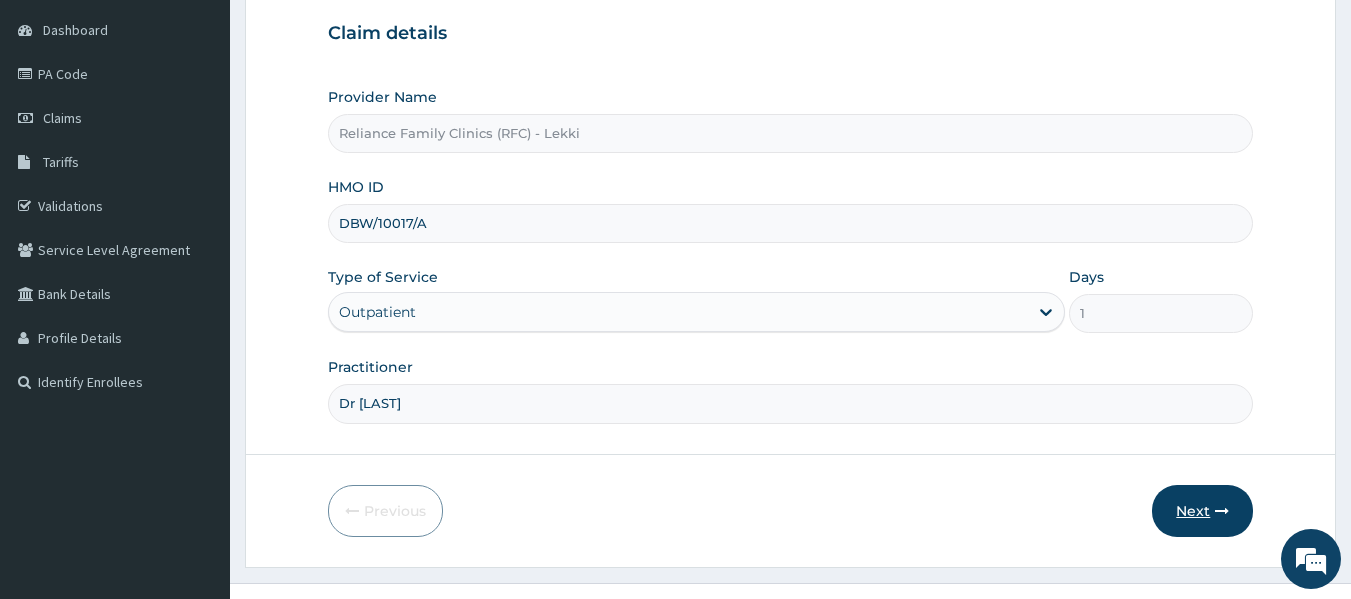 click on "Next" at bounding box center (1202, 511) 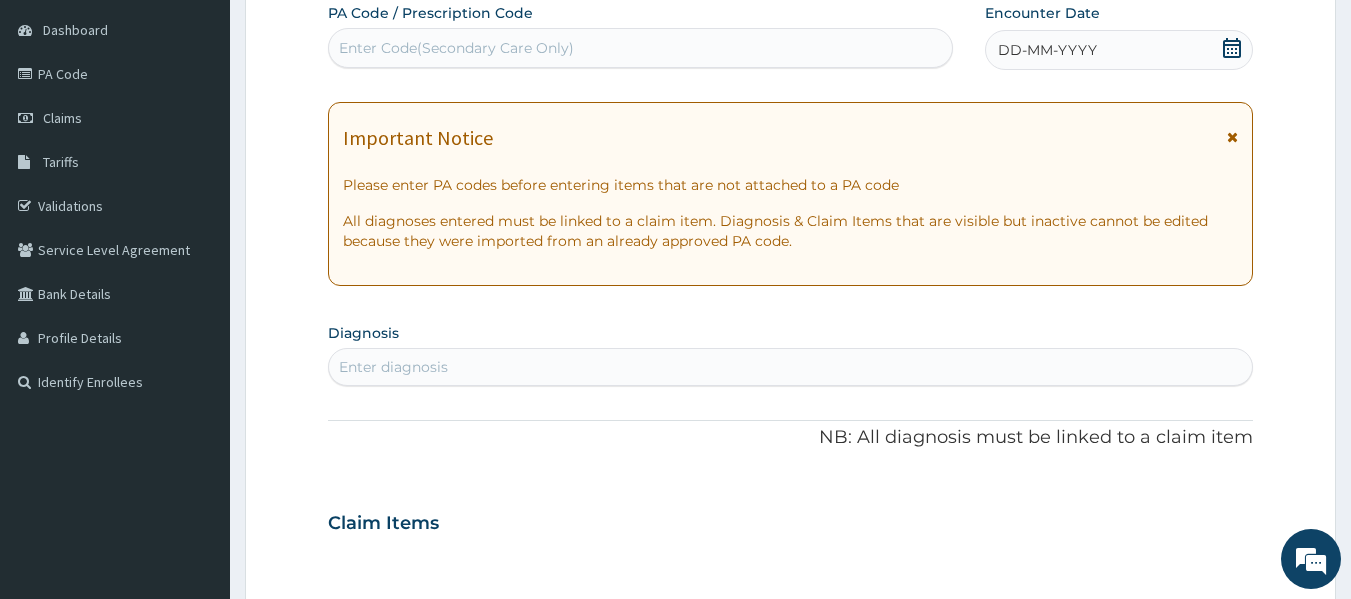 click 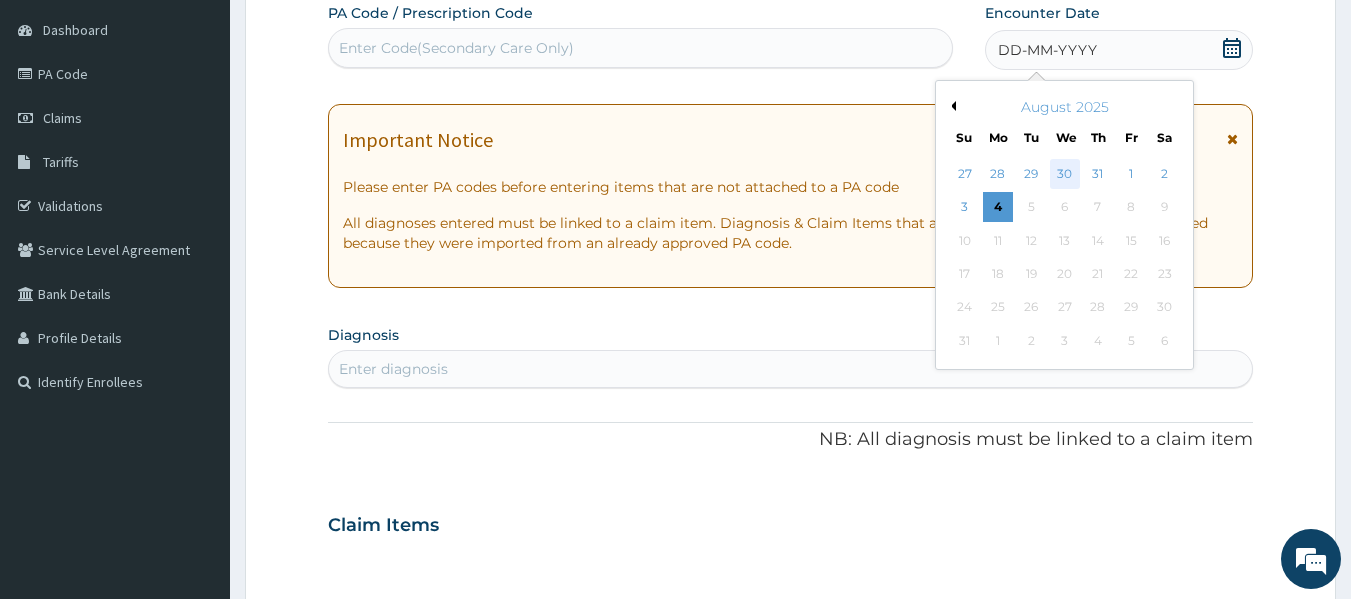 scroll, scrollTop: 0, scrollLeft: 0, axis: both 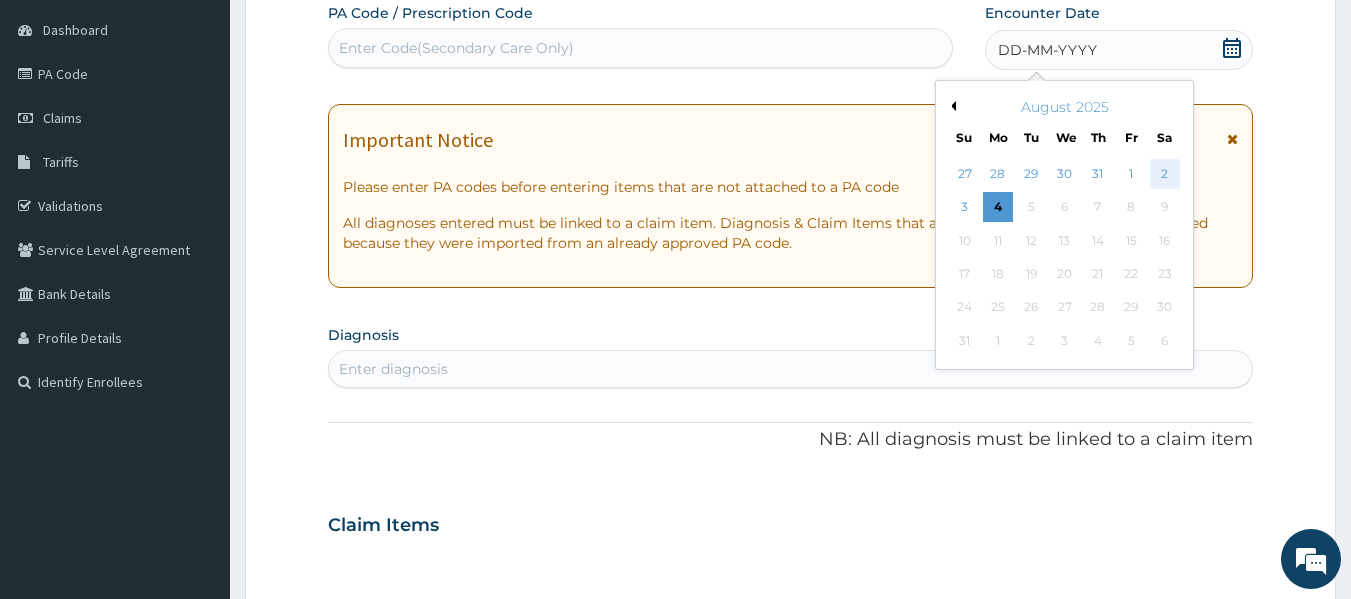 click on "2" at bounding box center [1165, 174] 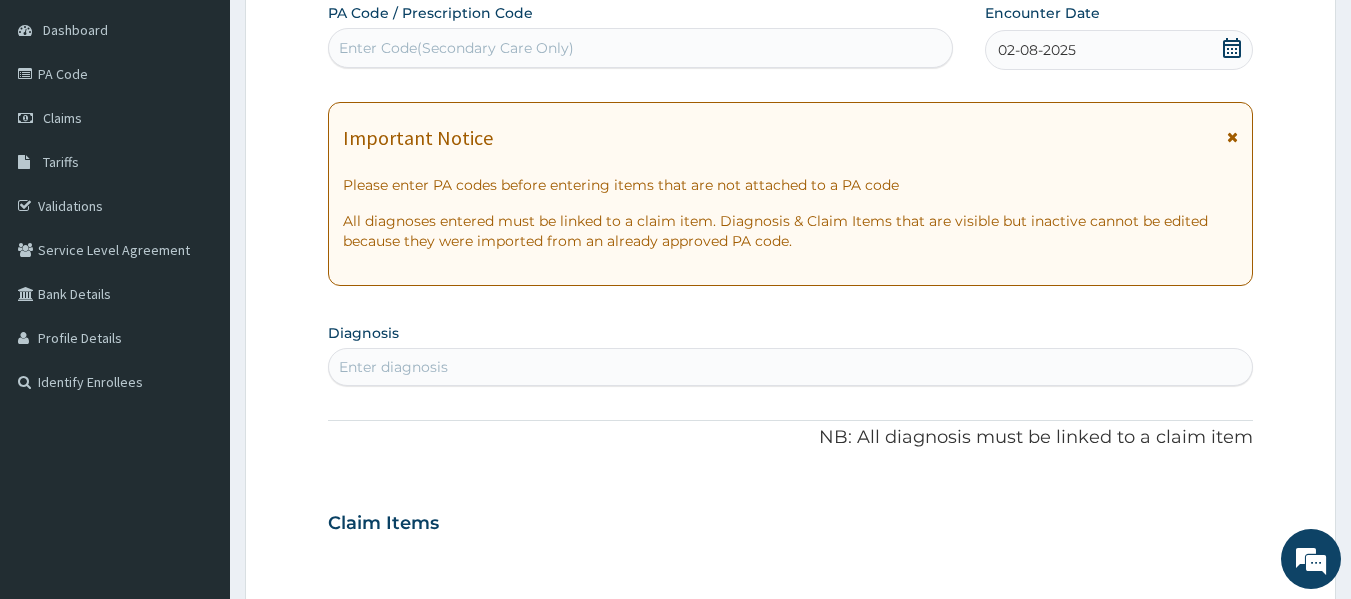 click on "Diagnosis Enter diagnosis" at bounding box center [791, 352] 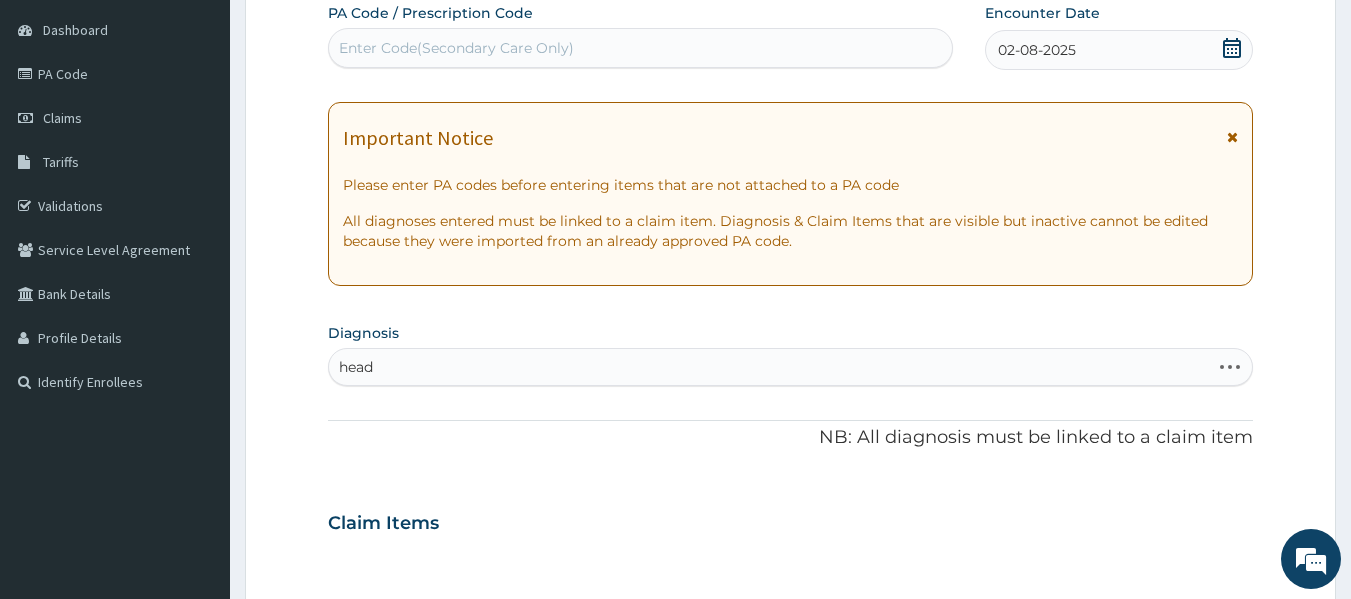 type on "heada" 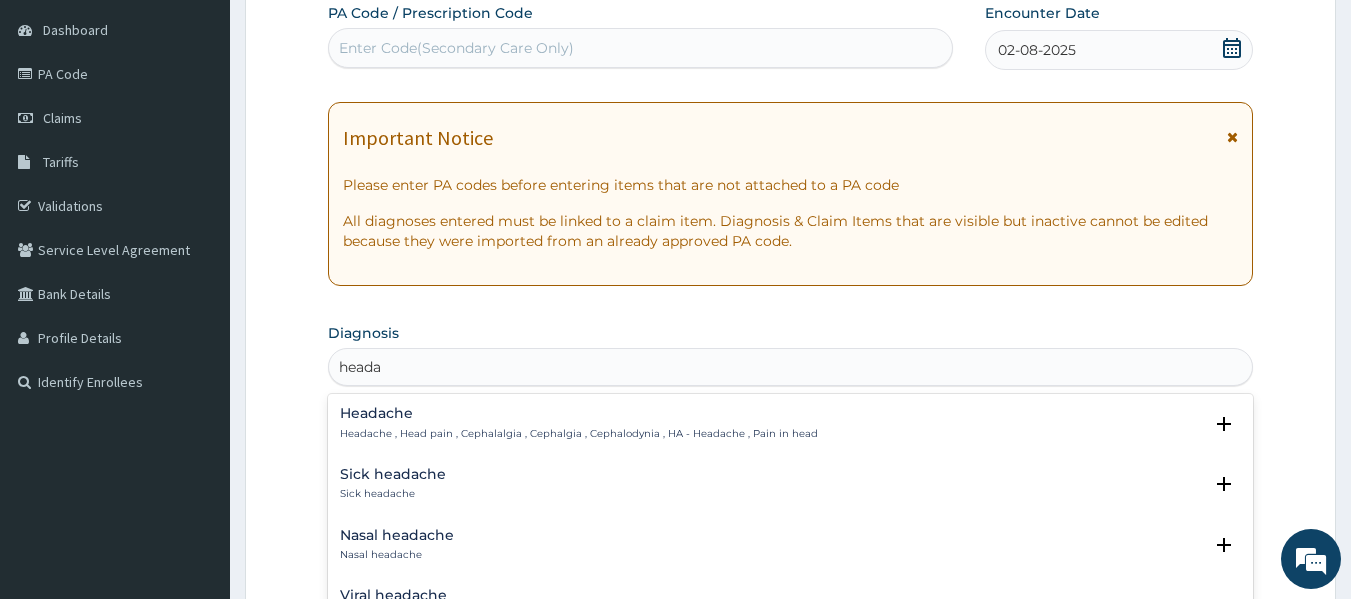 click on "Headache , Head pain , Cephalalgia , Cephalgia , Cephalodynia , HA - Headache , Pain in head" at bounding box center (579, 434) 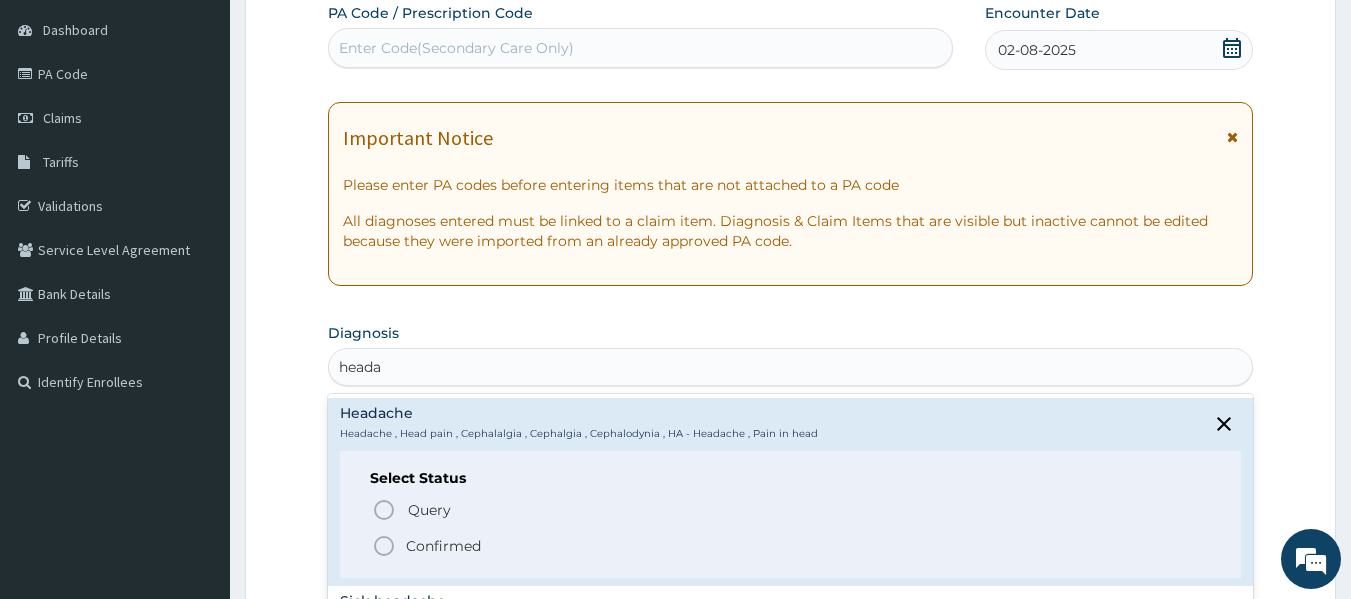 click on "Confirmed" at bounding box center (443, 546) 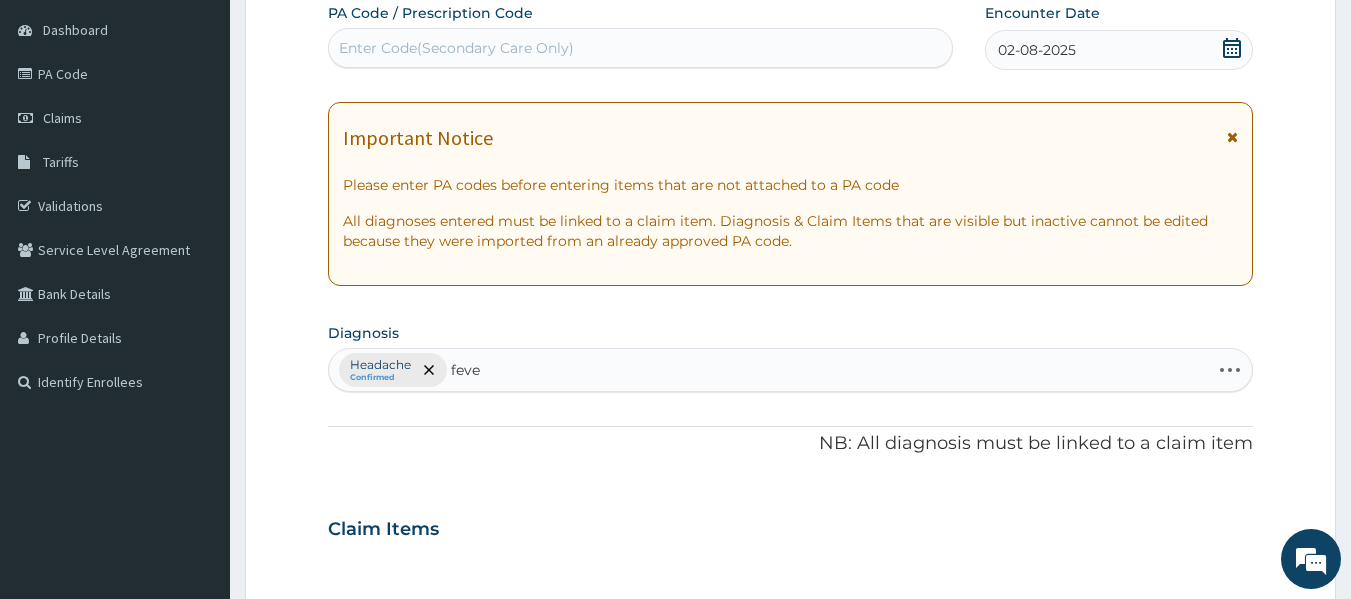 type on "fever" 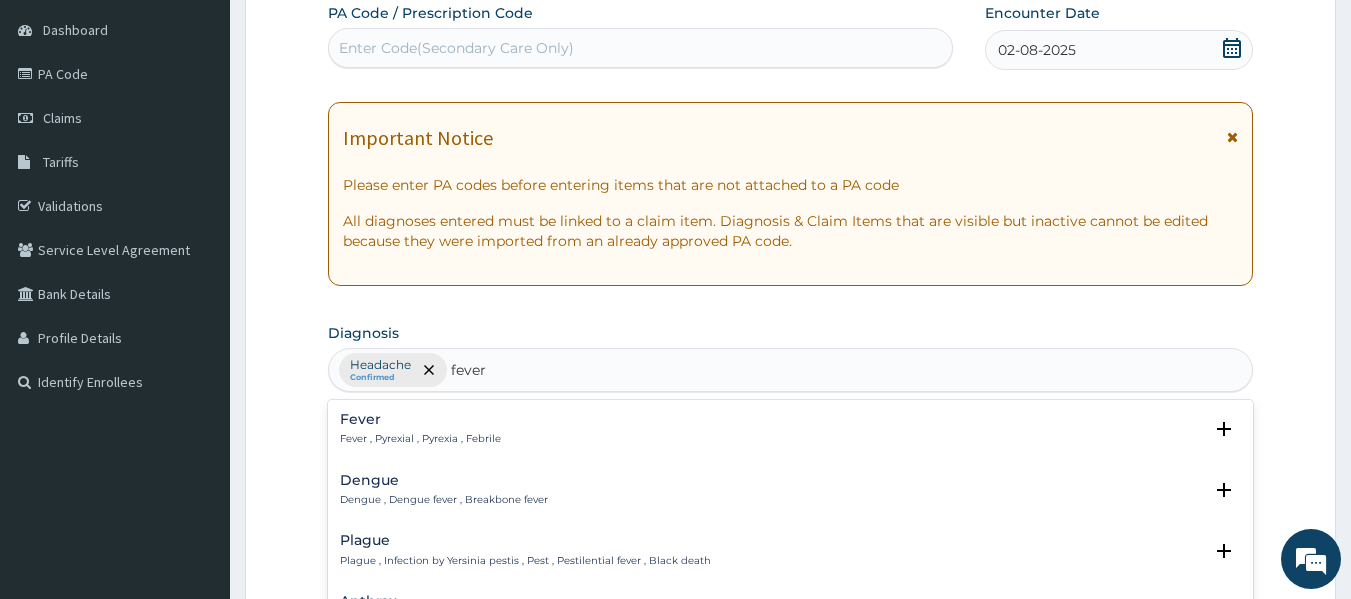 click on "Fever" at bounding box center [420, 419] 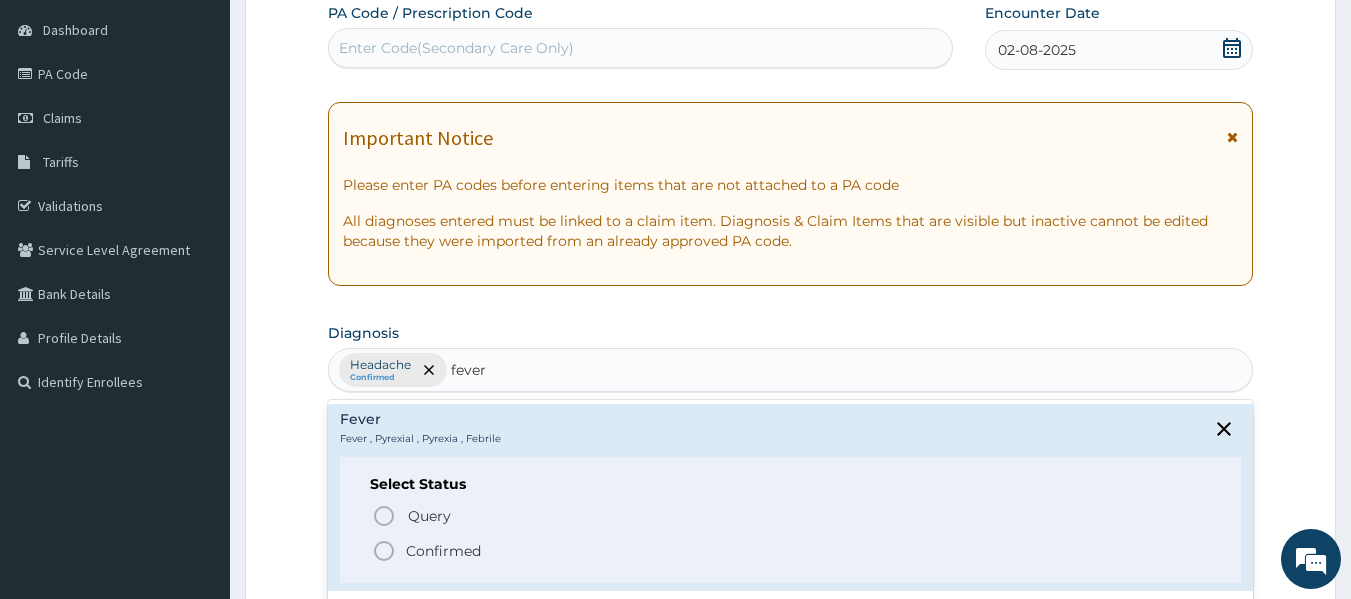 click on "Confirmed" at bounding box center [443, 551] 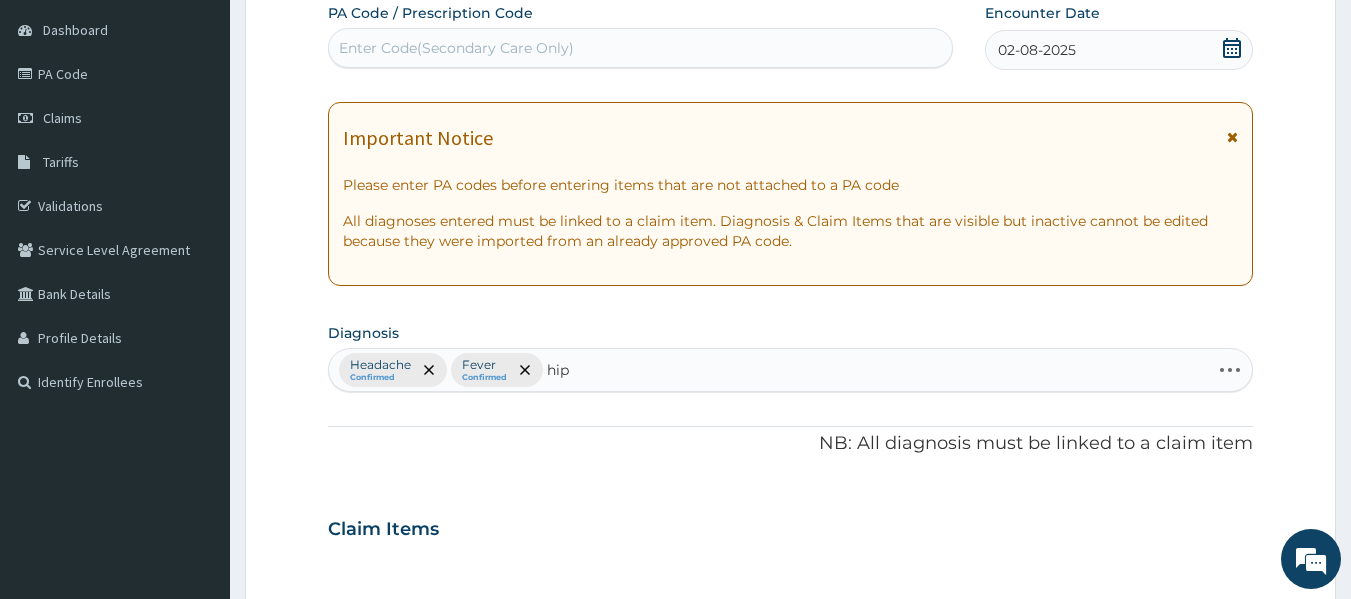 type on "hip" 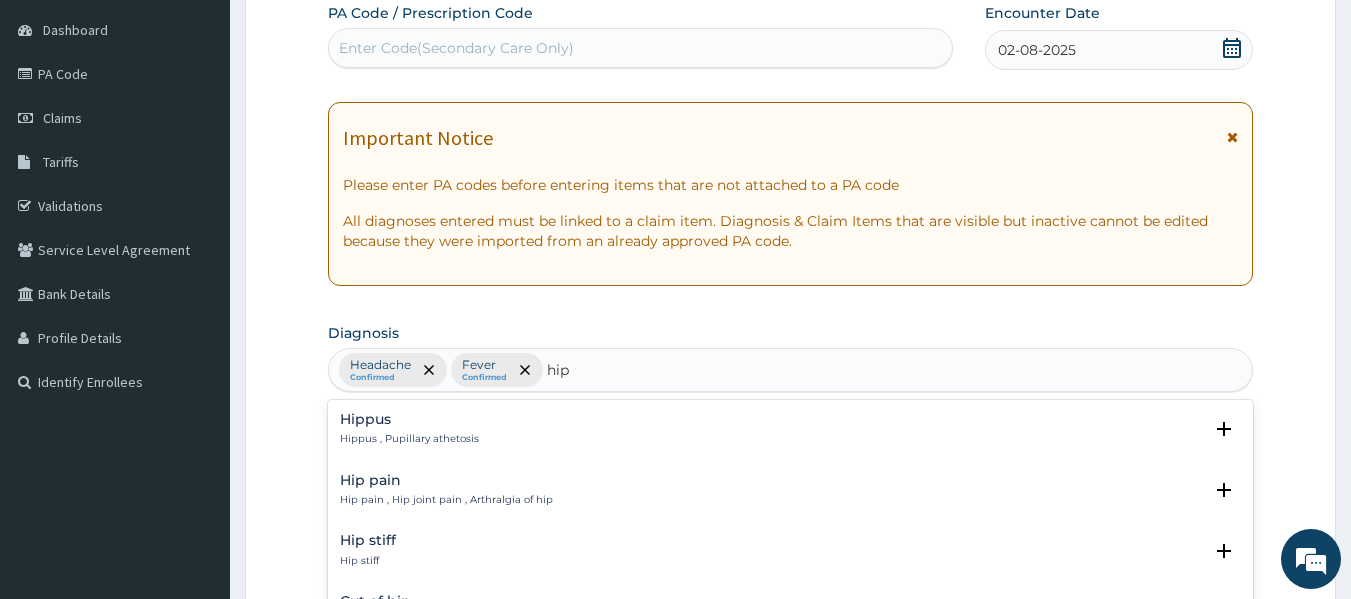 click on "Hip pain , Hip joint pain , Arthralgia of hip" at bounding box center (446, 500) 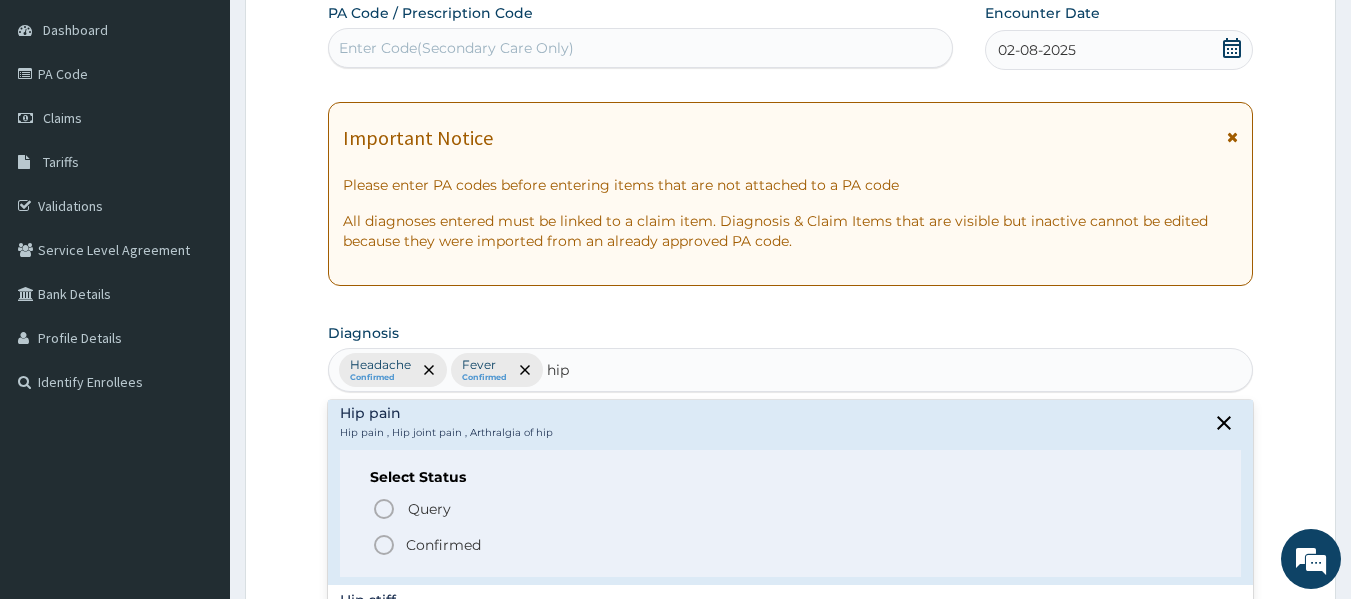 scroll, scrollTop: 66, scrollLeft: 0, axis: vertical 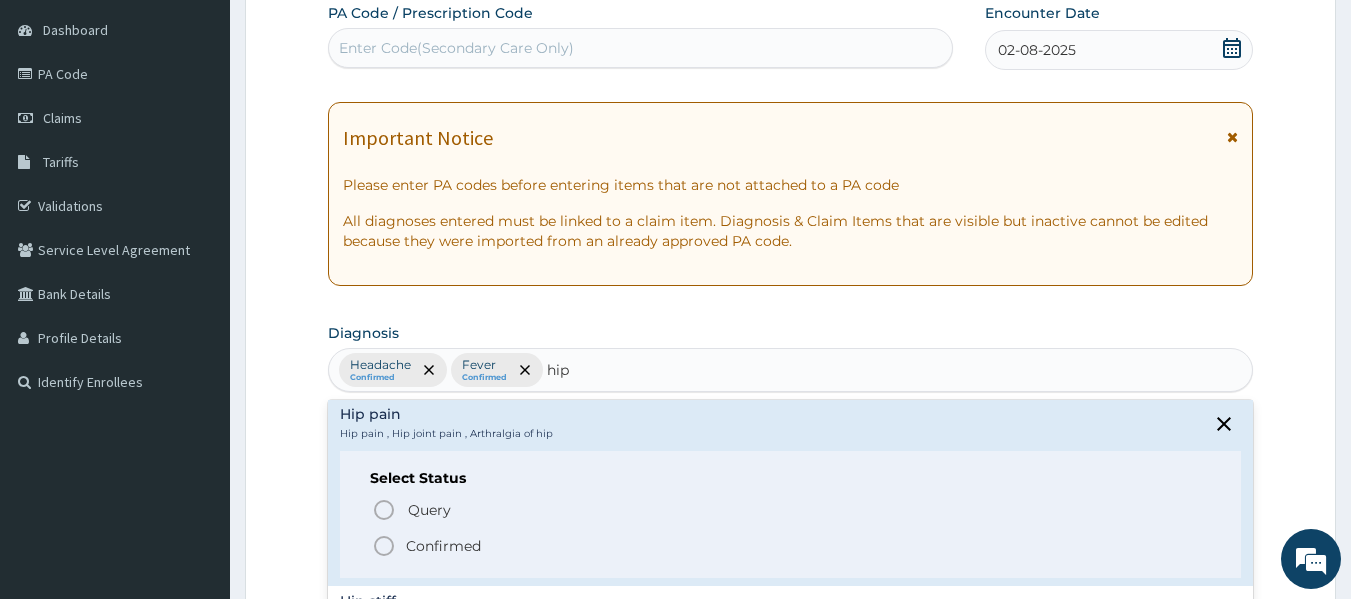 click on "Confirmed" at bounding box center (443, 546) 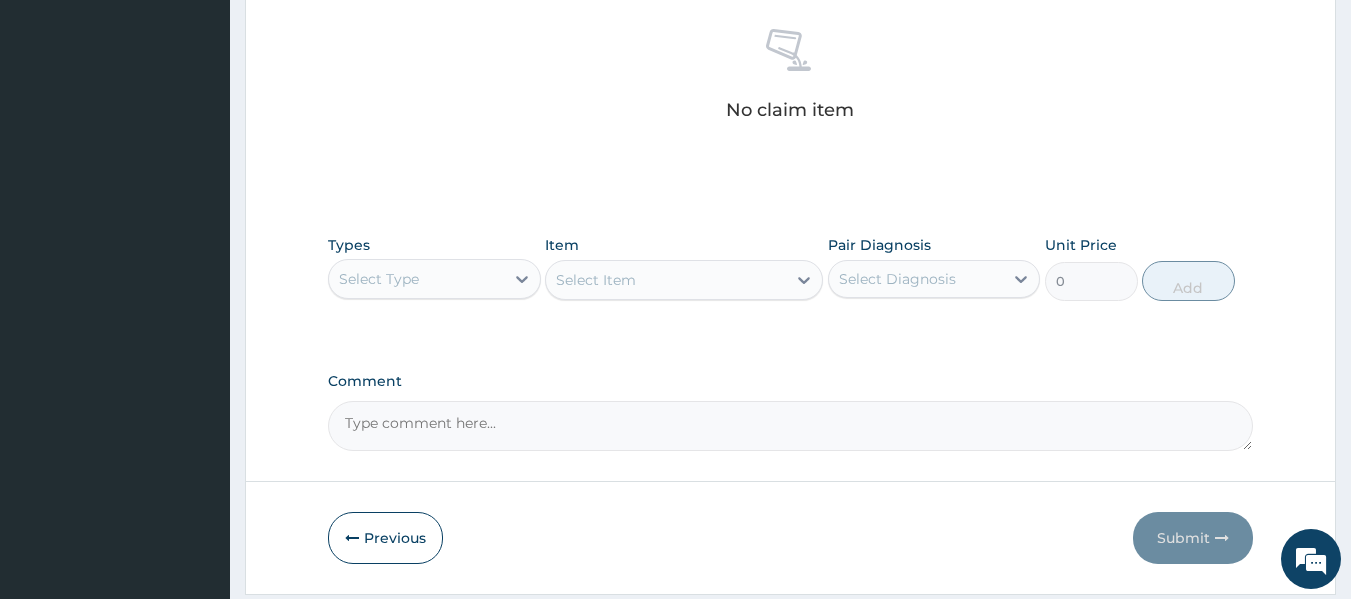 scroll, scrollTop: 782, scrollLeft: 0, axis: vertical 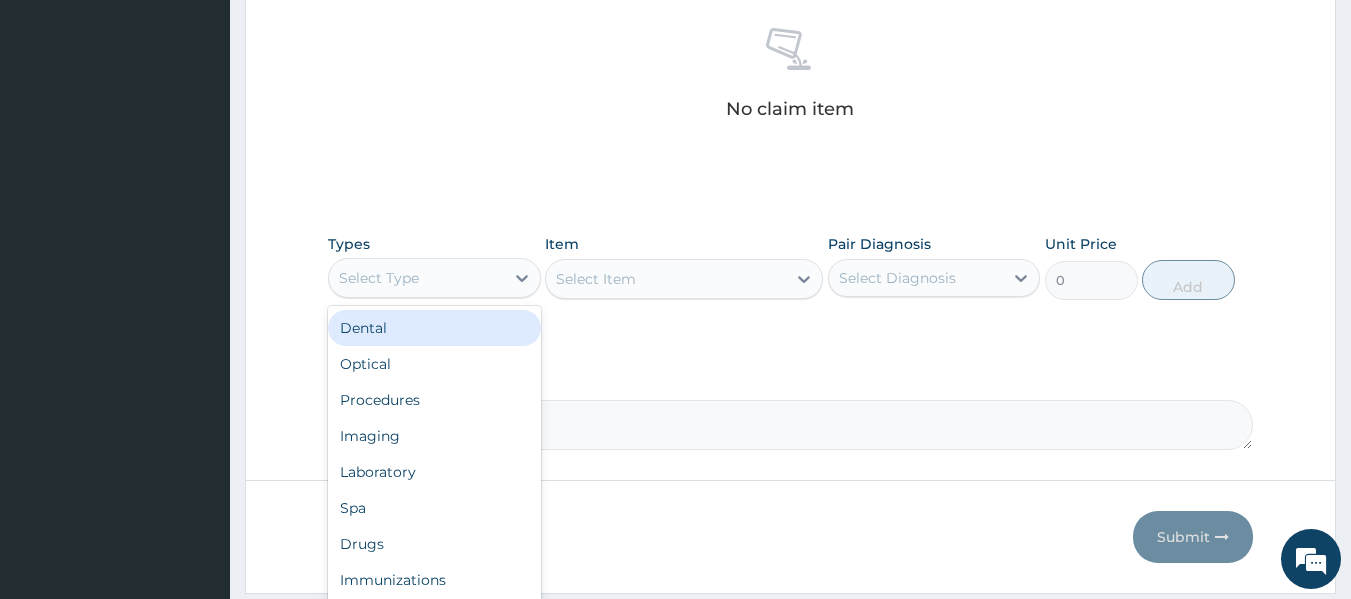 click on "Select Type" at bounding box center [416, 278] 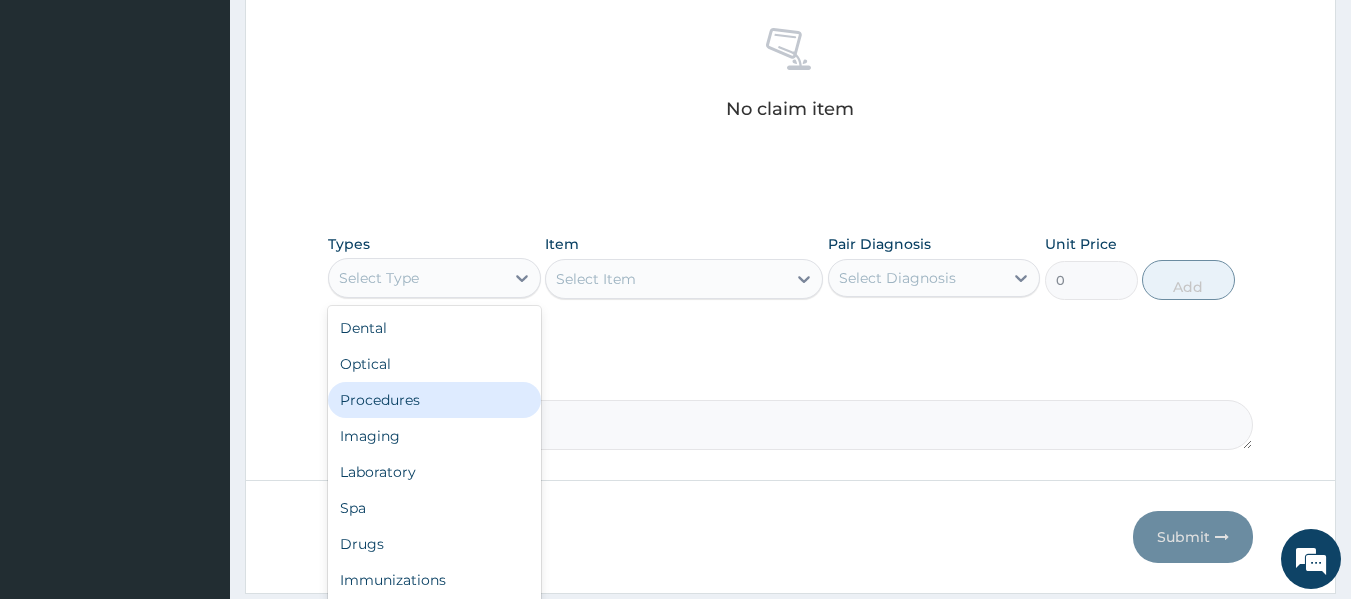 click on "Procedures" at bounding box center (434, 400) 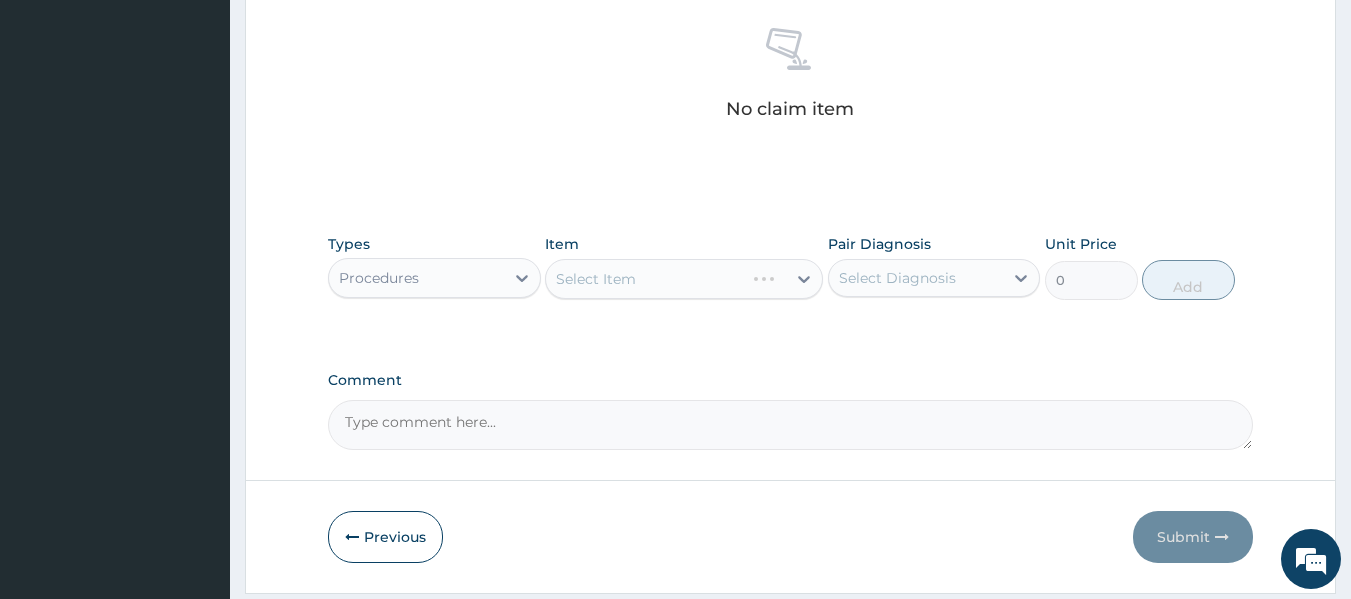 click on "Select Item" at bounding box center (684, 279) 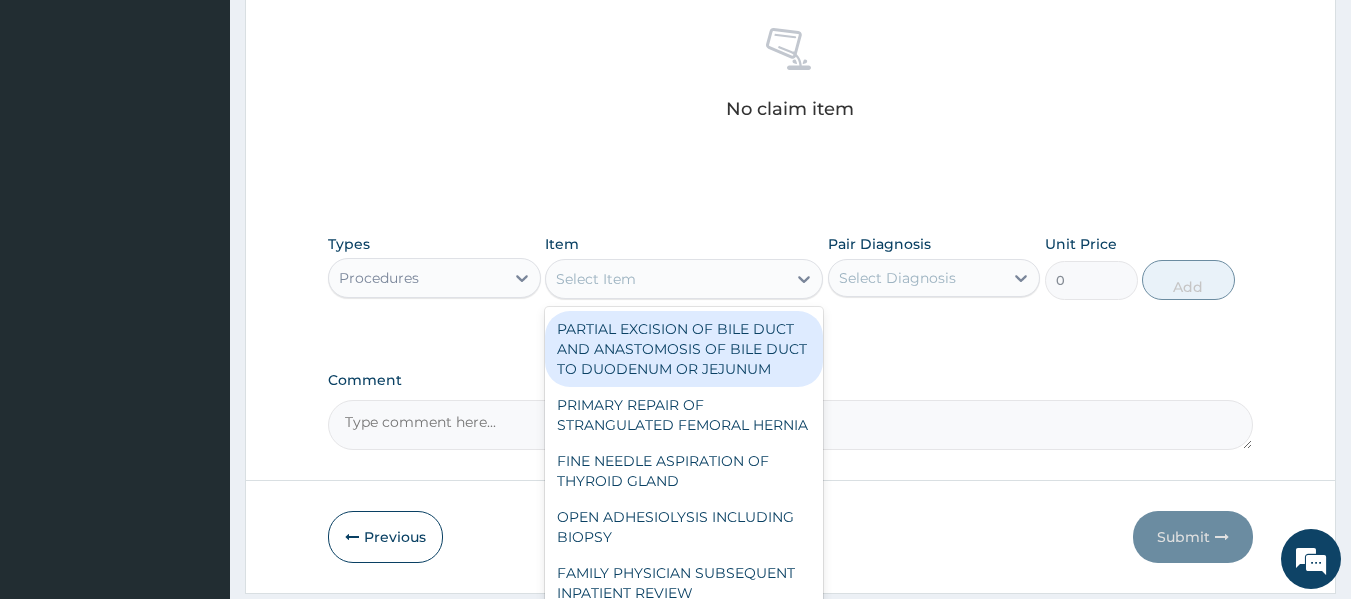 click on "Select Item" at bounding box center [596, 279] 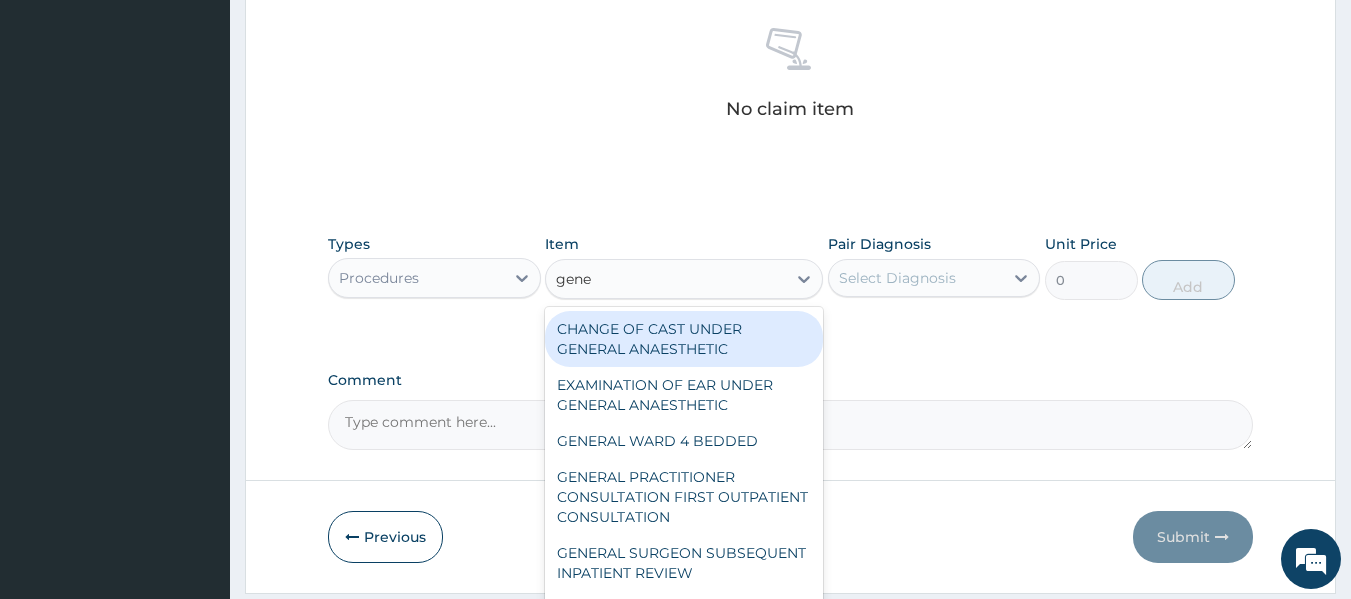 type on "gener" 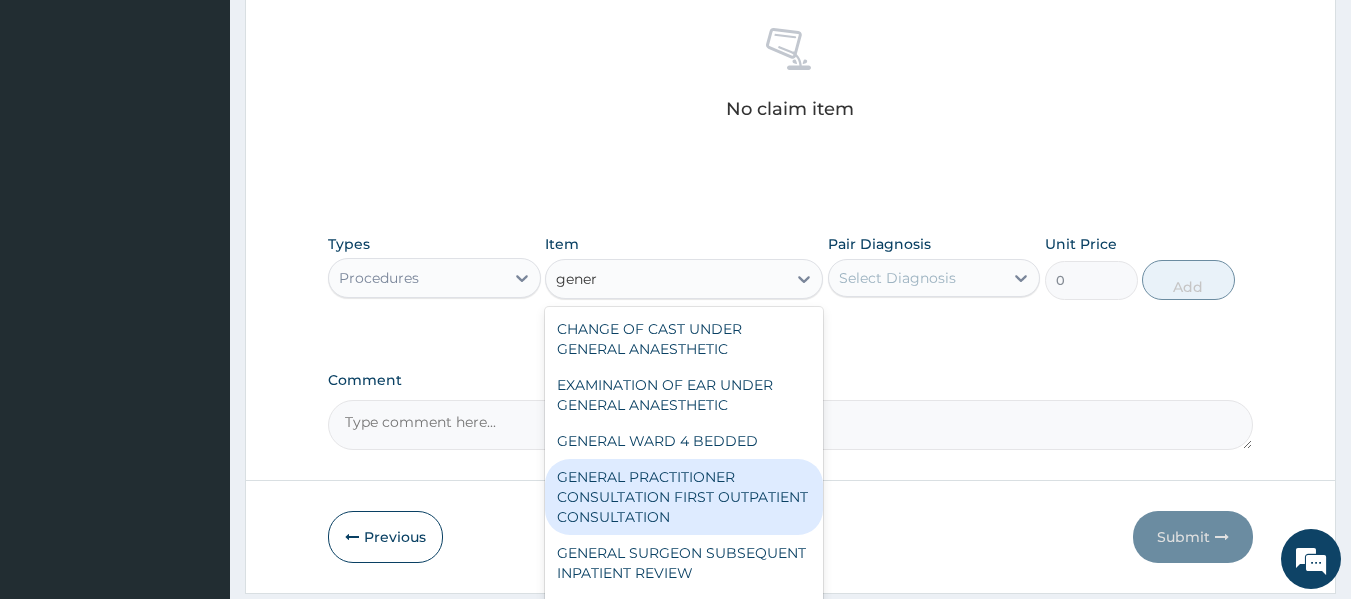 click on "GENERAL PRACTITIONER CONSULTATION FIRST OUTPATIENT CONSULTATION" at bounding box center (684, 497) 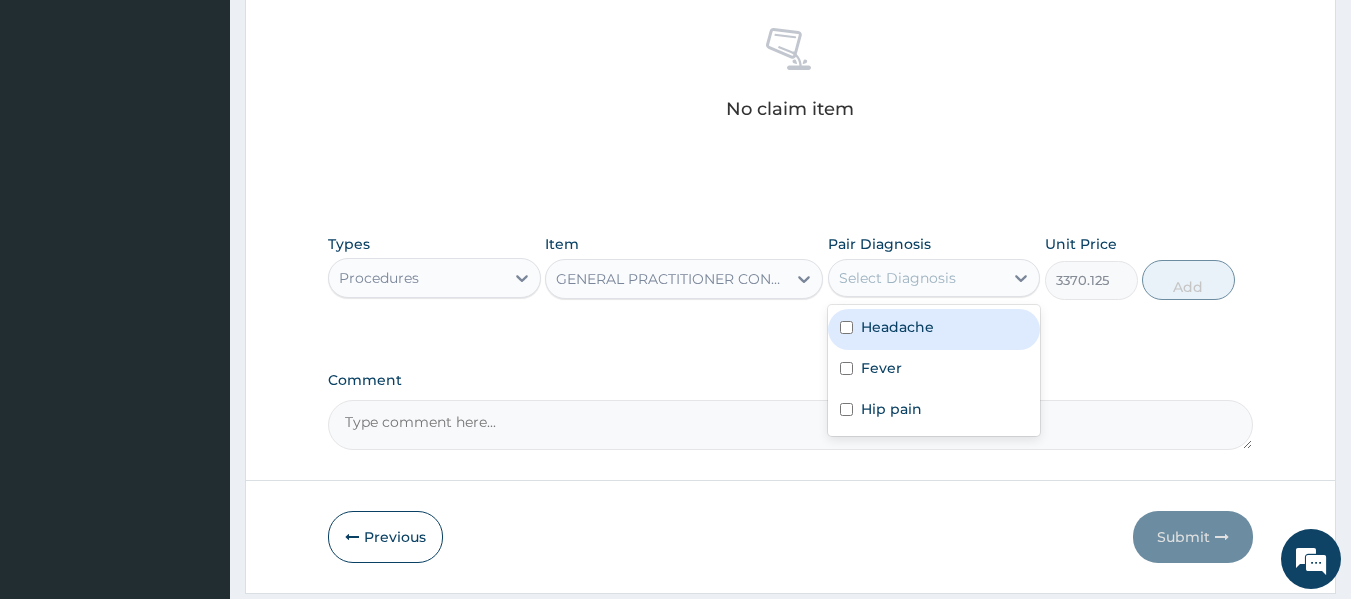 click on "Select Diagnosis" at bounding box center [897, 278] 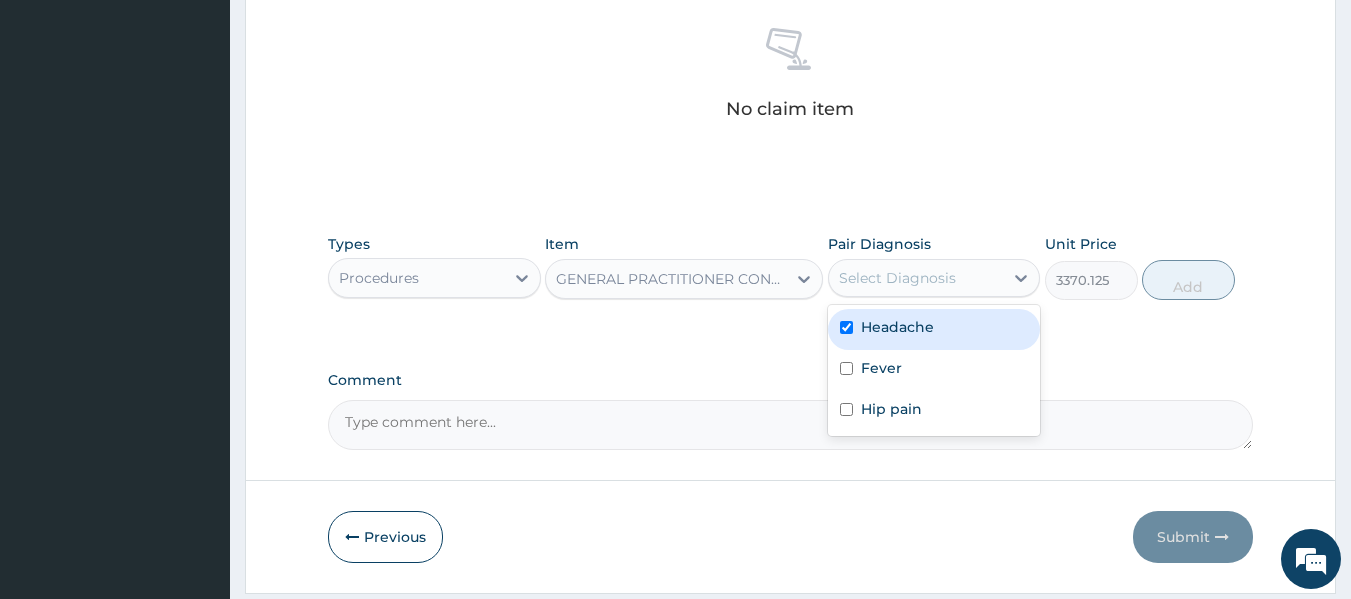 checkbox on "true" 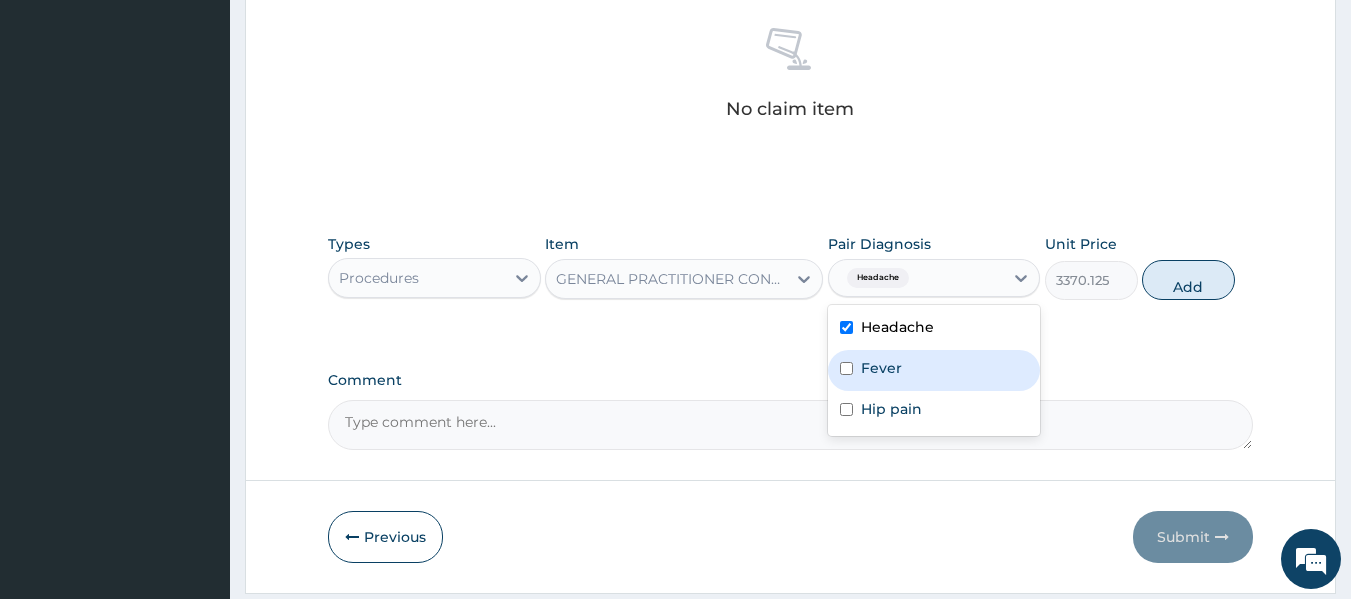 click on "Fever" at bounding box center [881, 368] 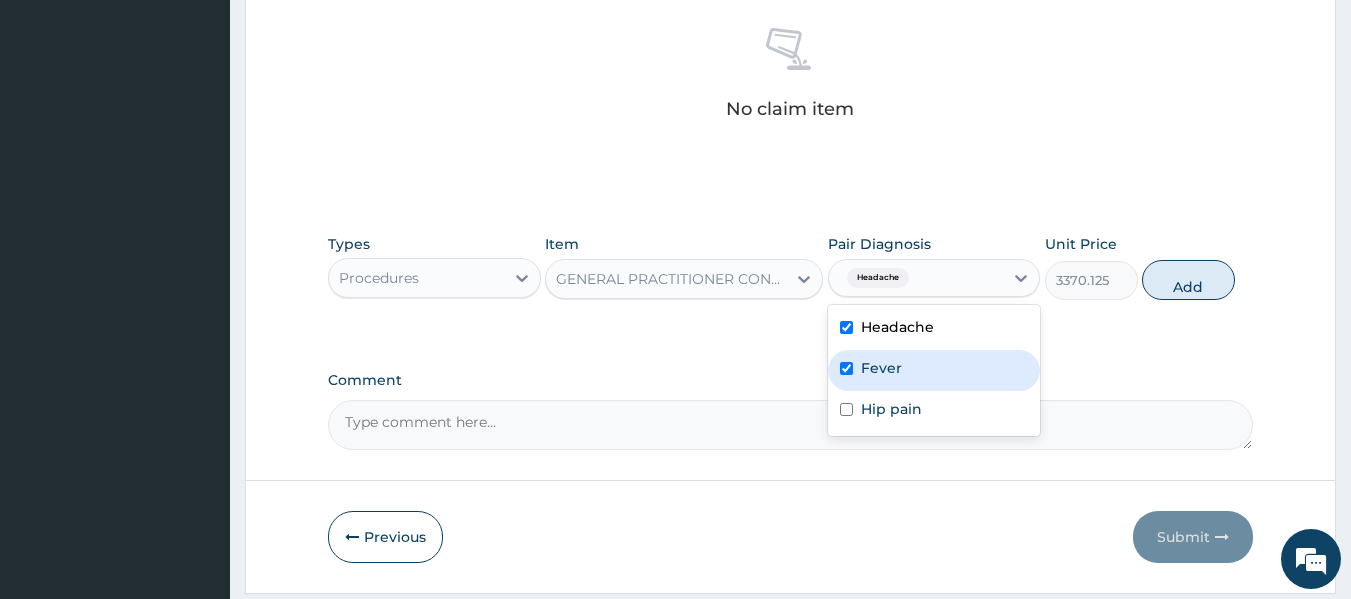 checkbox on "true" 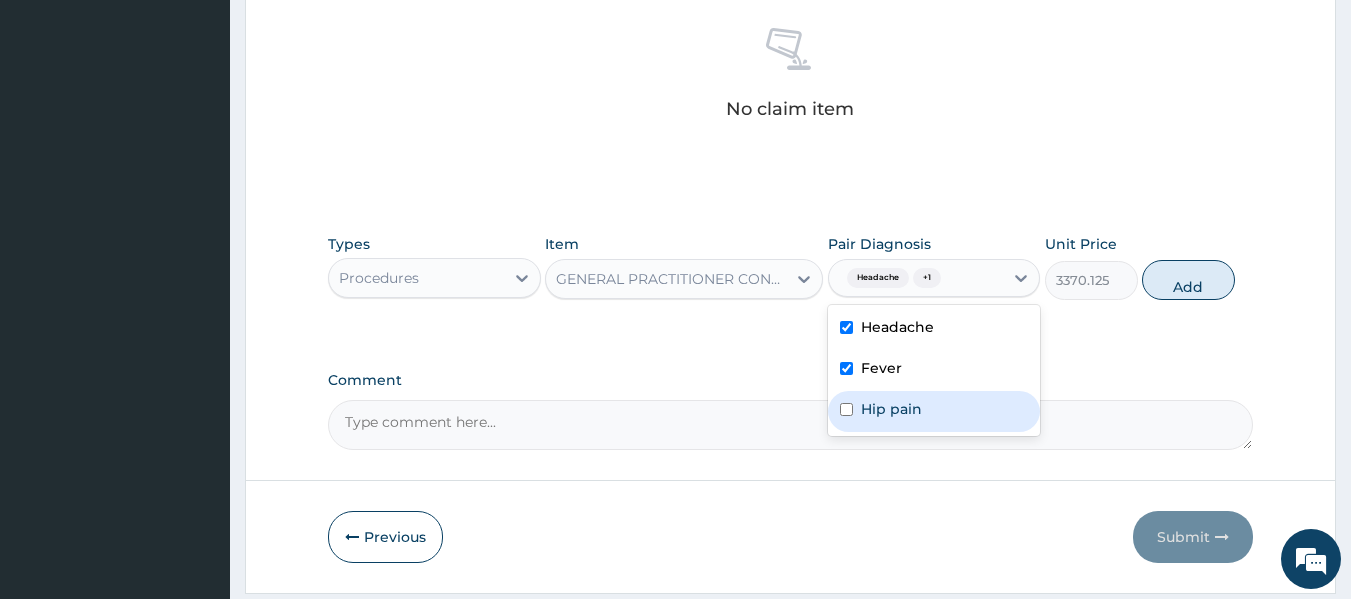 click on "Hip pain" at bounding box center (891, 409) 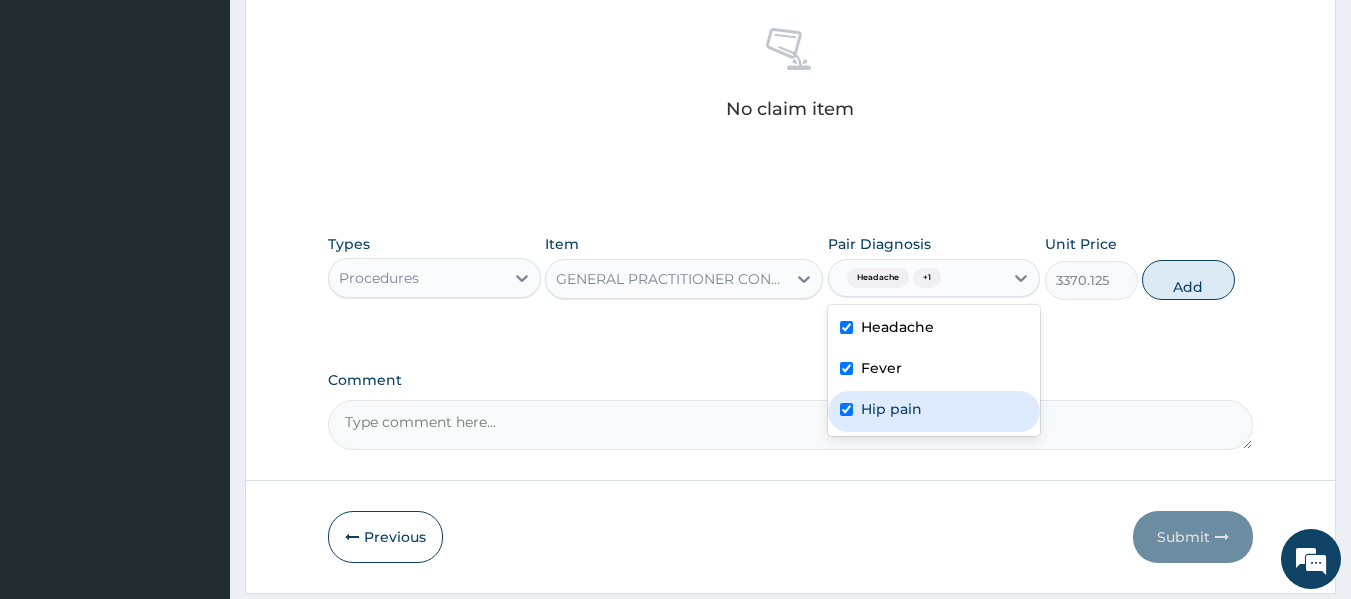 checkbox on "true" 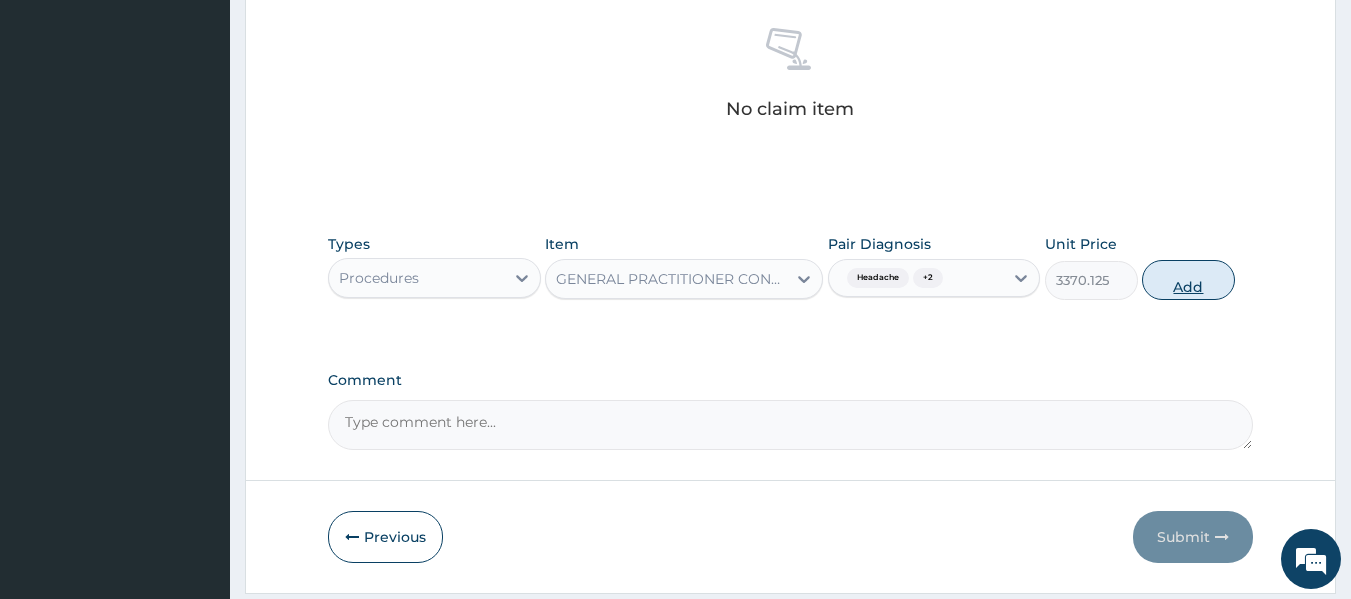 click on "Add" at bounding box center [1188, 280] 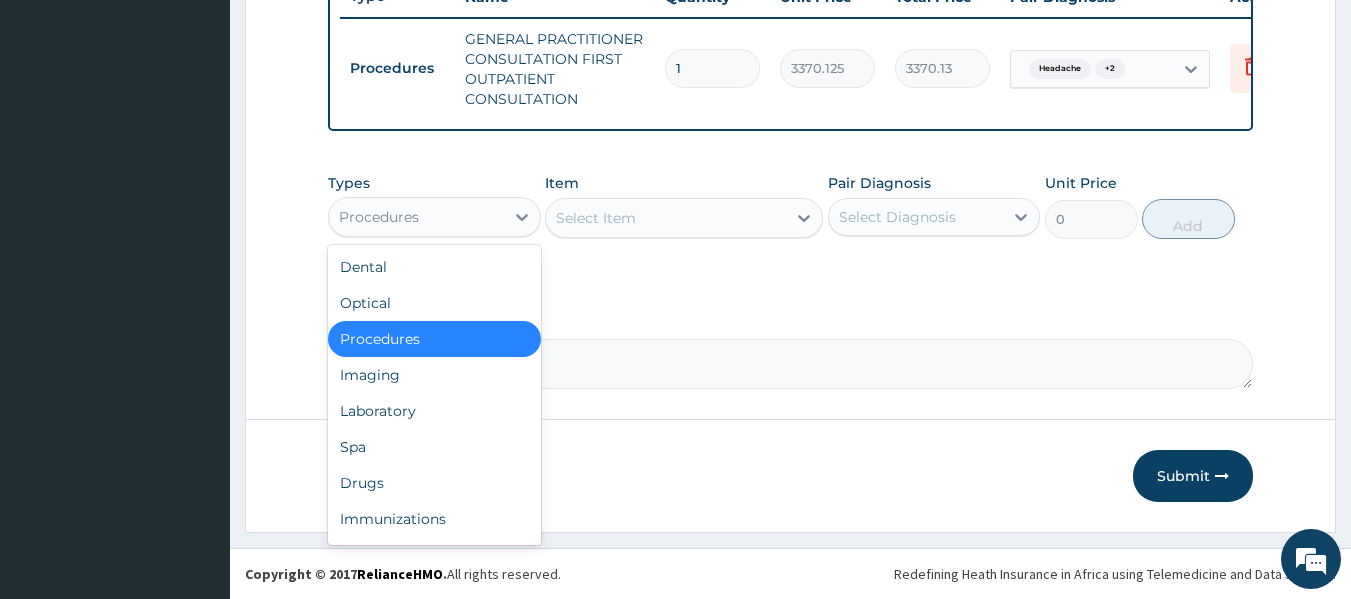 click on "Procedures" at bounding box center (379, 217) 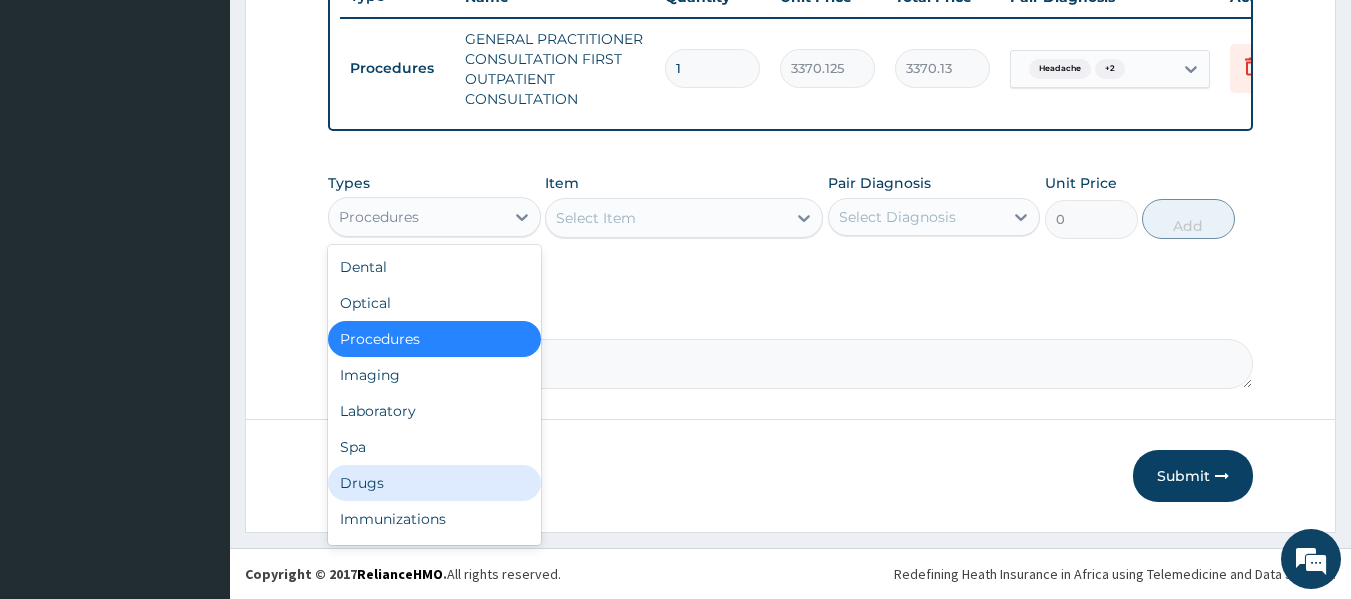 click on "Drugs" at bounding box center (434, 483) 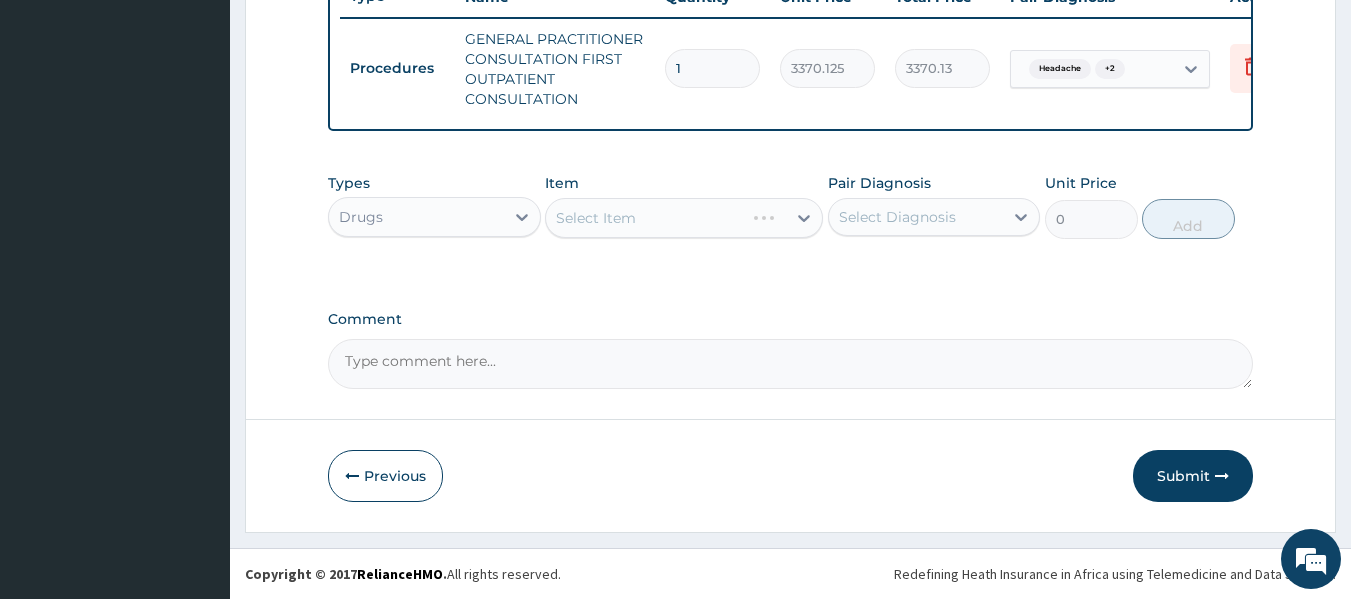 click on "Select Item" at bounding box center [684, 218] 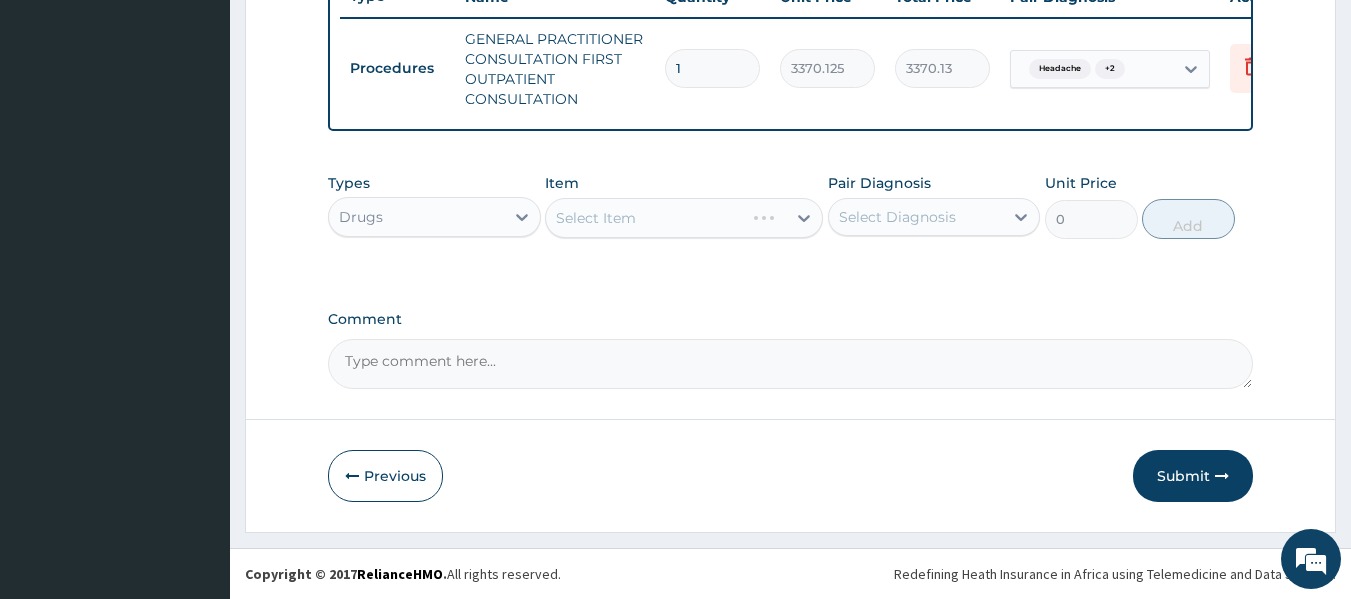 click on "Select Item" at bounding box center [684, 218] 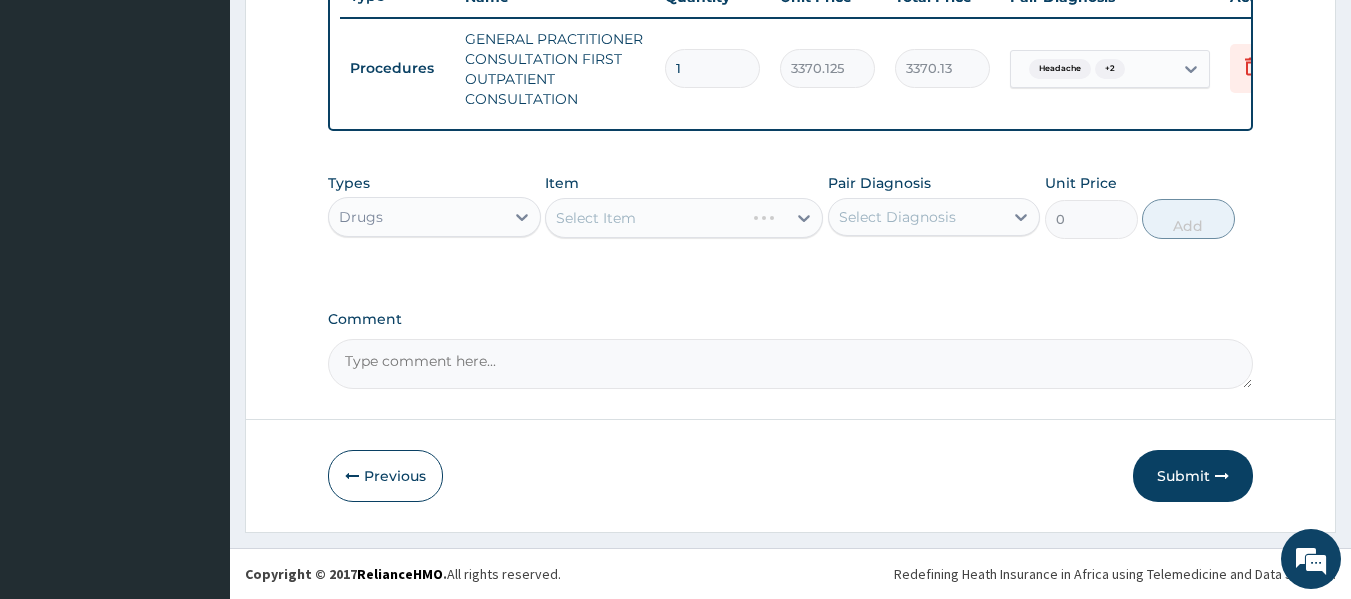 click on "Select Item" at bounding box center [684, 218] 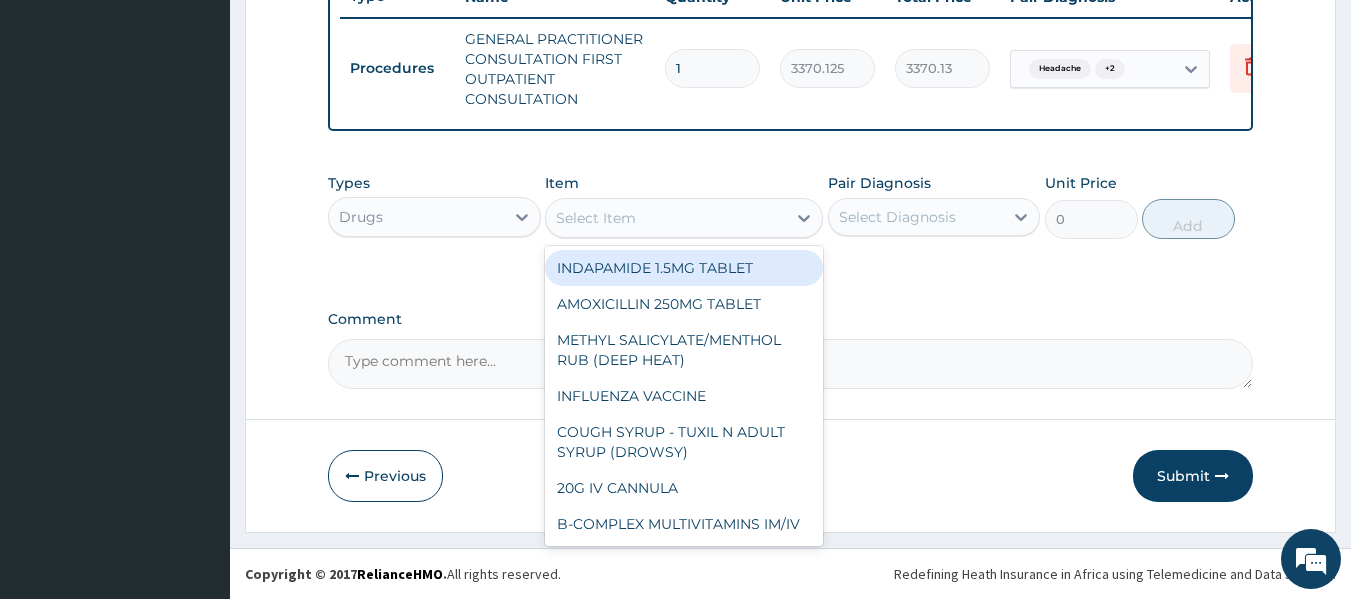 click on "Select Item" at bounding box center (666, 218) 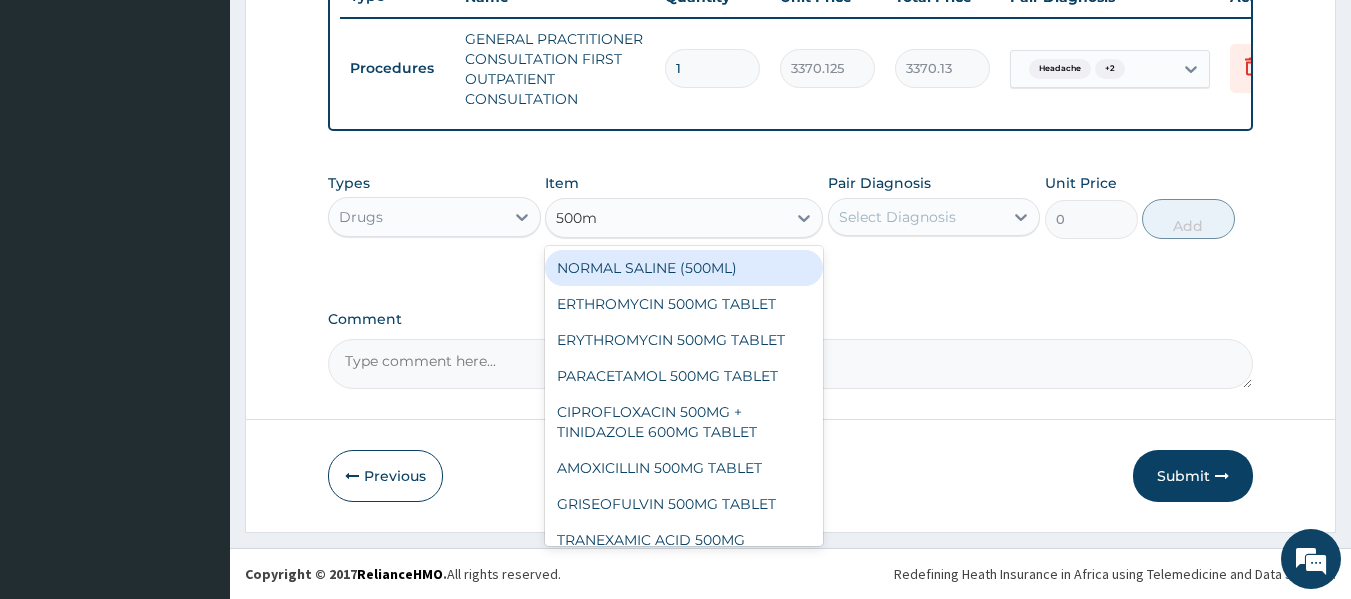 type on "500mg" 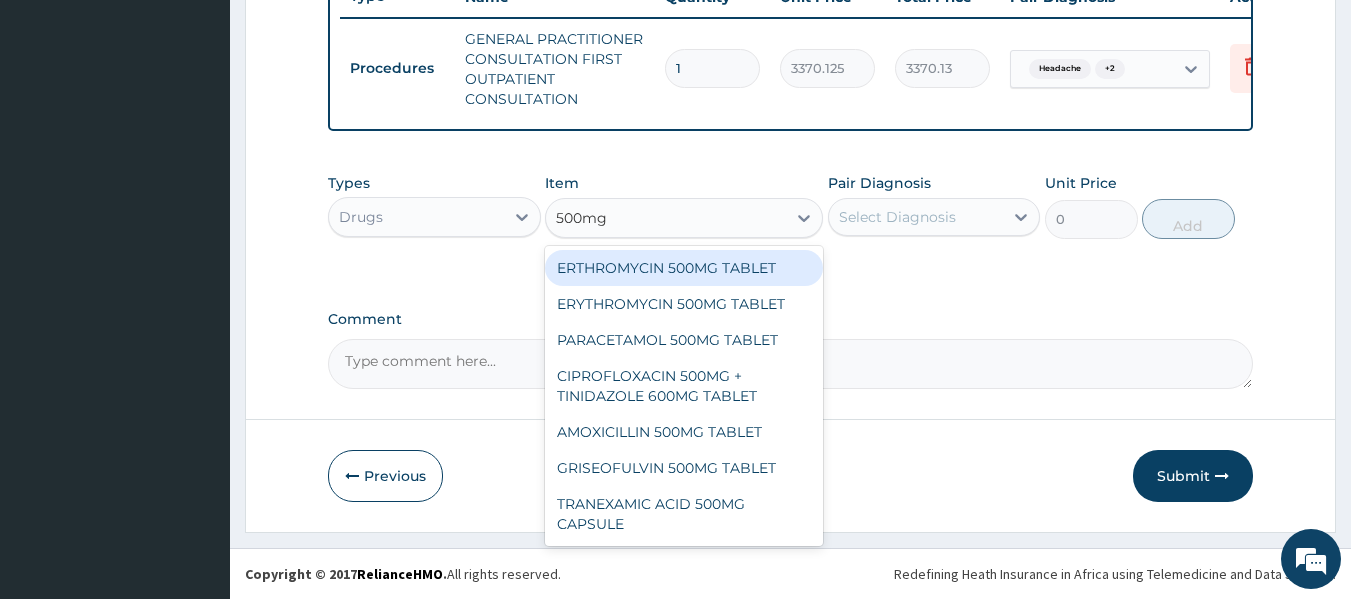 click on "ERTHROMYCIN 500MG TABLET" at bounding box center (684, 268) 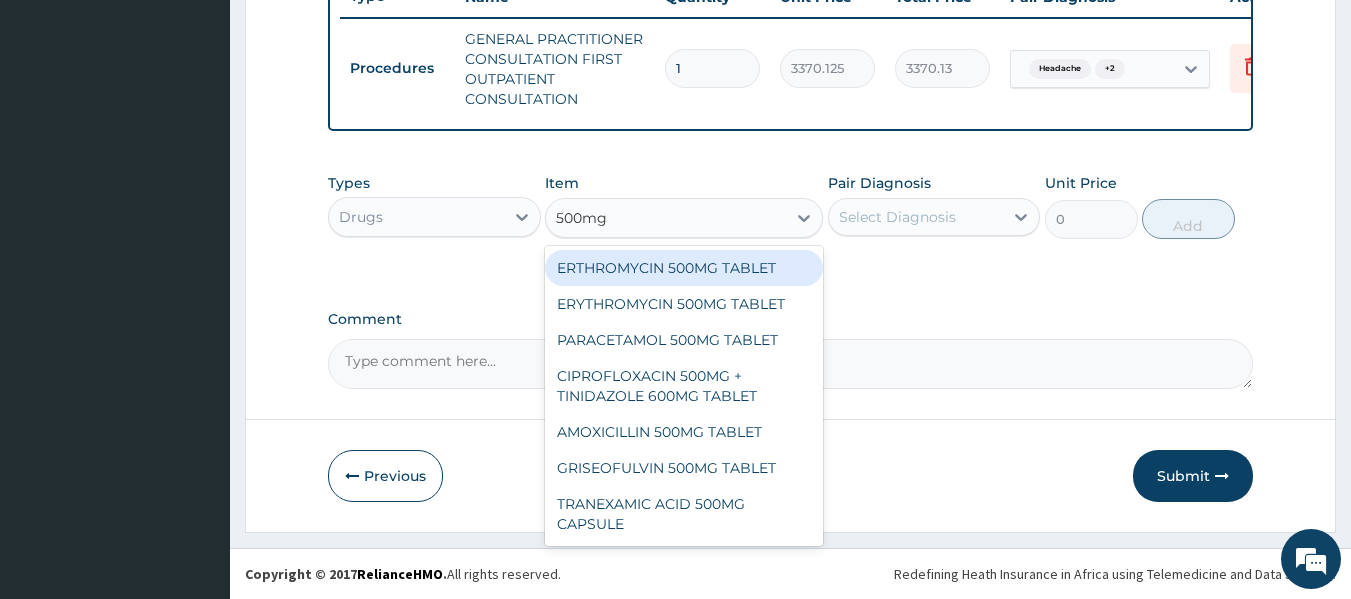 type 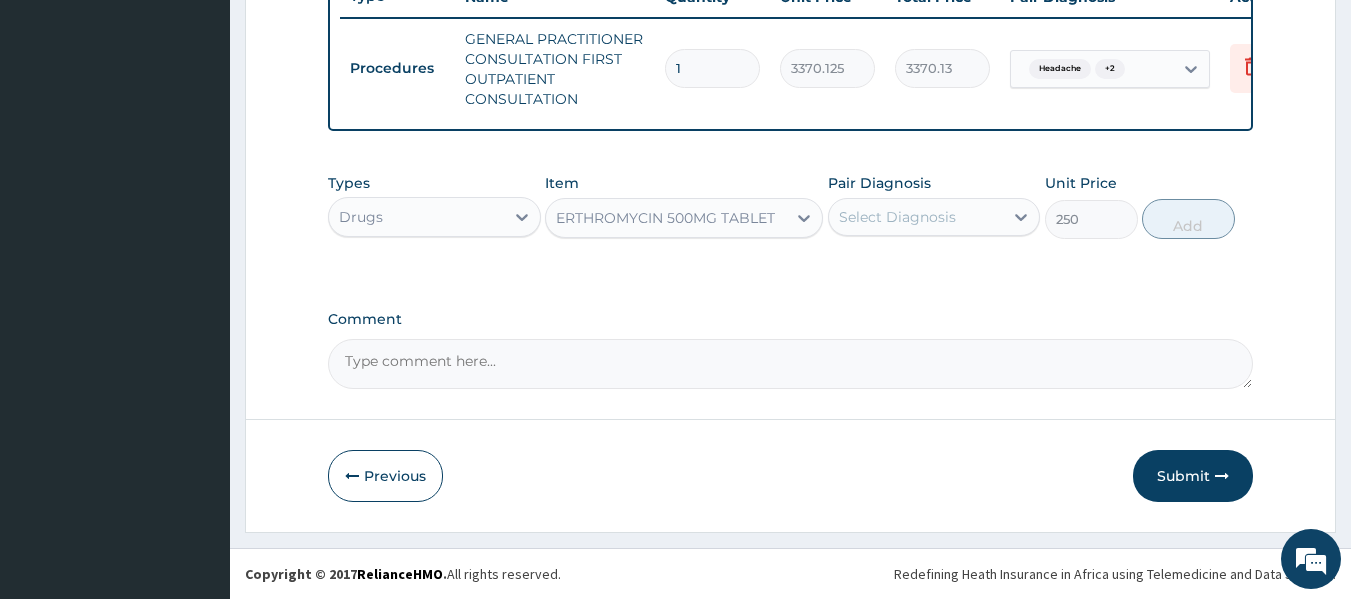 click on "Select Diagnosis" at bounding box center (897, 217) 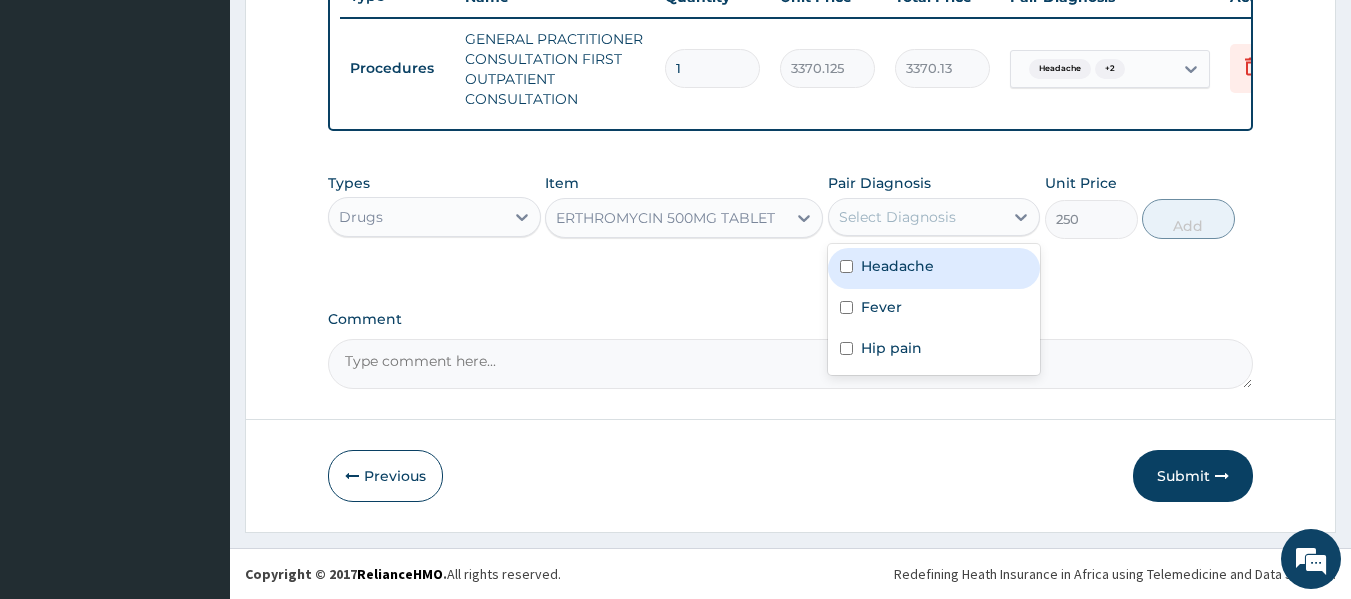 click on "Headache" at bounding box center [897, 266] 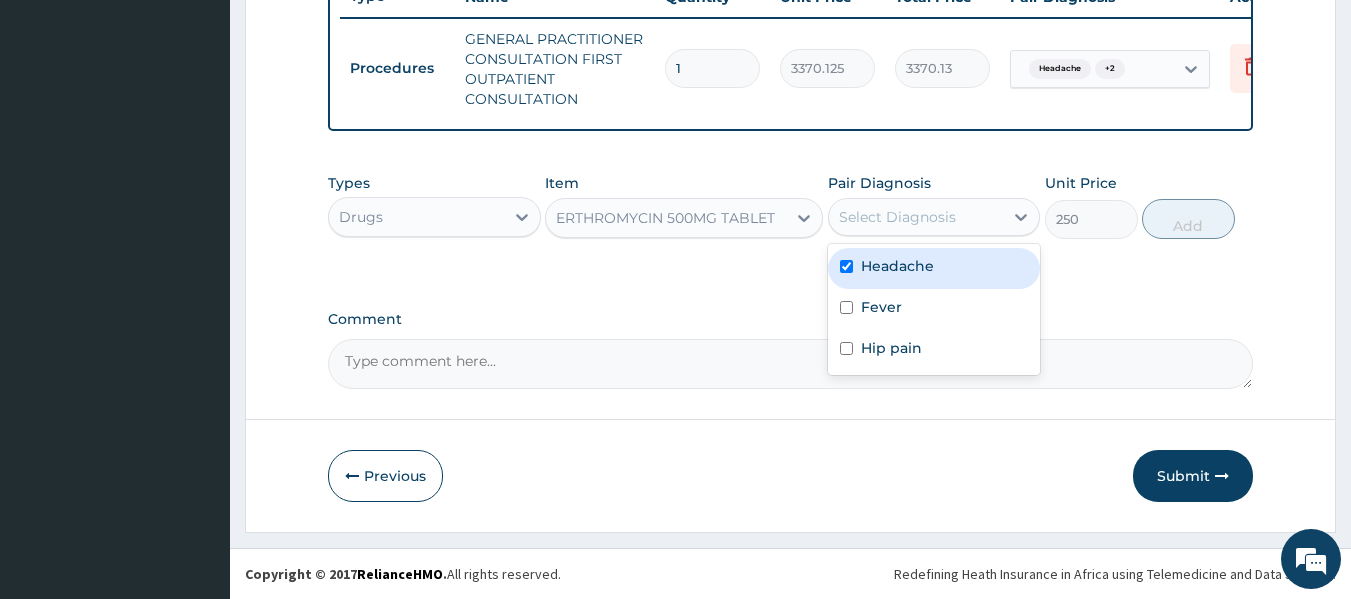checkbox on "true" 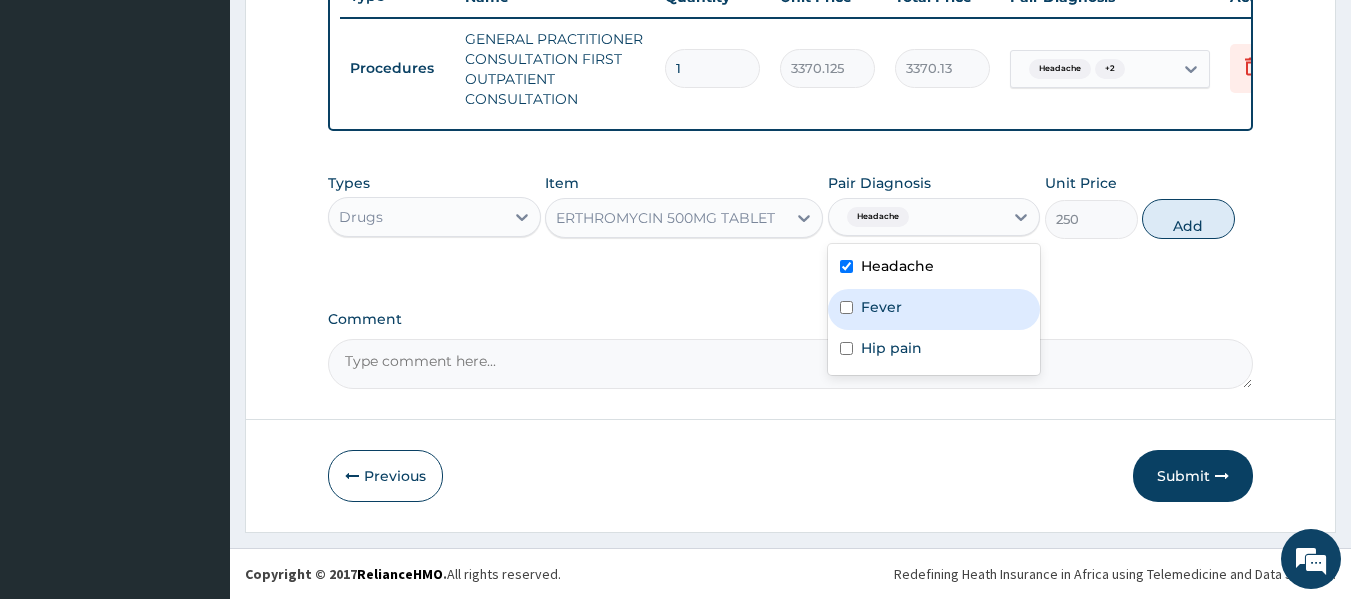 click on "Fever" at bounding box center (881, 307) 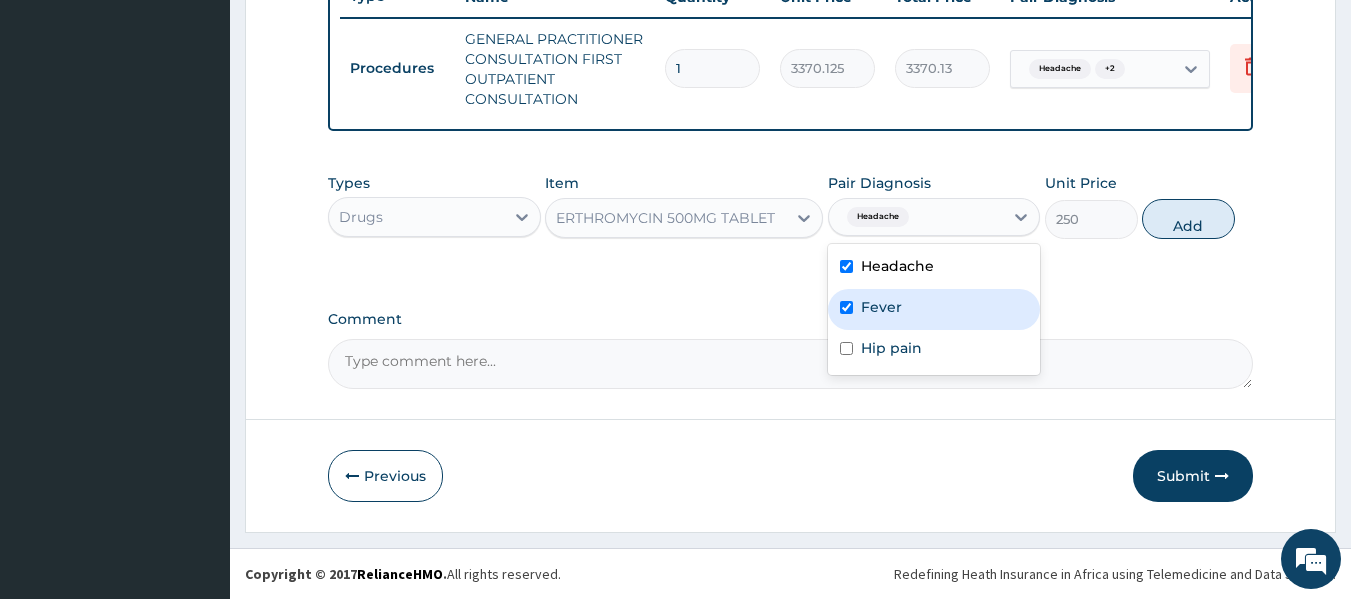 checkbox on "true" 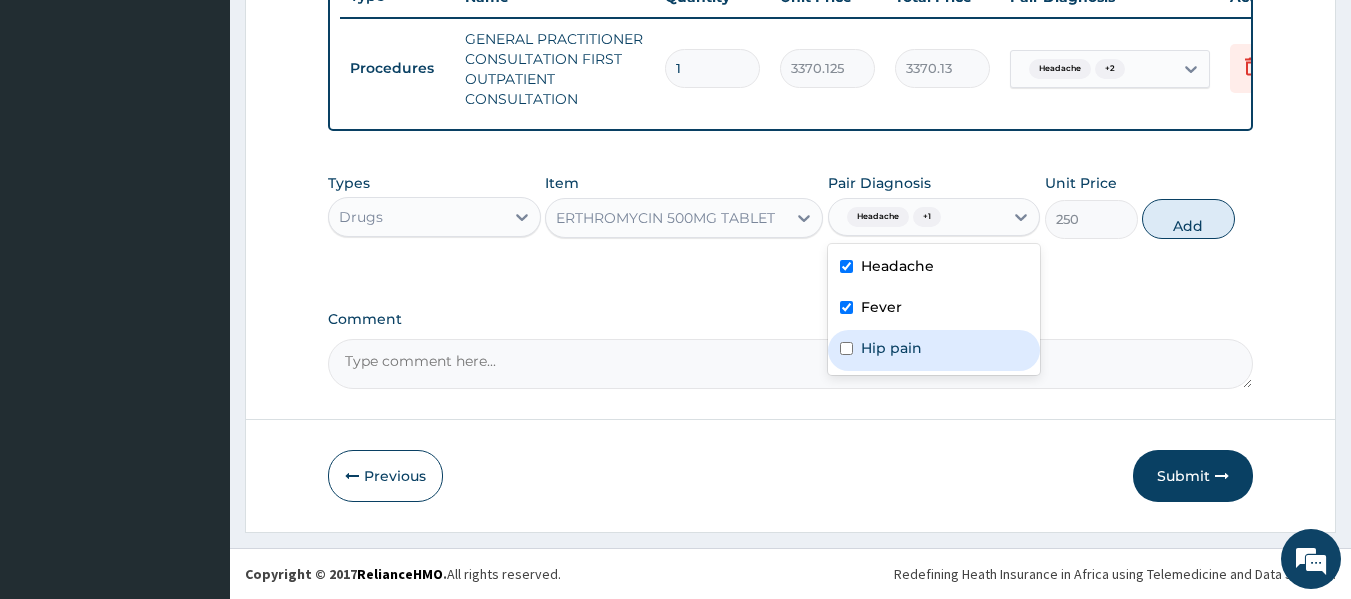 click on "Hip pain" at bounding box center [934, 350] 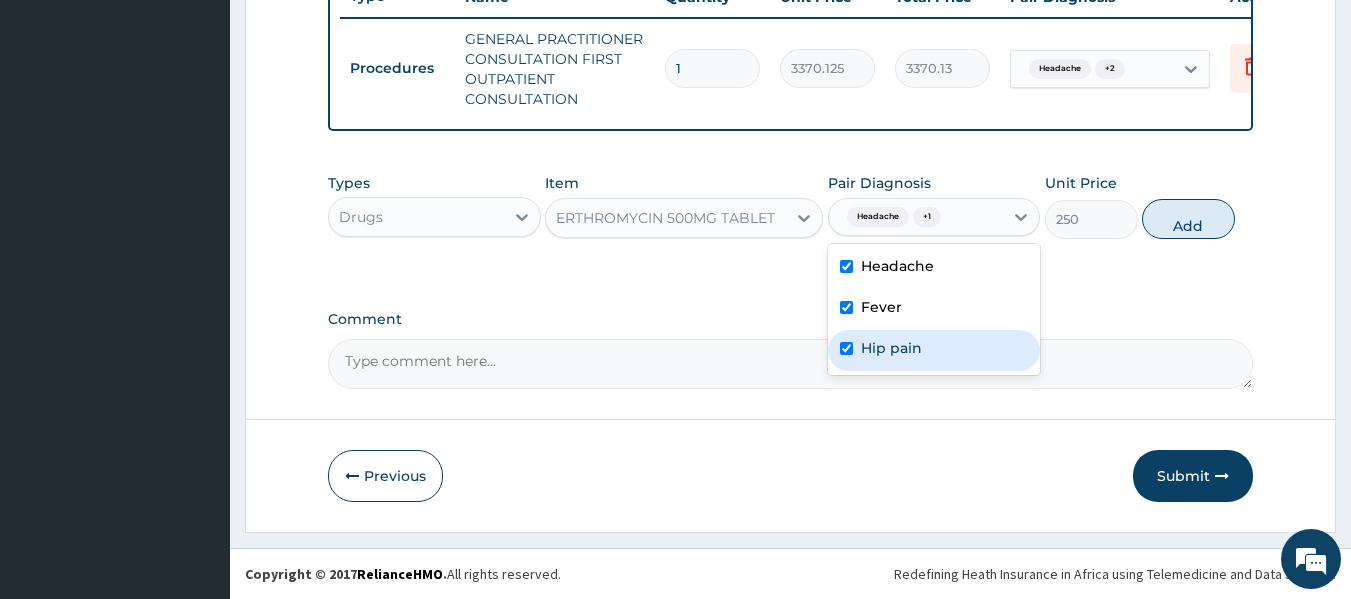 checkbox on "true" 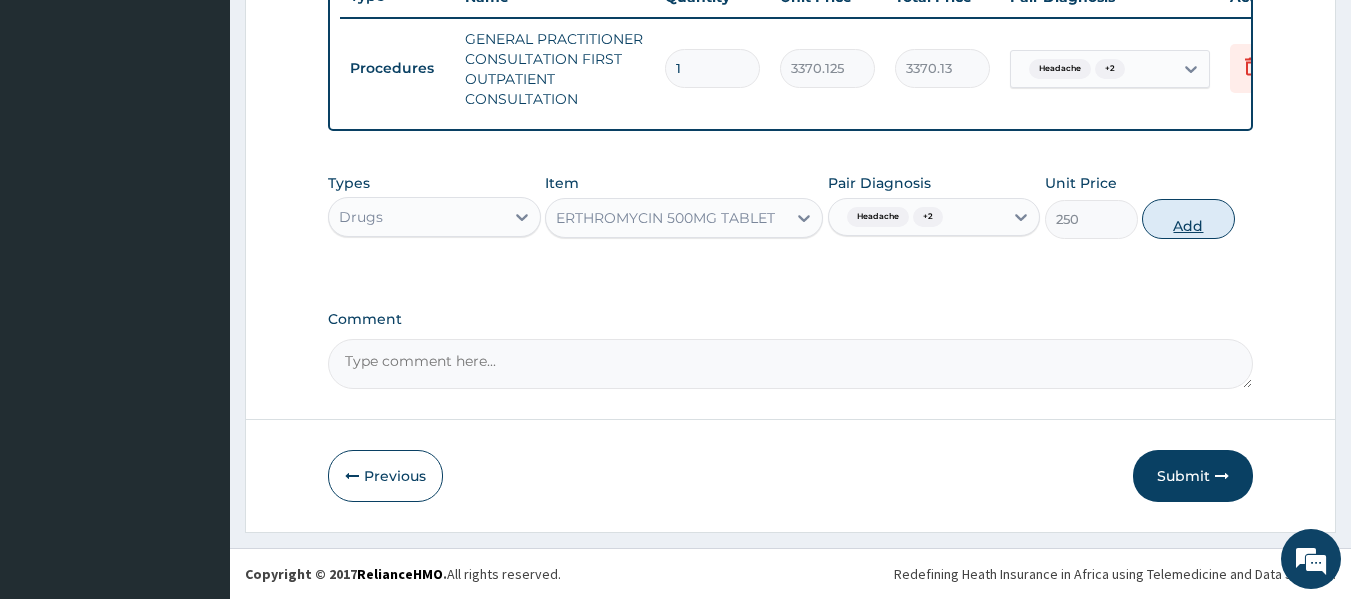 click on "Add" at bounding box center (1188, 219) 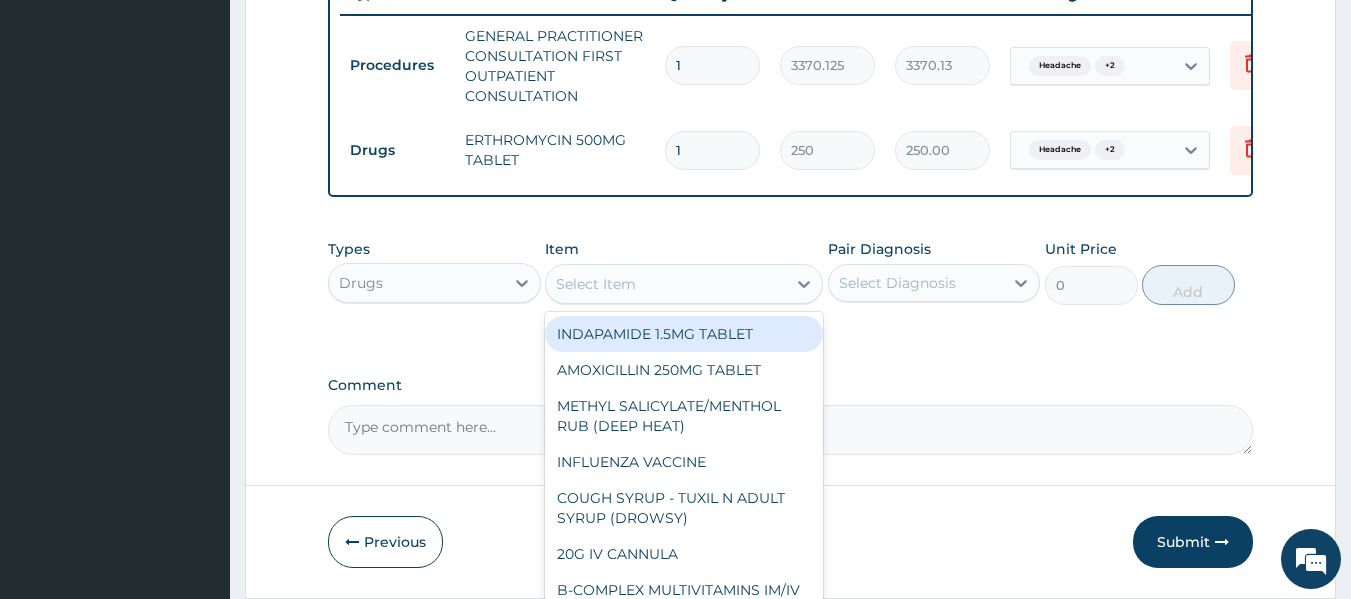 click on "Select Item" at bounding box center [596, 284] 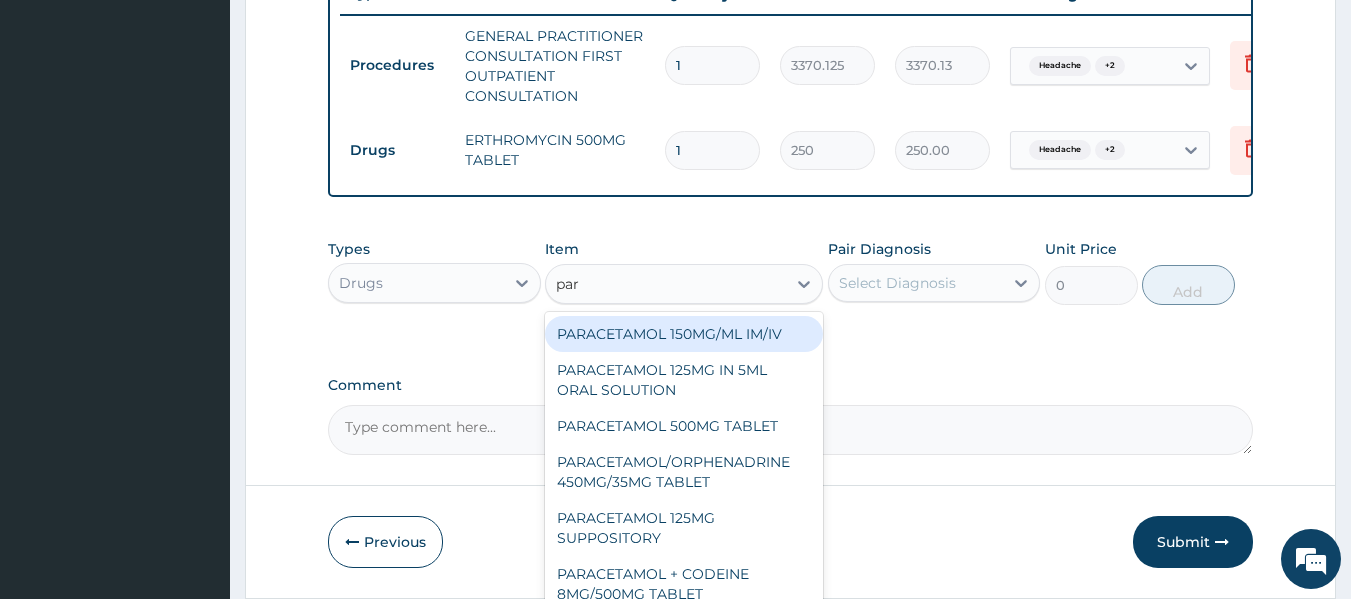 type on "para" 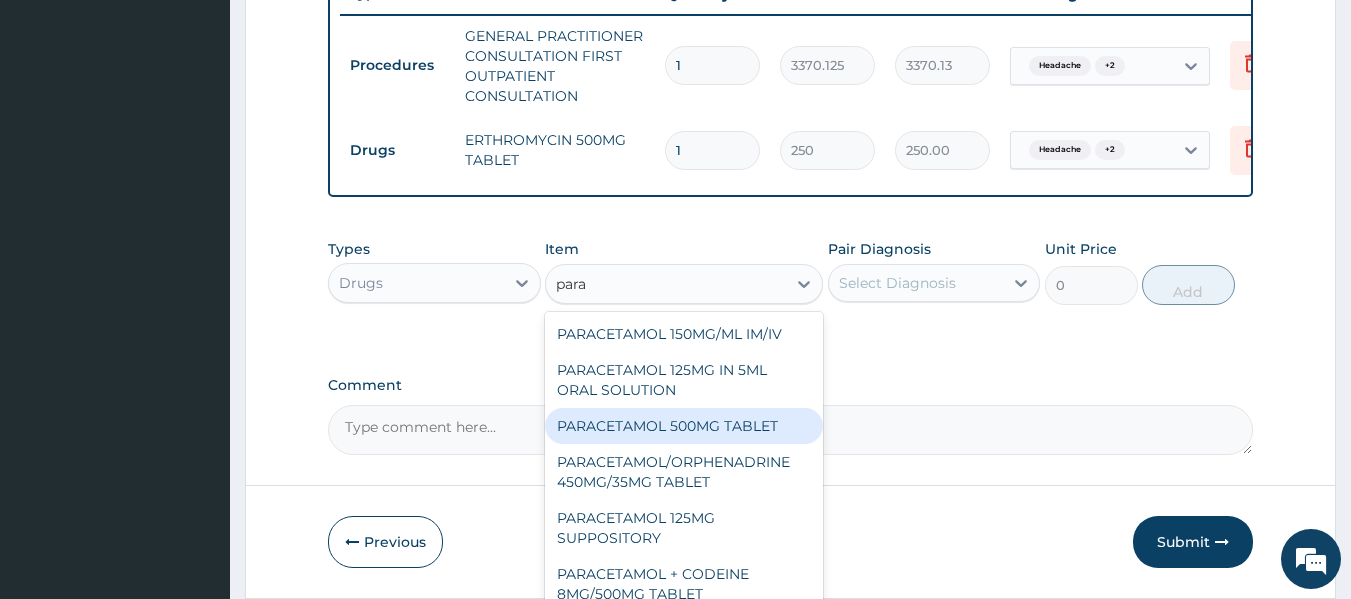 click on "PARACETAMOL 500MG TABLET" at bounding box center (684, 426) 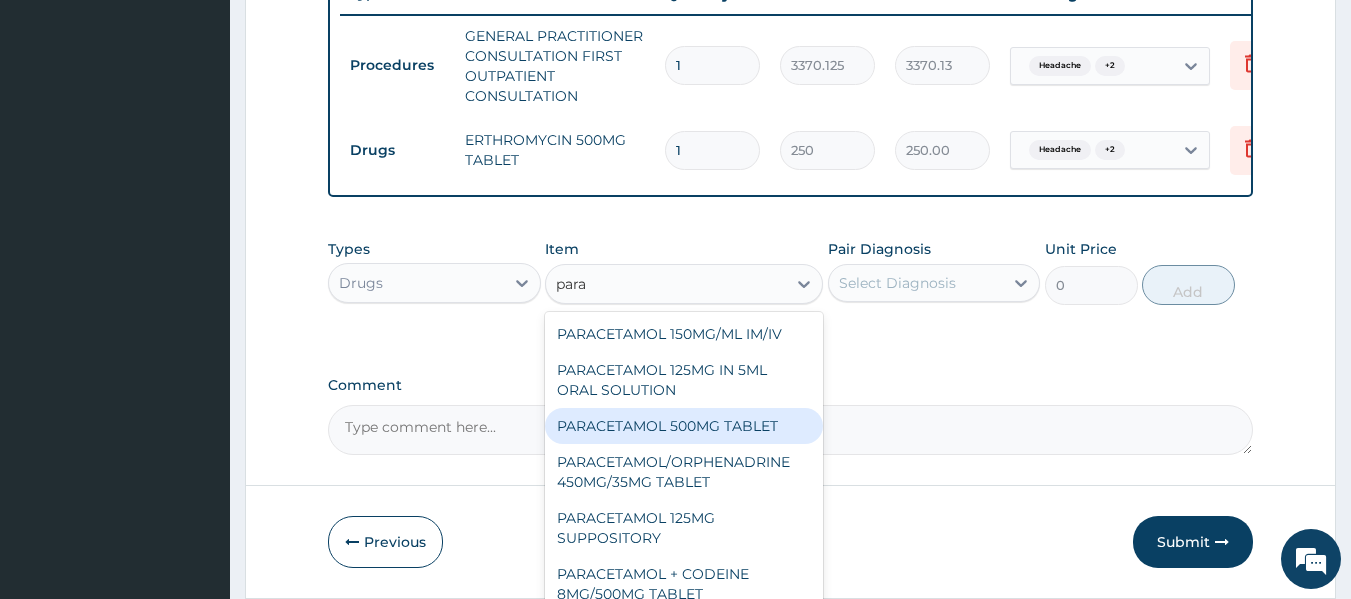 type 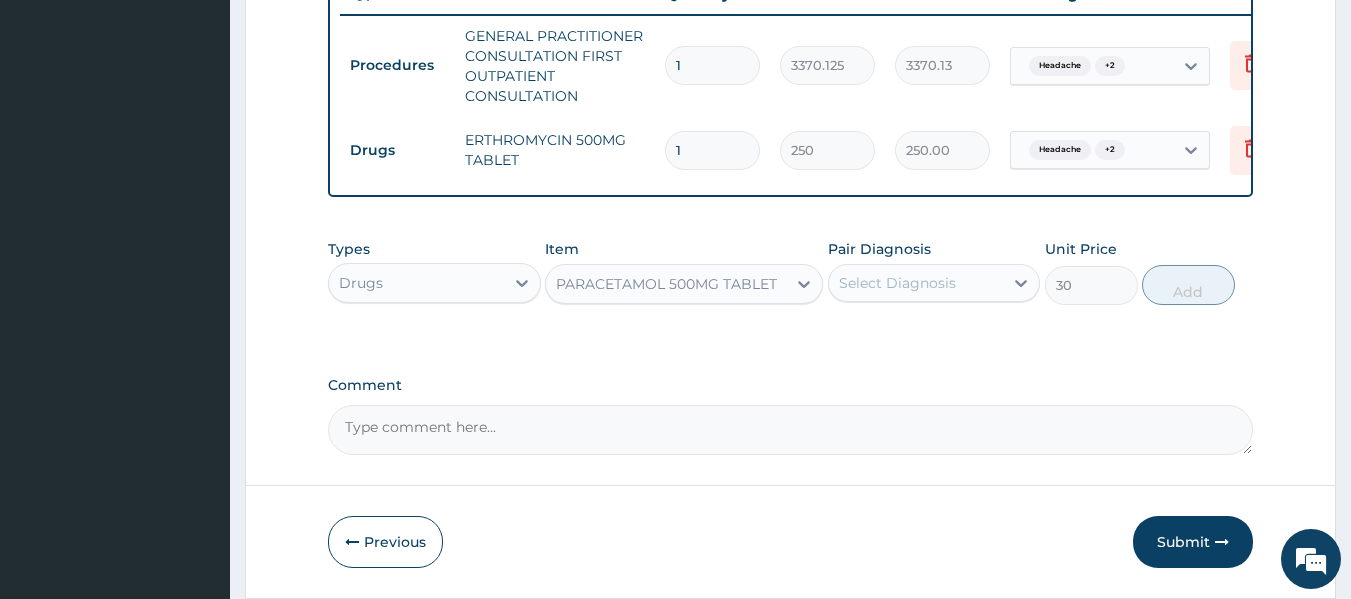 click on "Select Diagnosis" at bounding box center (897, 283) 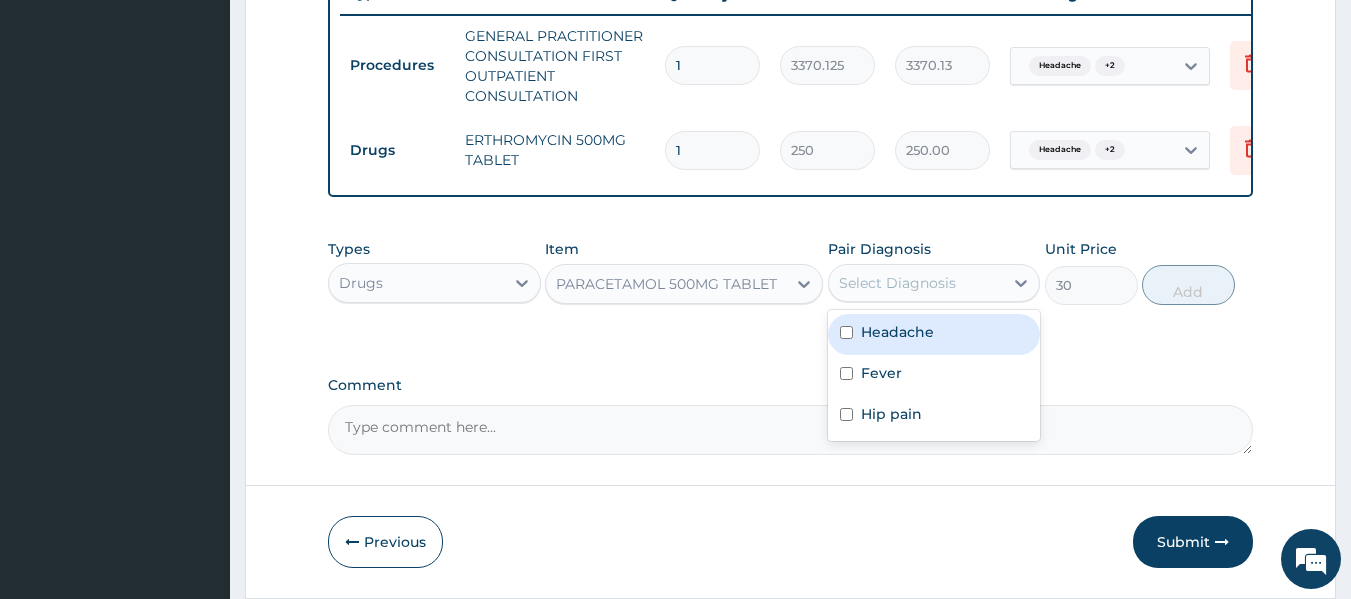 click on "Headache" at bounding box center (897, 332) 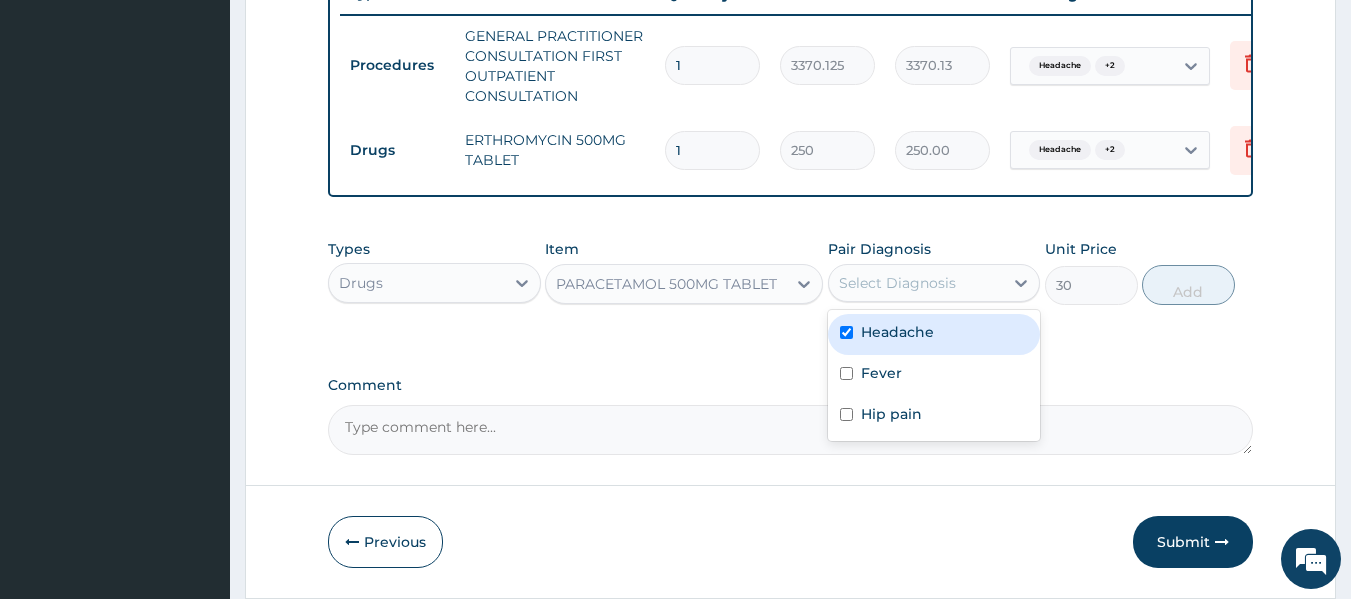 checkbox on "true" 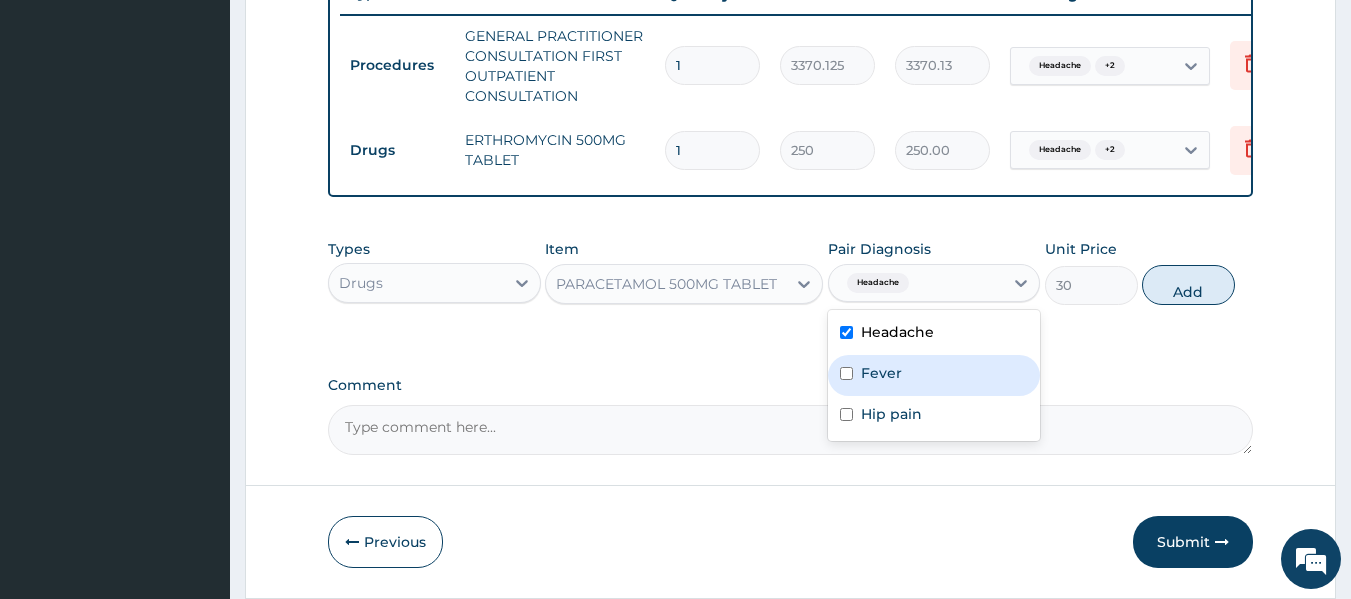 click on "Fever" at bounding box center [881, 373] 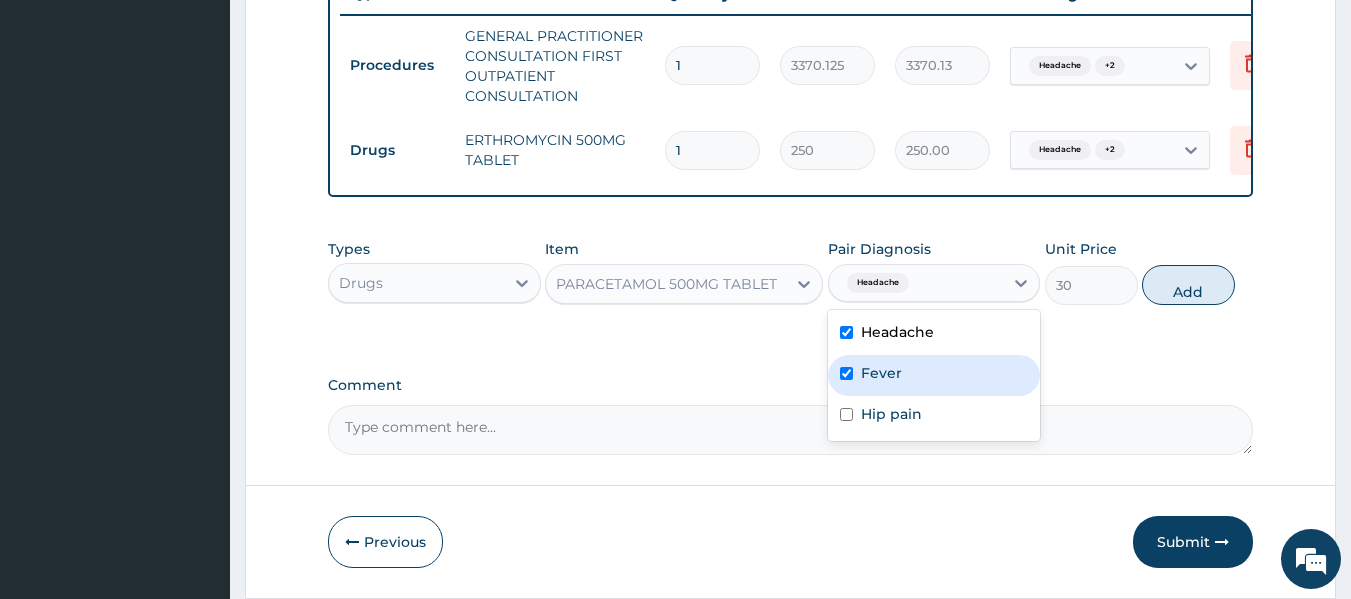 checkbox on "true" 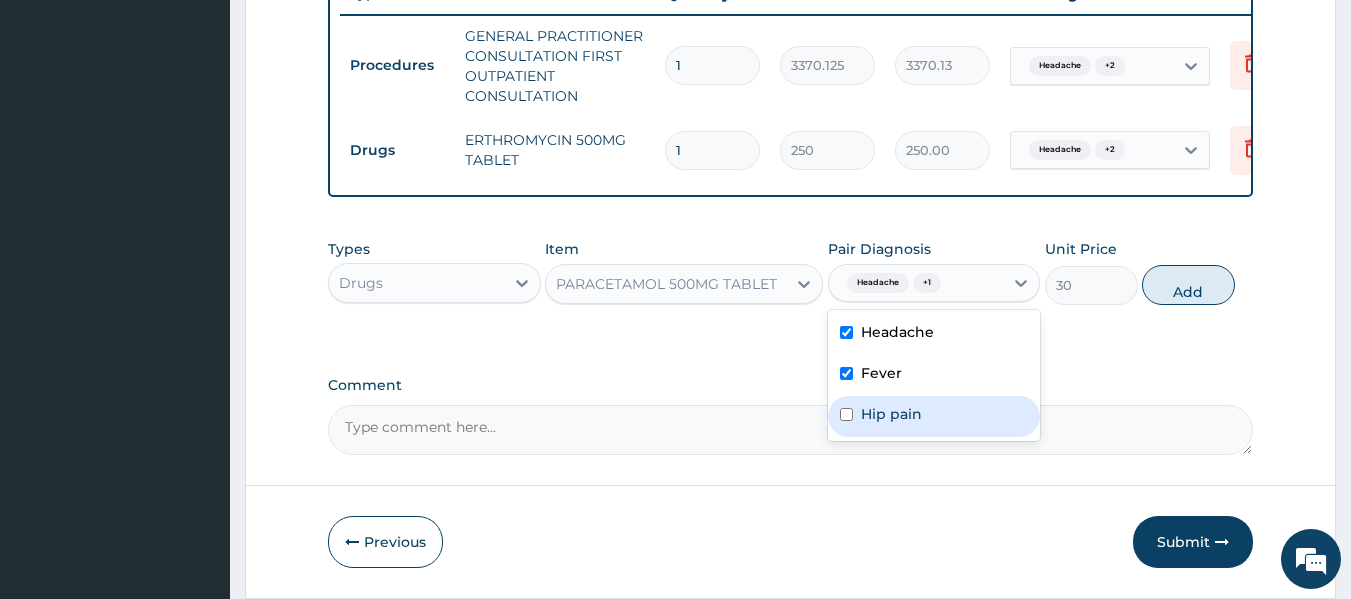 click on "Hip pain" at bounding box center [891, 414] 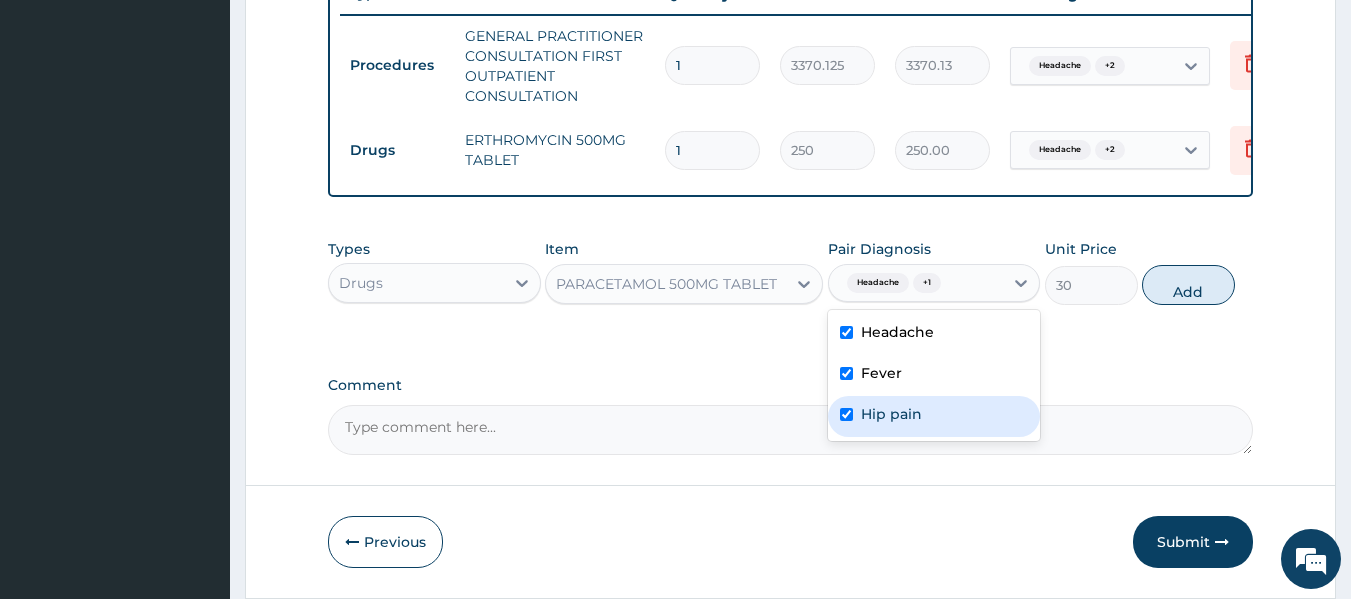 checkbox on "true" 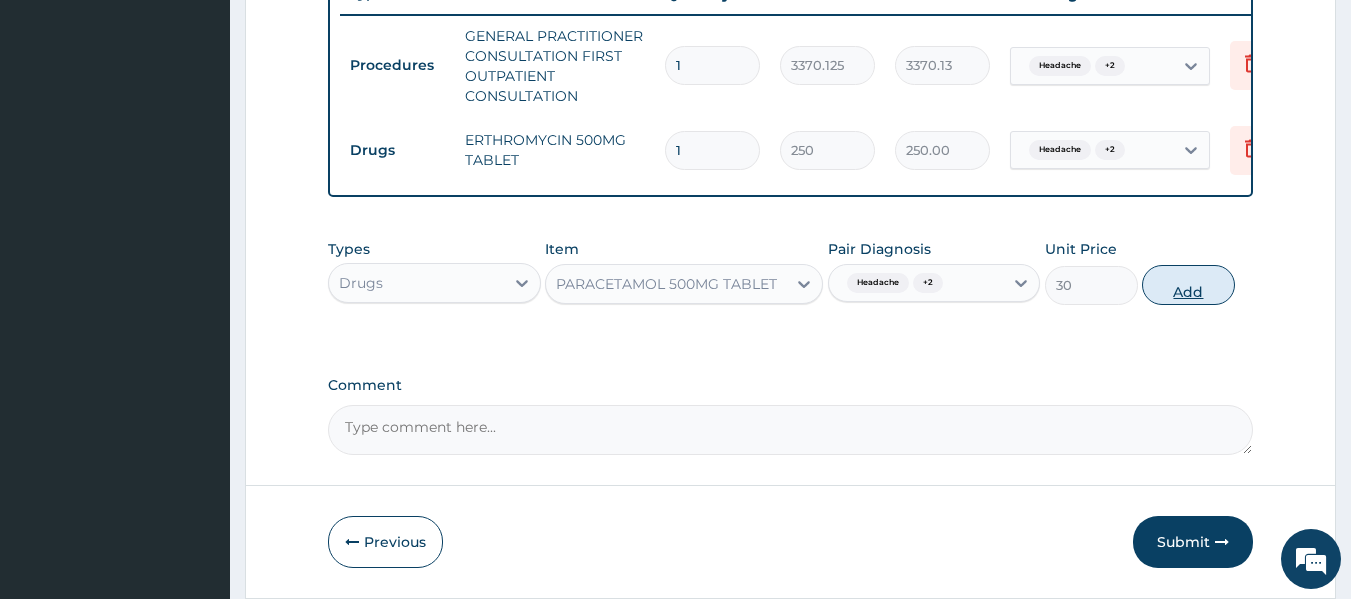 click on "Add" at bounding box center (1188, 285) 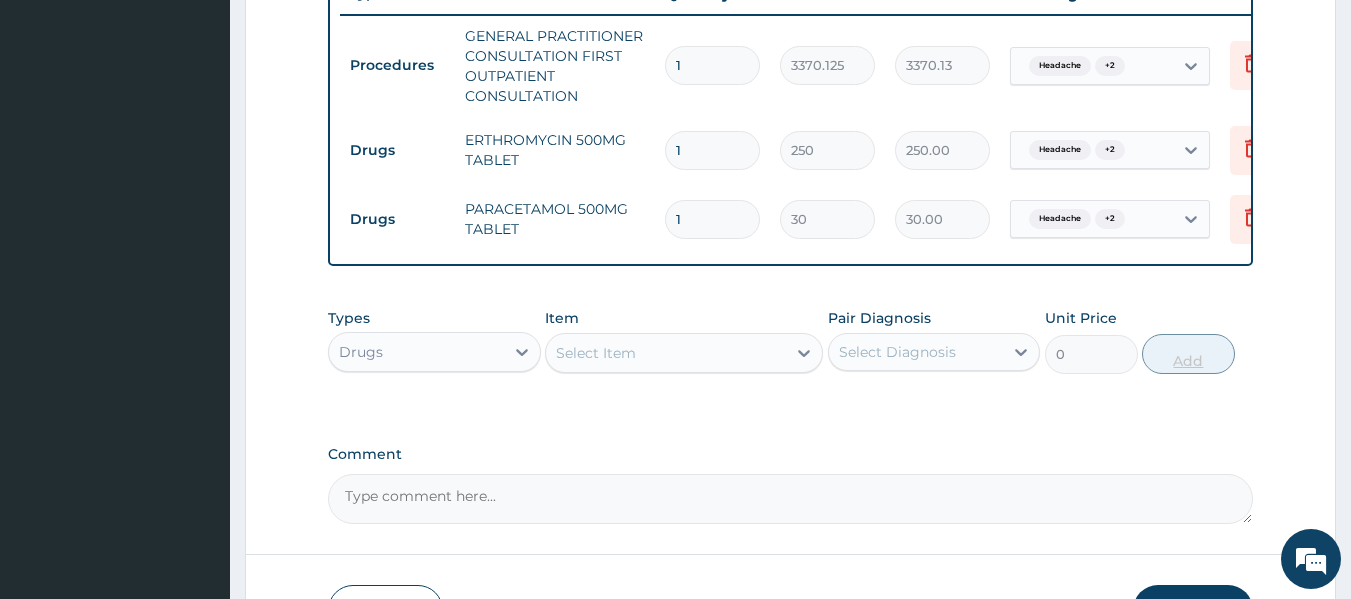 type on "18" 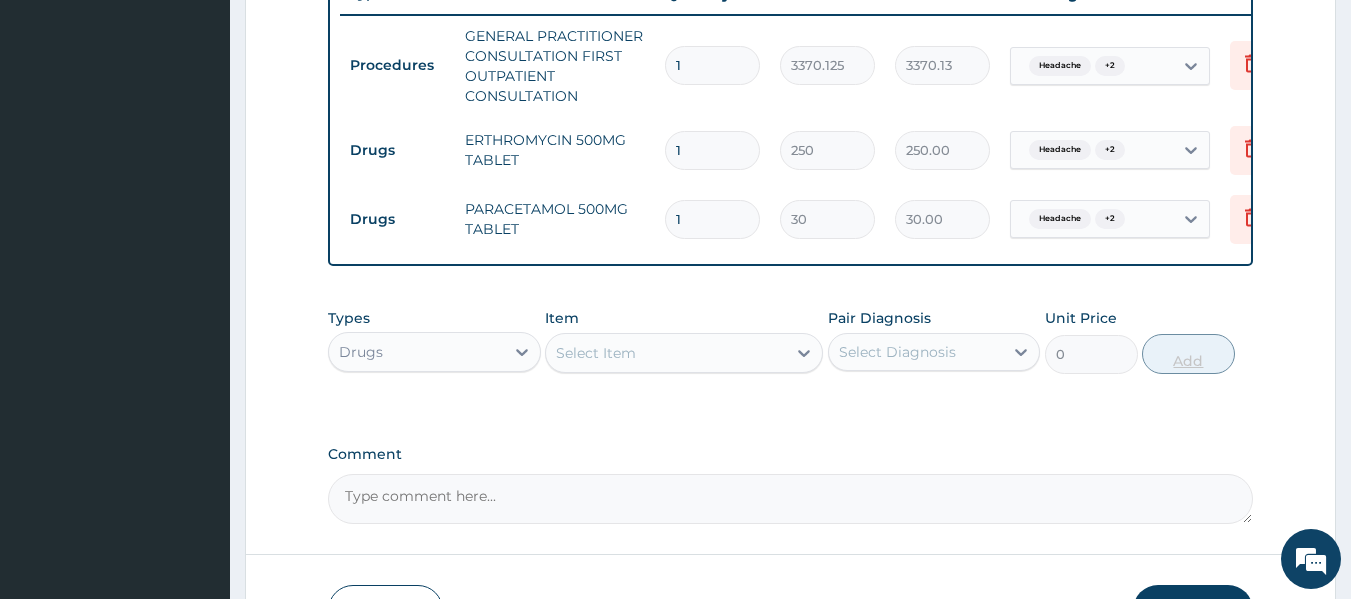 type on "540.00" 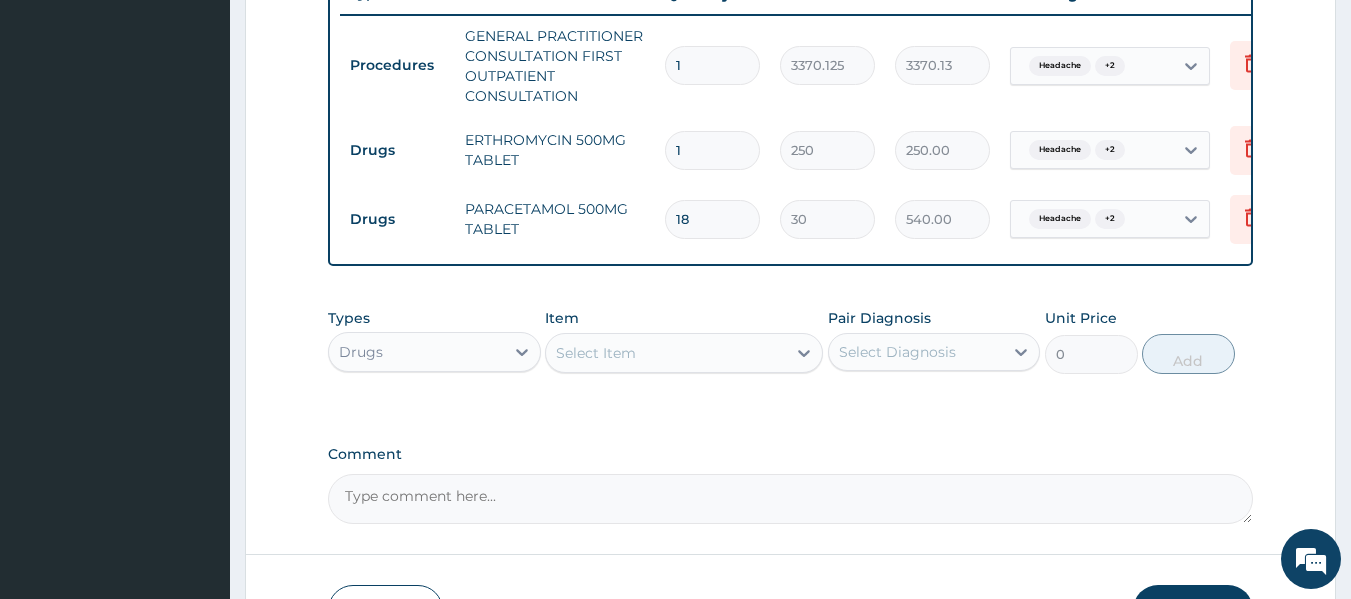 type on "18" 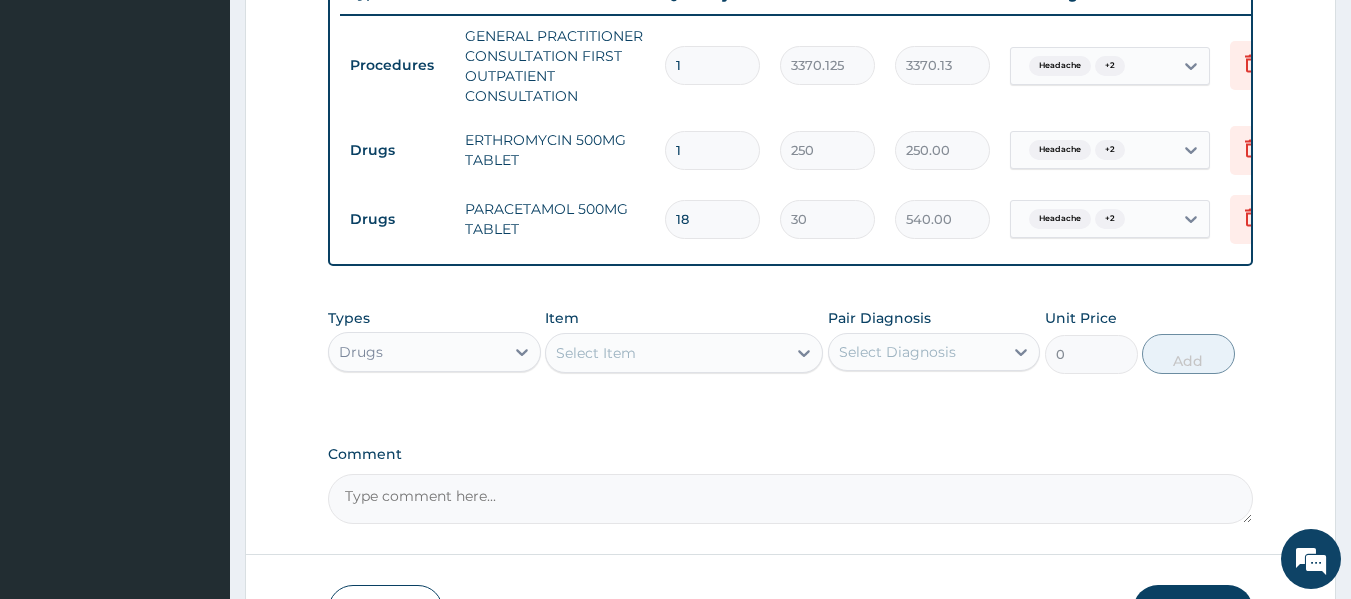 click on "1" at bounding box center (712, 150) 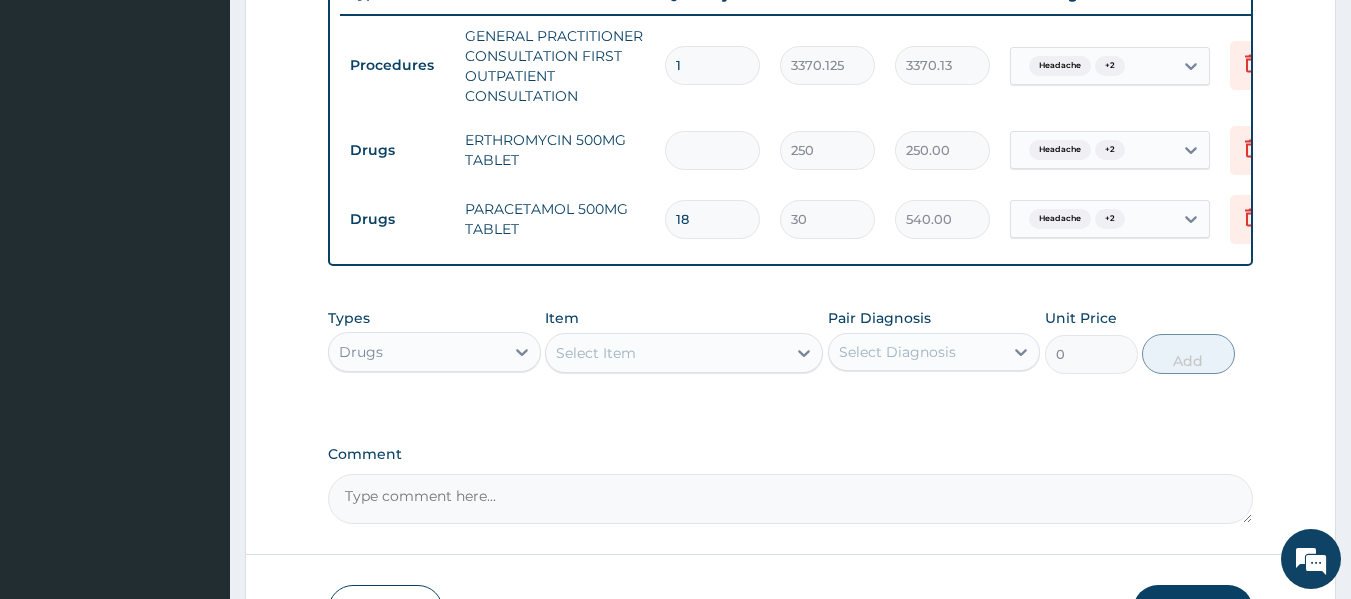 type on "0.00" 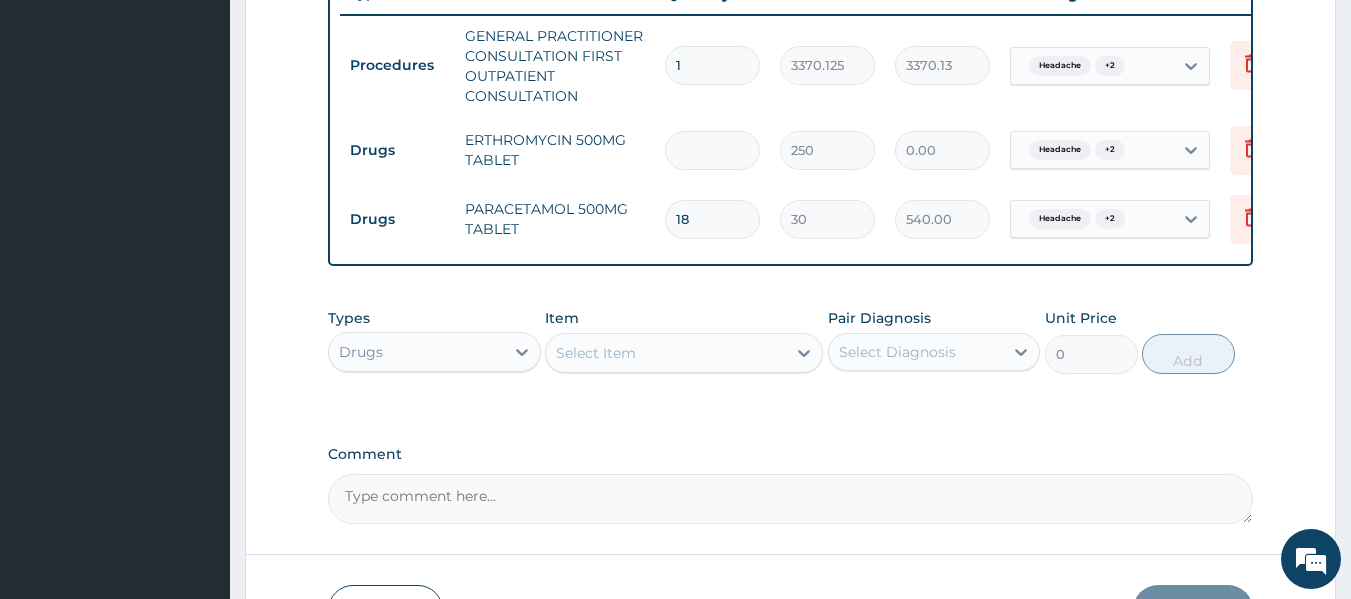 type on "3" 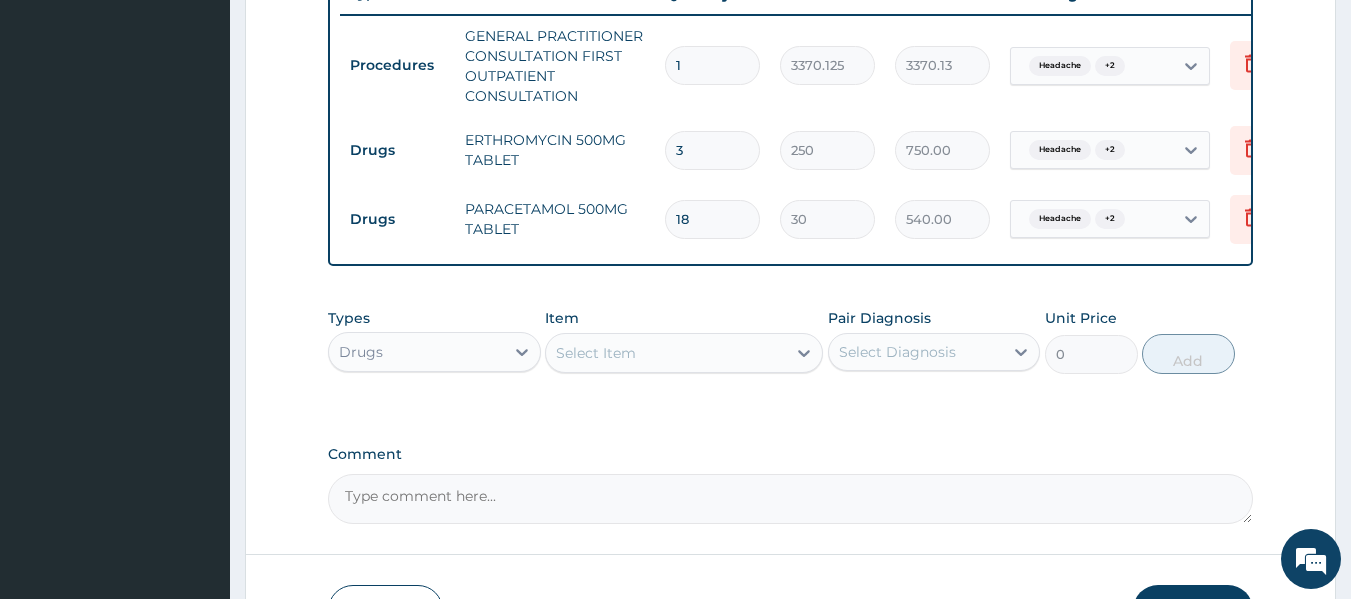 type on "30" 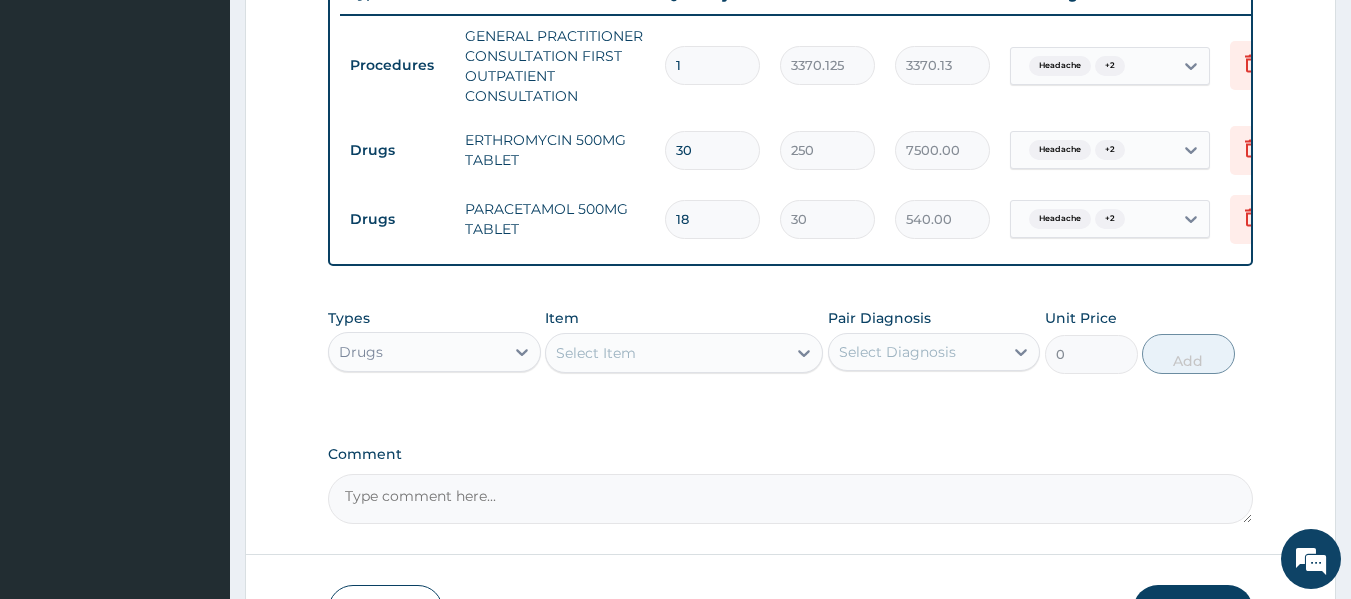 type on "30" 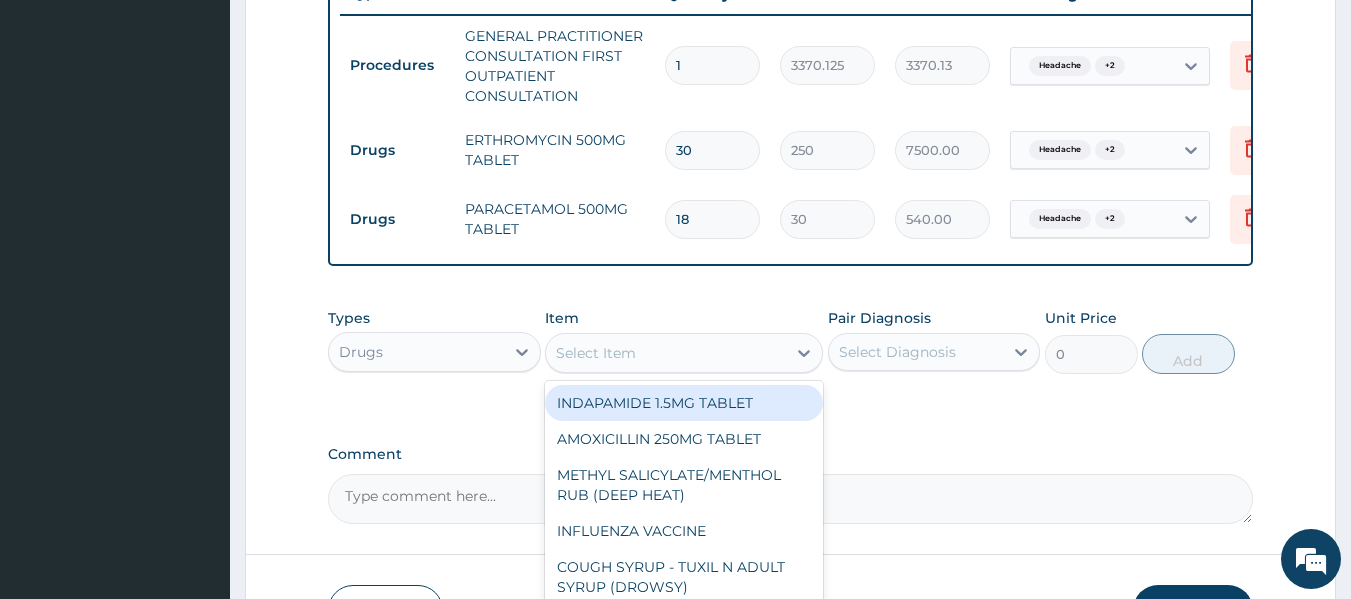 click on "Select Item" at bounding box center (666, 353) 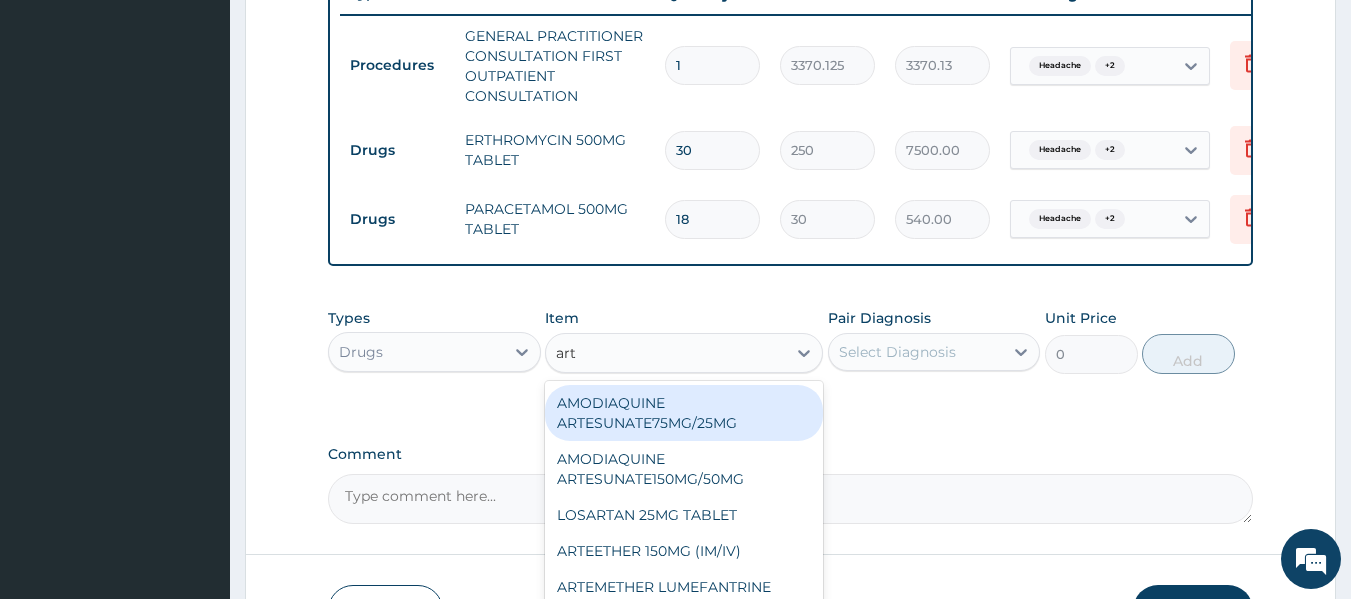type on "arte" 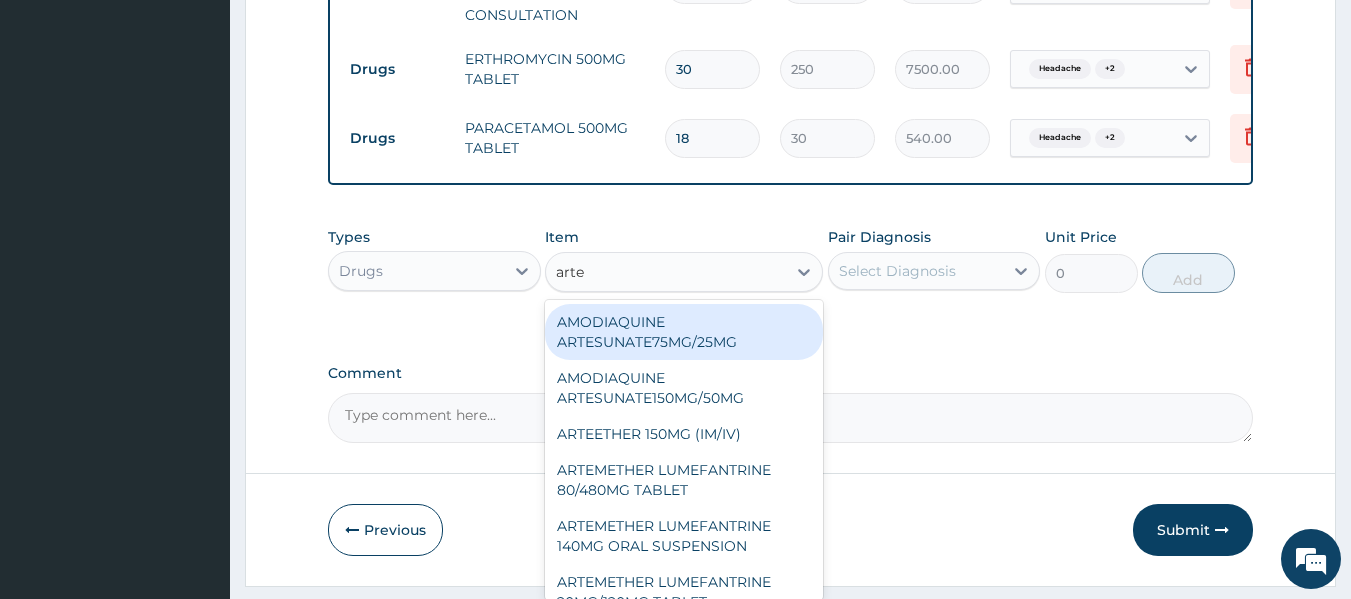 scroll, scrollTop: 932, scrollLeft: 0, axis: vertical 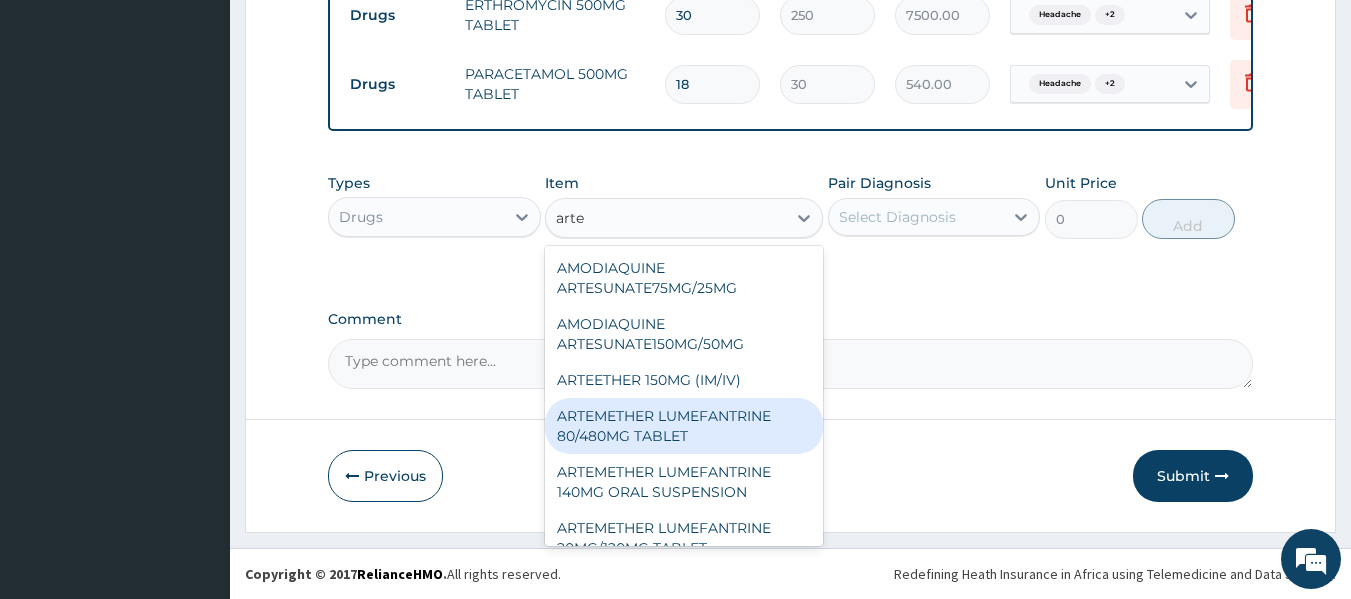 click on "ARTEMETHER LUMEFANTRINE 80/480MG TABLET" at bounding box center [684, 426] 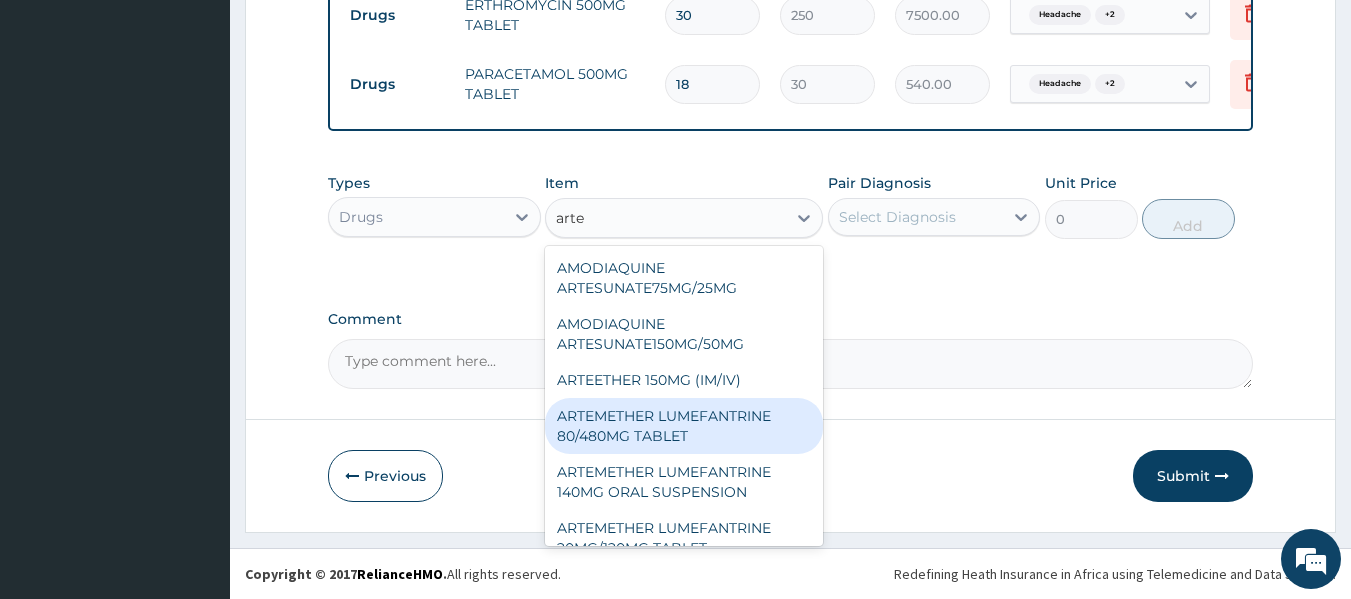 type 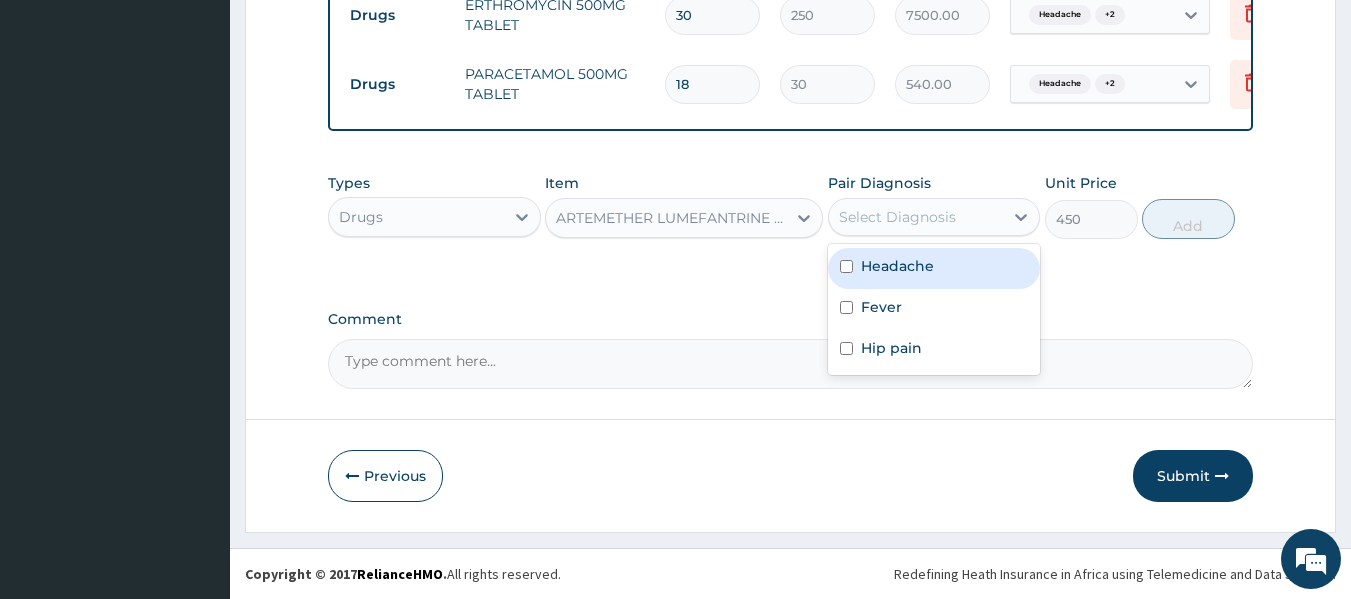 drag, startPoint x: 968, startPoint y: 216, endPoint x: 940, endPoint y: 284, distance: 73.53911 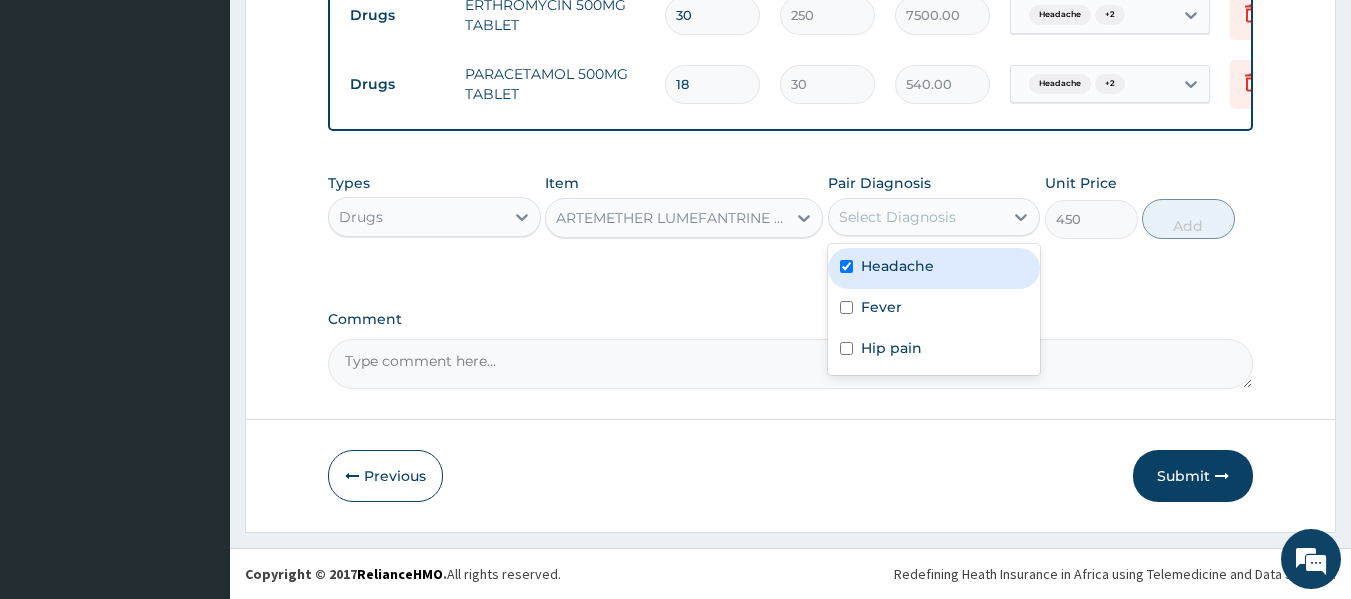 checkbox on "true" 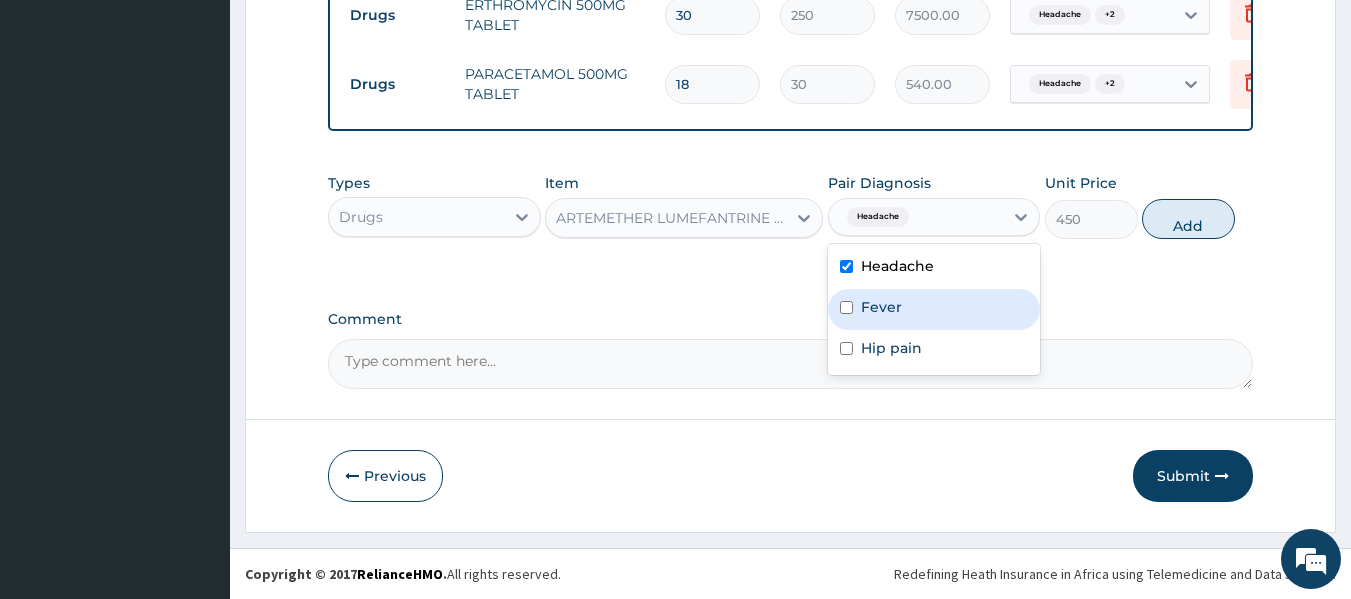 click on "Fever" at bounding box center [934, 309] 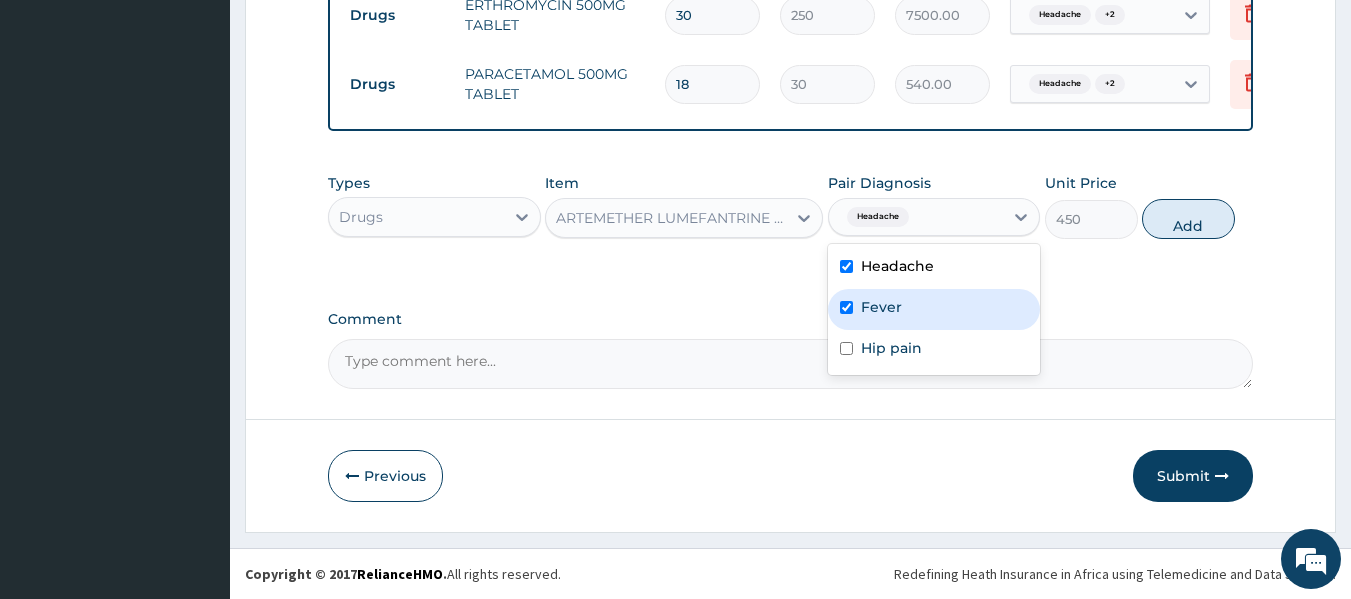 checkbox on "true" 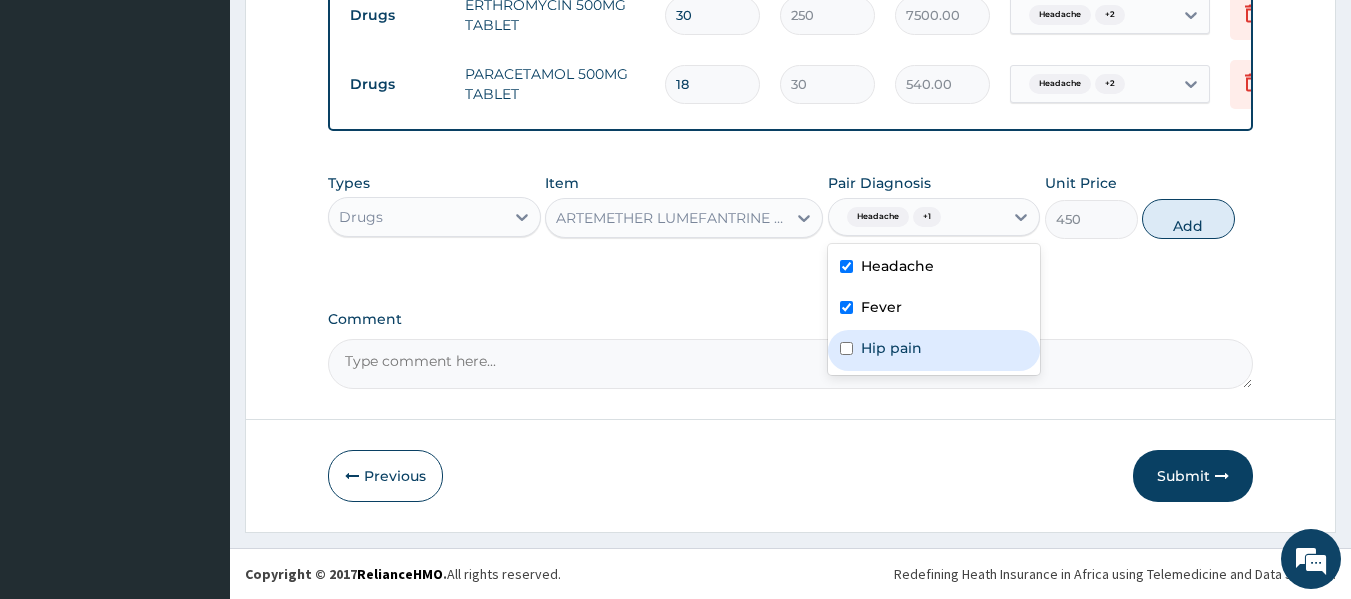 click on "Hip pain" at bounding box center [934, 350] 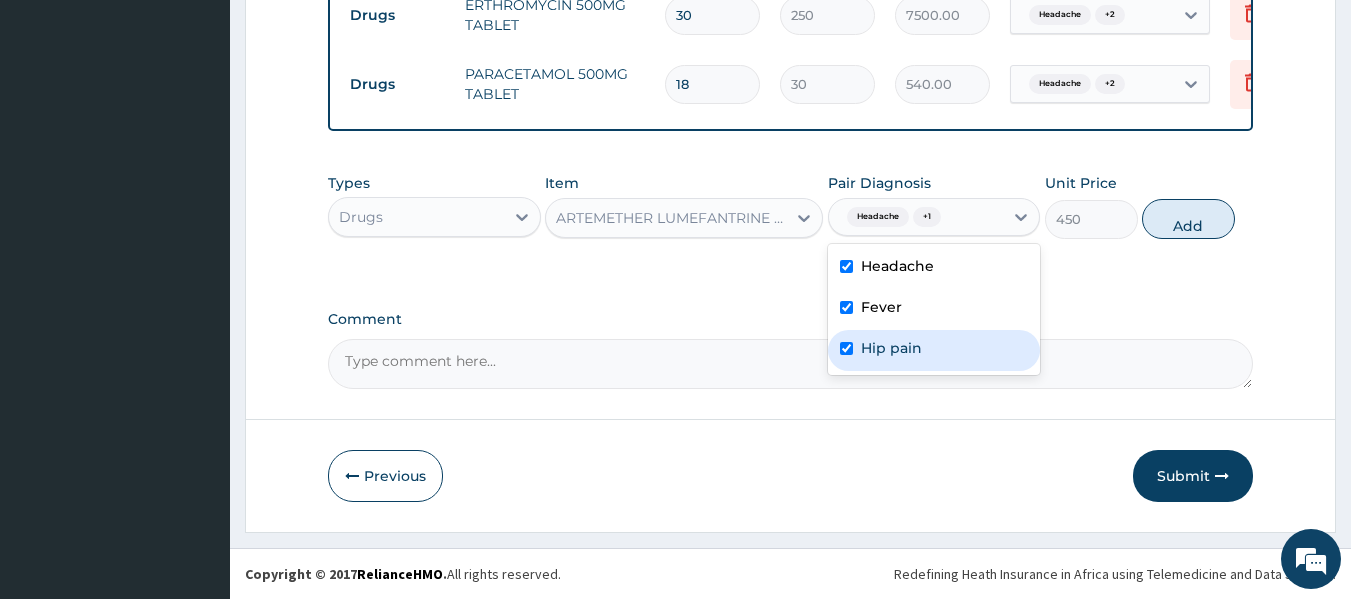 checkbox on "true" 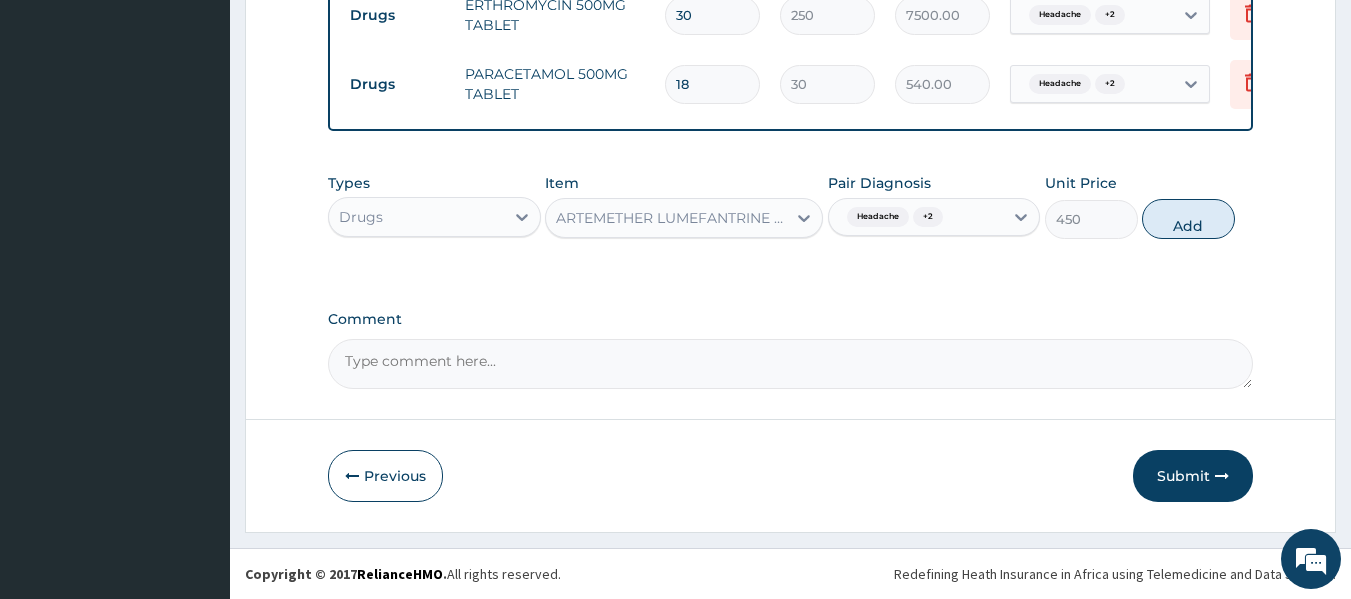 click on "Types Drugs Item ARTEMETHER LUMEFANTRINE 80/480MG TABLET Pair Diagnosis Headache  + 2 Unit Price 450 Add" at bounding box center [791, 206] 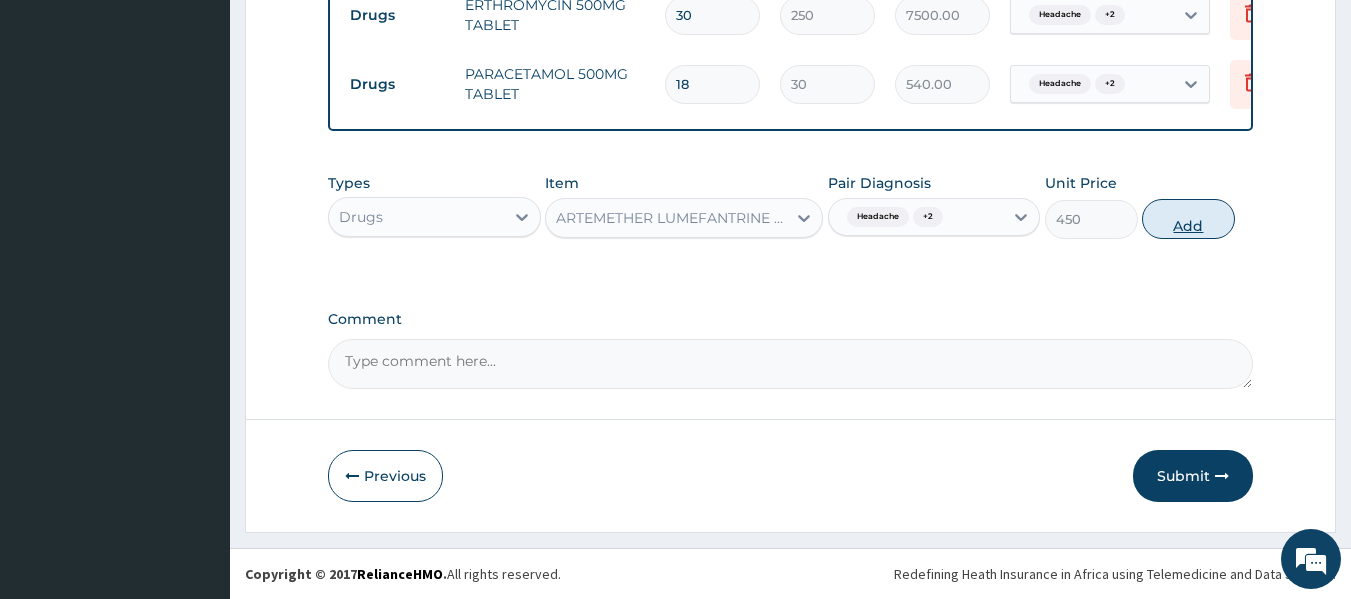 click on "Add" at bounding box center (1188, 219) 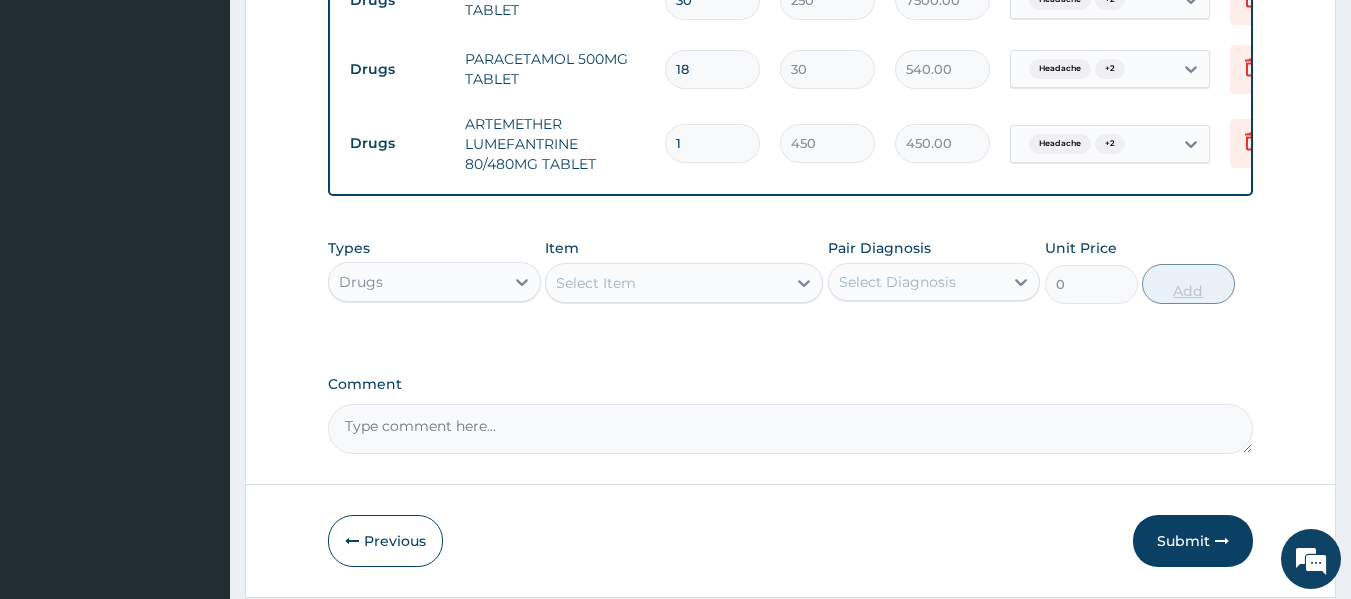 type on "12" 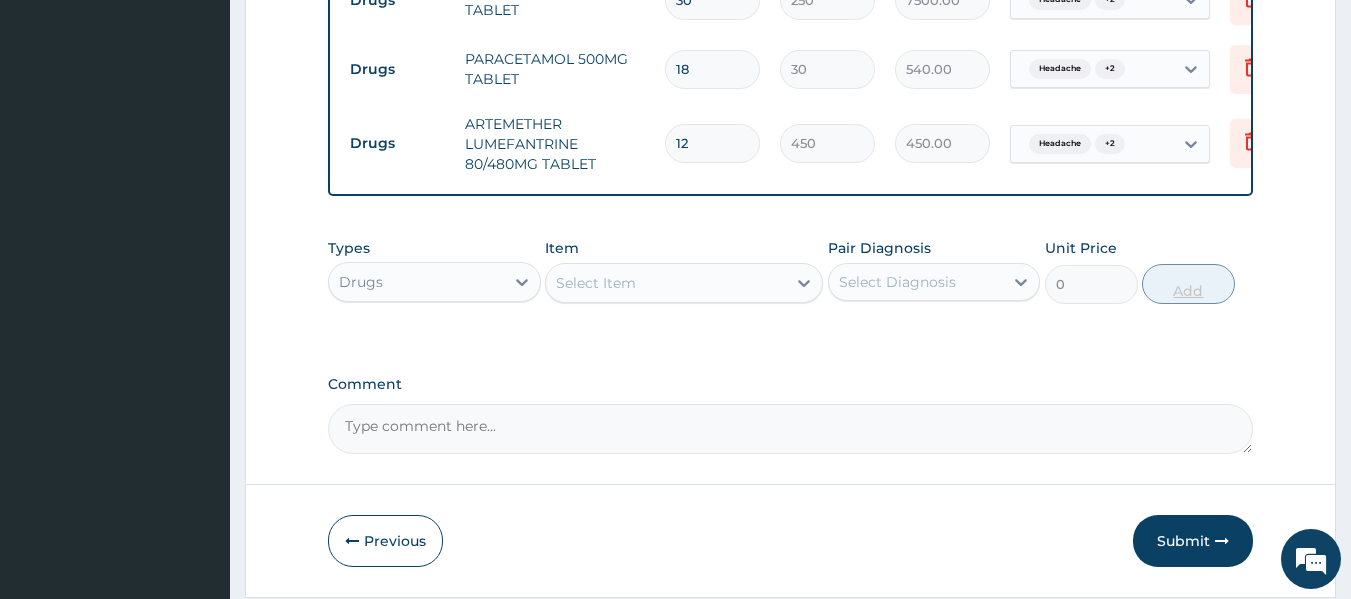 type on "5400.00" 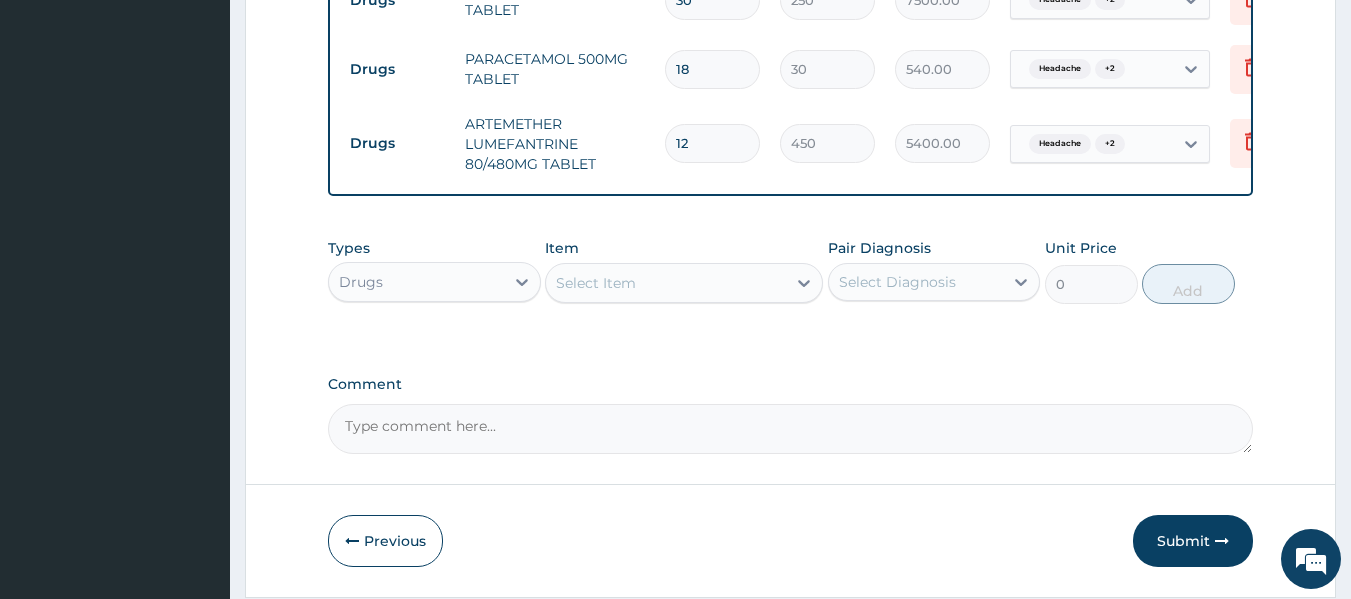 scroll, scrollTop: 1012, scrollLeft: 0, axis: vertical 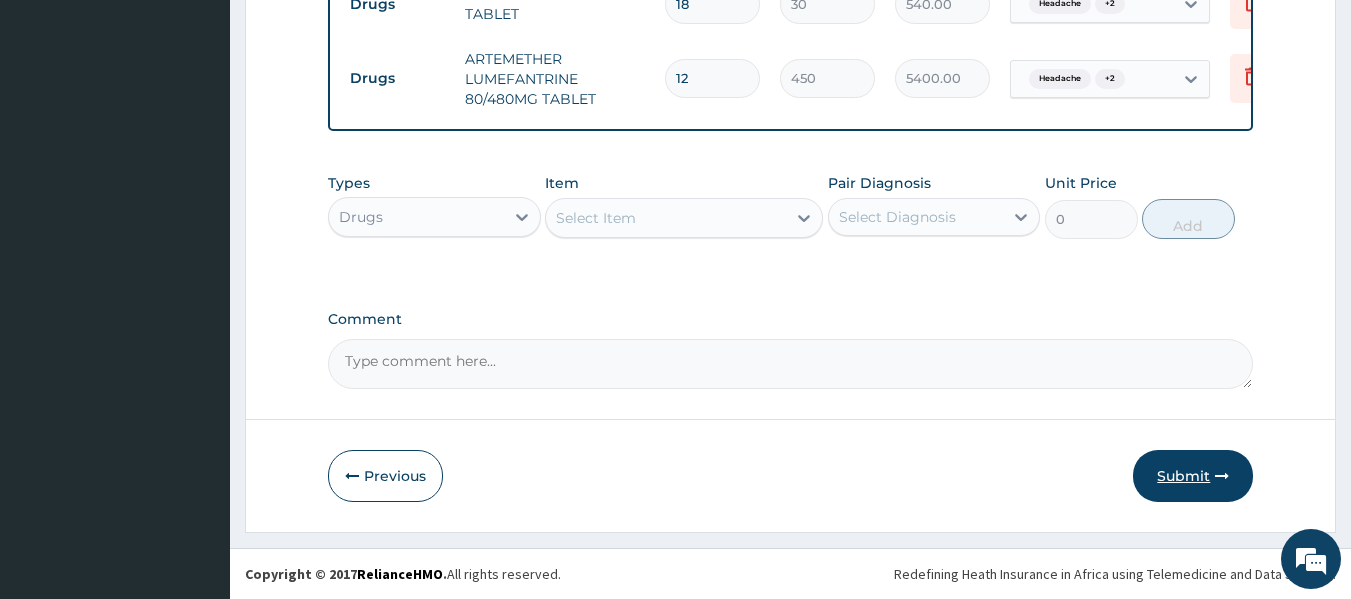 type on "12" 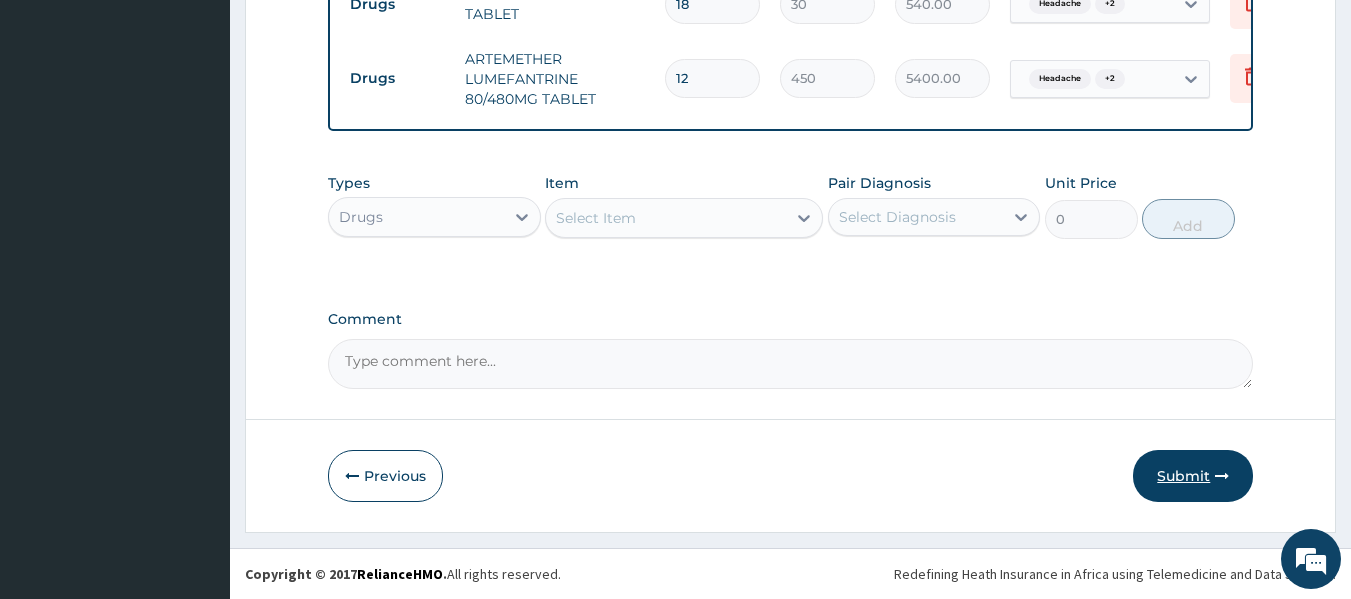 click on "Submit" at bounding box center [1193, 476] 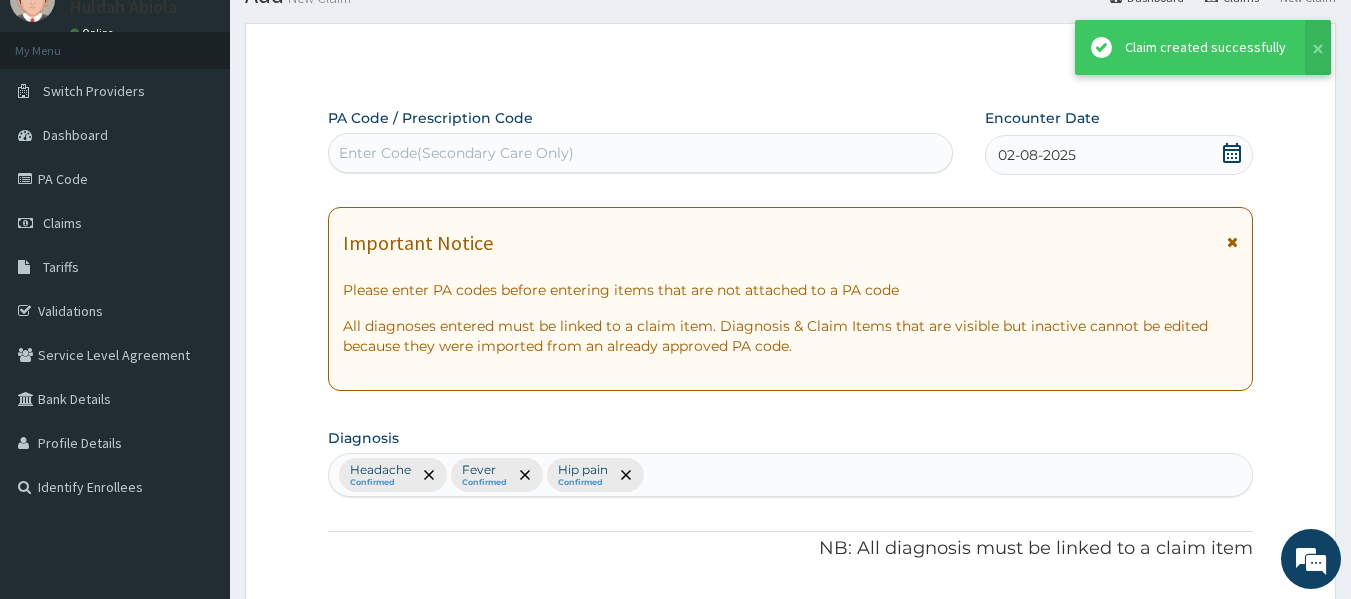 scroll, scrollTop: 1012, scrollLeft: 0, axis: vertical 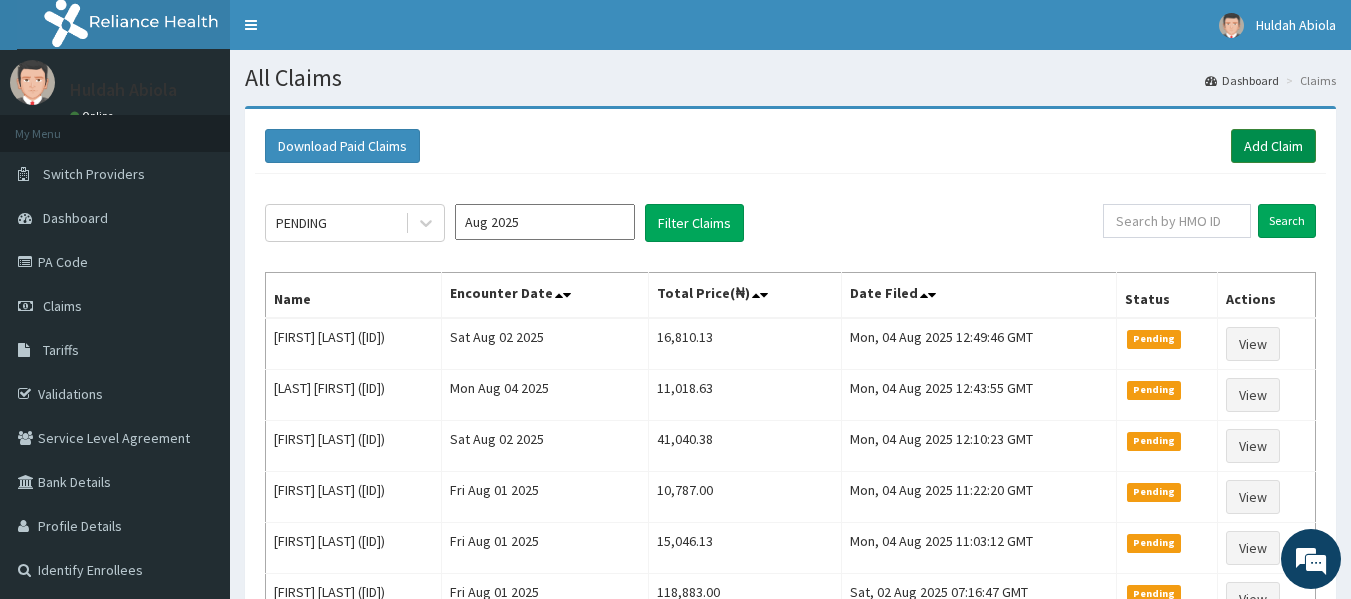 click on "Add Claim" at bounding box center [1273, 146] 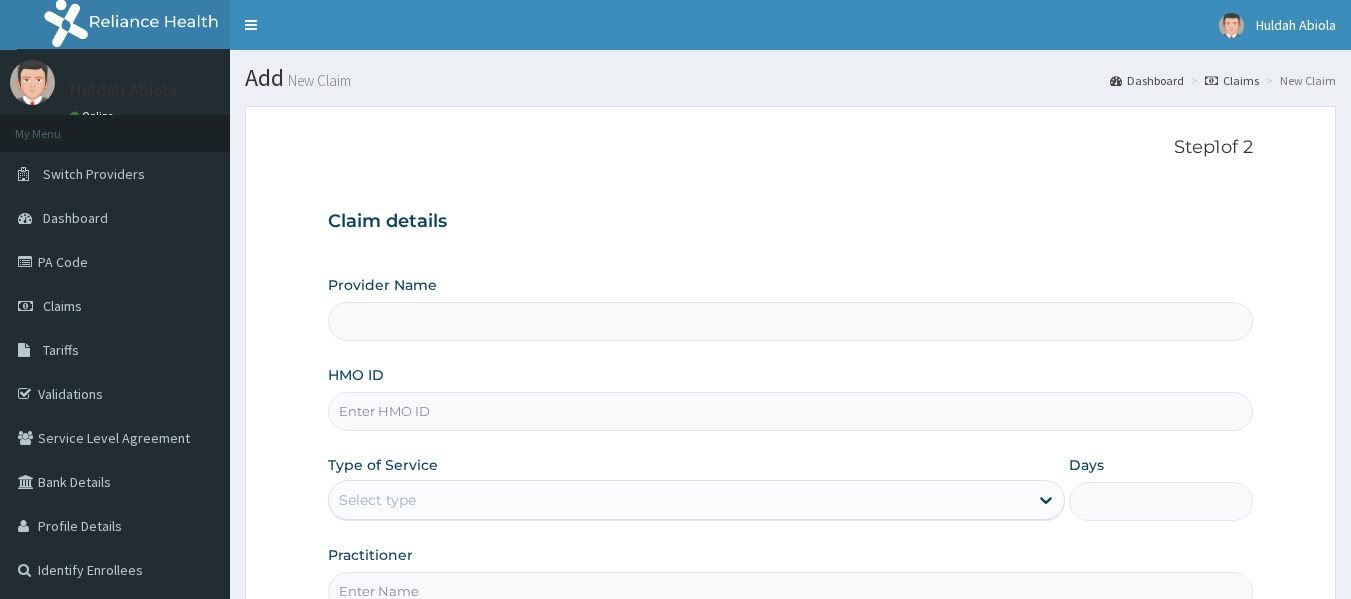 scroll, scrollTop: 0, scrollLeft: 0, axis: both 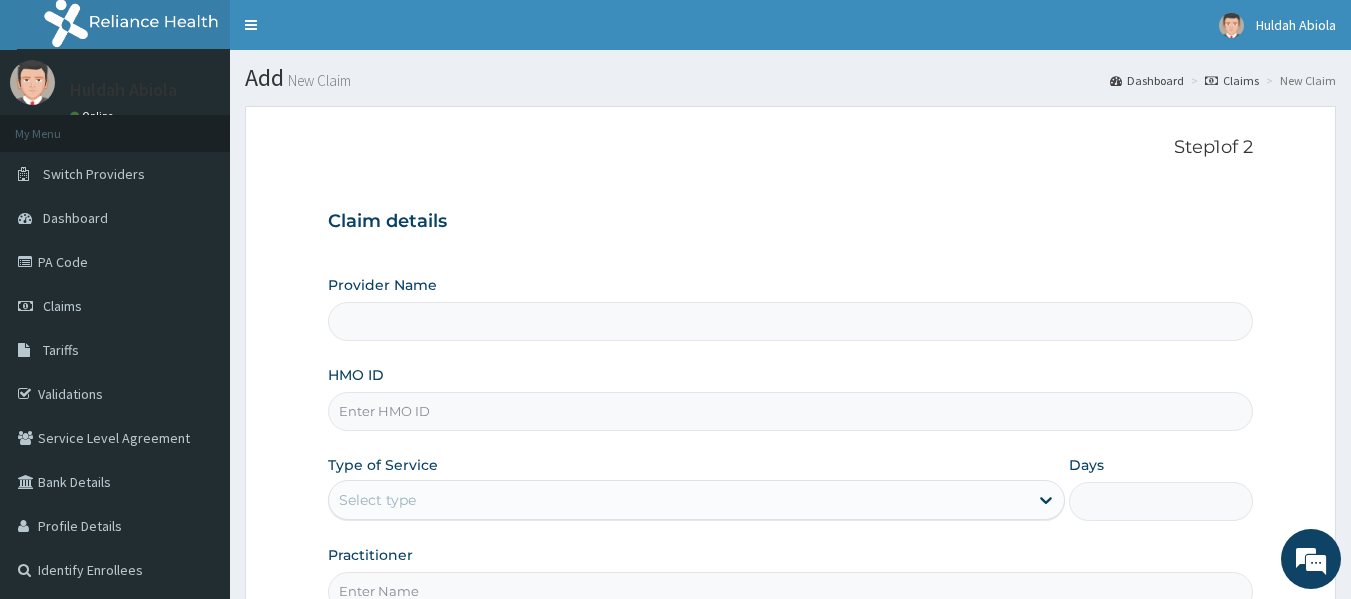 type on "Reliance Family Clinics (RFC) - Lekki" 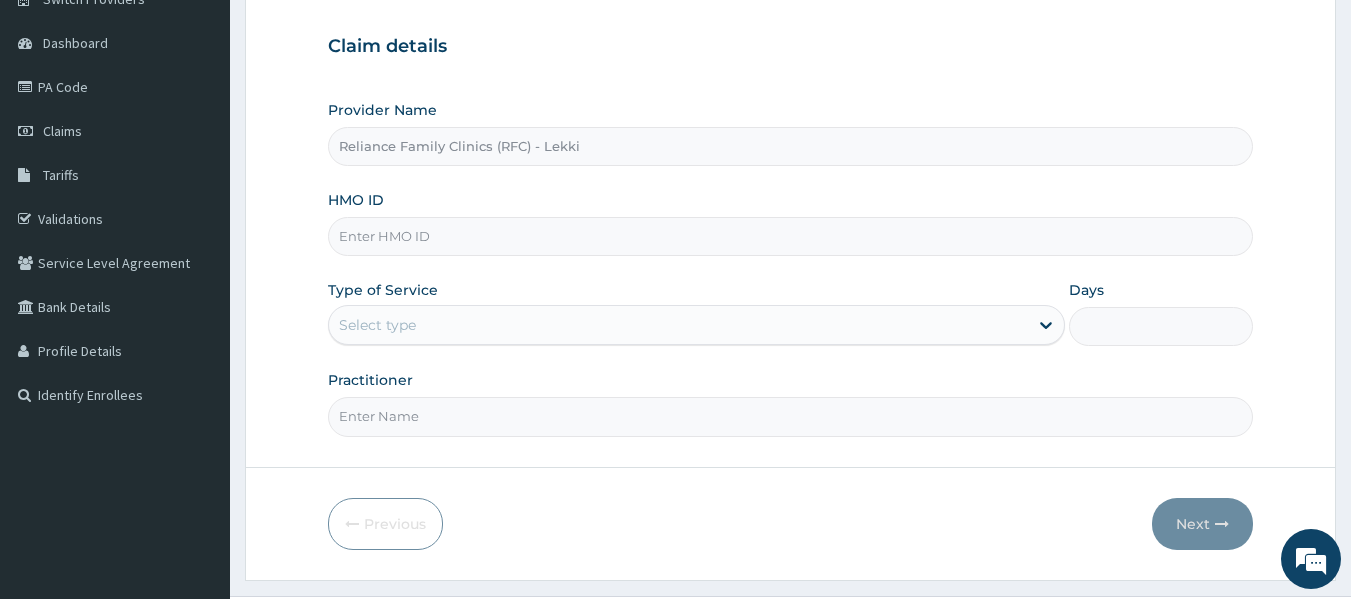 scroll, scrollTop: 176, scrollLeft: 0, axis: vertical 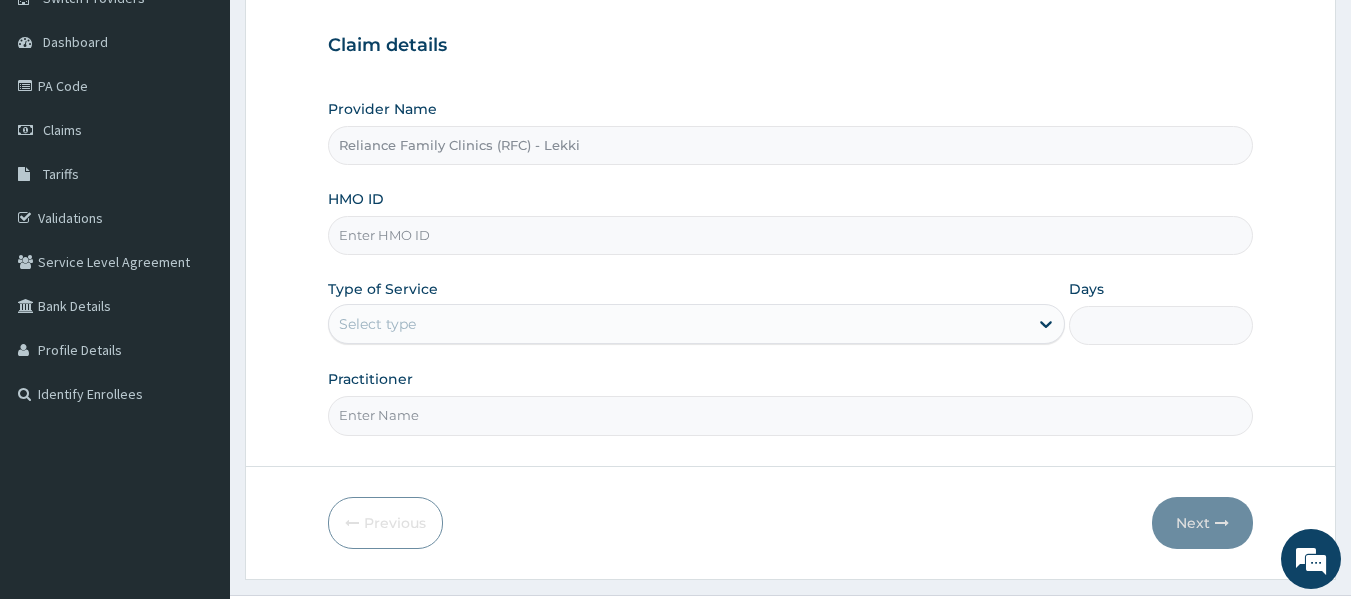 click on "HMO ID" at bounding box center [791, 235] 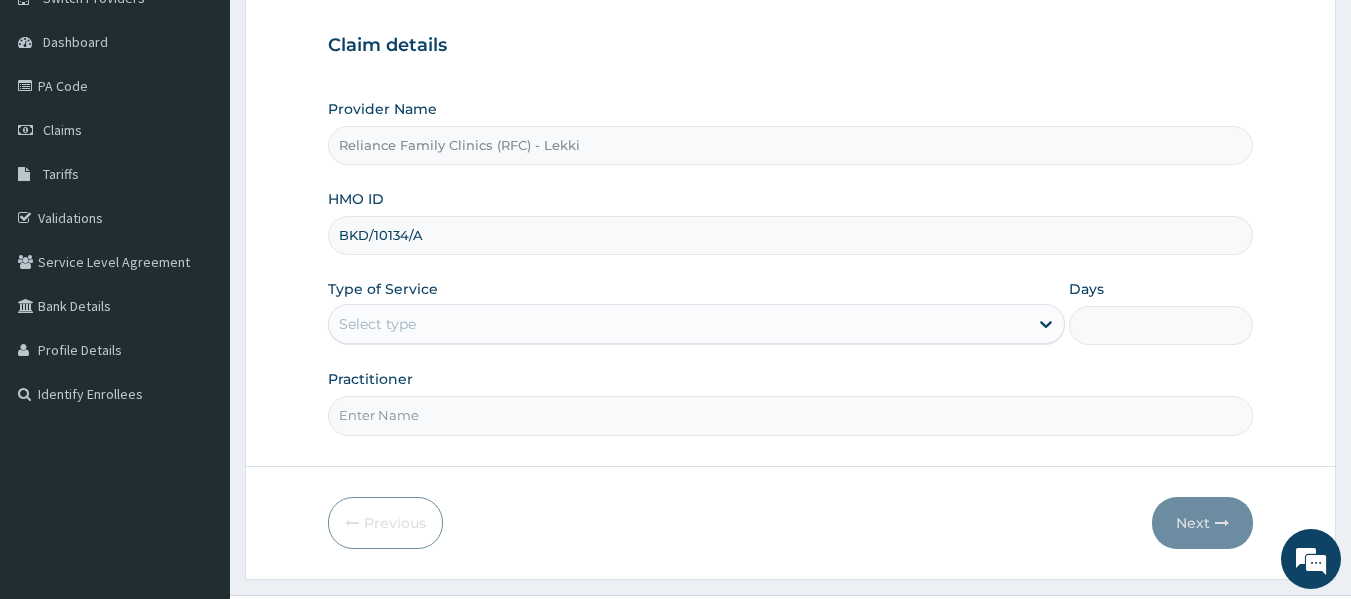 type on "BKD/10134/A" 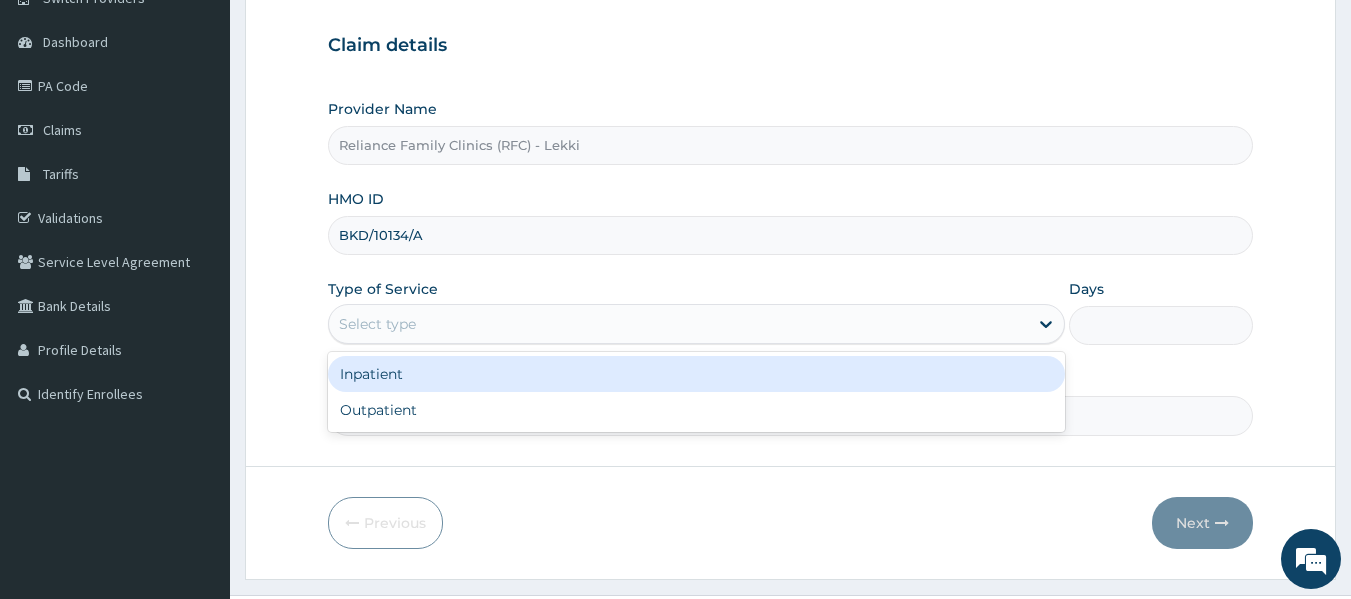 click on "Select type" at bounding box center (678, 324) 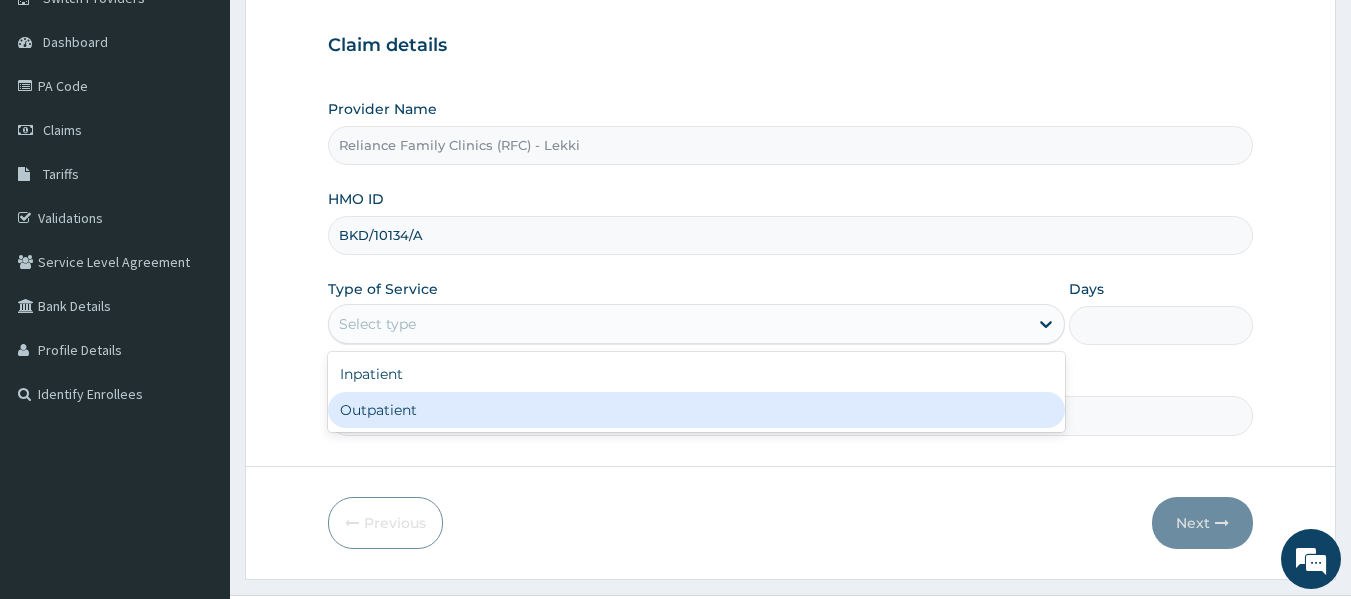 click on "Outpatient" at bounding box center (696, 410) 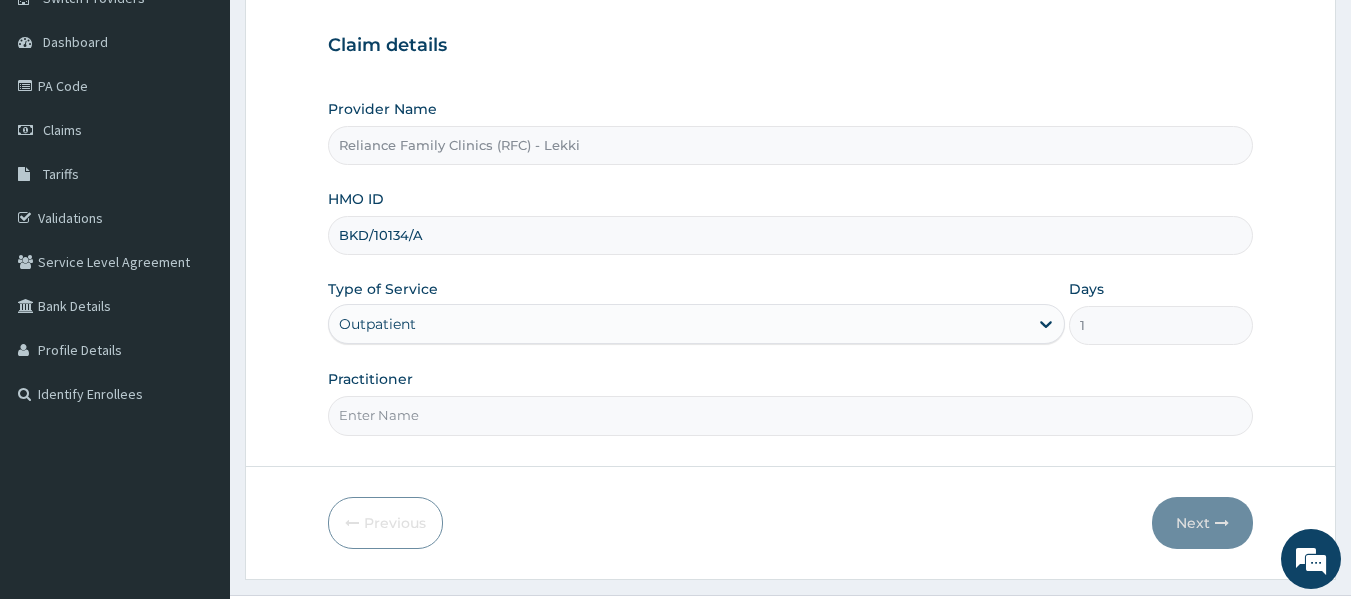 click on "Practitioner" at bounding box center (791, 415) 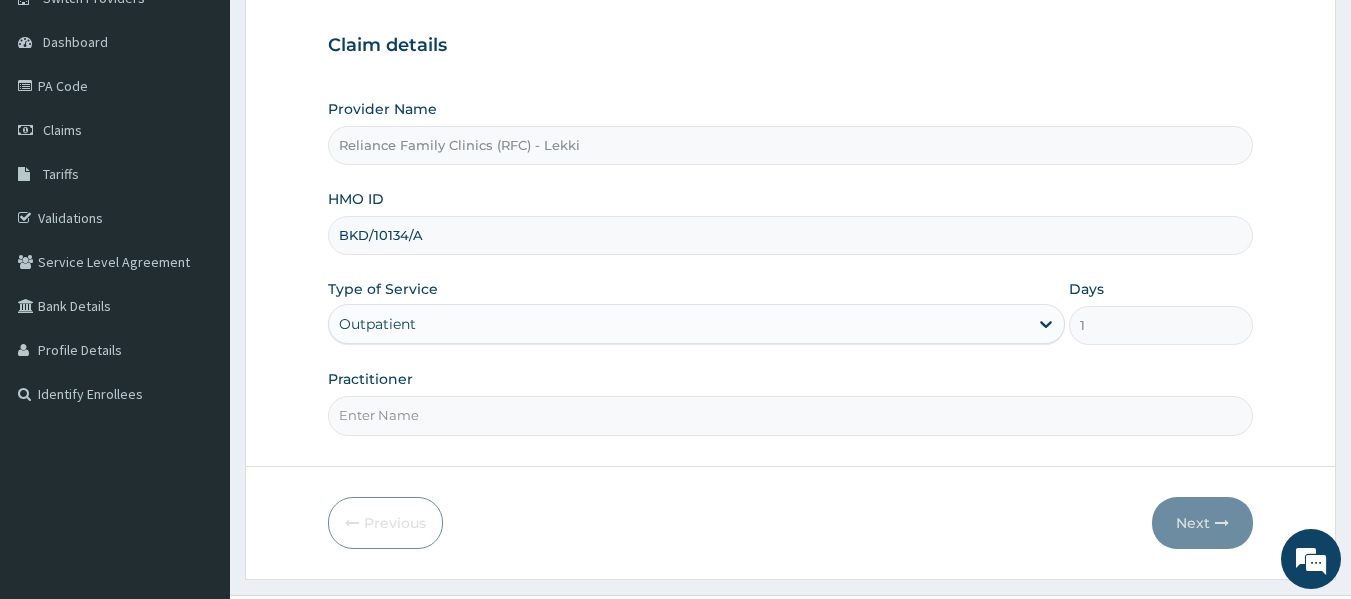 type on "Dr [NAME]" 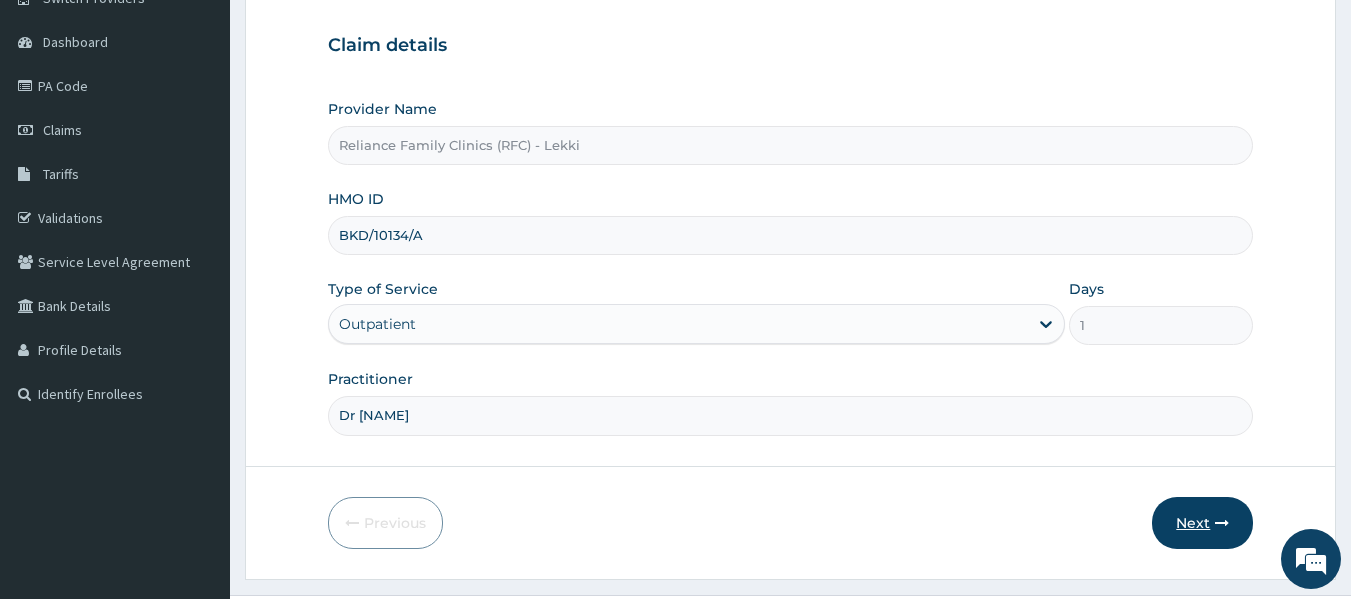 scroll, scrollTop: 0, scrollLeft: 0, axis: both 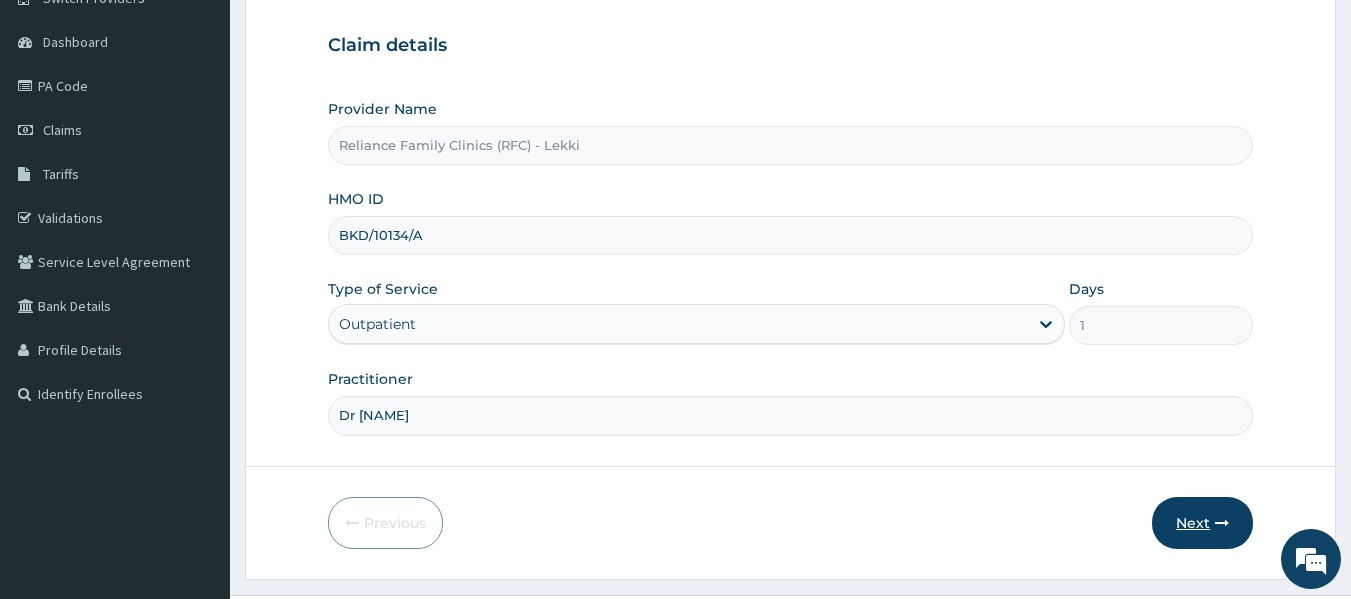 click on "Next" at bounding box center [1202, 523] 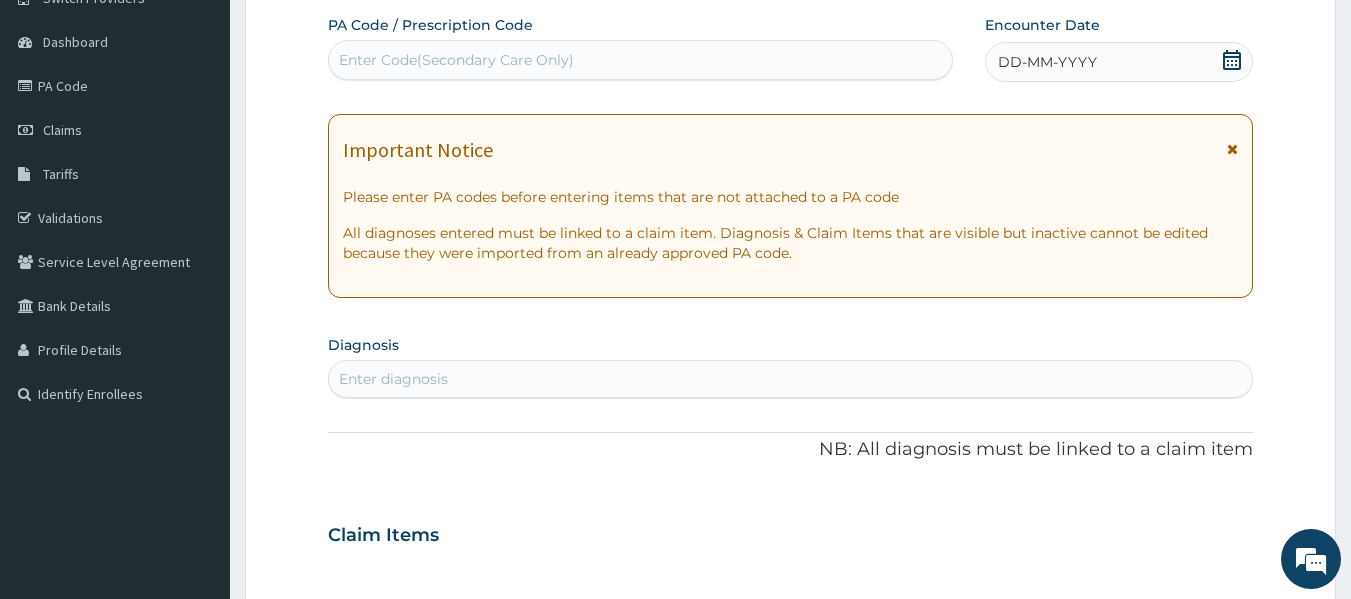 click on "DD-MM-YYYY" at bounding box center [1119, 62] 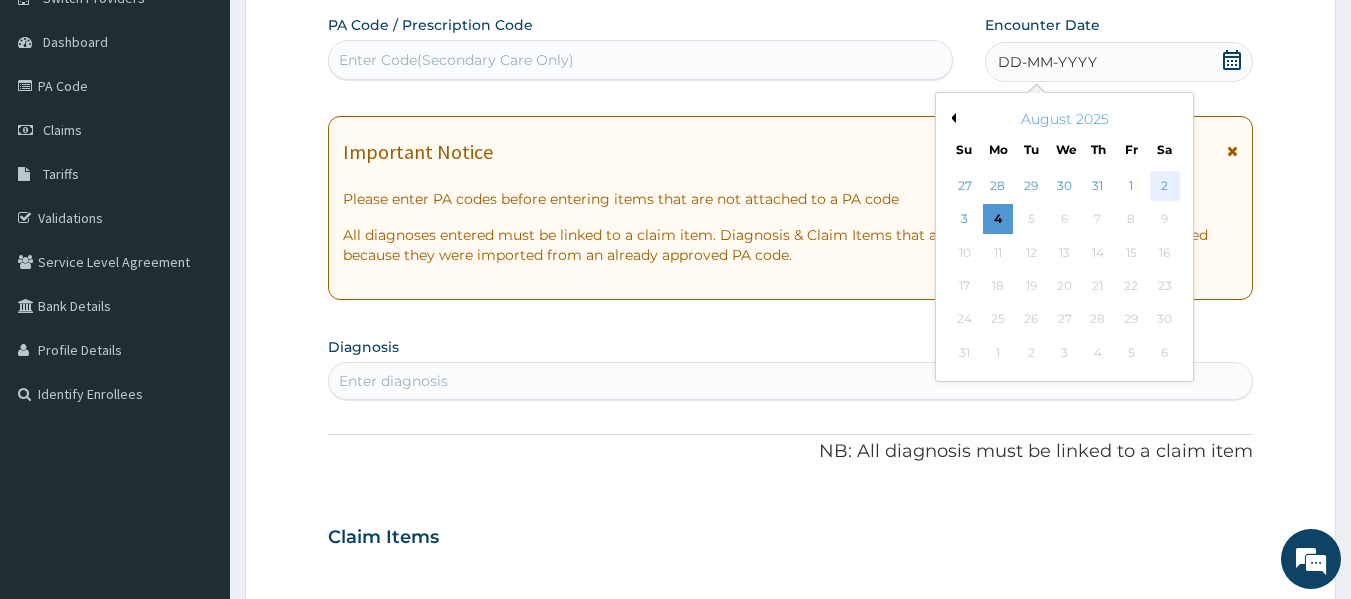 click on "2" at bounding box center [1165, 186] 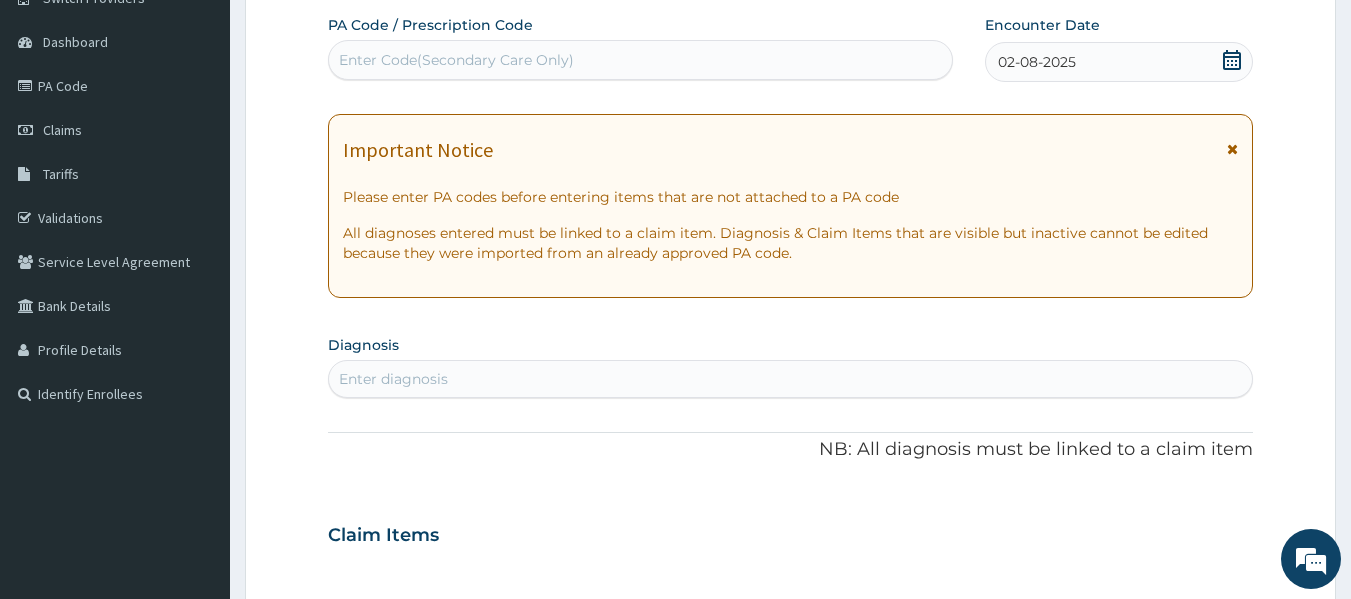 click on "Enter diagnosis" at bounding box center [791, 379] 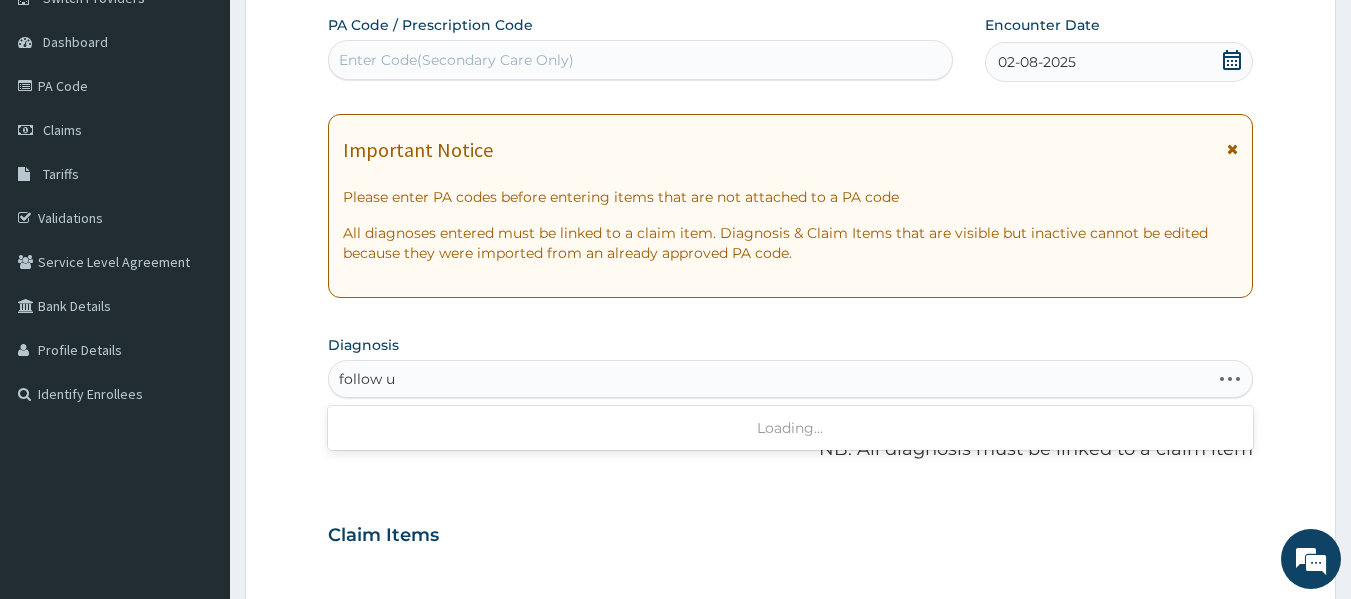 type on "follow up" 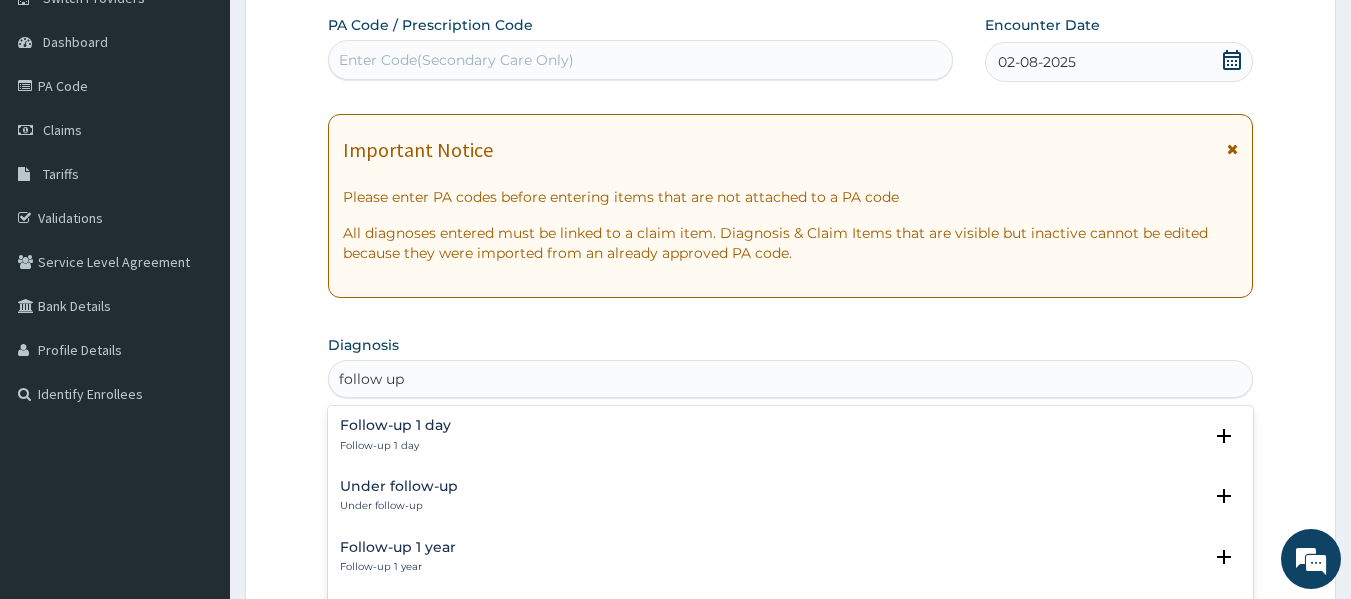 click on "Follow-up 1 day" at bounding box center [395, 425] 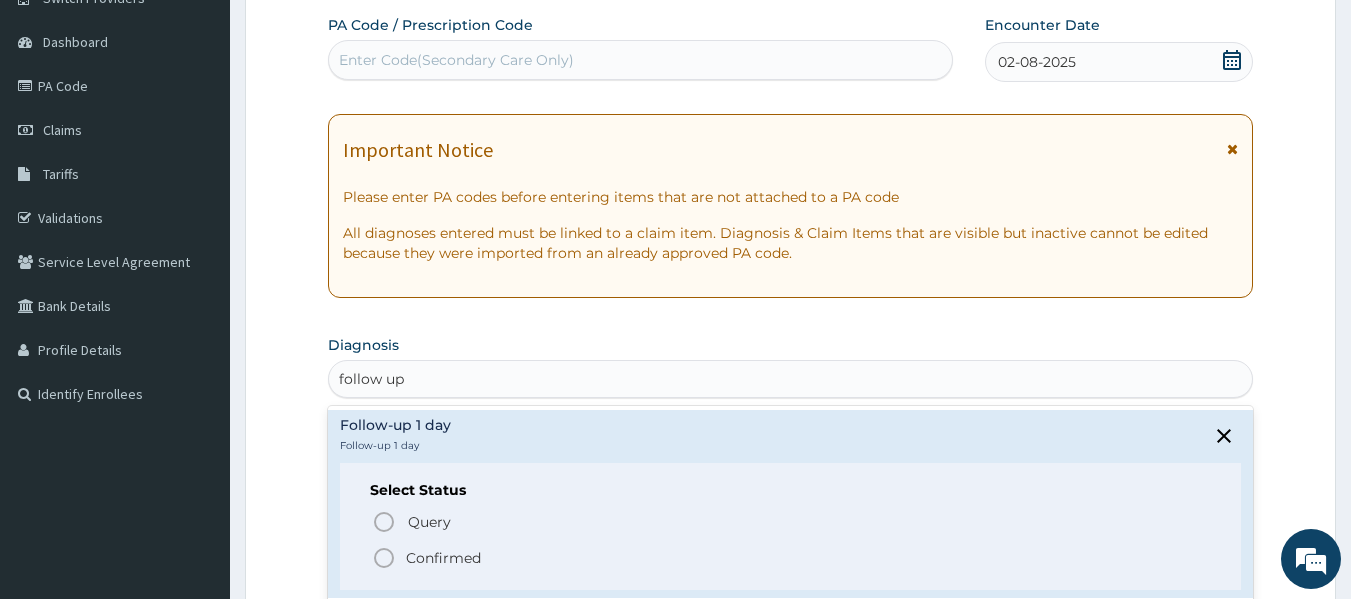 click on "Confirmed" at bounding box center (443, 558) 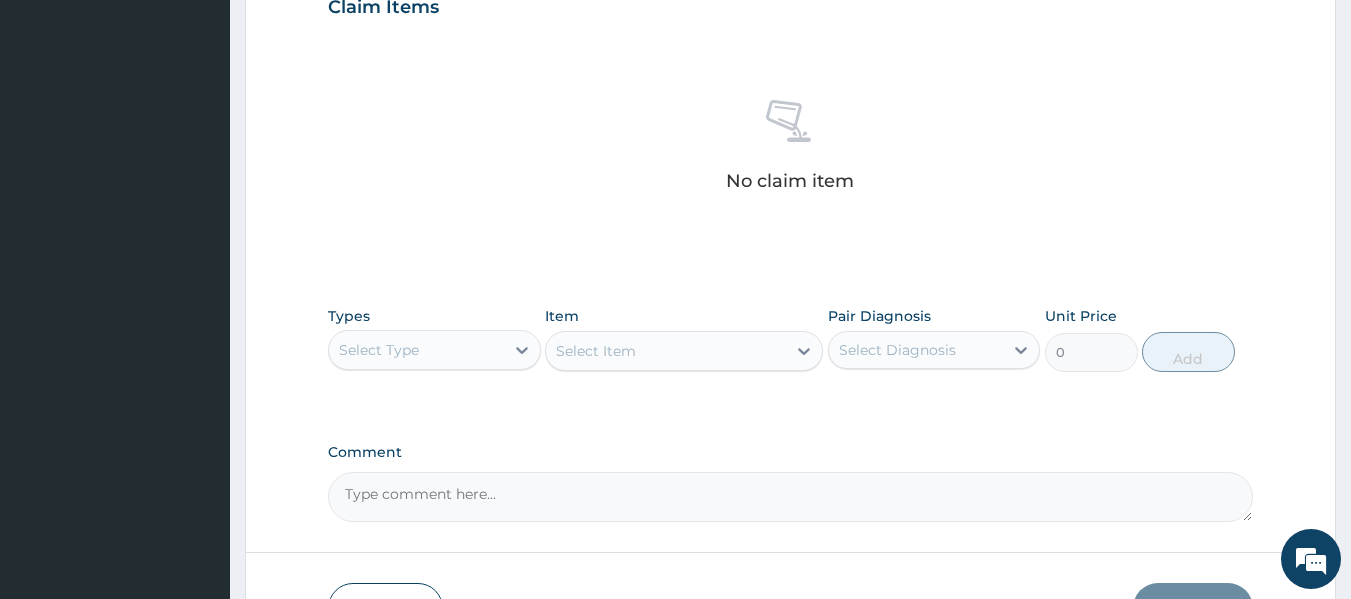 scroll, scrollTop: 711, scrollLeft: 0, axis: vertical 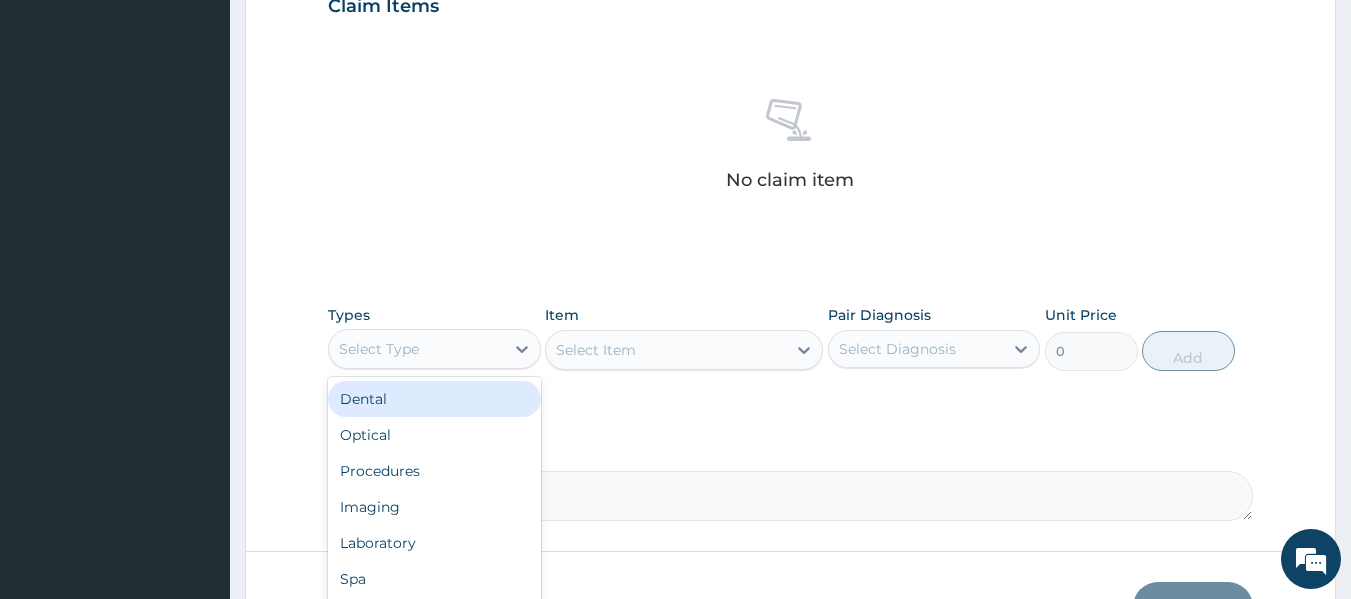 click on "Select Type" at bounding box center (434, 349) 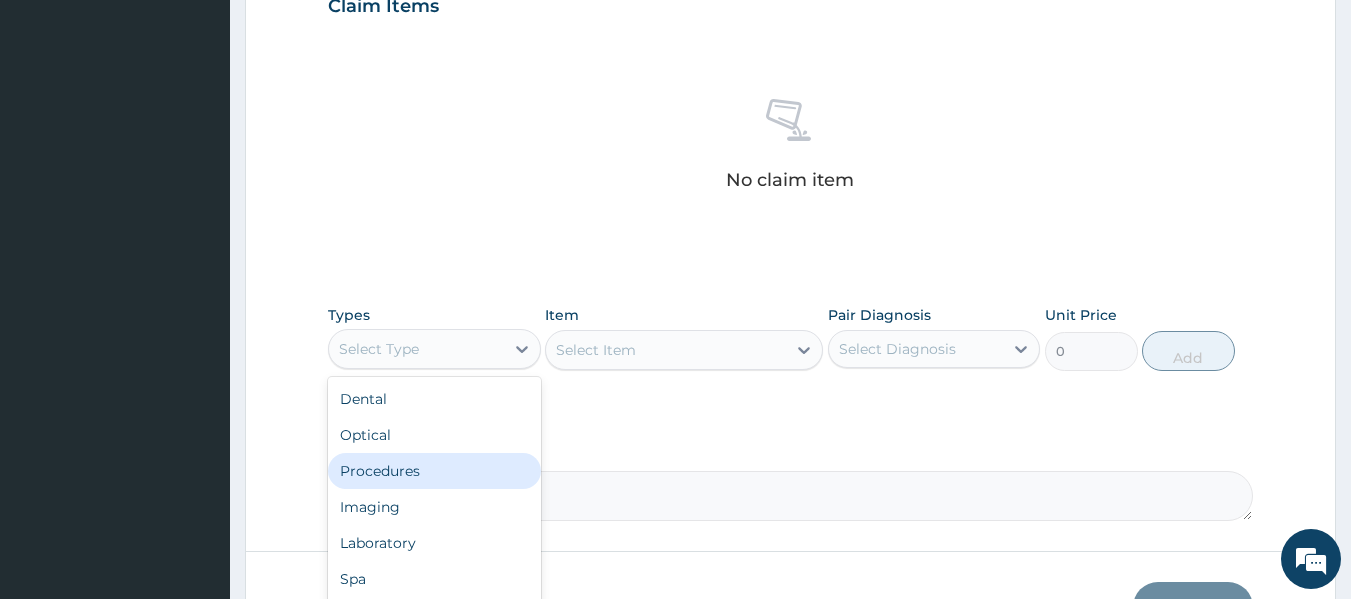 click on "Procedures" at bounding box center (434, 471) 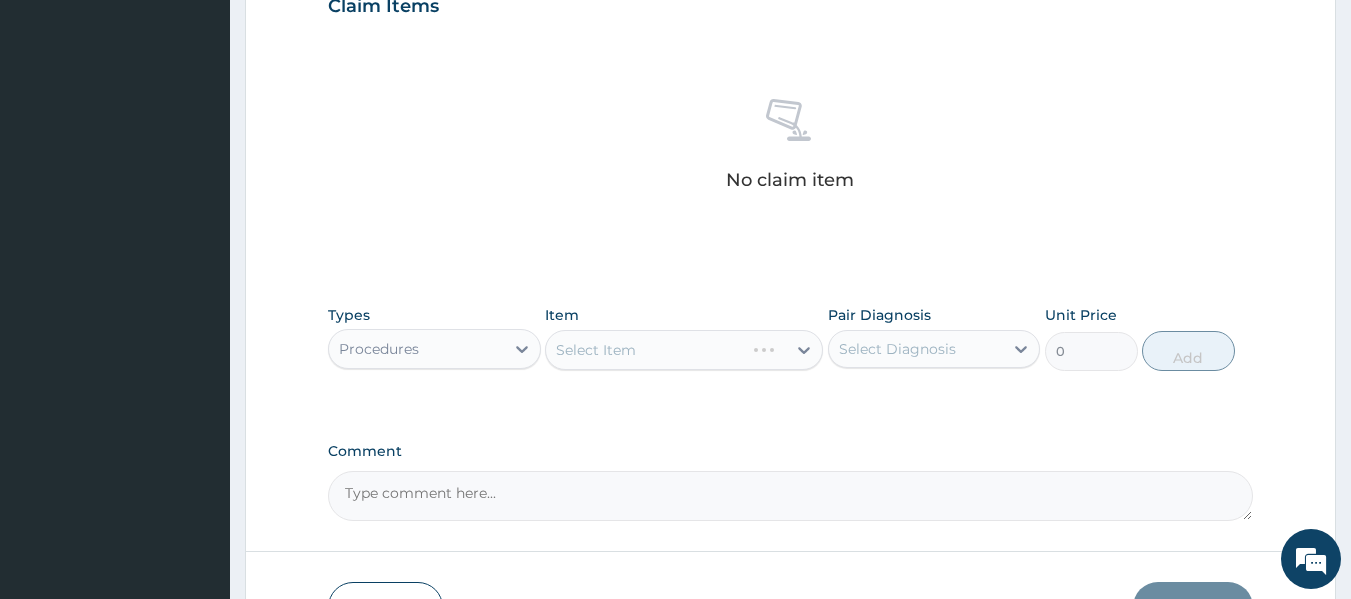 click on "Select Item" at bounding box center (684, 350) 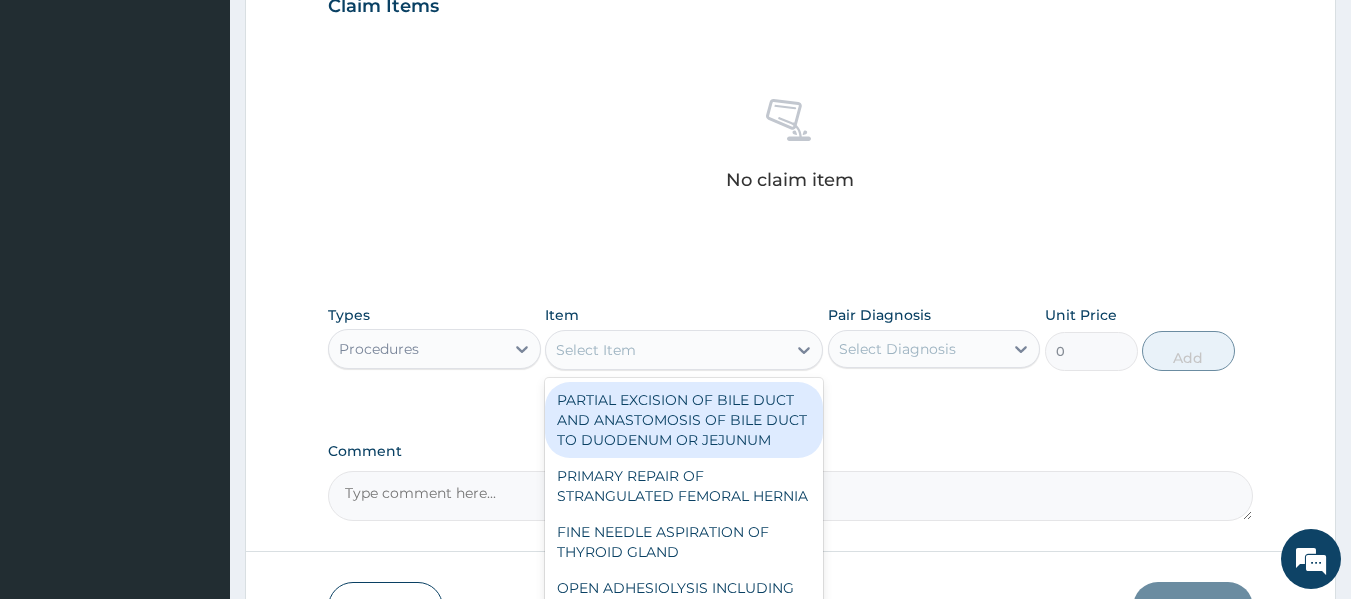 click on "Select Item" at bounding box center [666, 350] 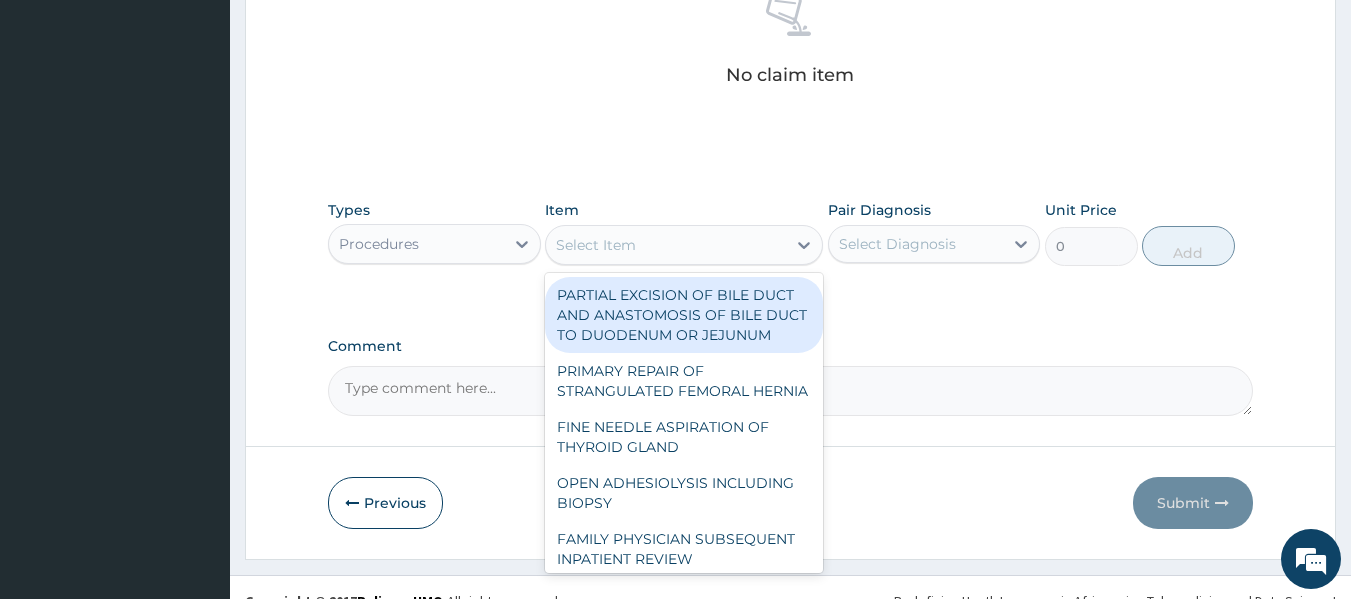 scroll, scrollTop: 843, scrollLeft: 0, axis: vertical 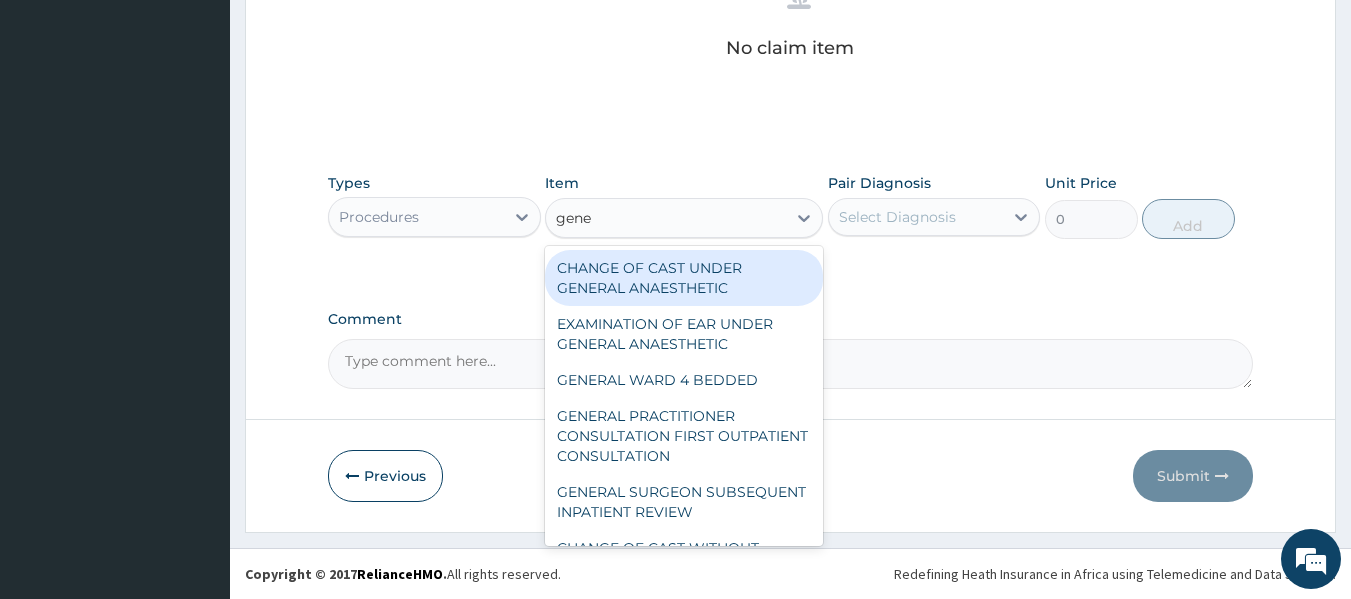 type on "gener" 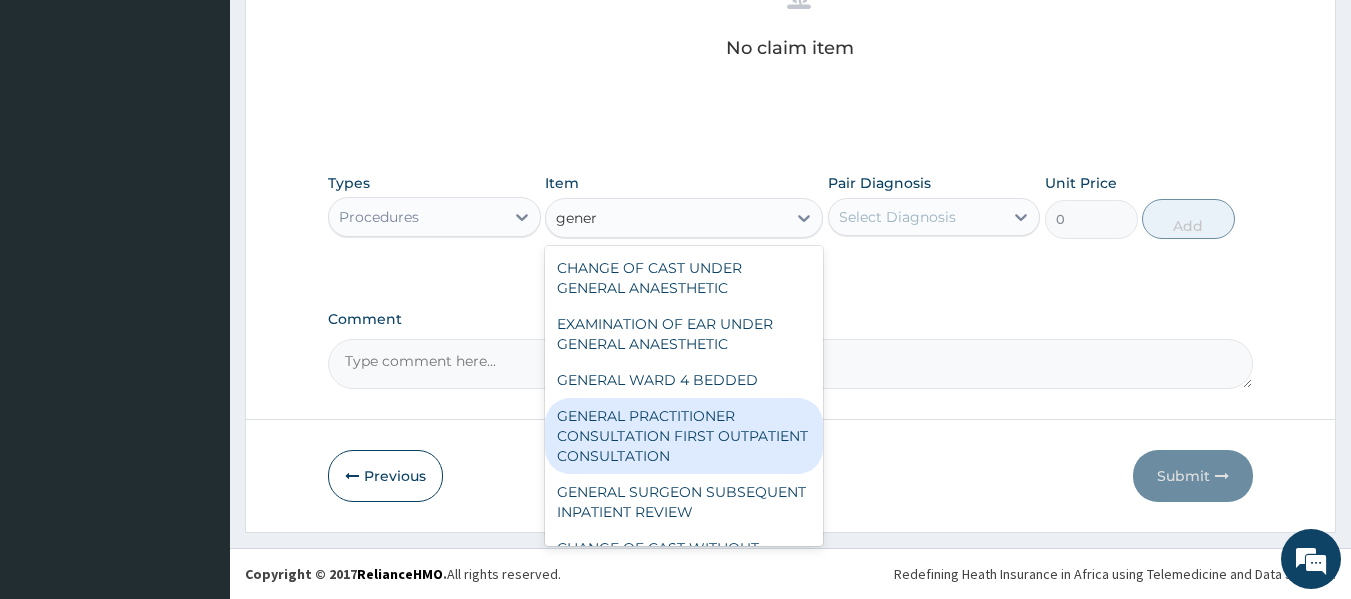 click on "GENERAL PRACTITIONER CONSULTATION FIRST OUTPATIENT CONSULTATION" at bounding box center [684, 436] 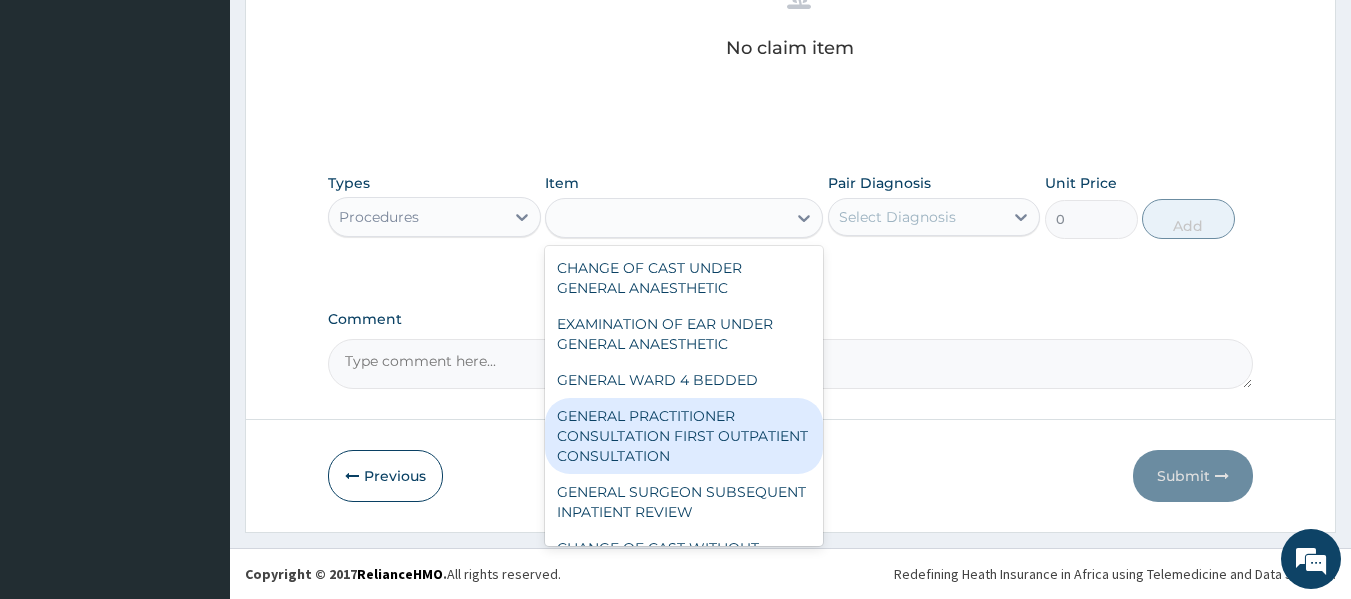 type on "3370.125" 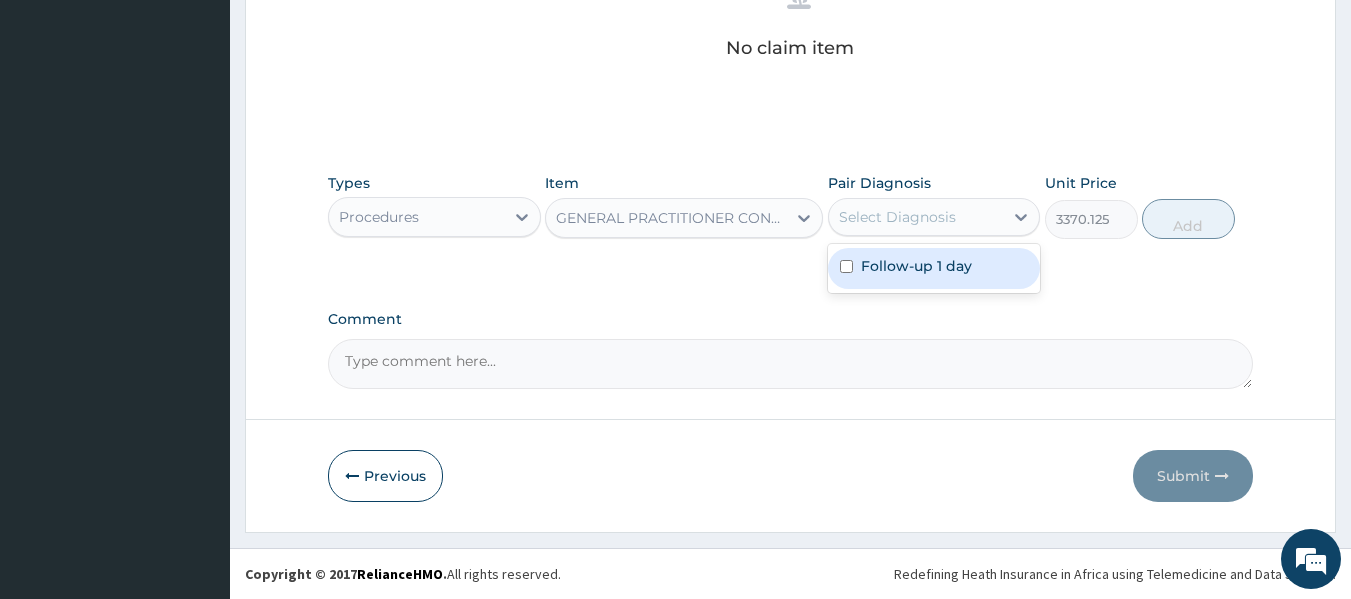 click on "Select Diagnosis" at bounding box center (897, 217) 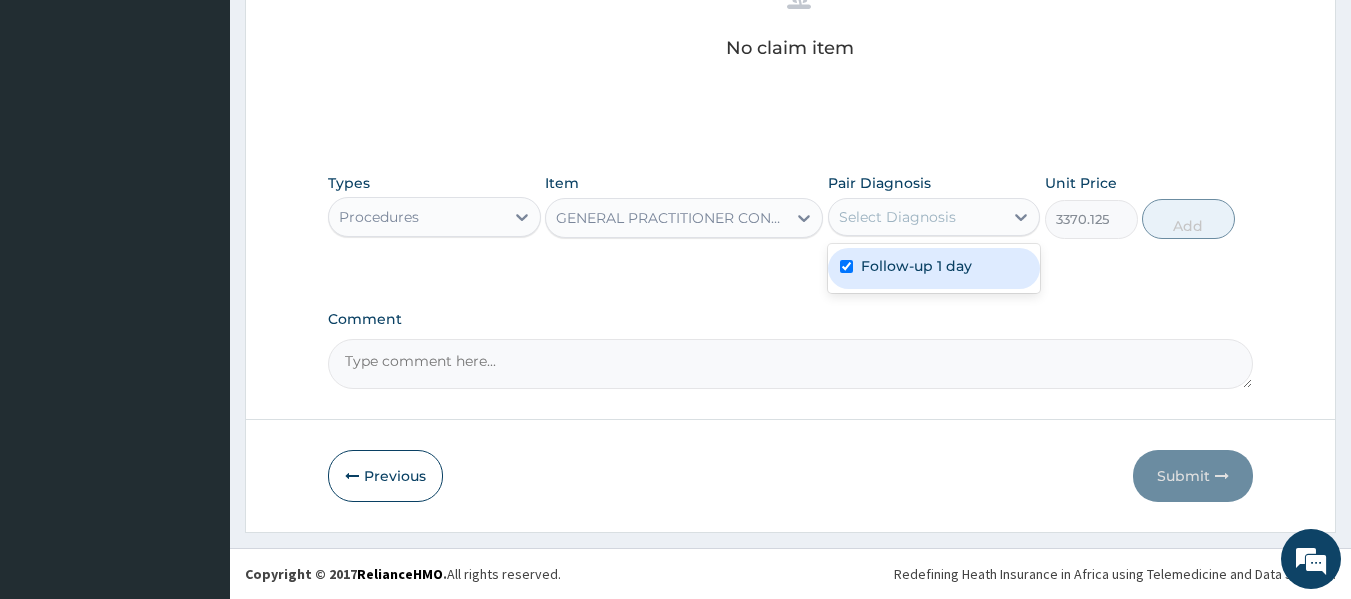 checkbox on "true" 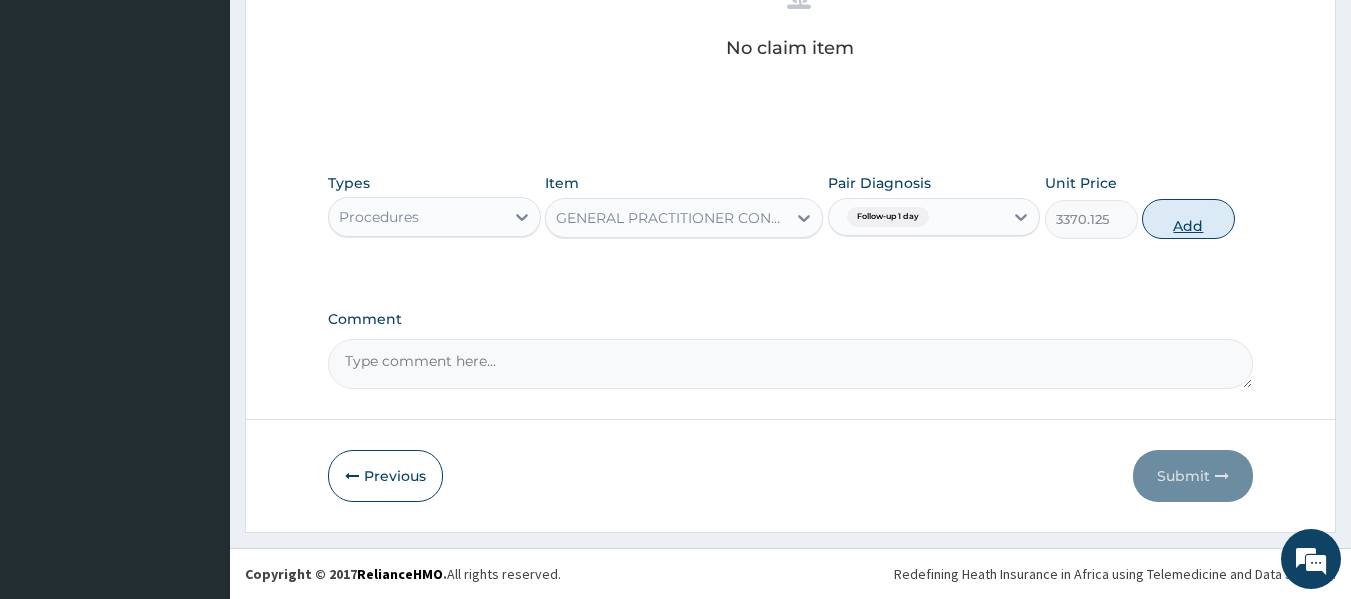click on "Add" at bounding box center (1188, 219) 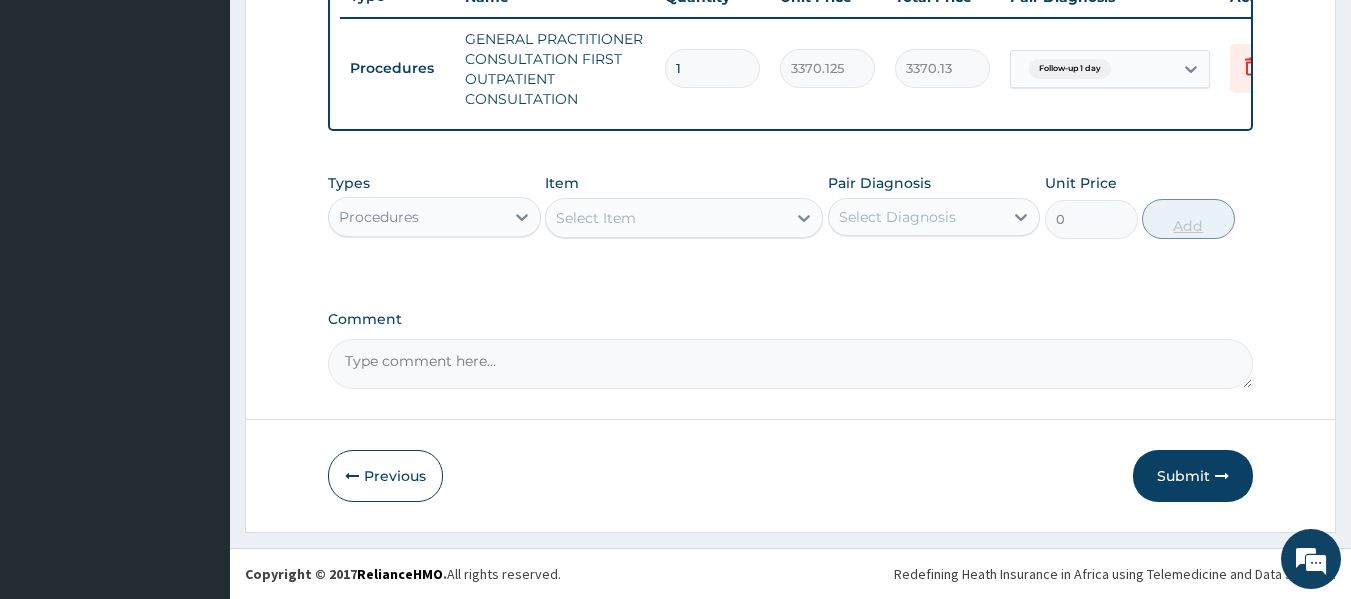 scroll, scrollTop: 794, scrollLeft: 0, axis: vertical 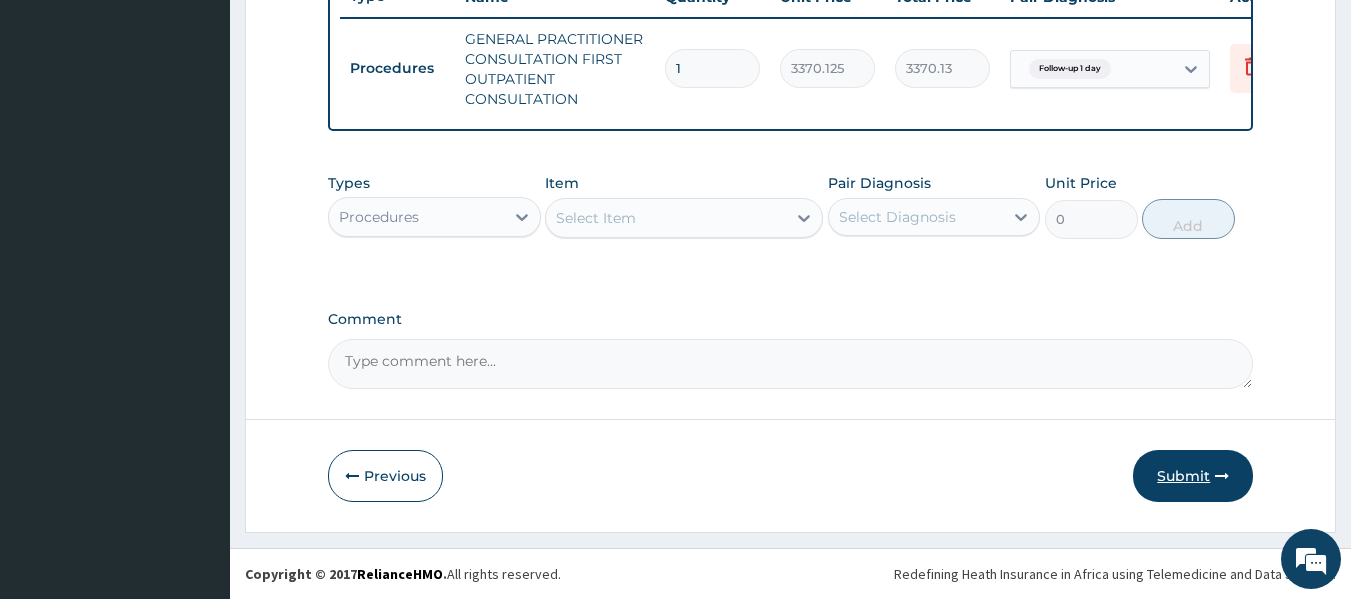click on "Submit" at bounding box center [1193, 476] 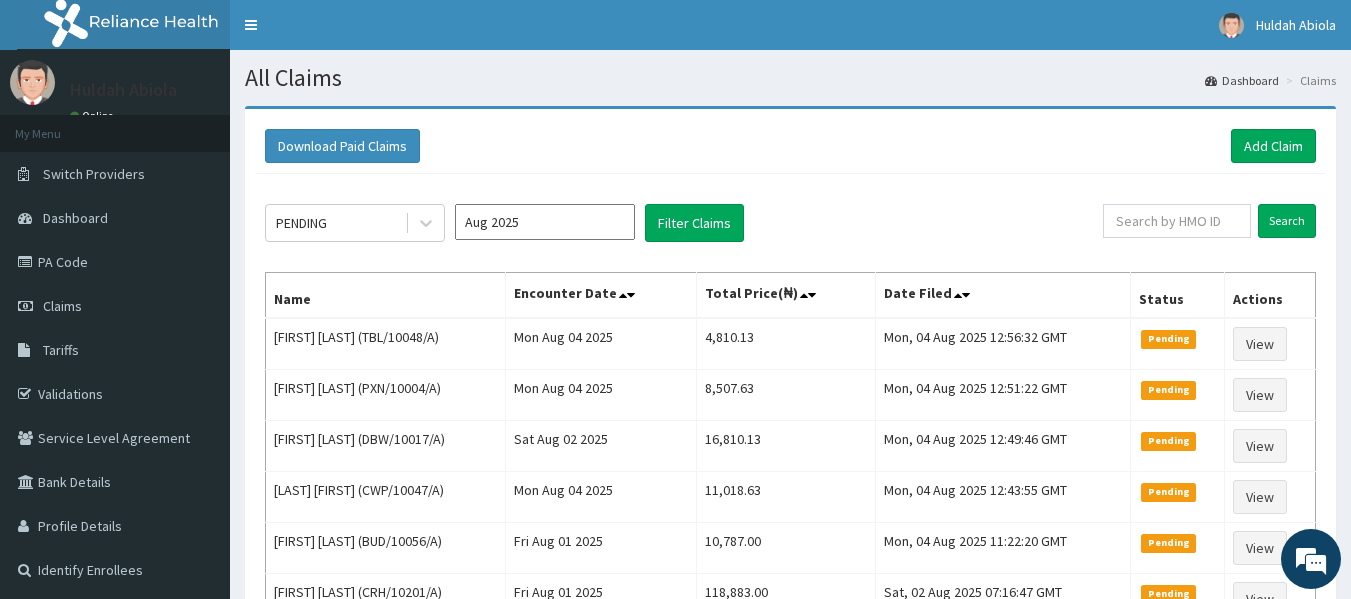 scroll, scrollTop: 0, scrollLeft: 0, axis: both 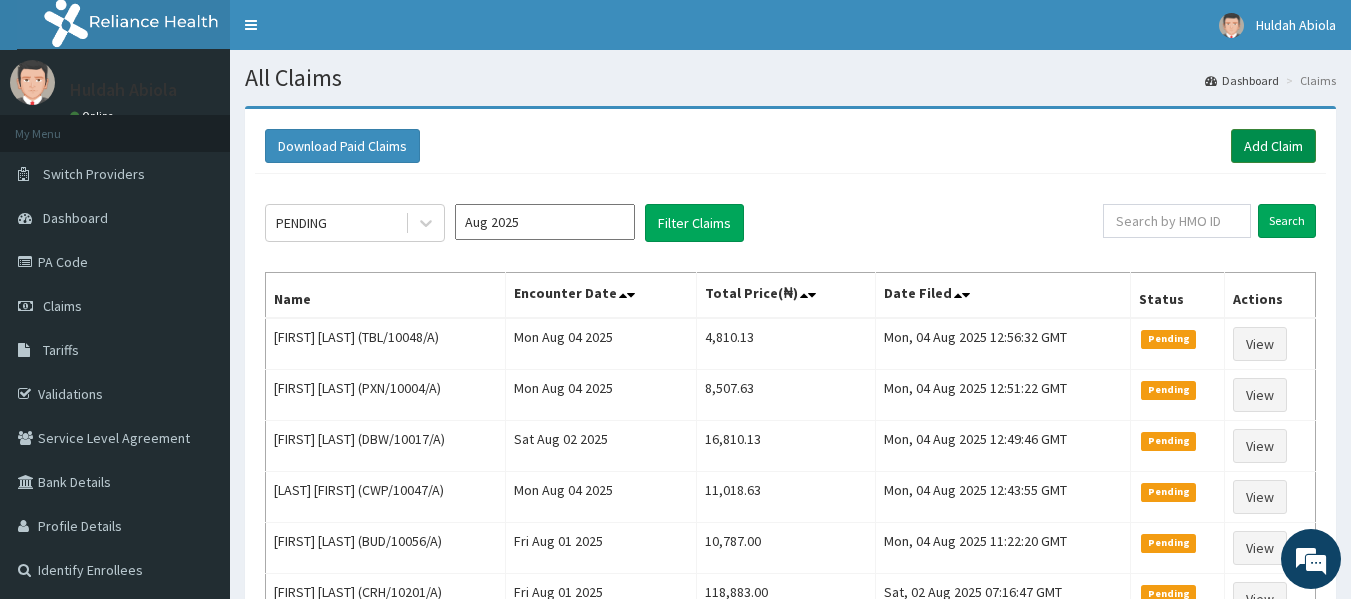 click on "Add Claim" at bounding box center [1273, 146] 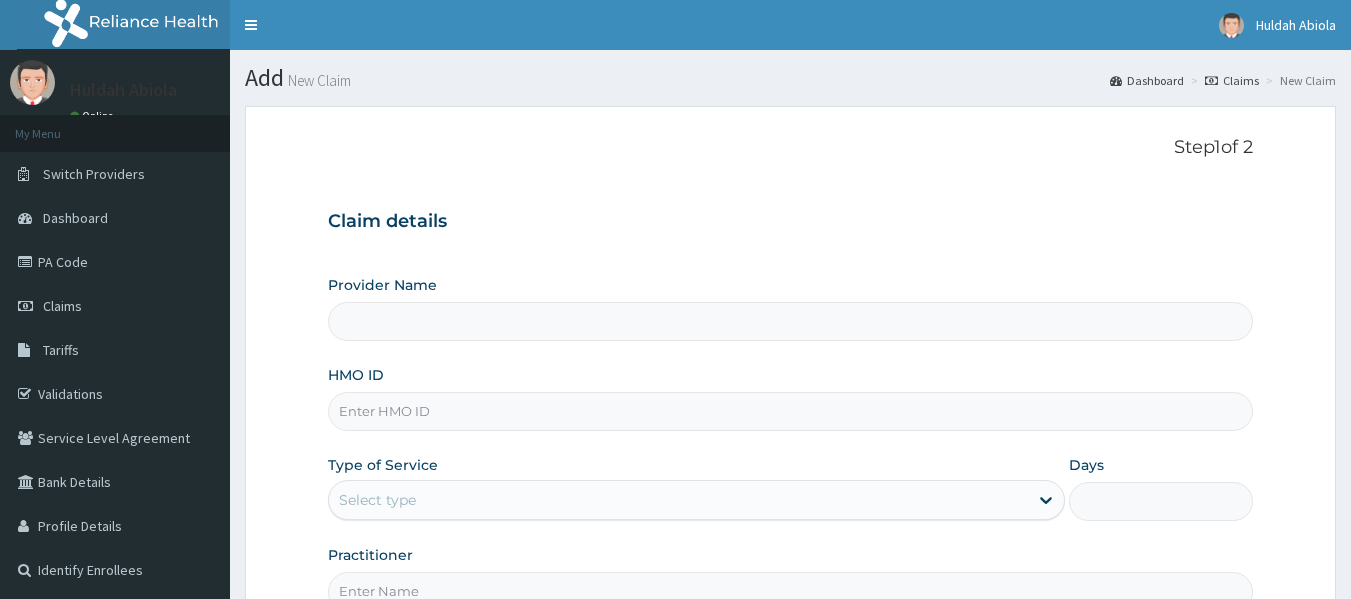 scroll, scrollTop: 0, scrollLeft: 0, axis: both 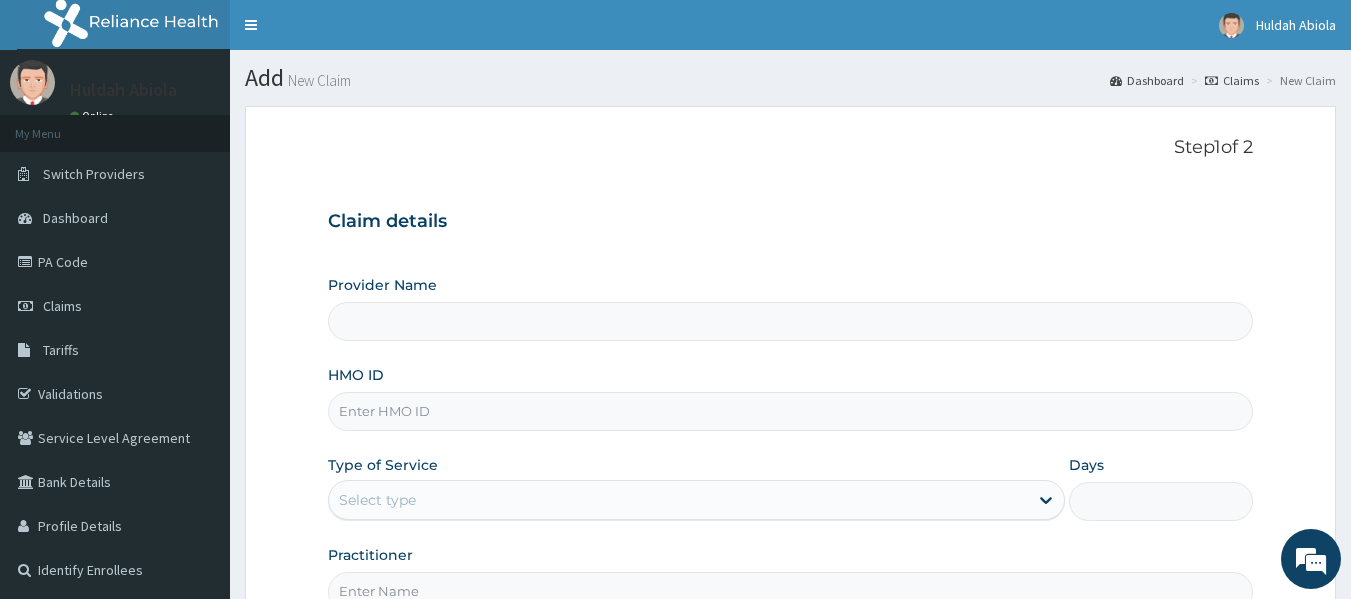 type on "Reliance Family Clinics (RFC) - Lekki" 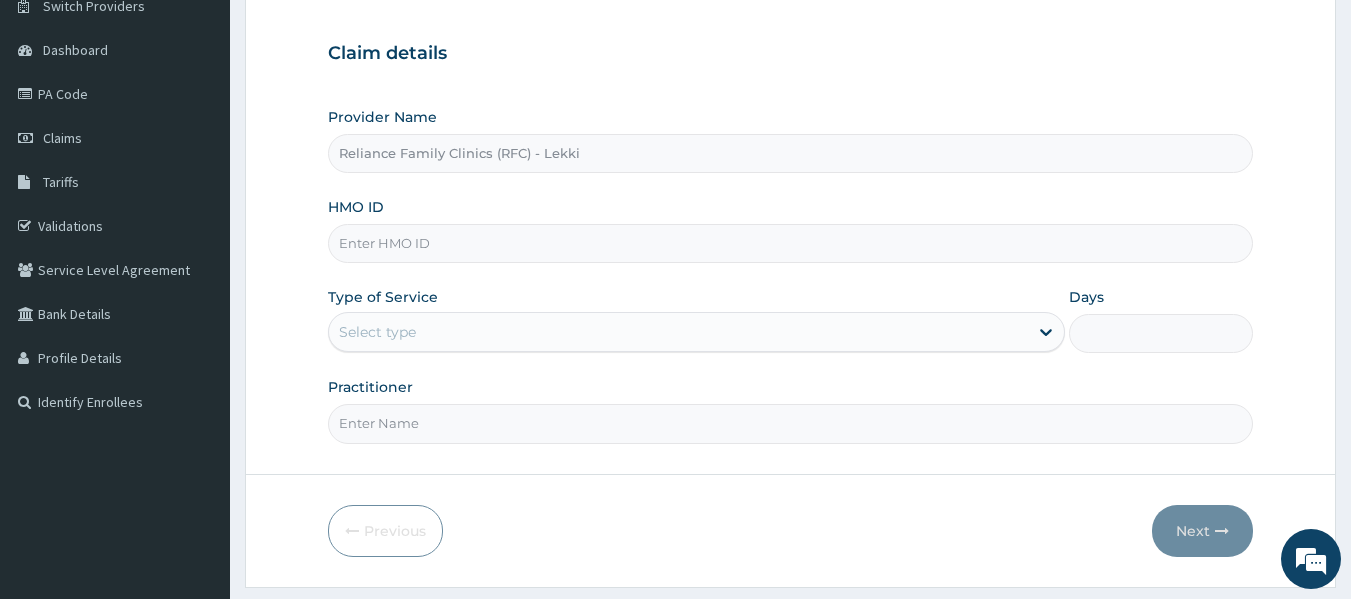 scroll, scrollTop: 223, scrollLeft: 0, axis: vertical 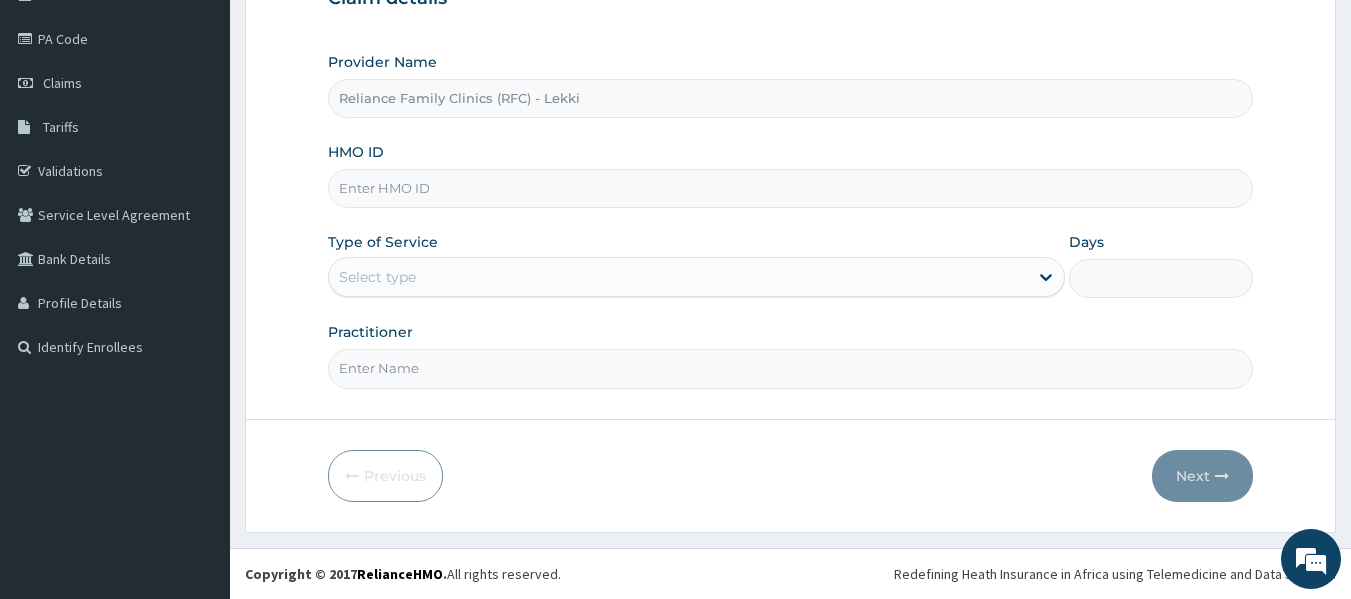 click on "HMO ID" at bounding box center (791, 188) 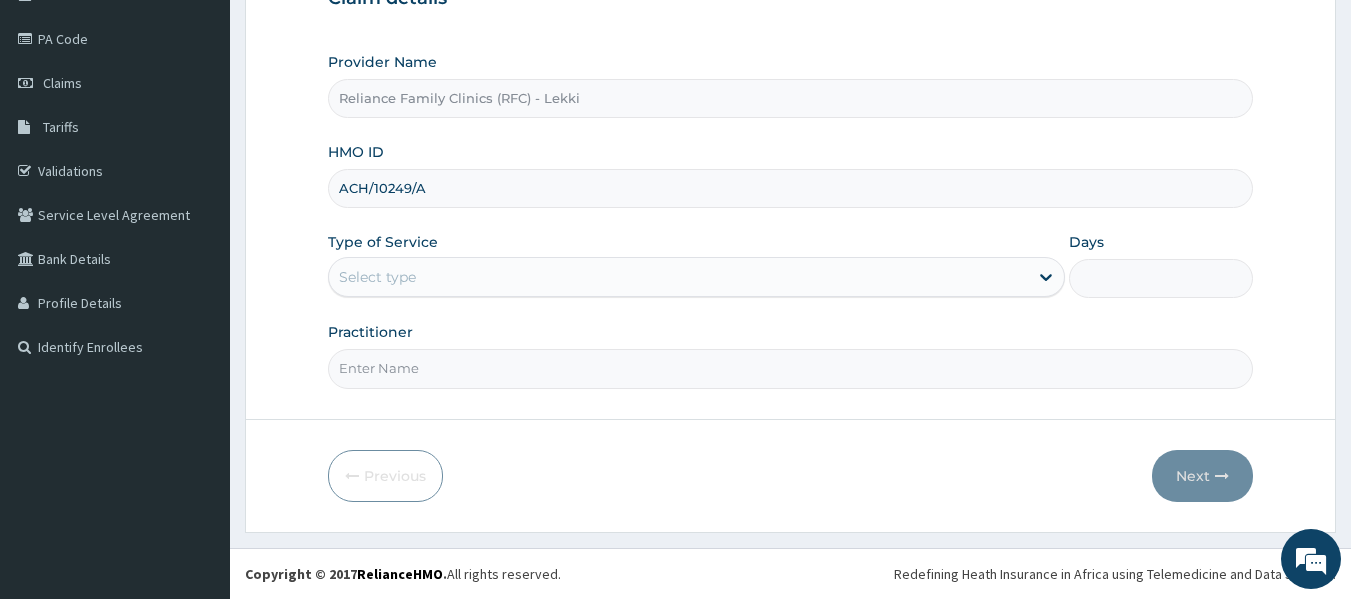 type on "ACH/10249/A" 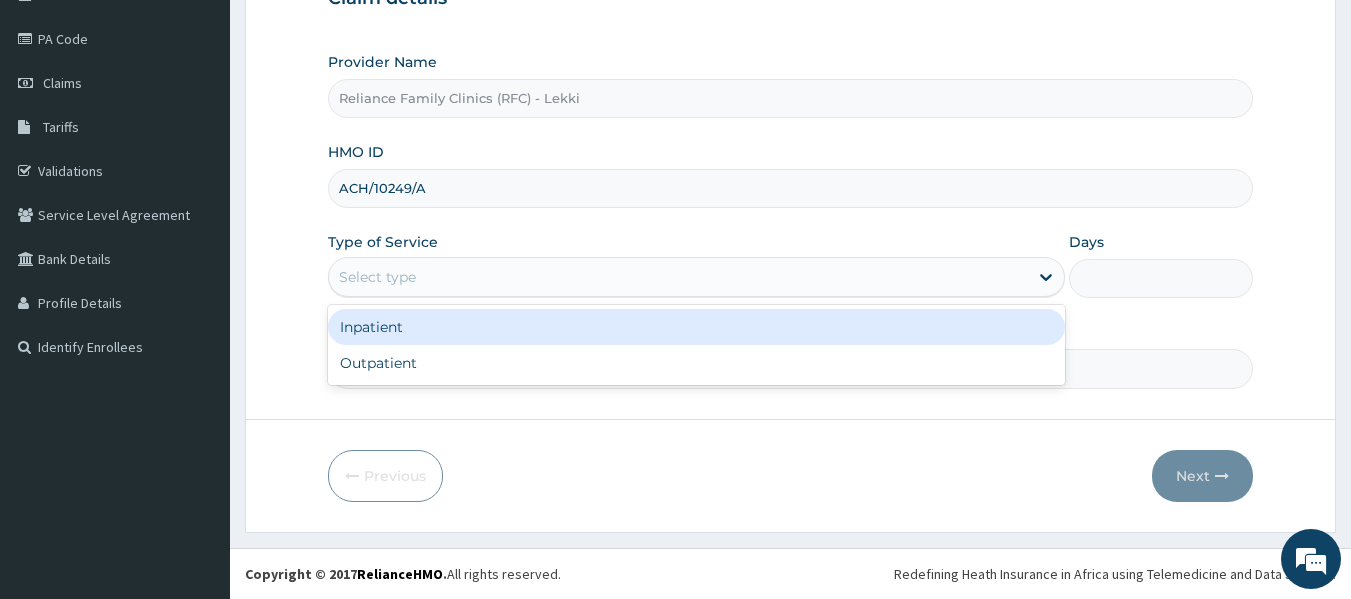click on "Select type" at bounding box center (678, 277) 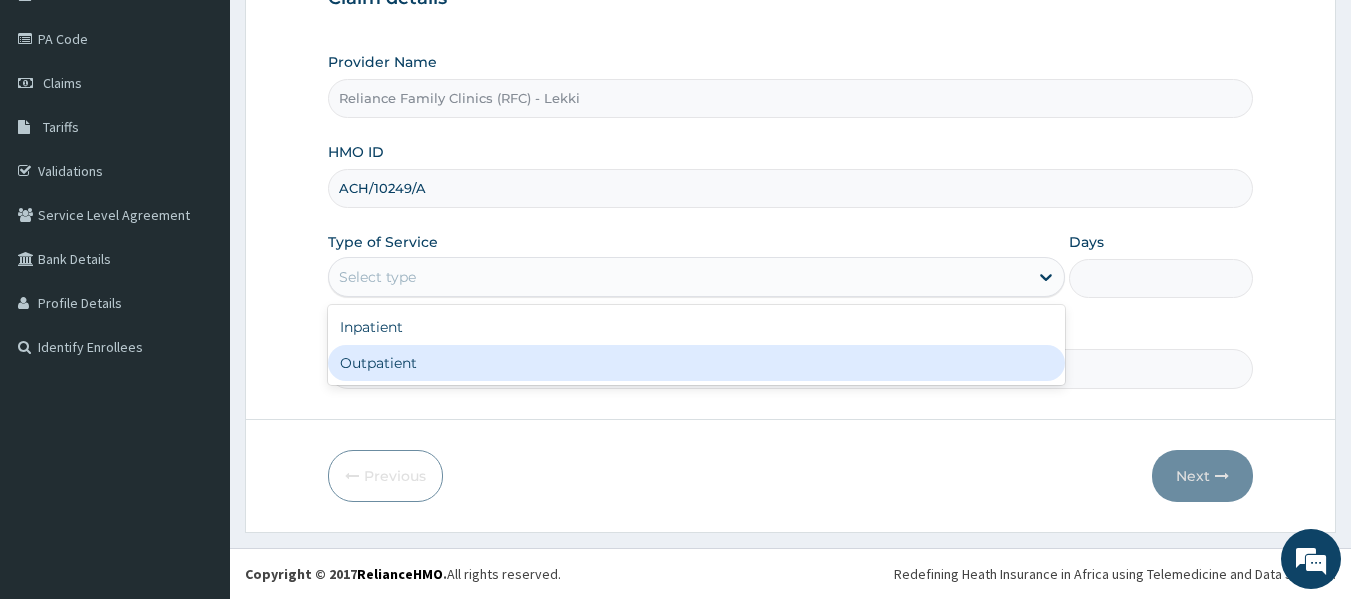click on "Outpatient" at bounding box center [696, 363] 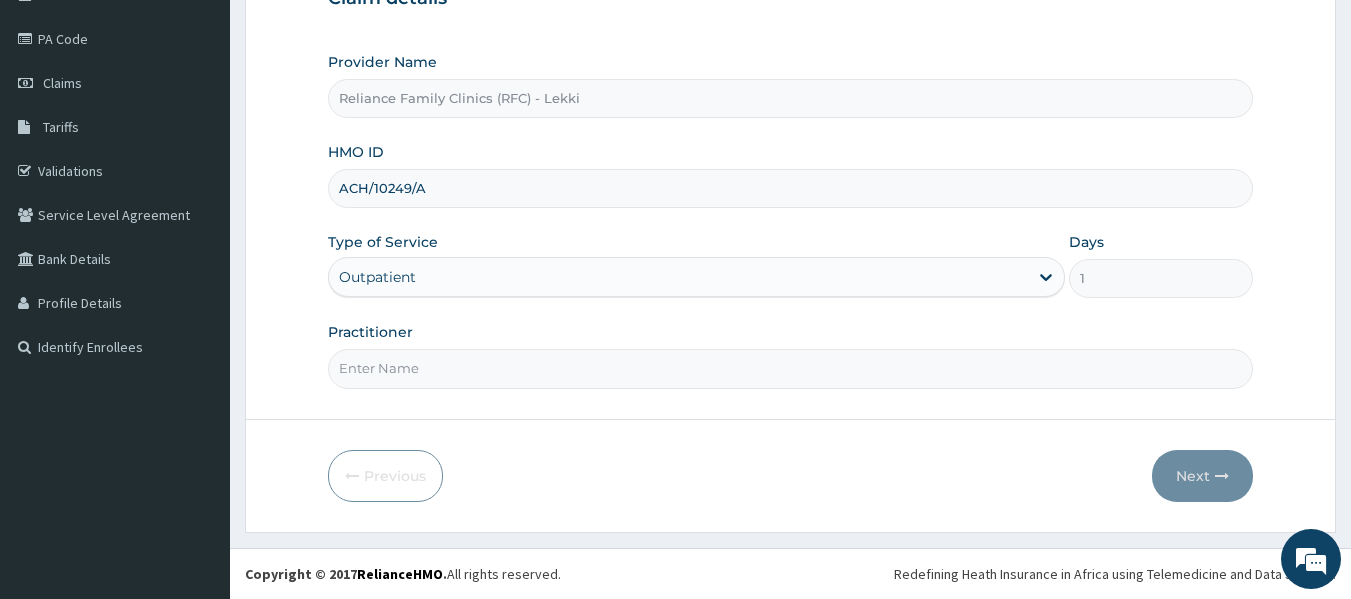click on "Practitioner" at bounding box center [791, 368] 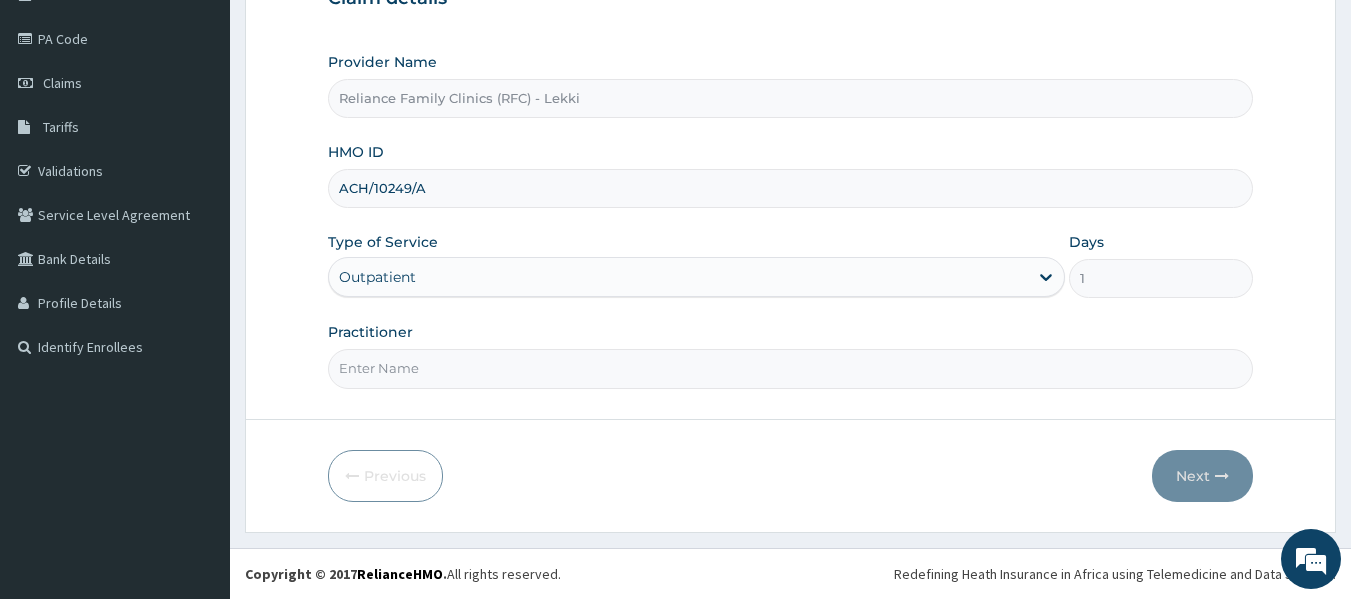 type on "Dr Bunmi" 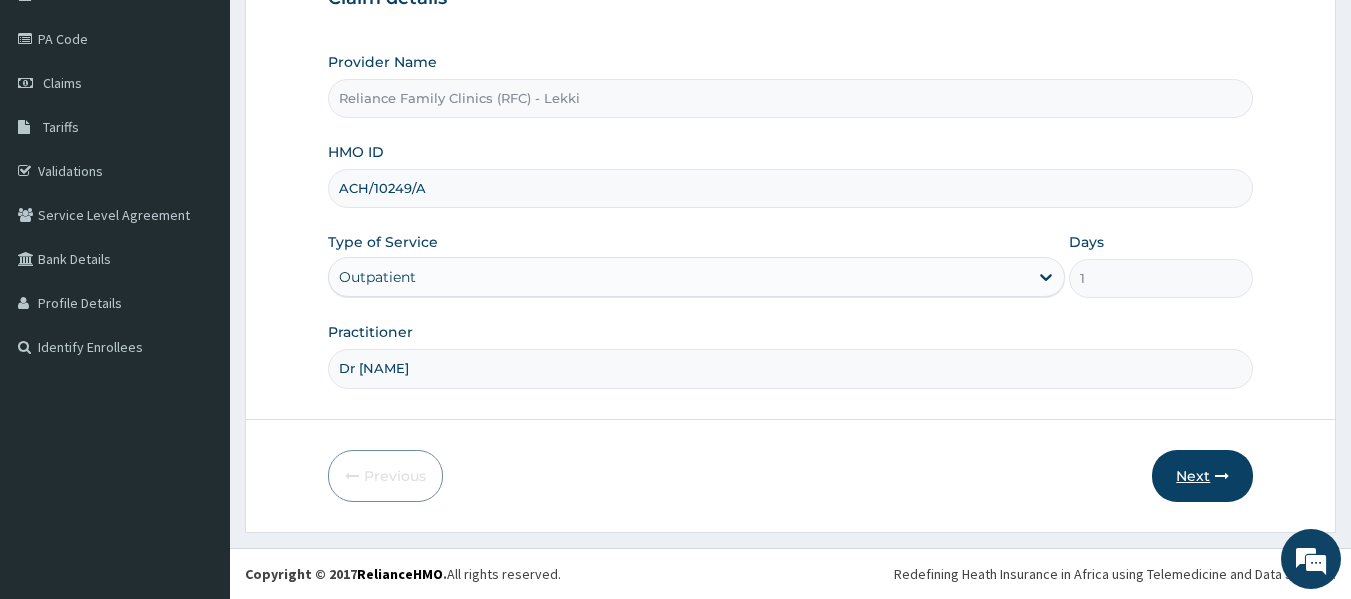 scroll, scrollTop: 0, scrollLeft: 0, axis: both 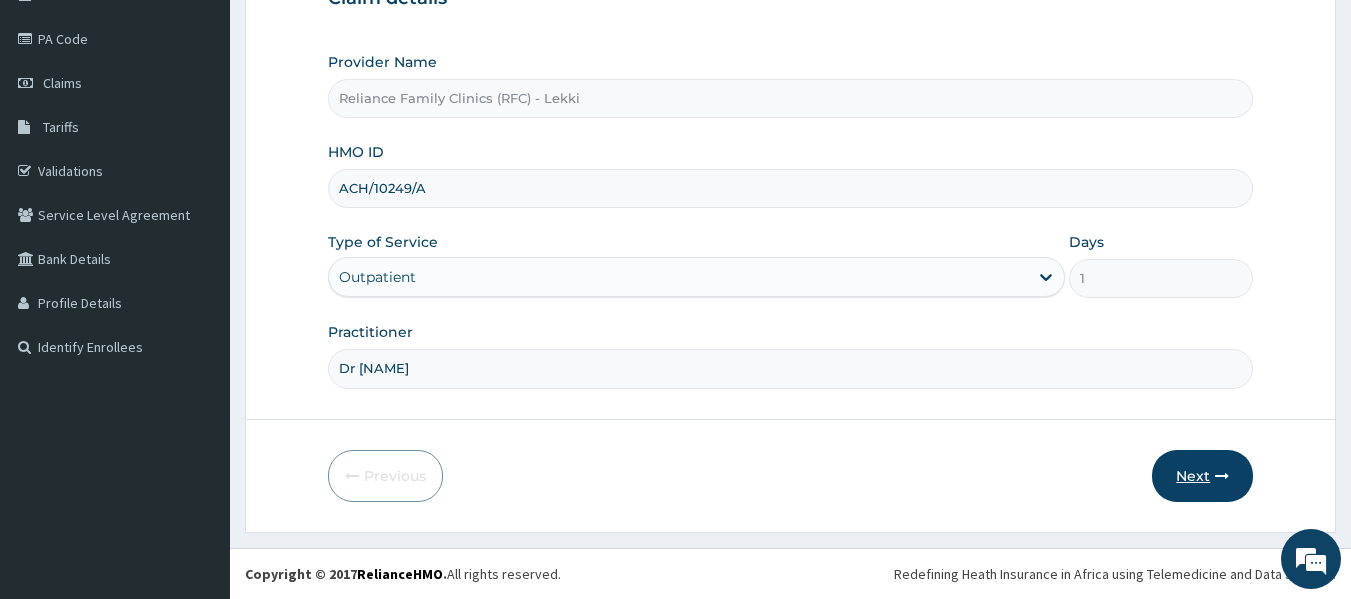 click on "Next" at bounding box center [1202, 476] 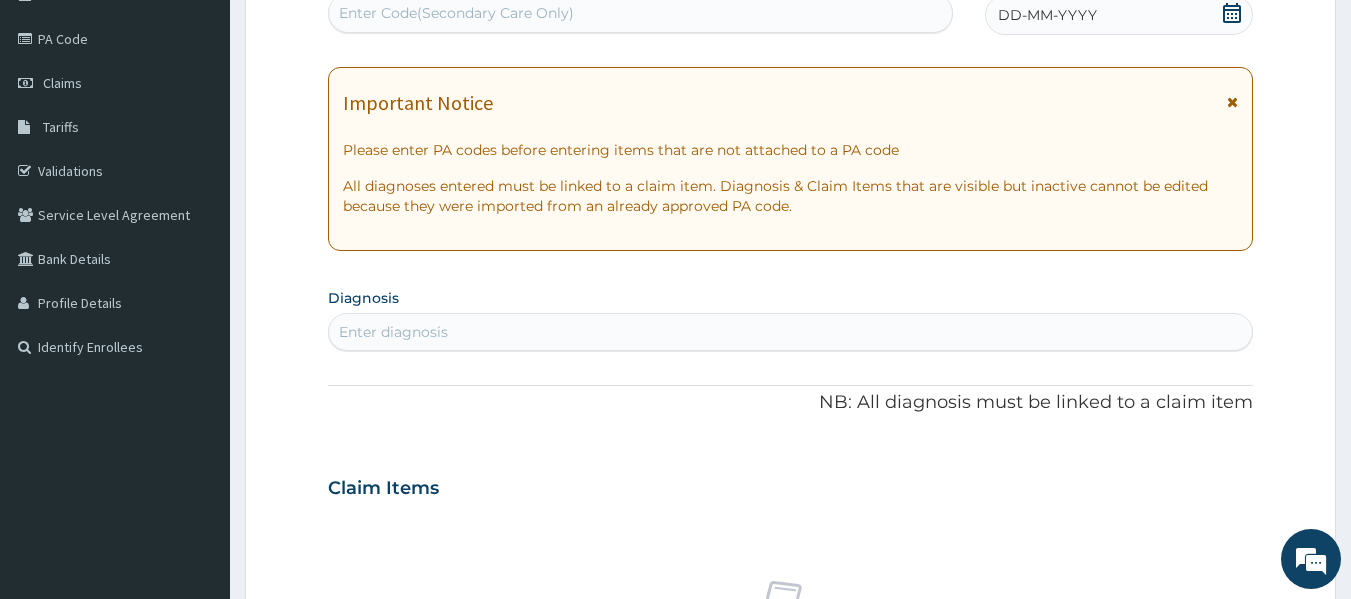 click 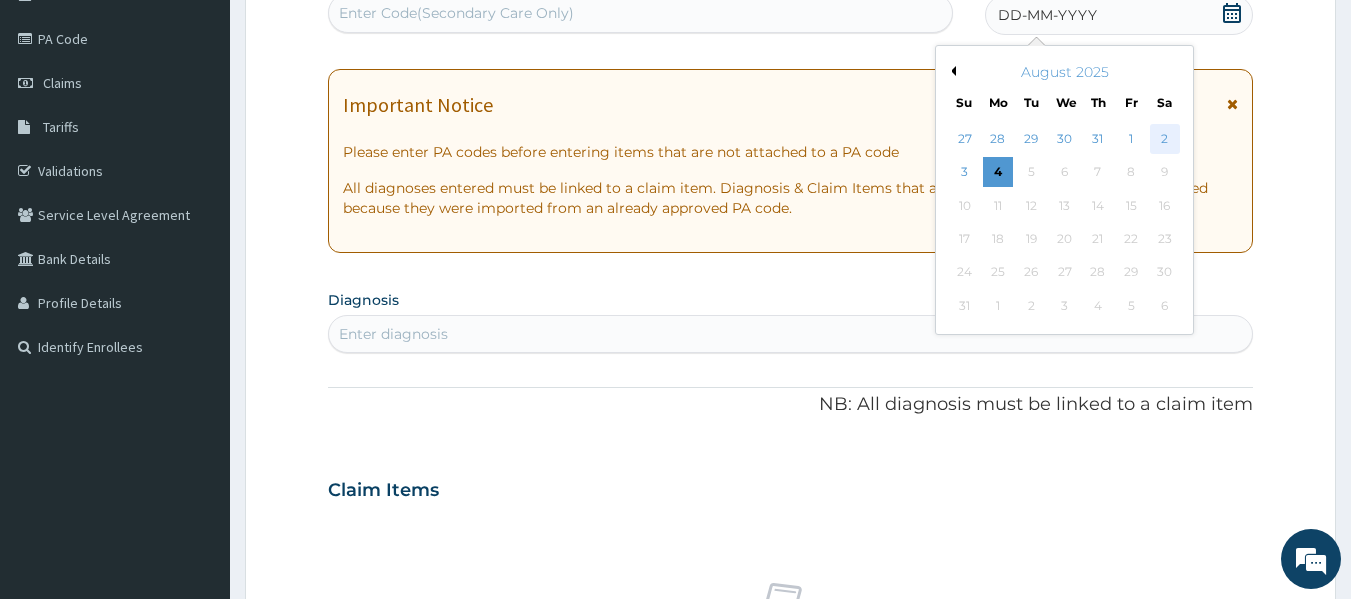 click on "2" at bounding box center (1165, 139) 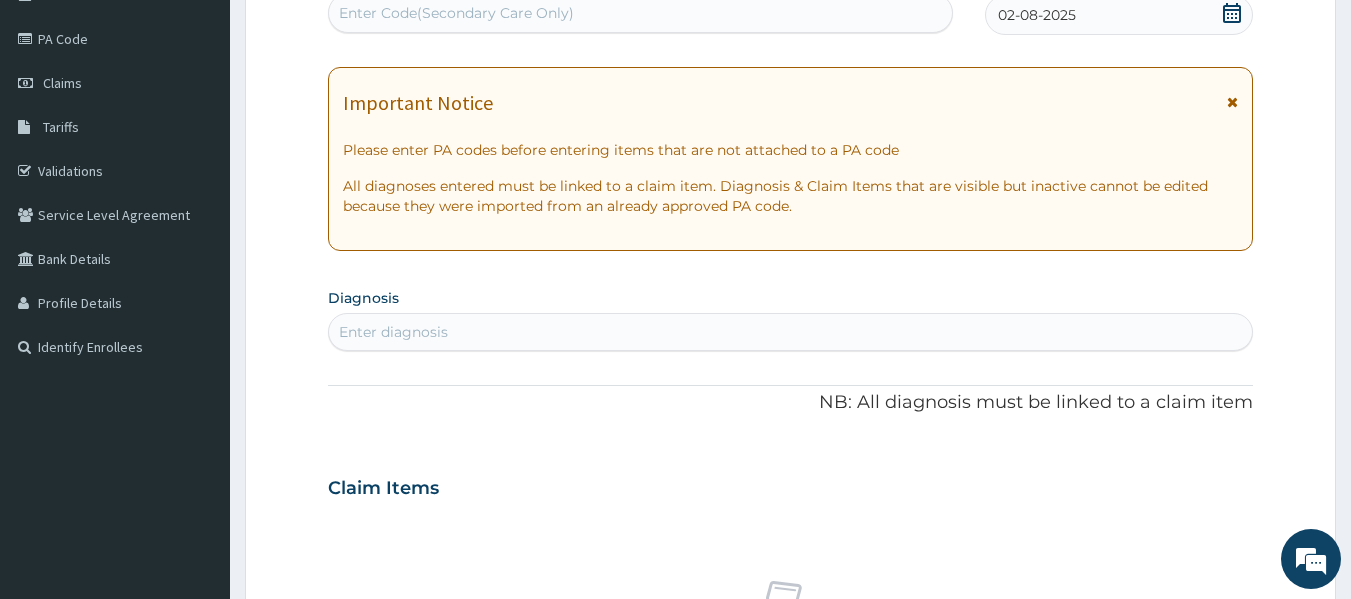 click on "Enter diagnosis" at bounding box center (791, 332) 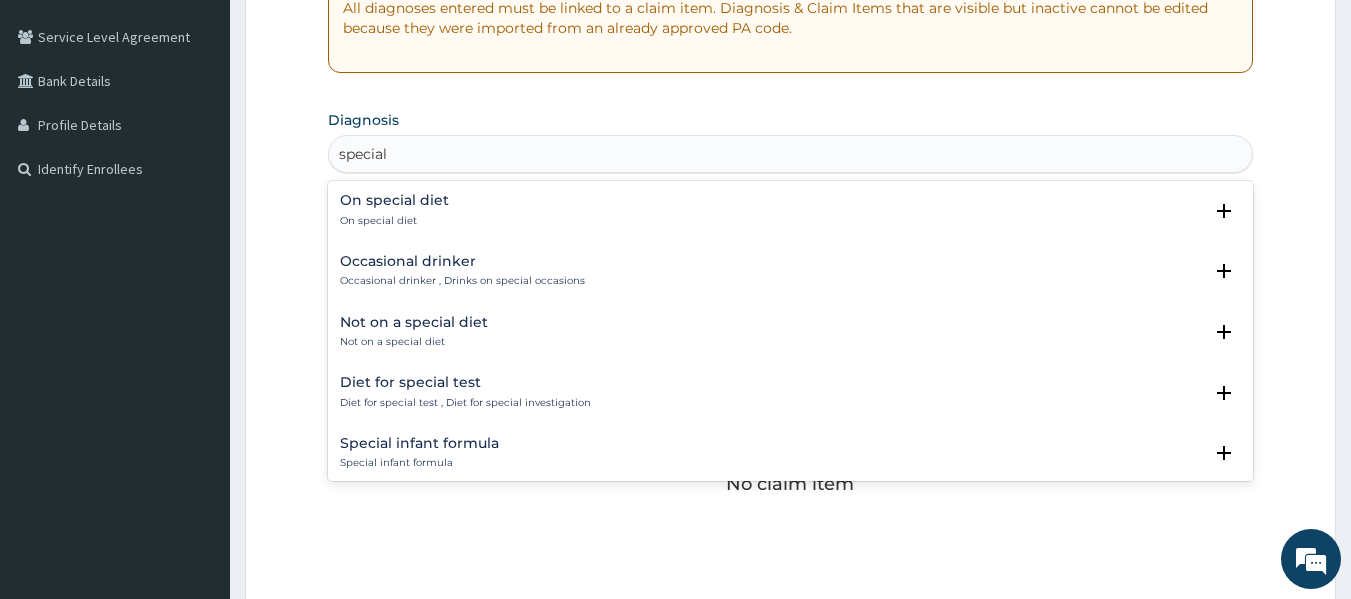 scroll, scrollTop: 404, scrollLeft: 0, axis: vertical 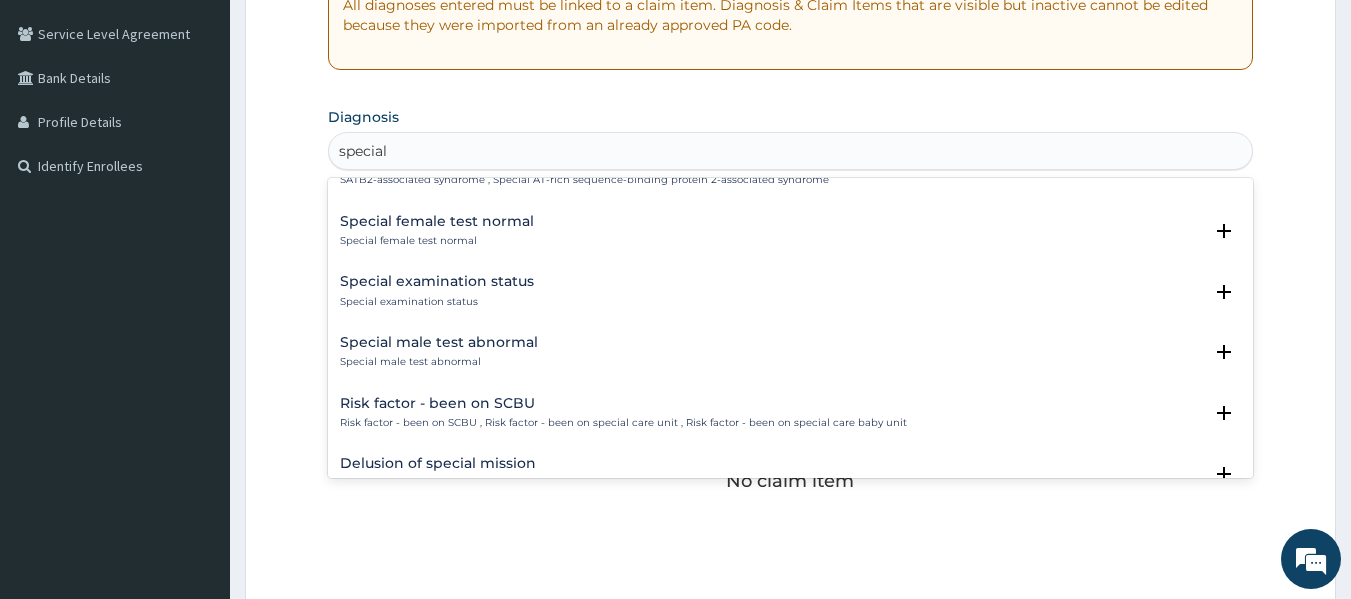 type on "special" 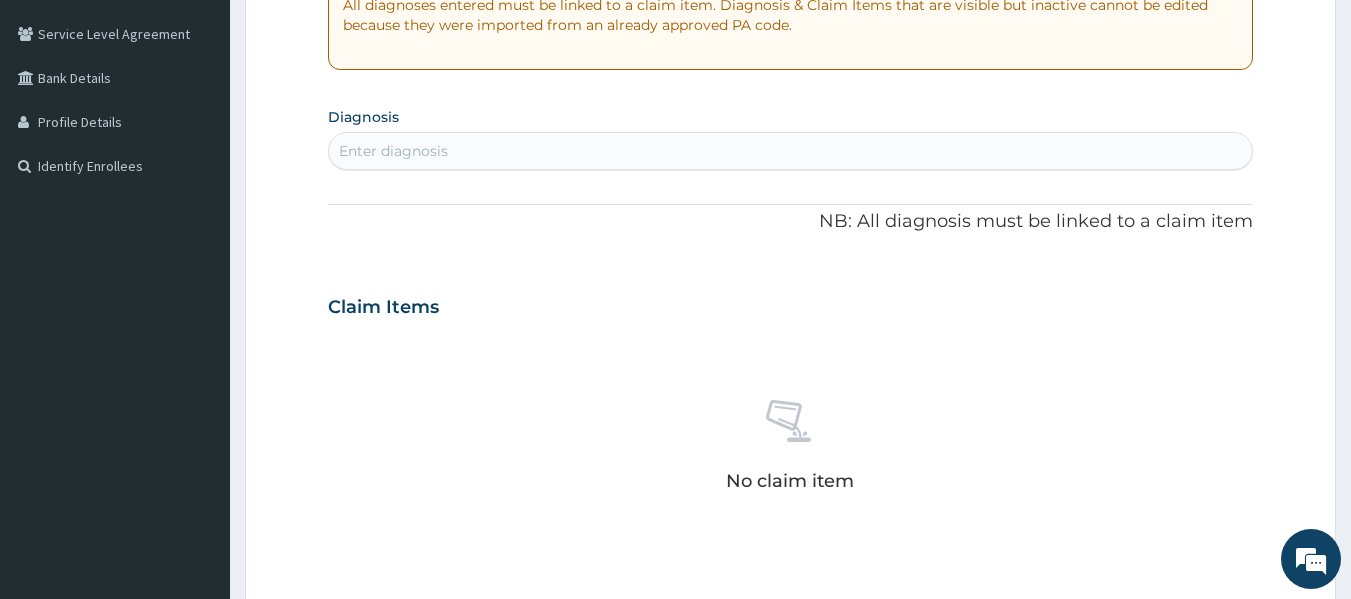 click on "Enter diagnosis" at bounding box center (791, 151) 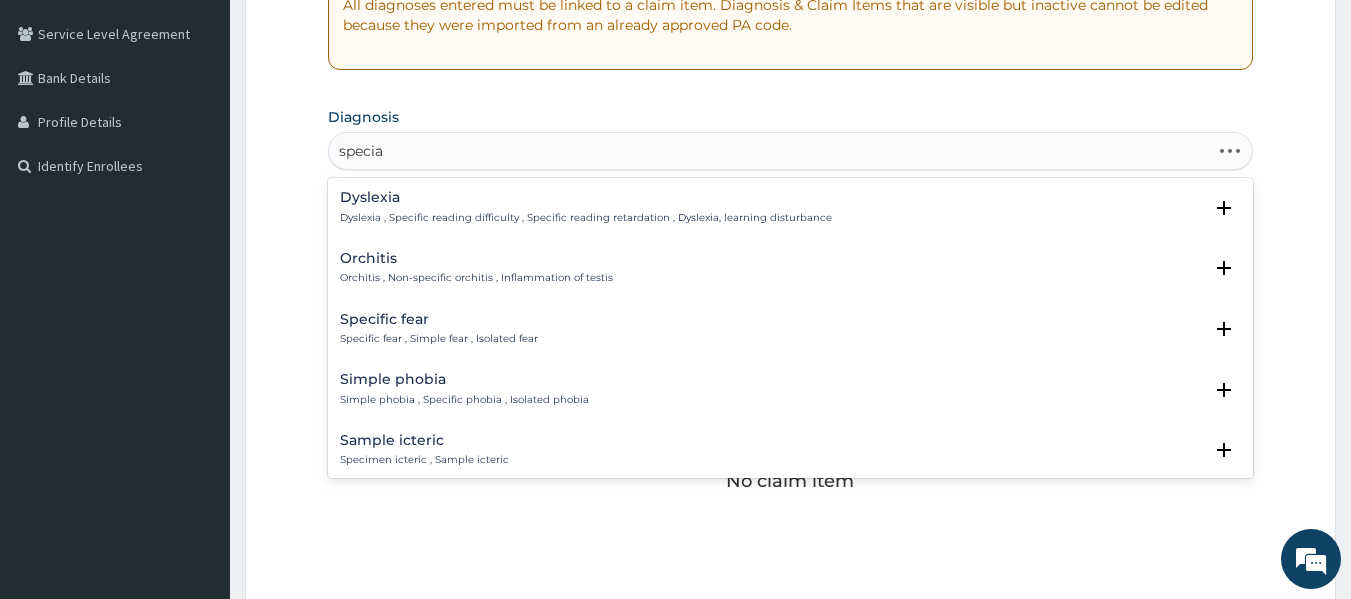 type on "special" 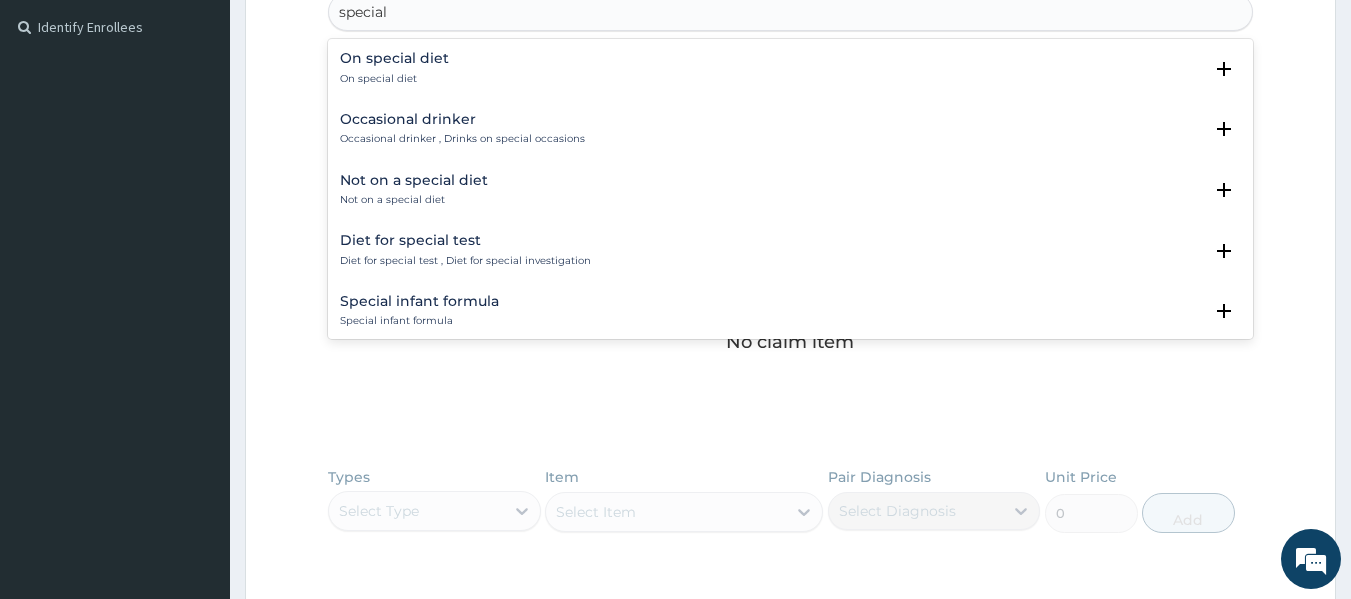 scroll, scrollTop: 547, scrollLeft: 0, axis: vertical 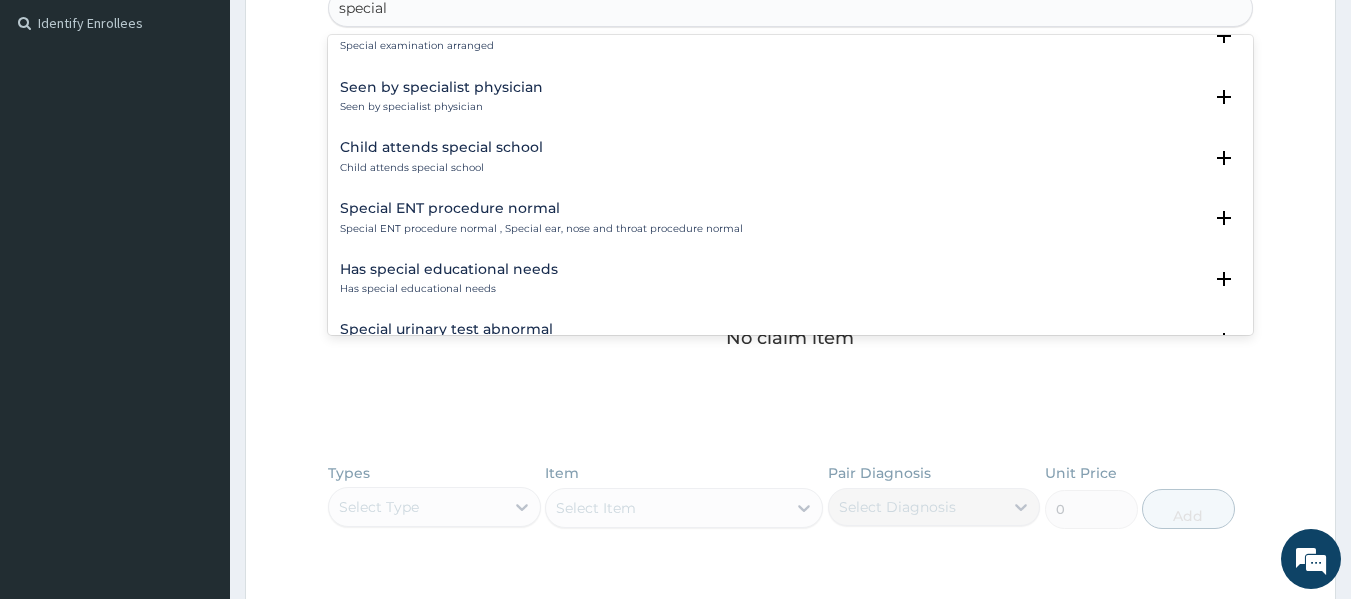 click on "Seen by specialist physician" at bounding box center (441, 87) 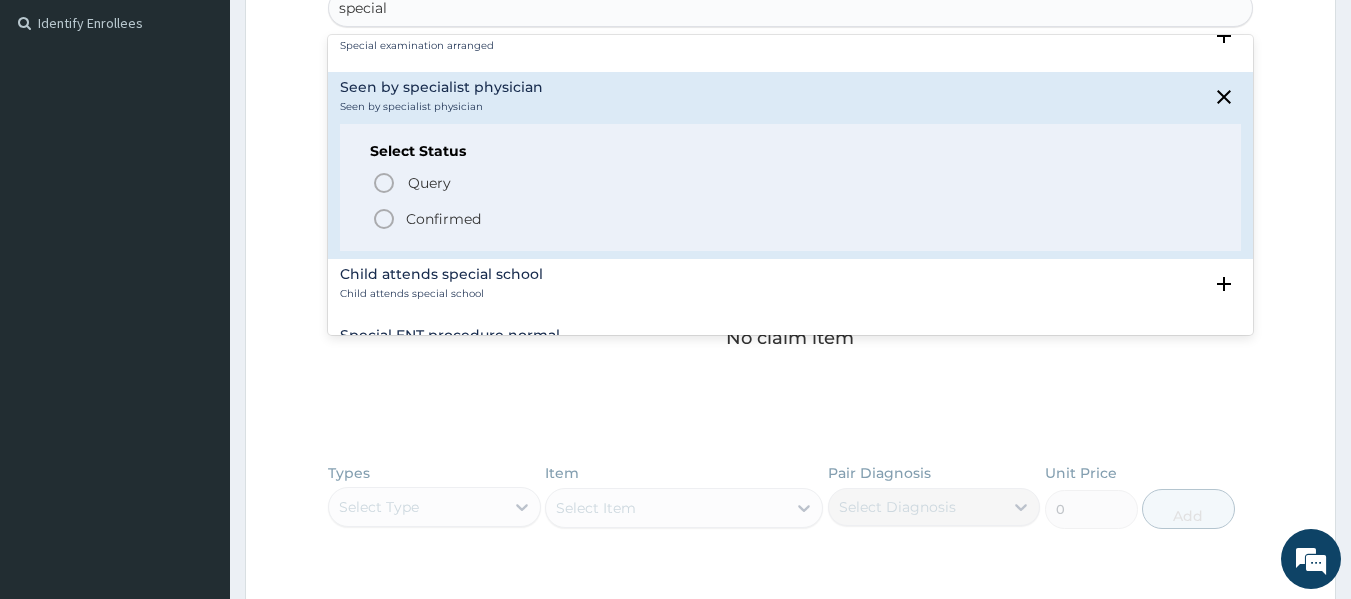 click on "Confirmed" at bounding box center (443, 219) 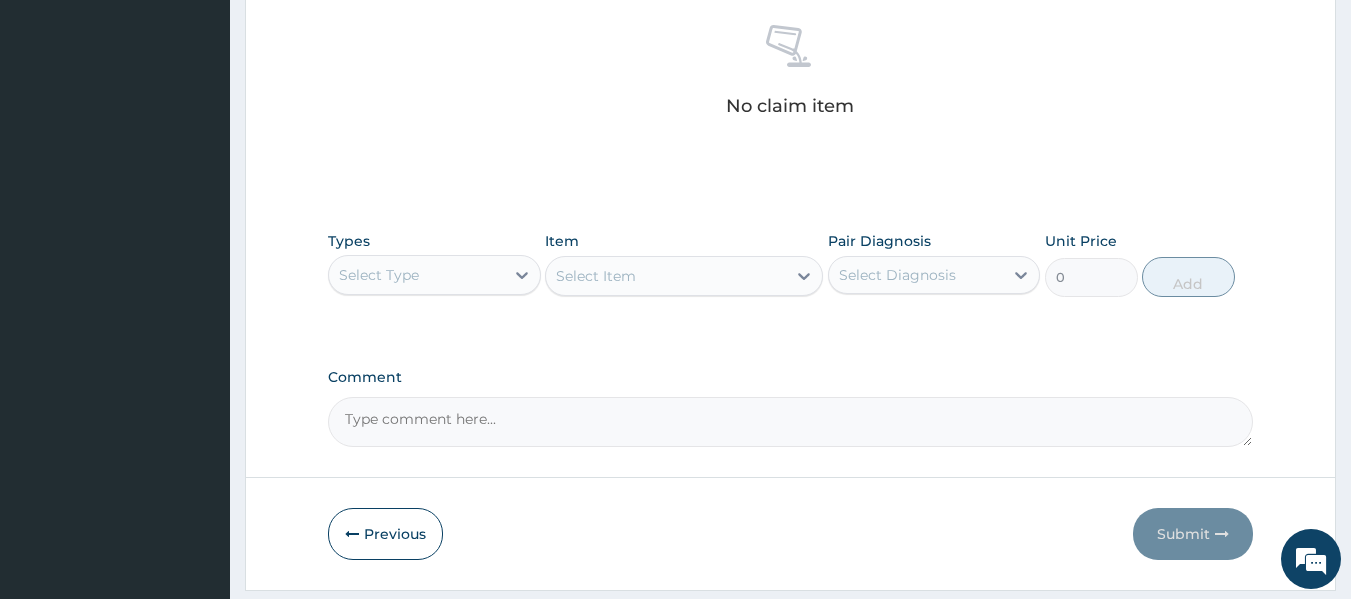 scroll, scrollTop: 843, scrollLeft: 0, axis: vertical 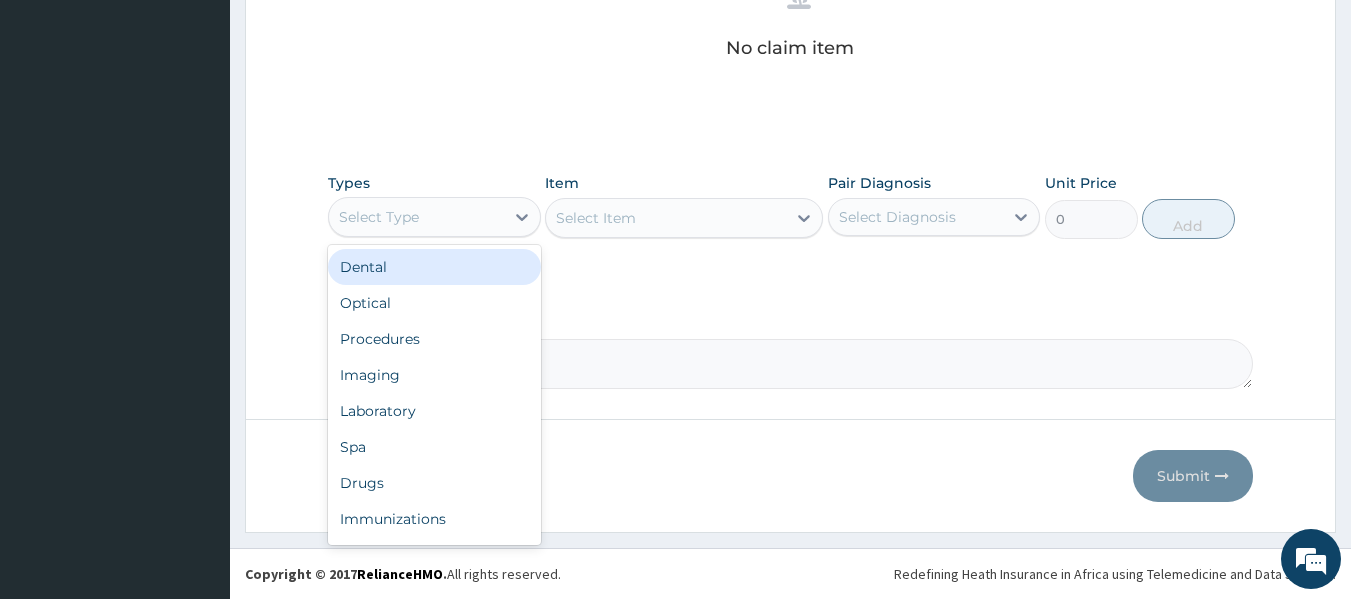 click on "Select Type" at bounding box center [416, 217] 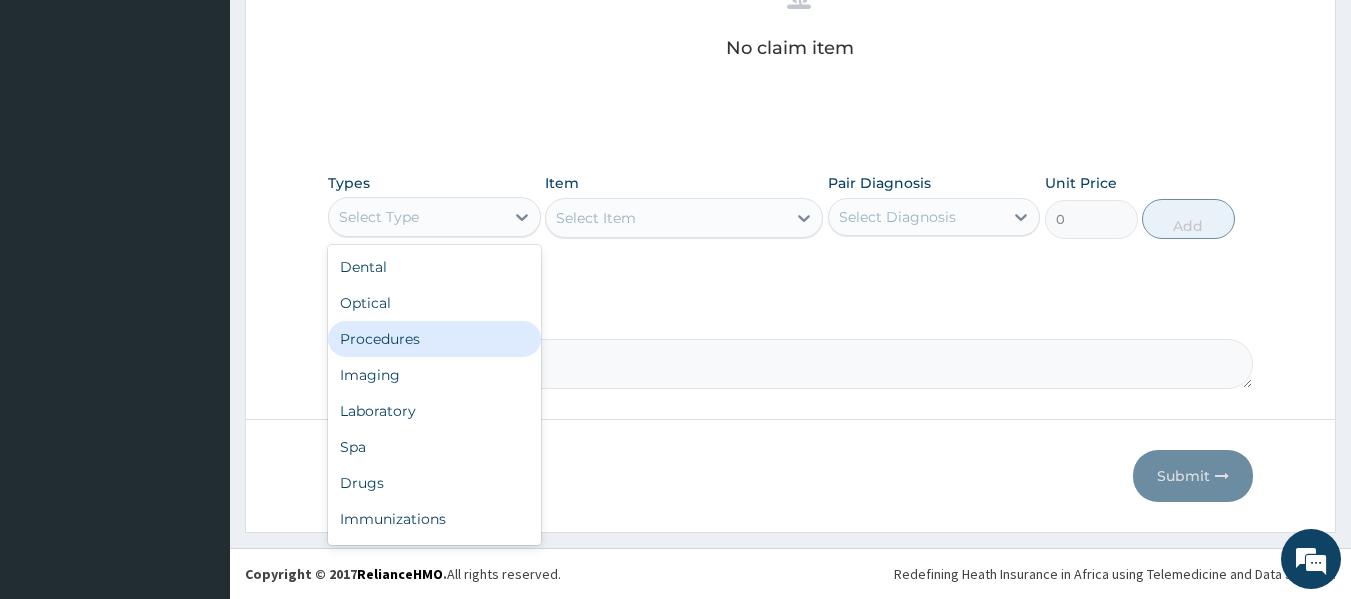 click on "Procedures" at bounding box center (434, 339) 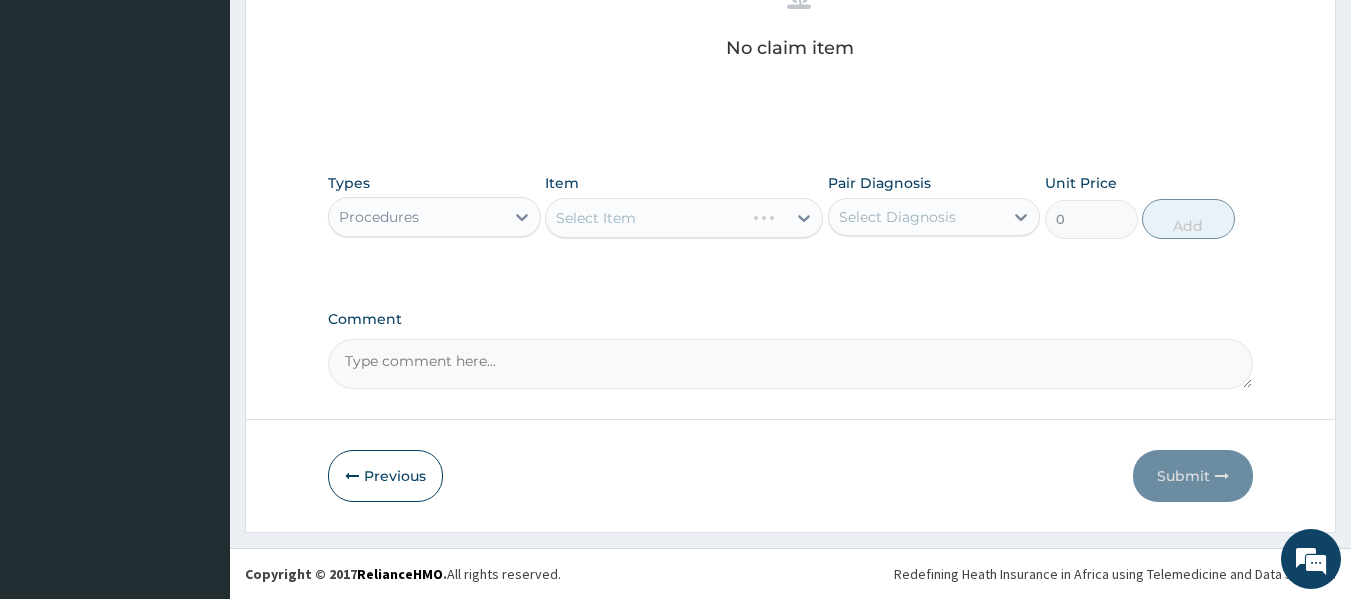click on "Select Item" at bounding box center [684, 218] 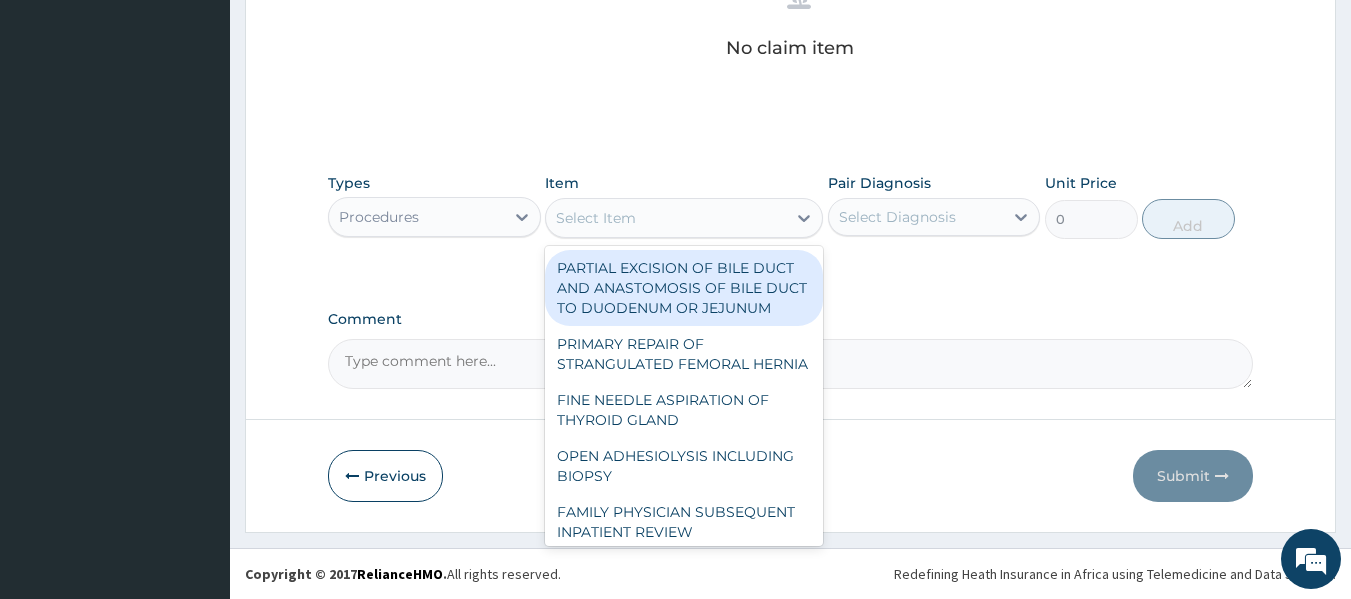 click on "Select Item" at bounding box center [596, 218] 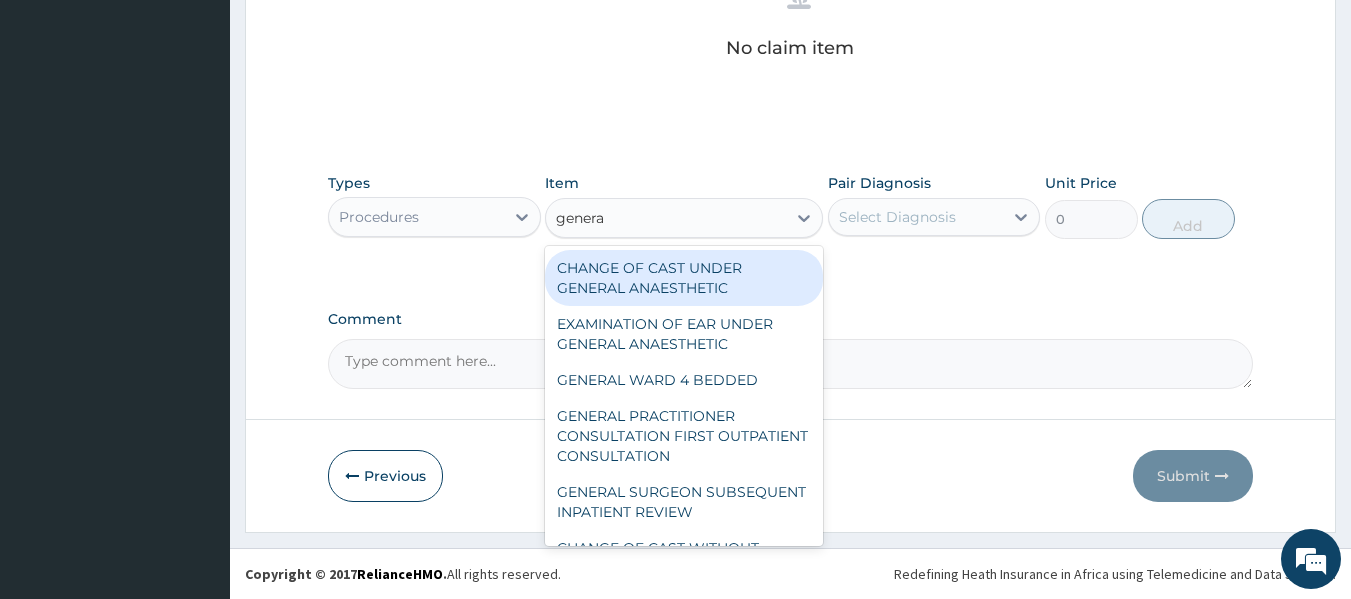 type on "general" 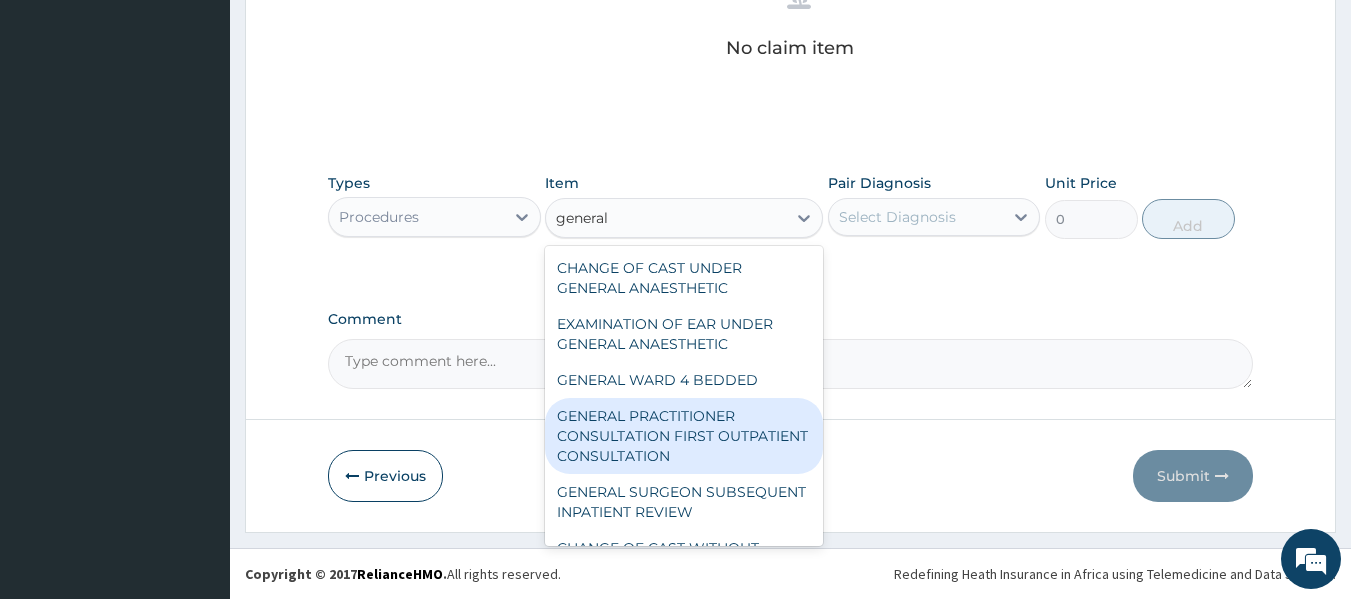 click on "GENERAL PRACTITIONER CONSULTATION FIRST OUTPATIENT CONSULTATION" at bounding box center [684, 436] 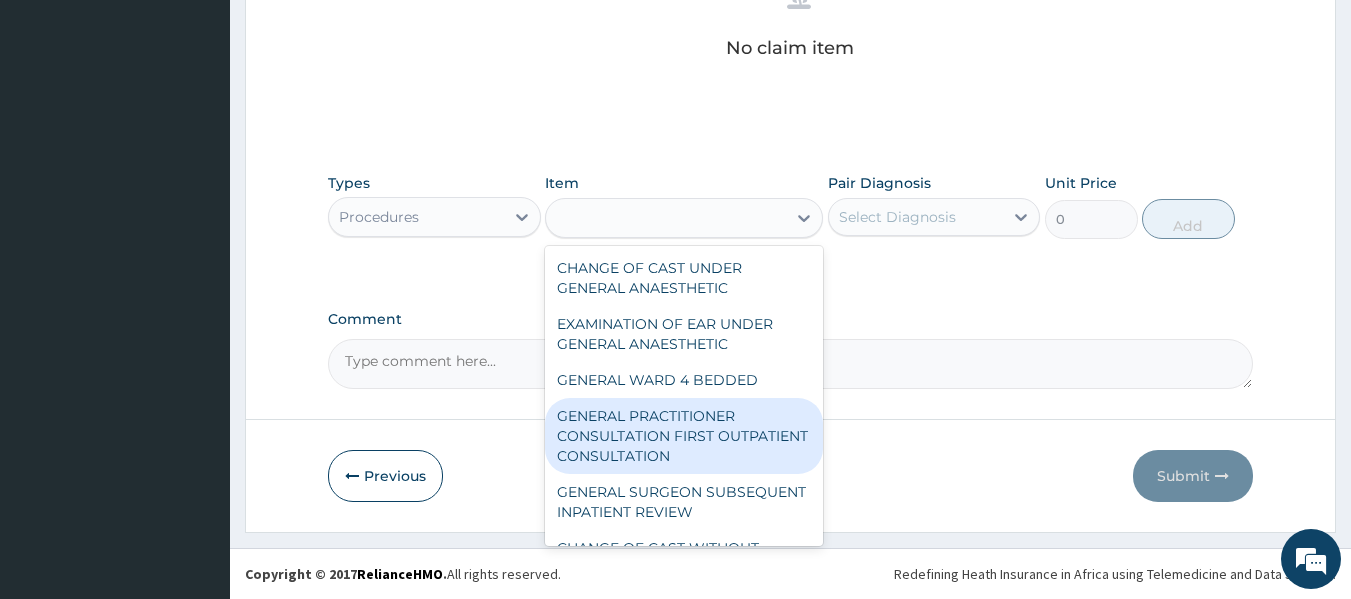 type on "3370.125" 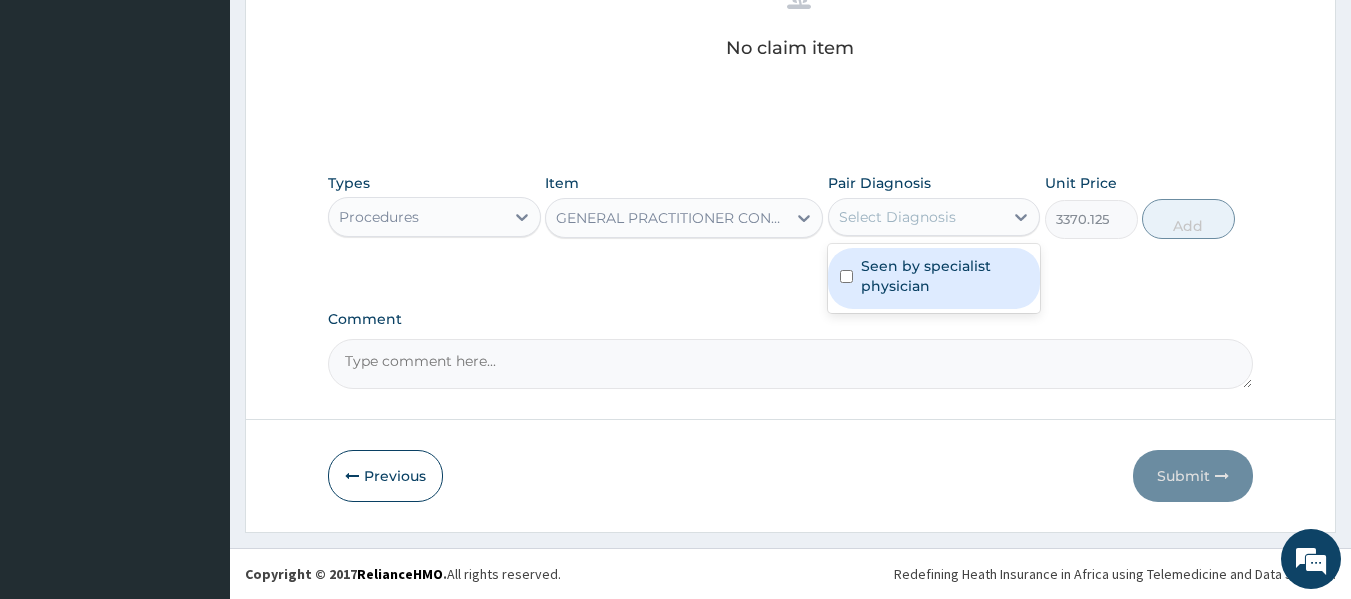 click on "Select Diagnosis" at bounding box center (897, 217) 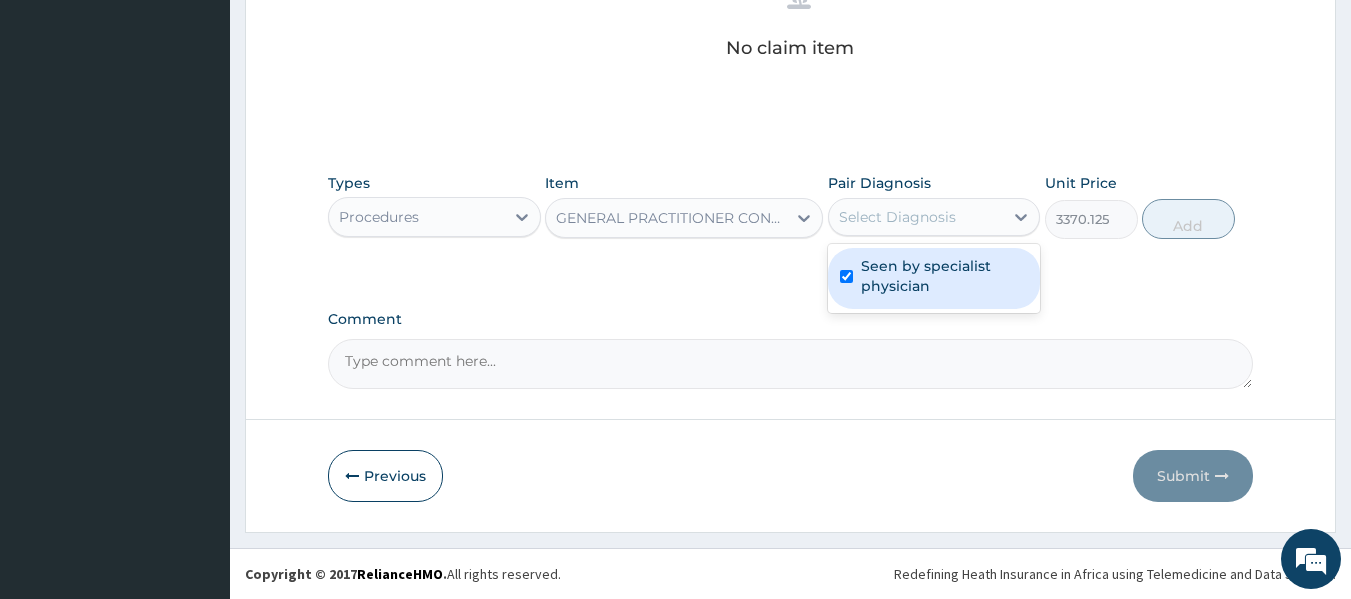 checkbox on "true" 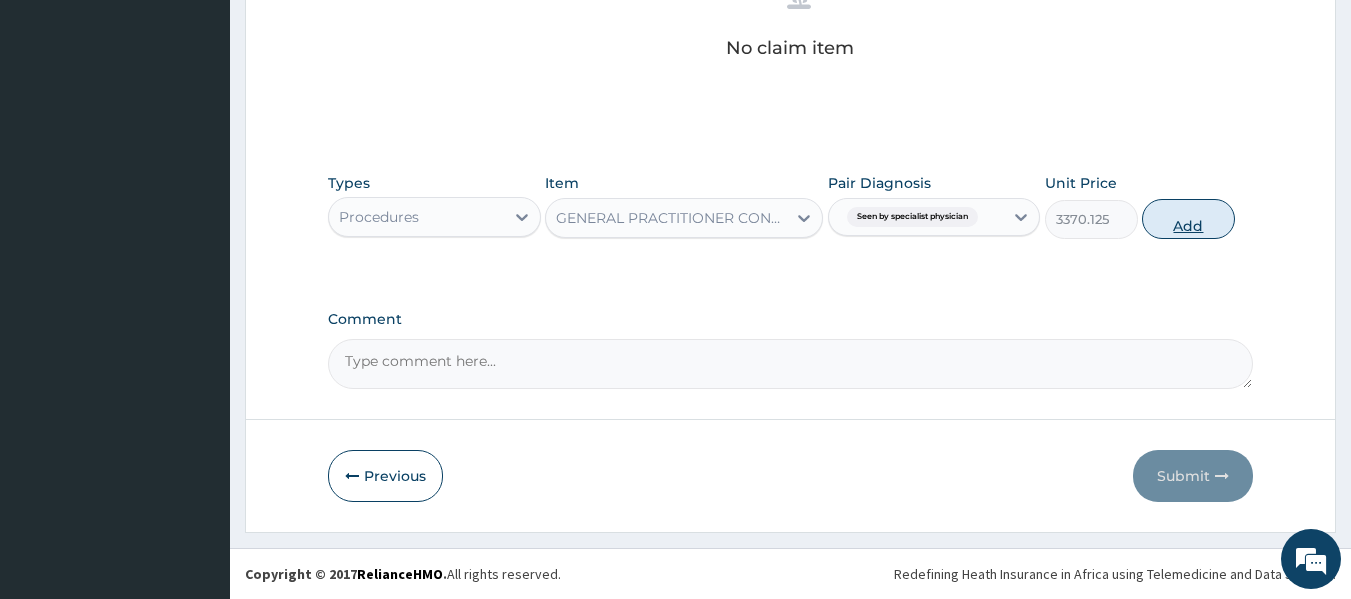 click on "Add" at bounding box center (1188, 219) 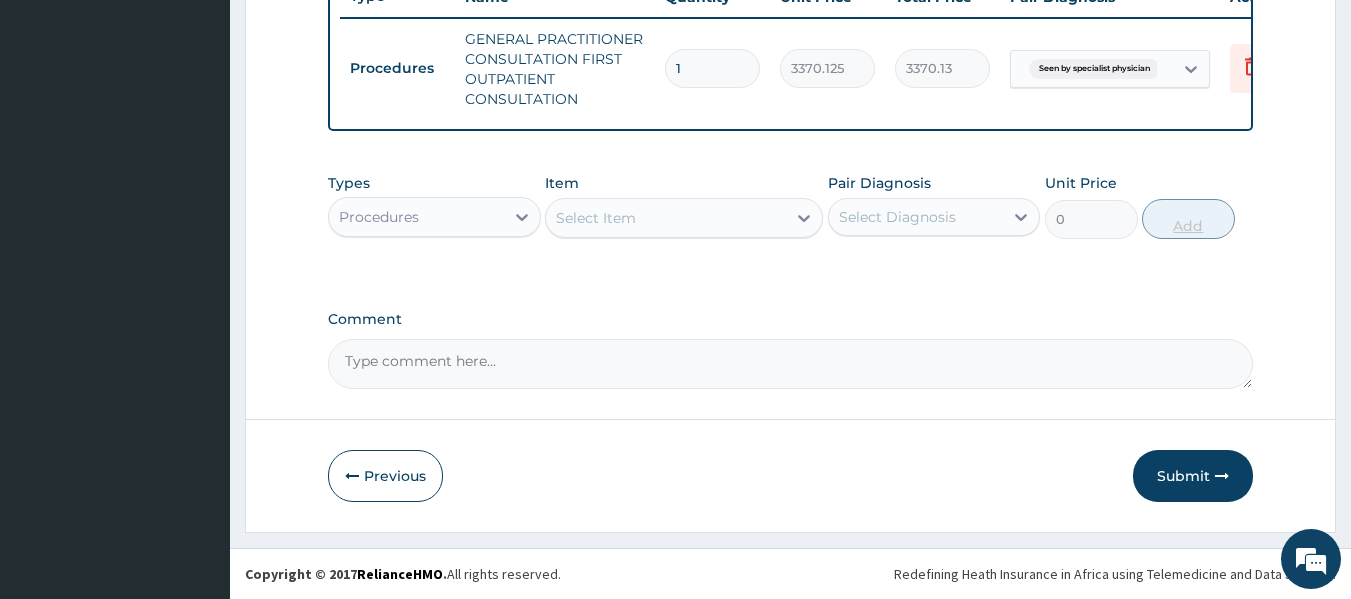 scroll, scrollTop: 794, scrollLeft: 0, axis: vertical 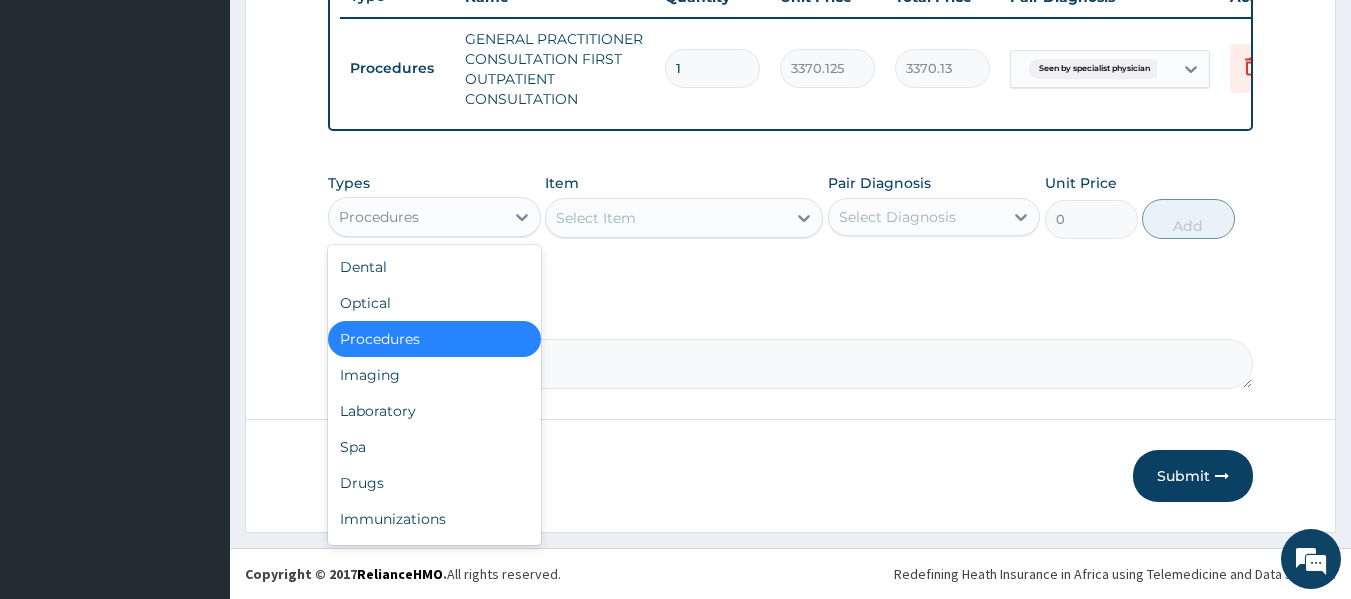 click on "Procedures" at bounding box center (416, 217) 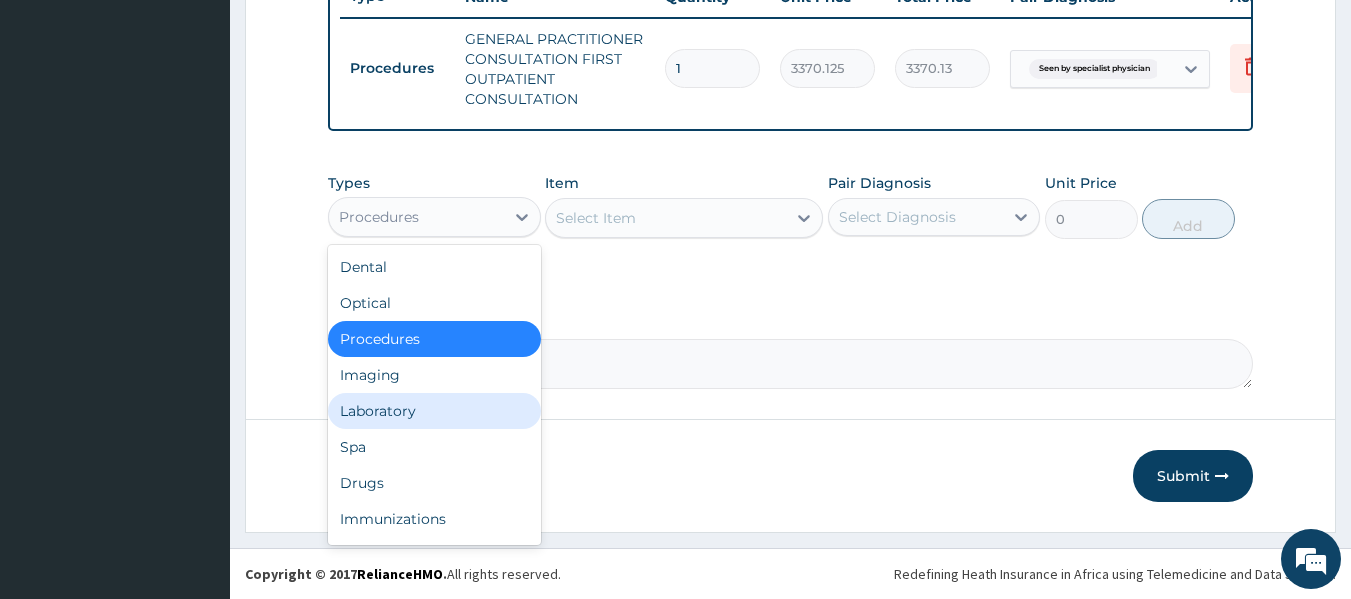 click on "Laboratory" at bounding box center (434, 411) 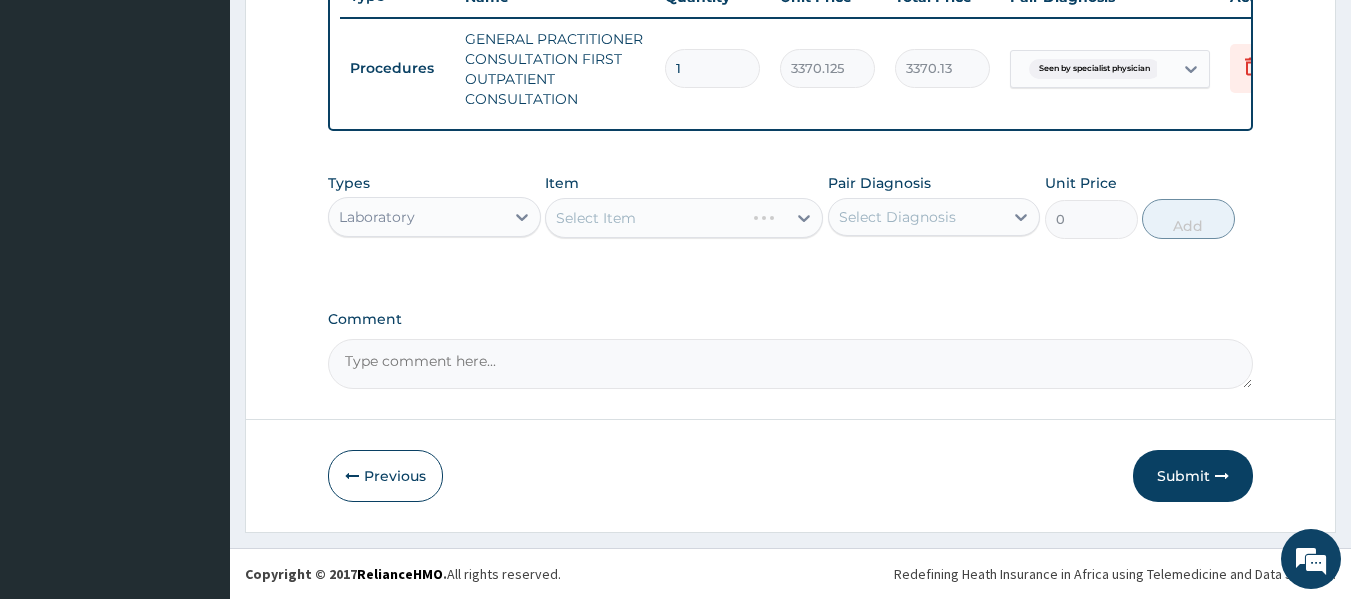 click on "Select Item" at bounding box center (684, 218) 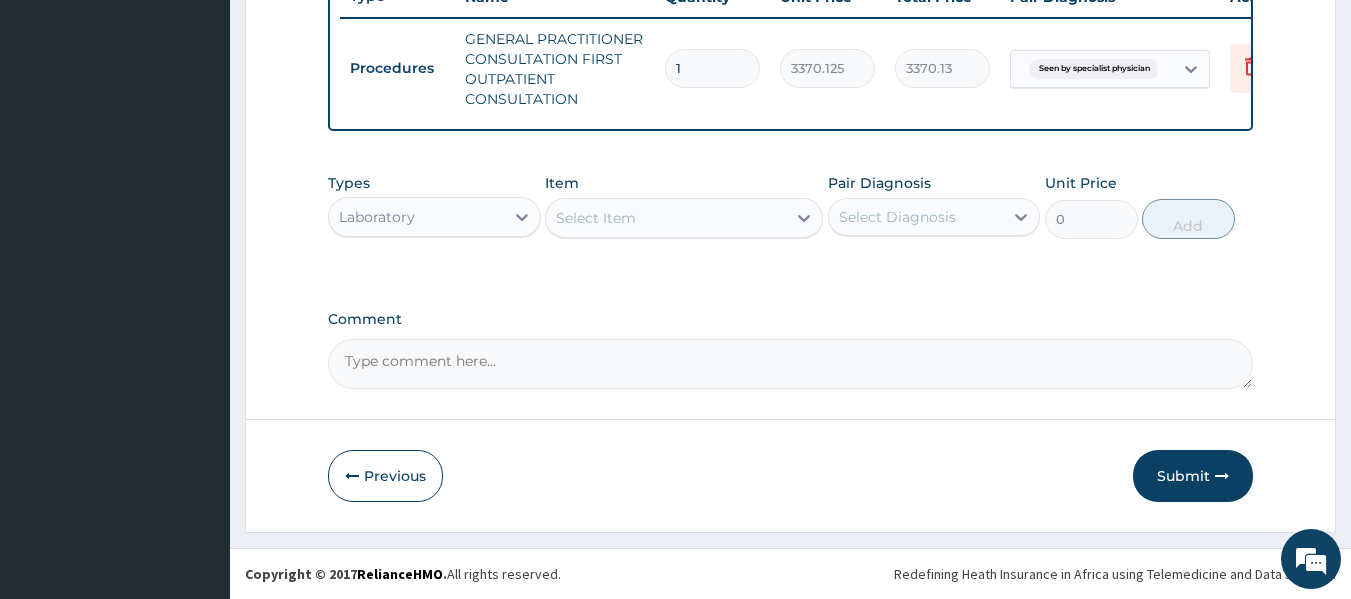 click on "Select Item" at bounding box center (666, 218) 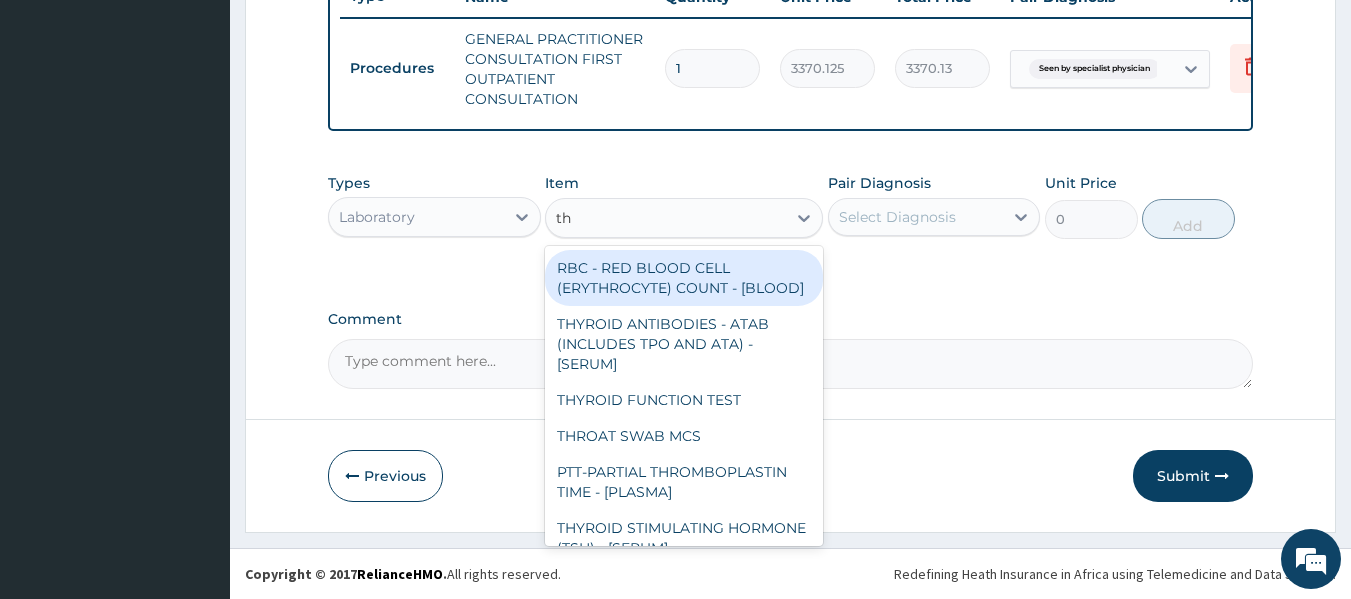 type on "thy" 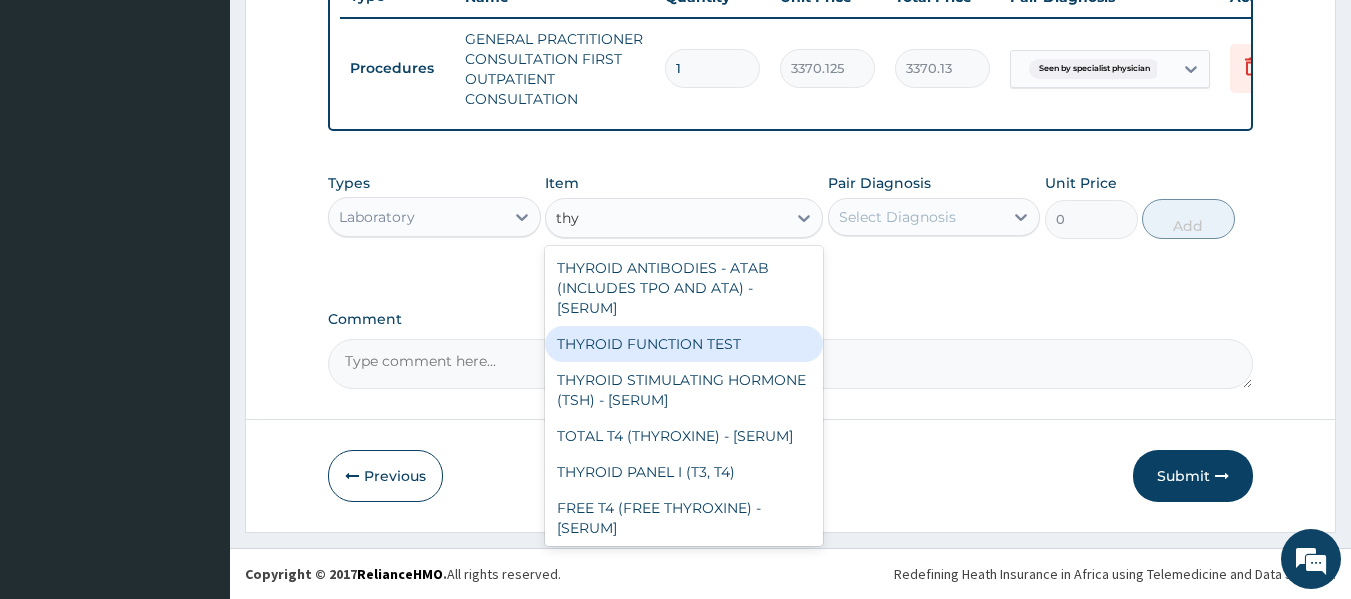 click on "THYROID FUNCTION TEST" at bounding box center (684, 344) 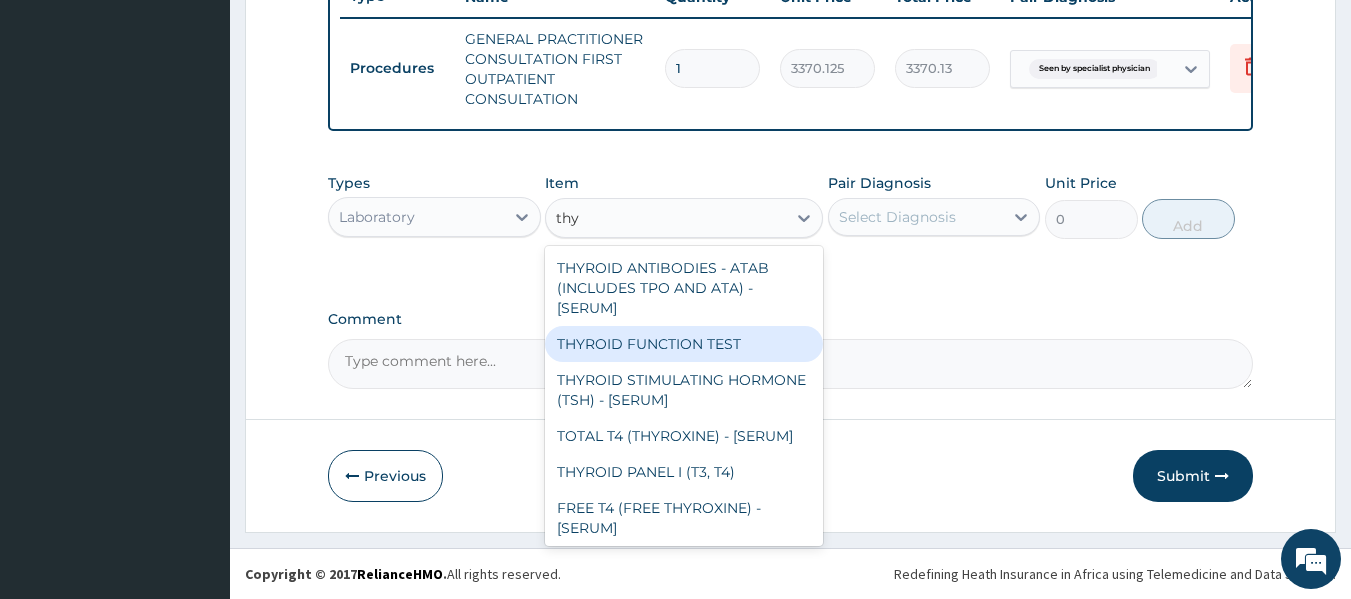 type 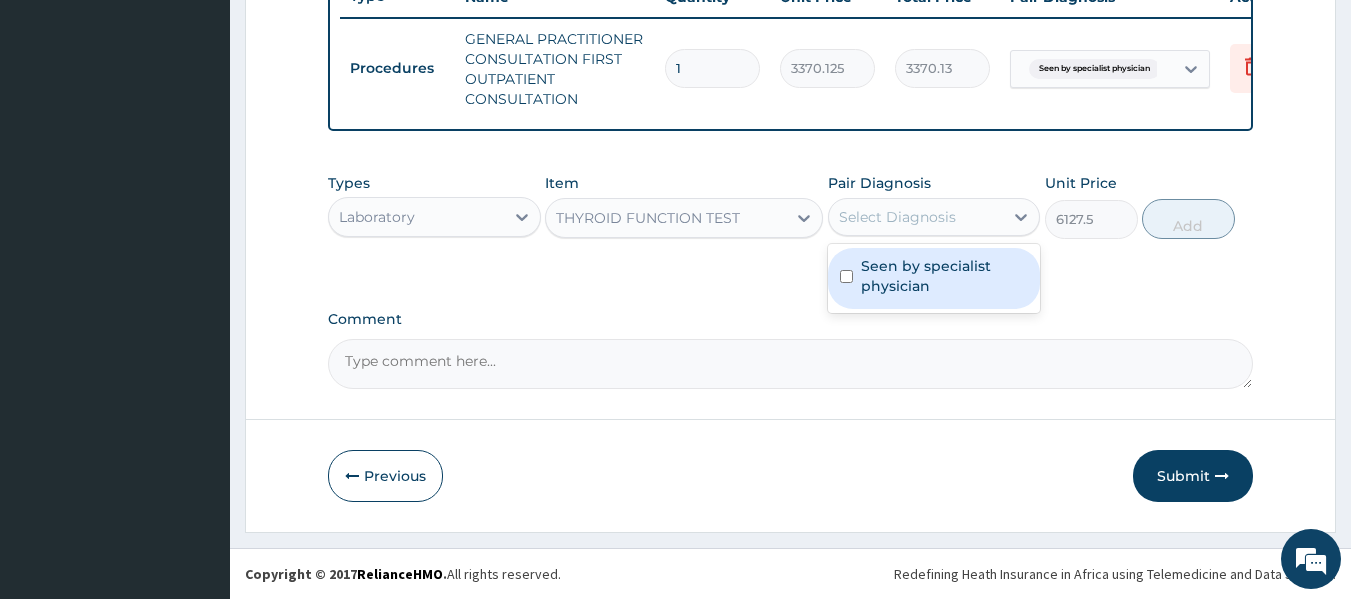 click on "Select Diagnosis" at bounding box center [916, 217] 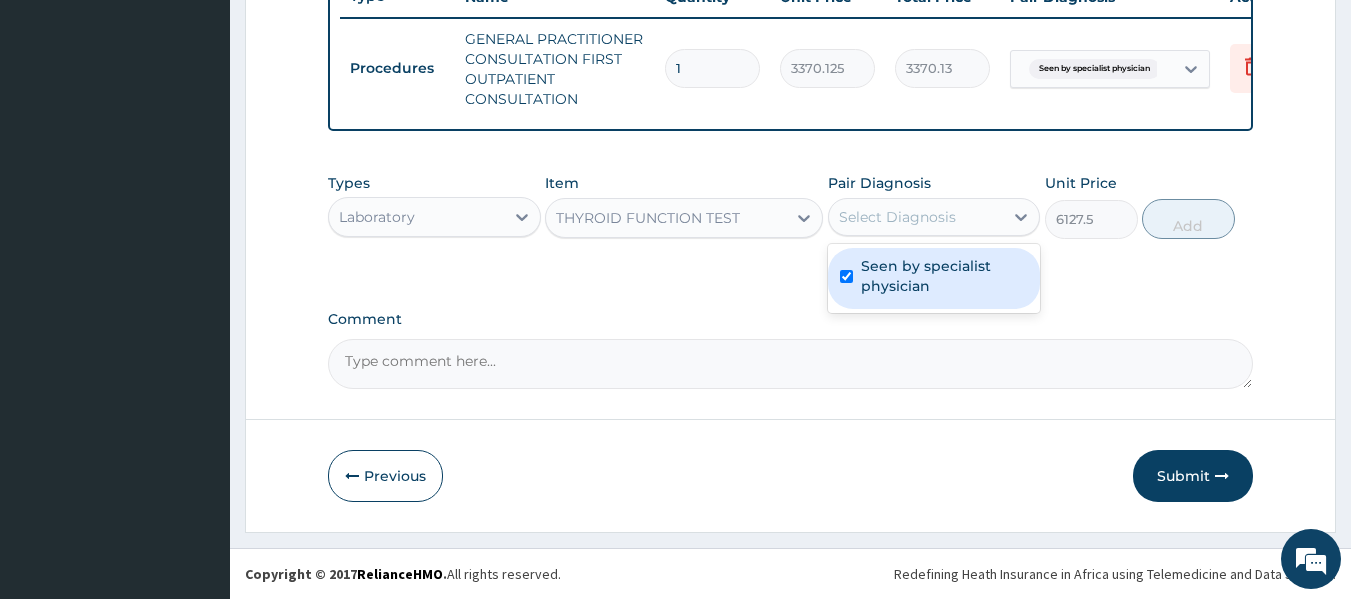 checkbox on "true" 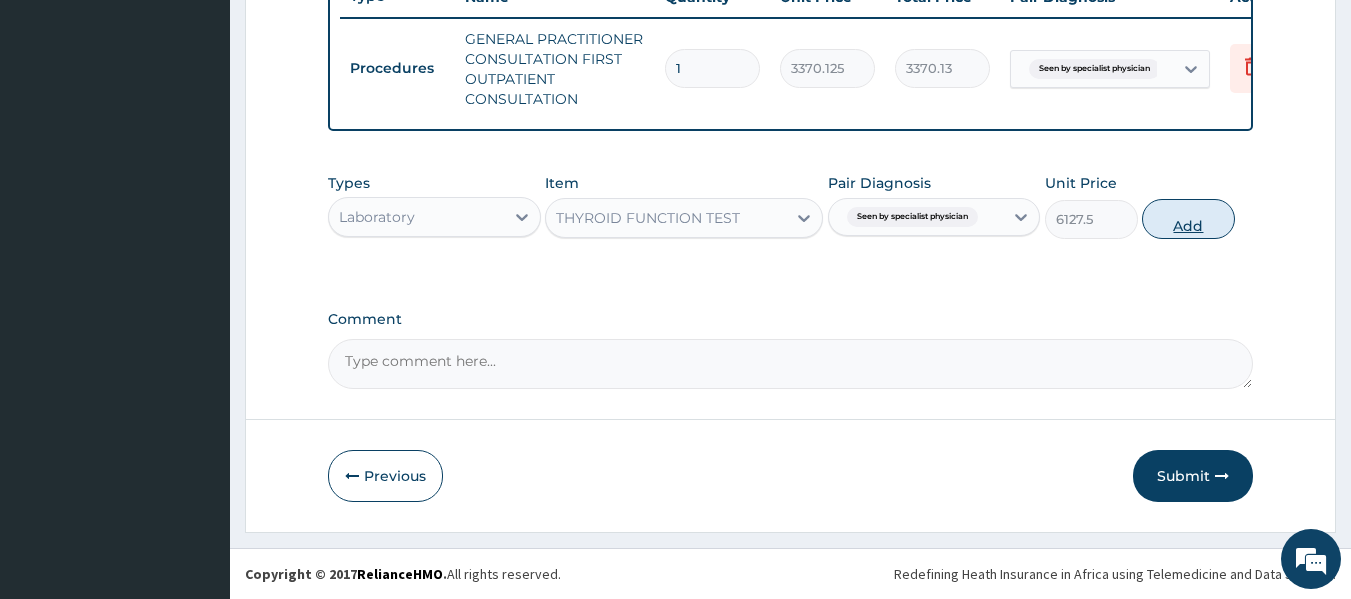 click on "Add" at bounding box center [1188, 219] 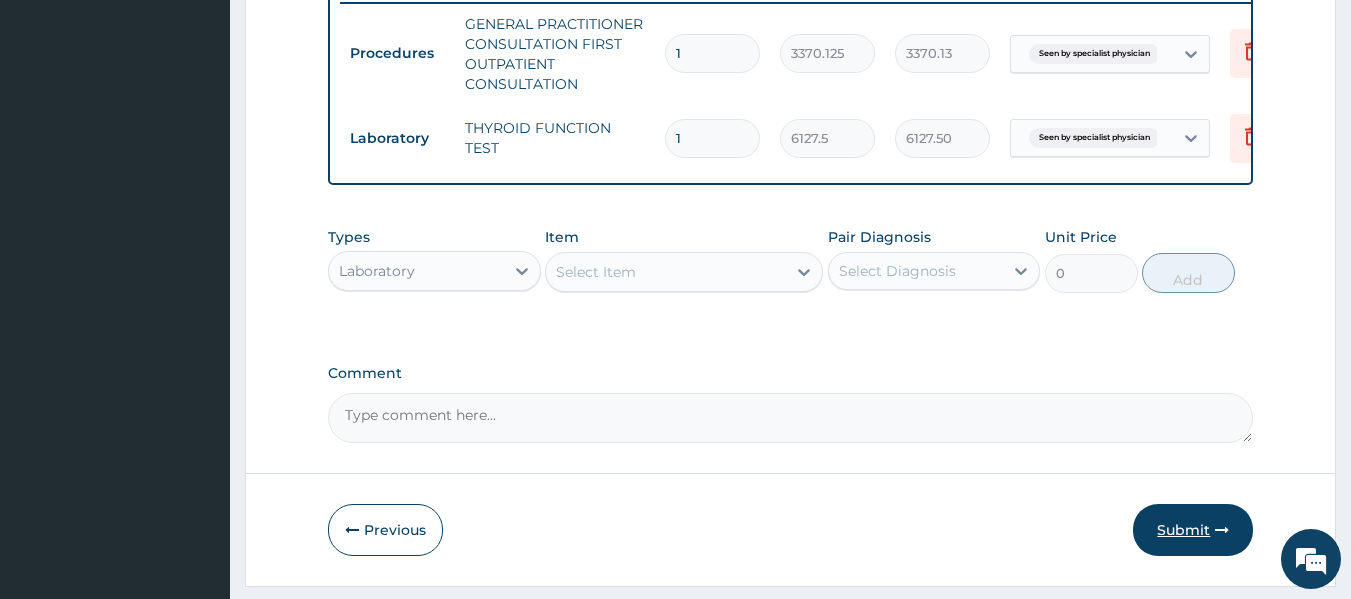 click on "Submit" at bounding box center (1193, 530) 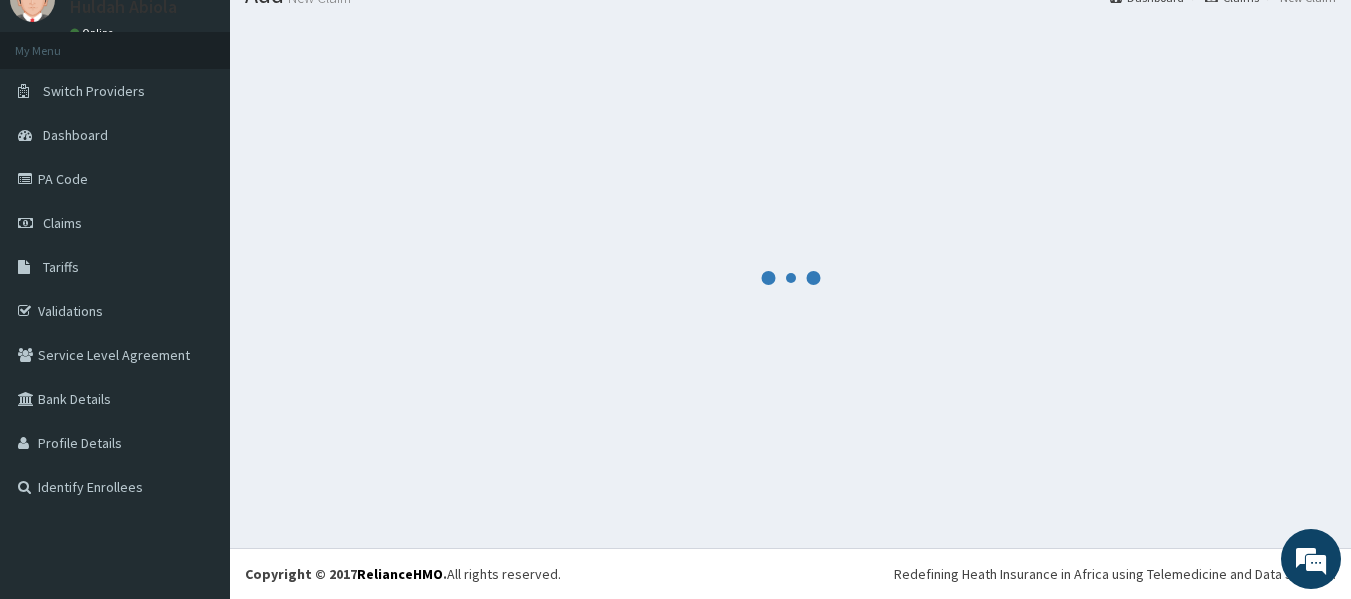 scroll, scrollTop: 794, scrollLeft: 0, axis: vertical 